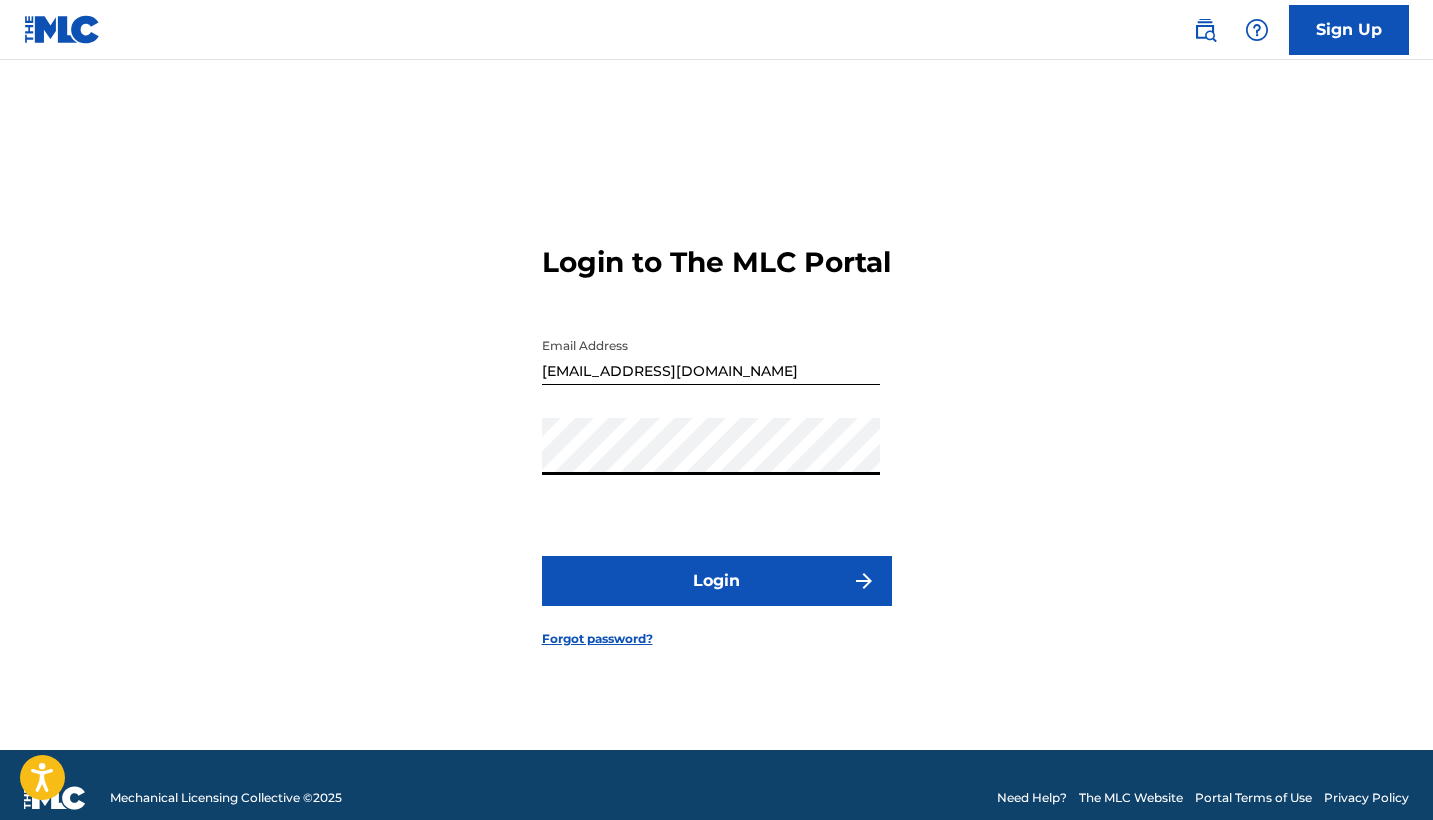 scroll, scrollTop: 0, scrollLeft: 0, axis: both 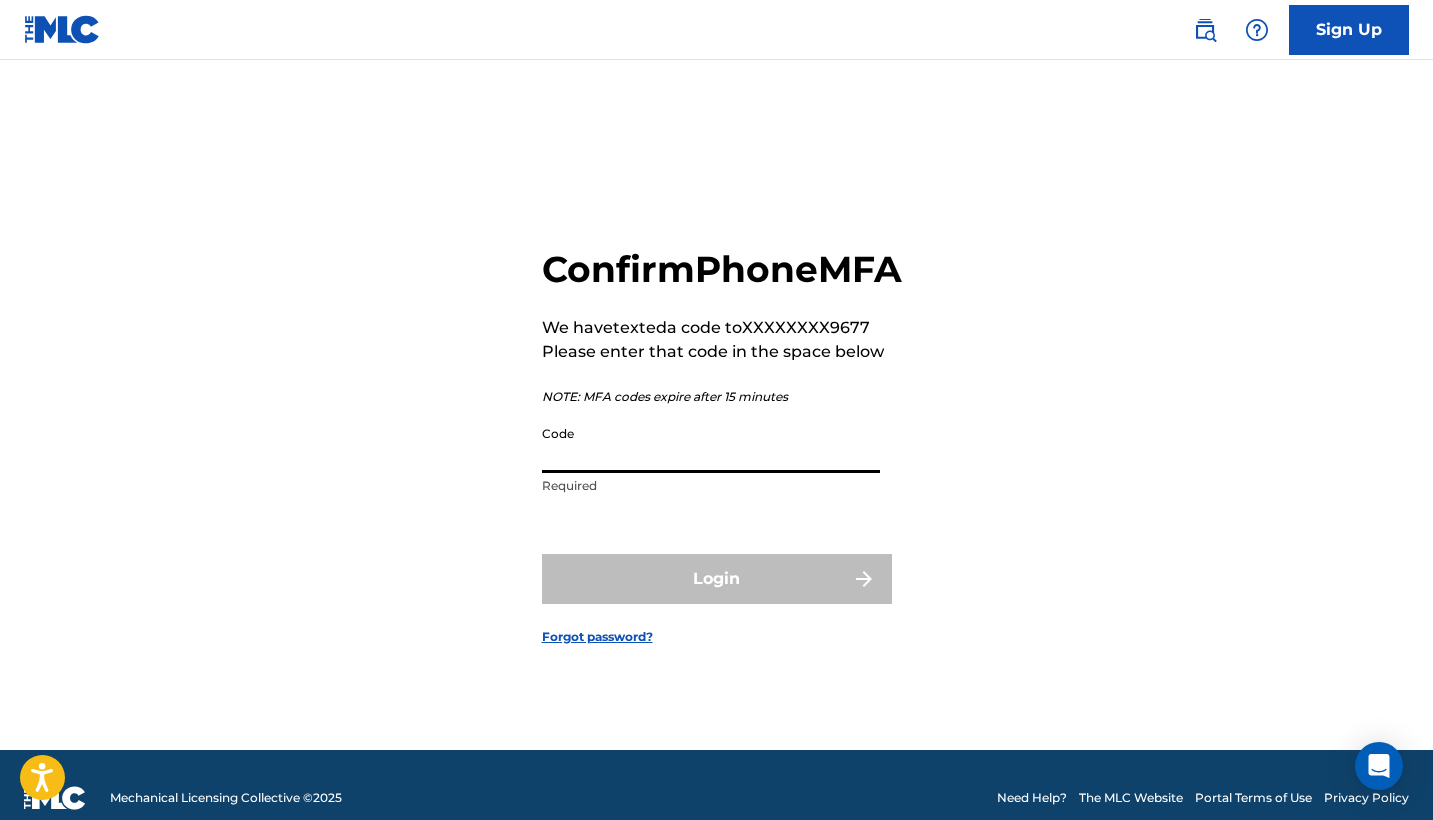 click on "Code" at bounding box center (711, 444) 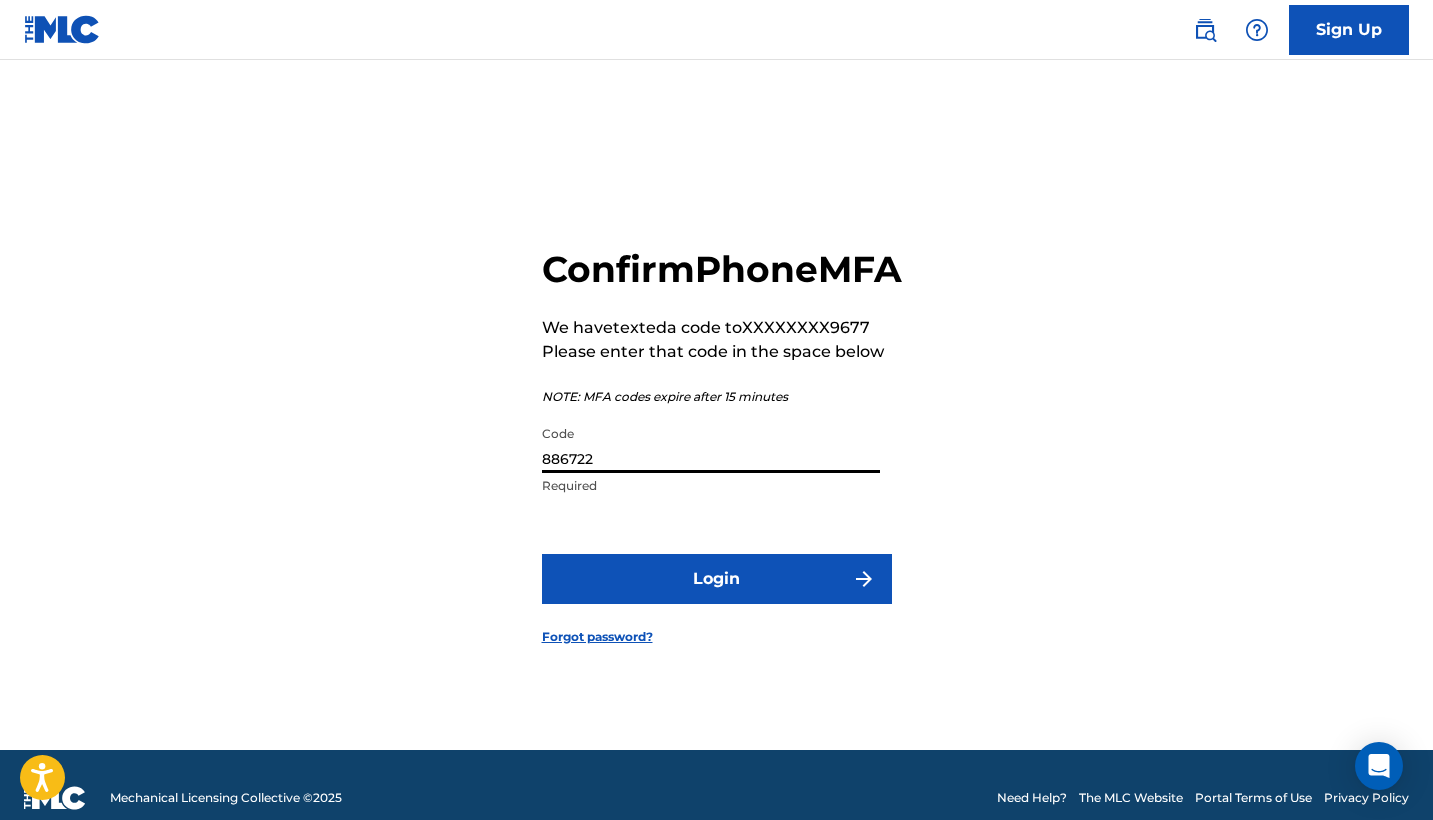 type on "886722" 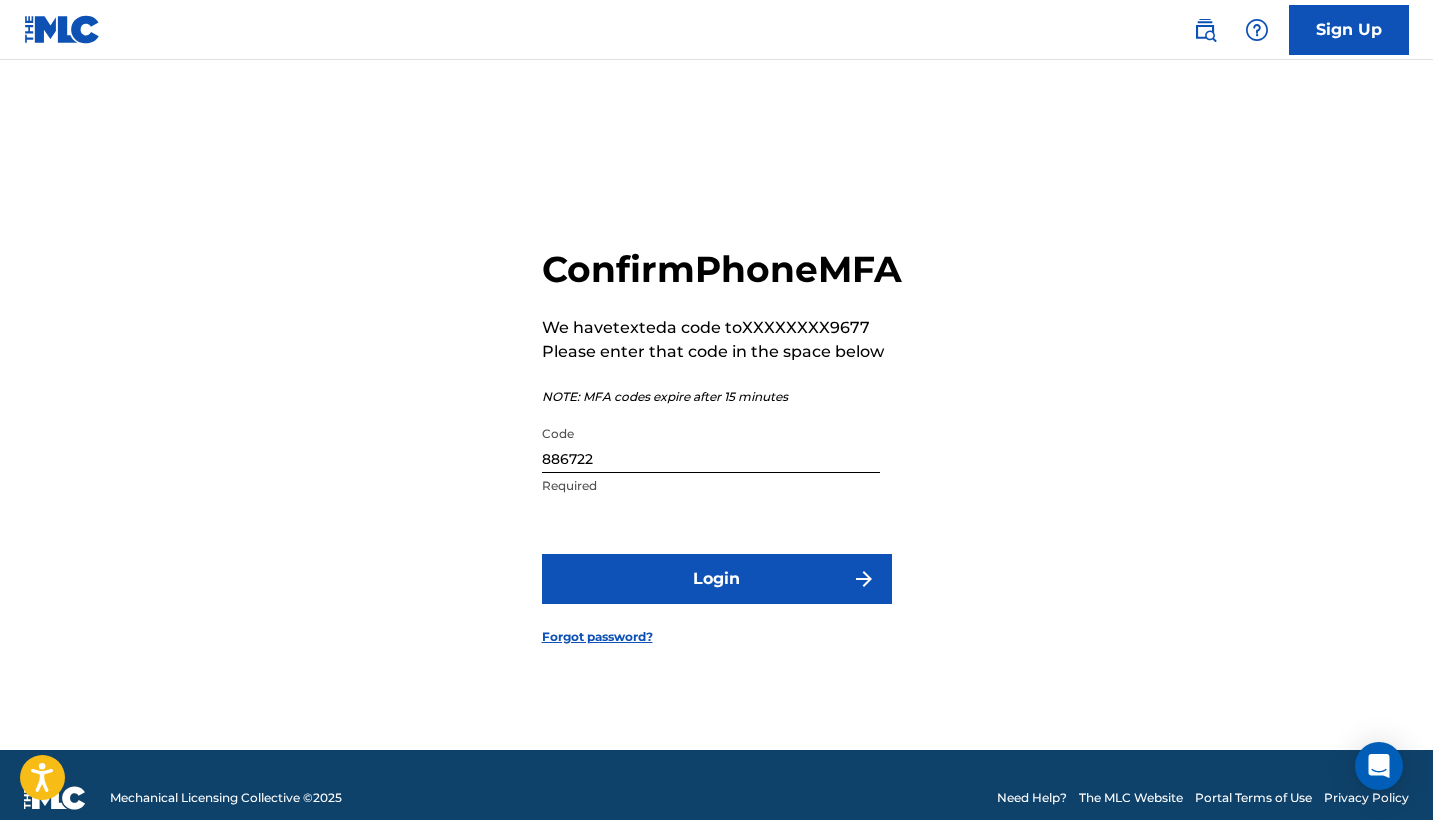 click on "Login" at bounding box center (717, 579) 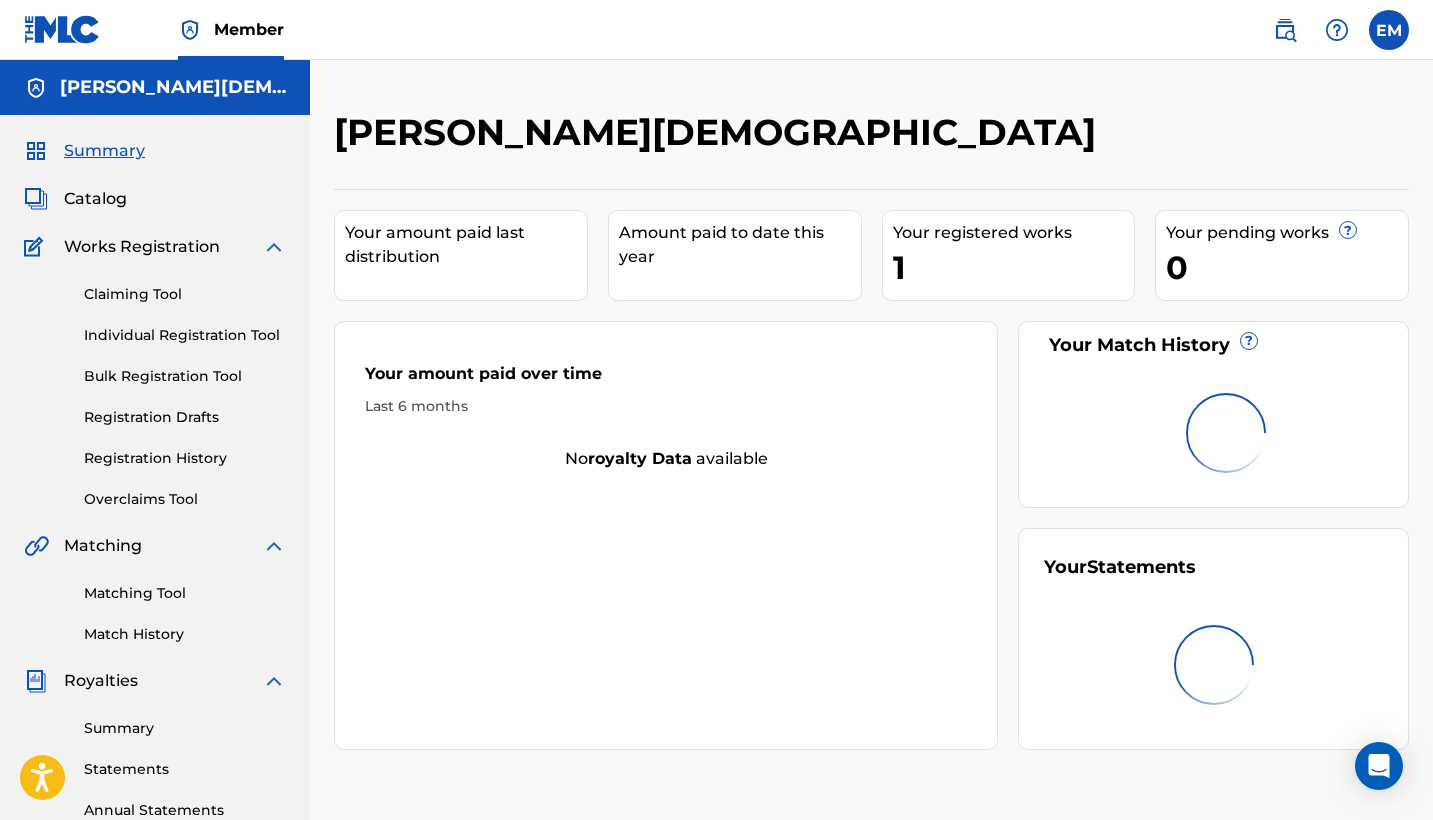 scroll, scrollTop: 0, scrollLeft: 0, axis: both 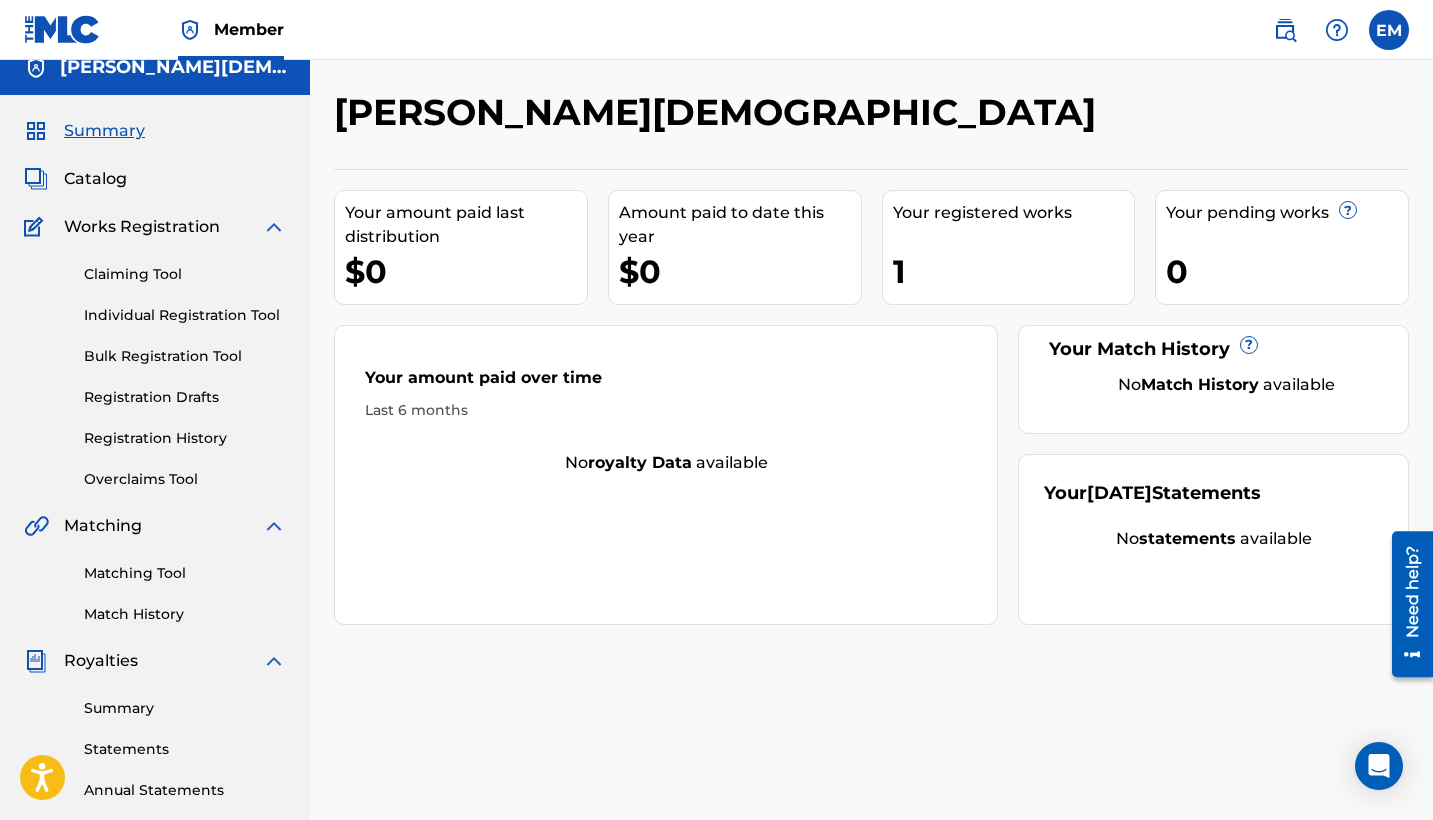click on "1" at bounding box center [1014, 271] 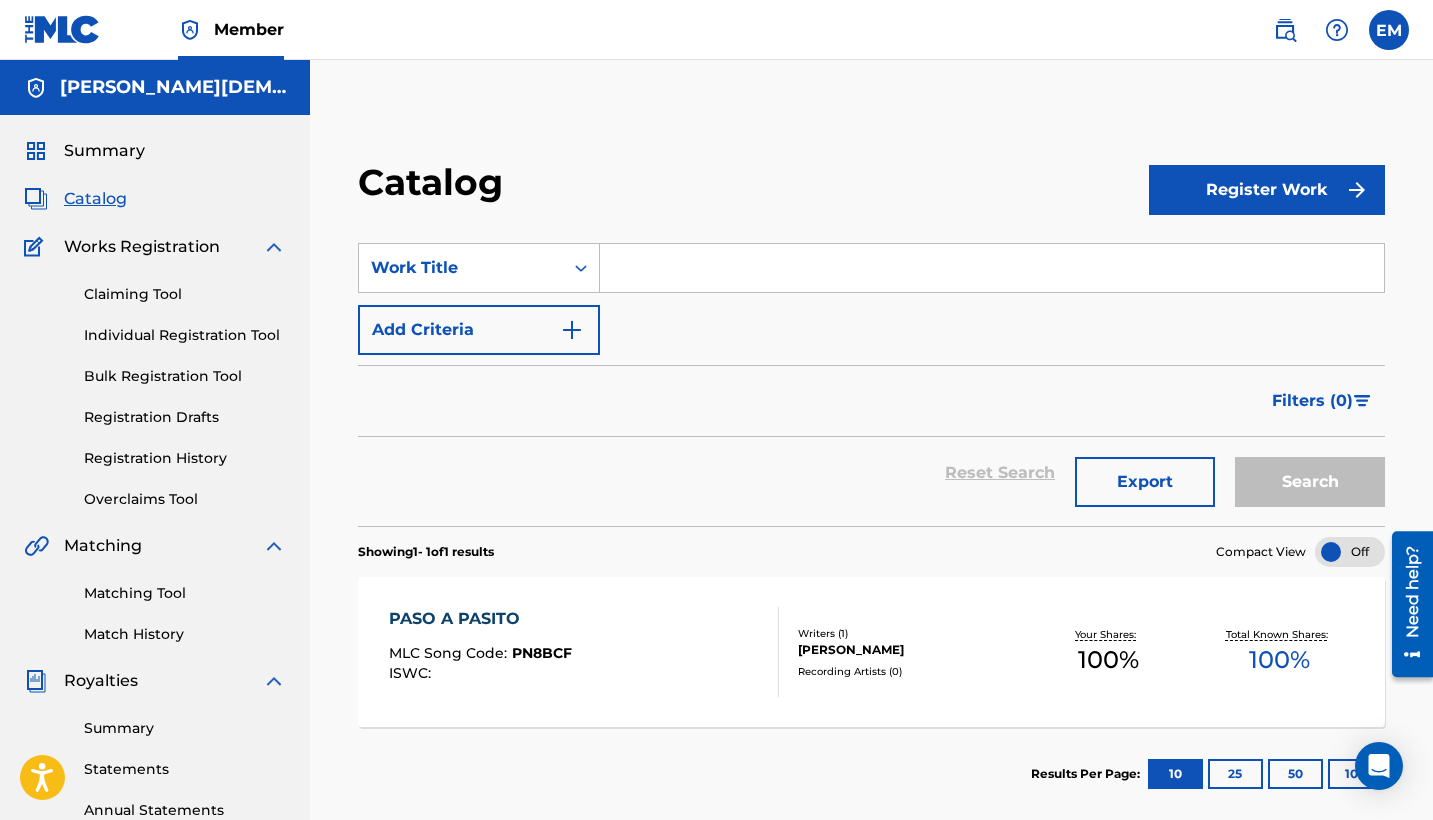scroll, scrollTop: 0, scrollLeft: 0, axis: both 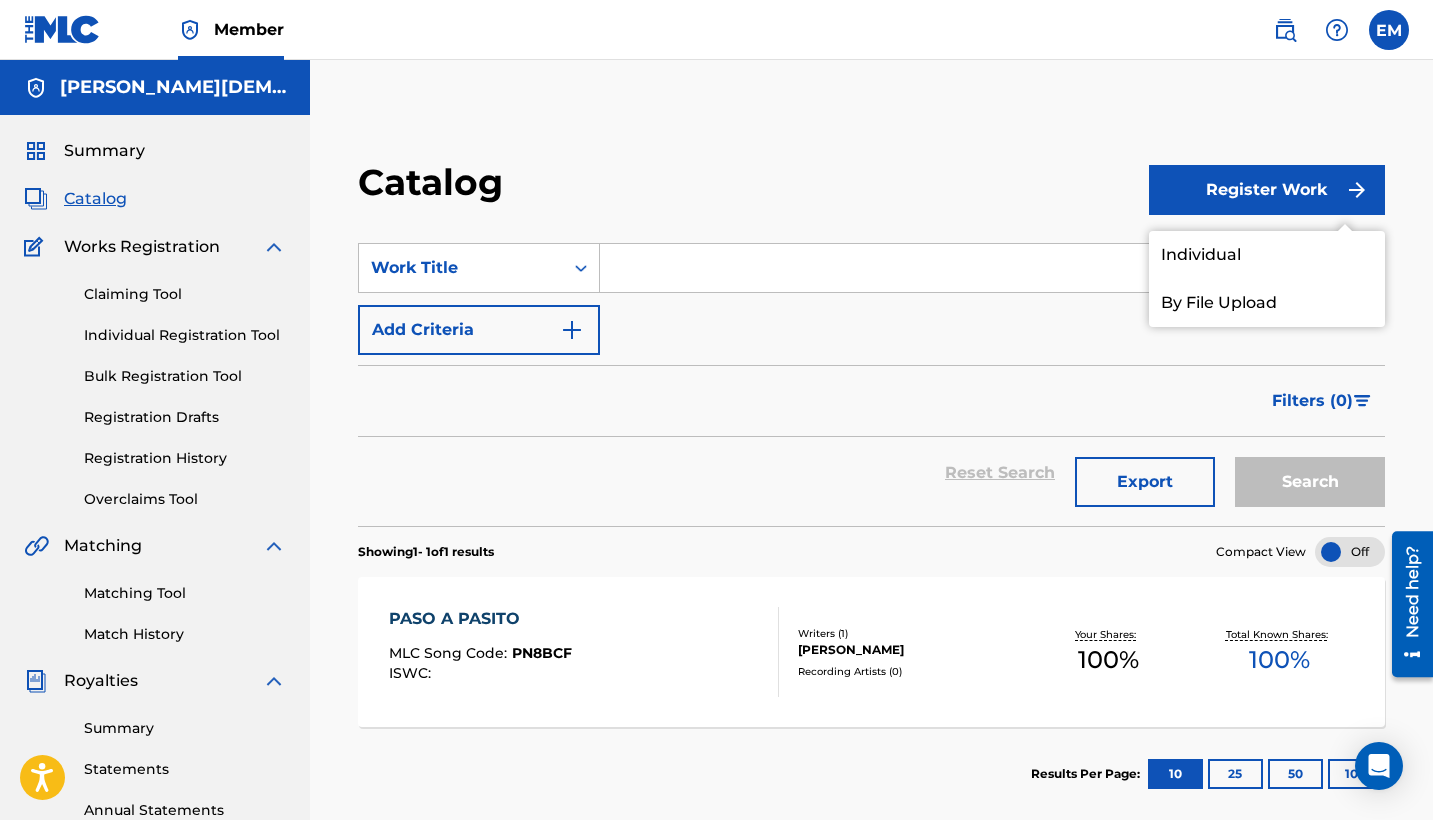 click on "By File Upload" at bounding box center [1267, 303] 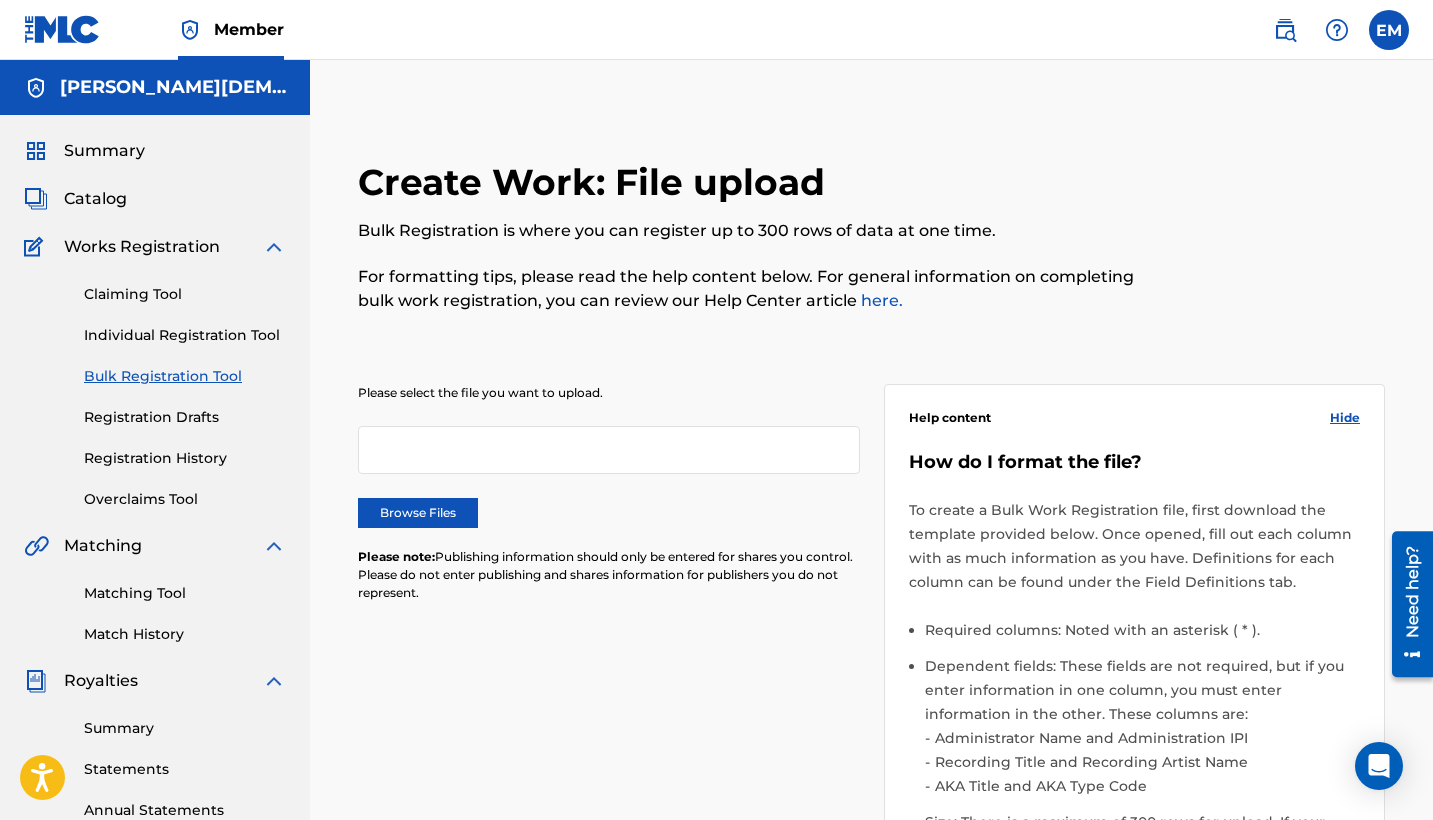 click at bounding box center (609, 450) 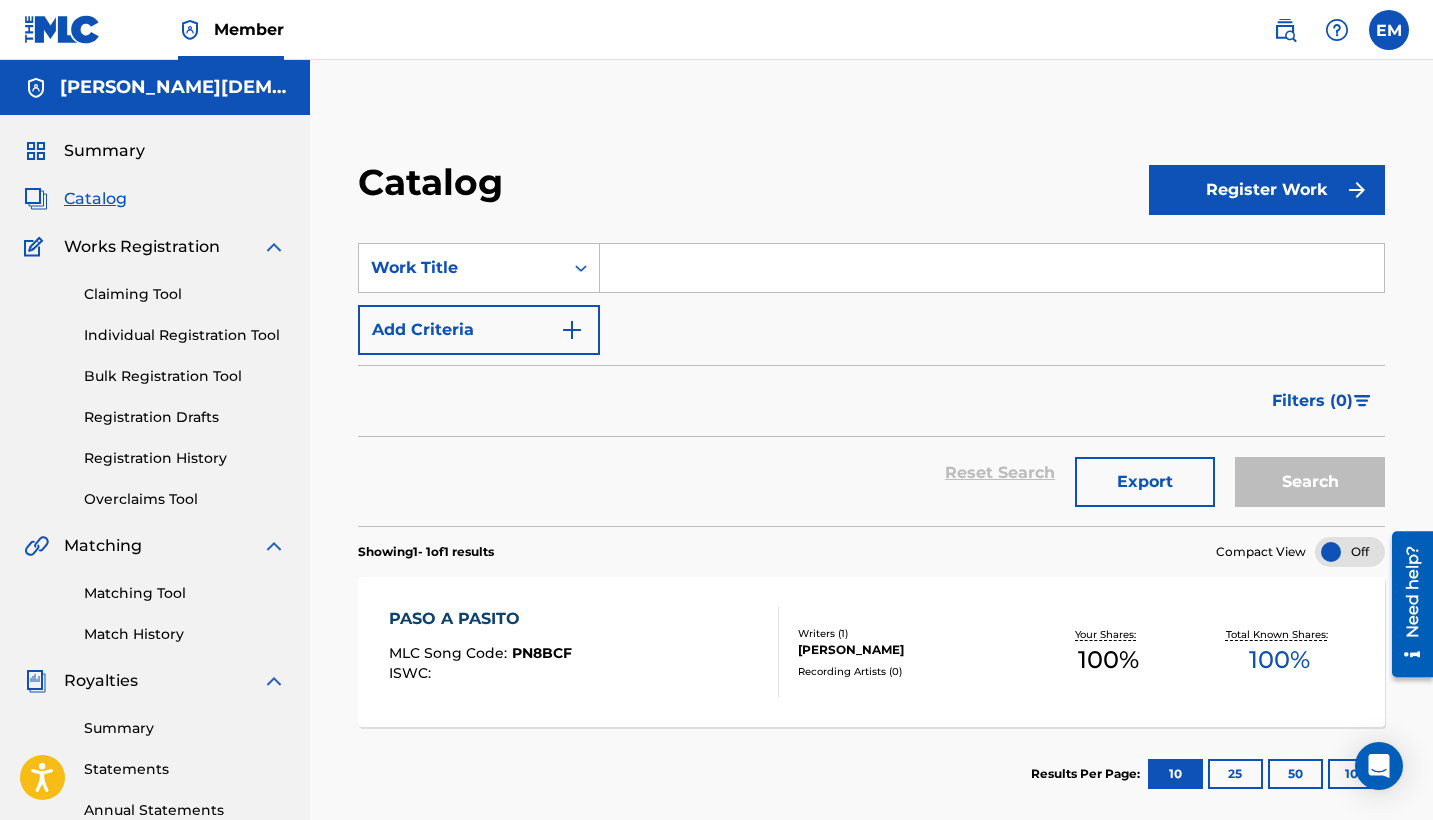 click on "Register Work" at bounding box center (1267, 190) 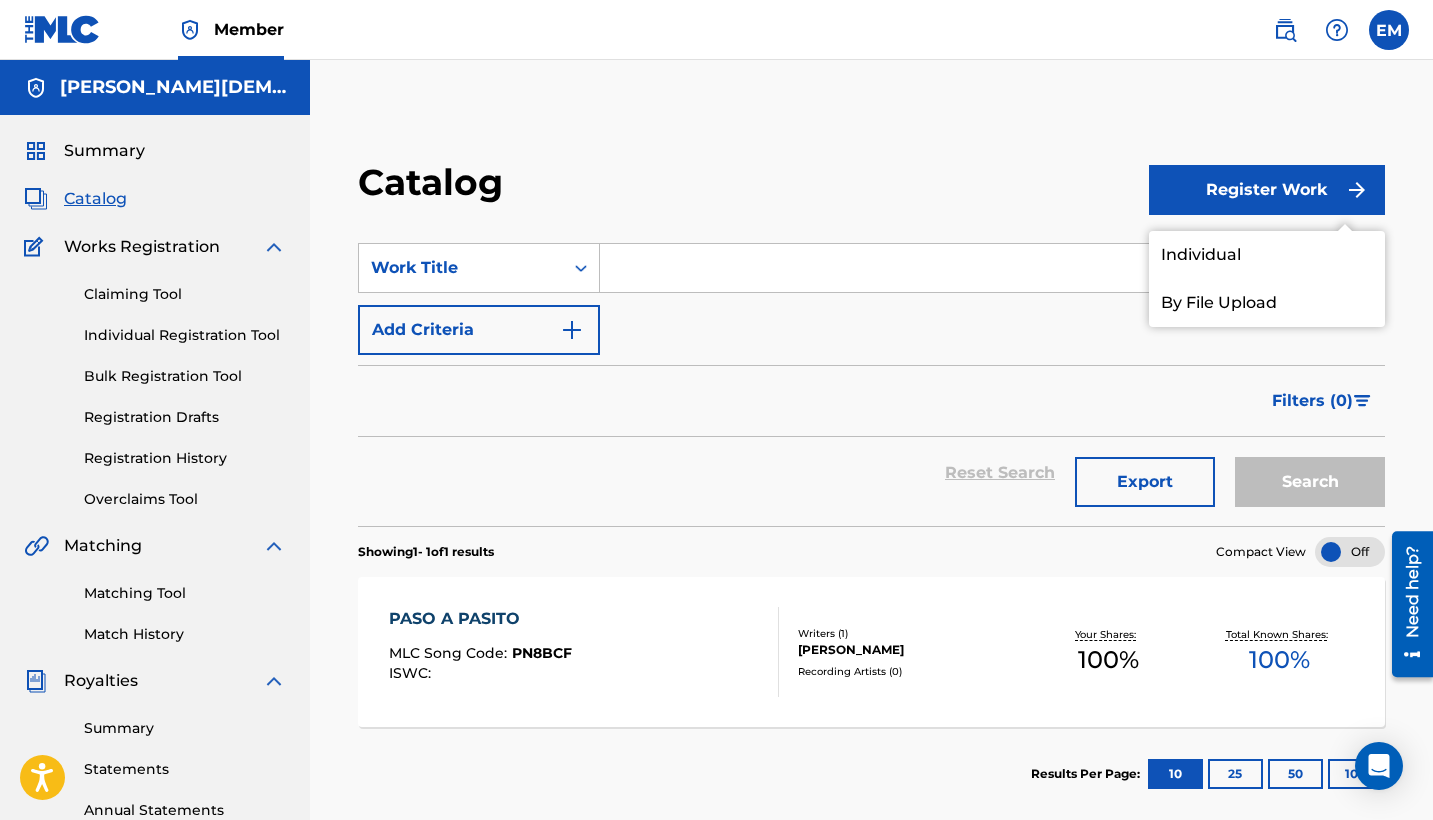 click on "Individual" at bounding box center [1267, 255] 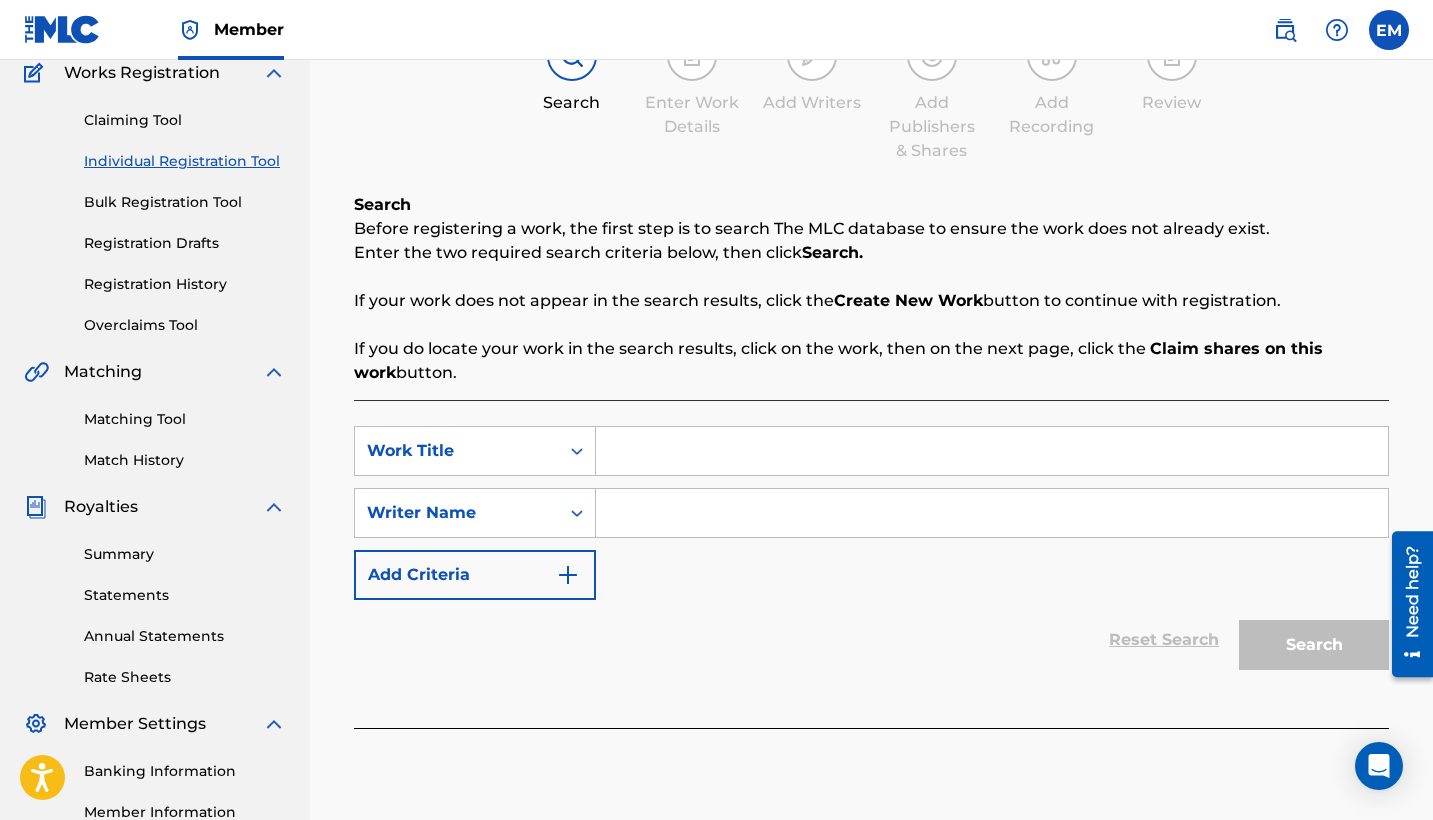 scroll, scrollTop: 176, scrollLeft: 0, axis: vertical 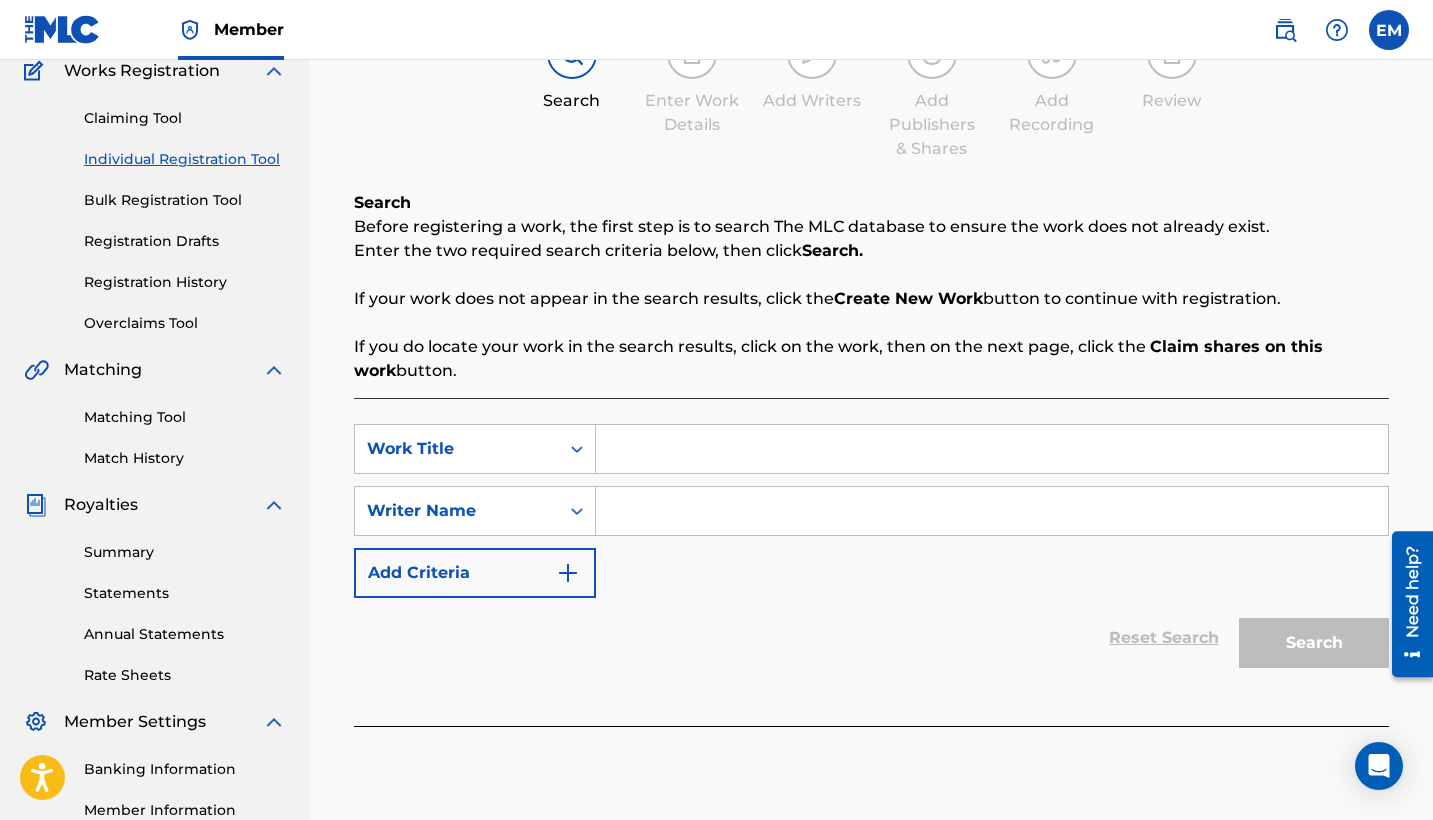 click at bounding box center (992, 449) 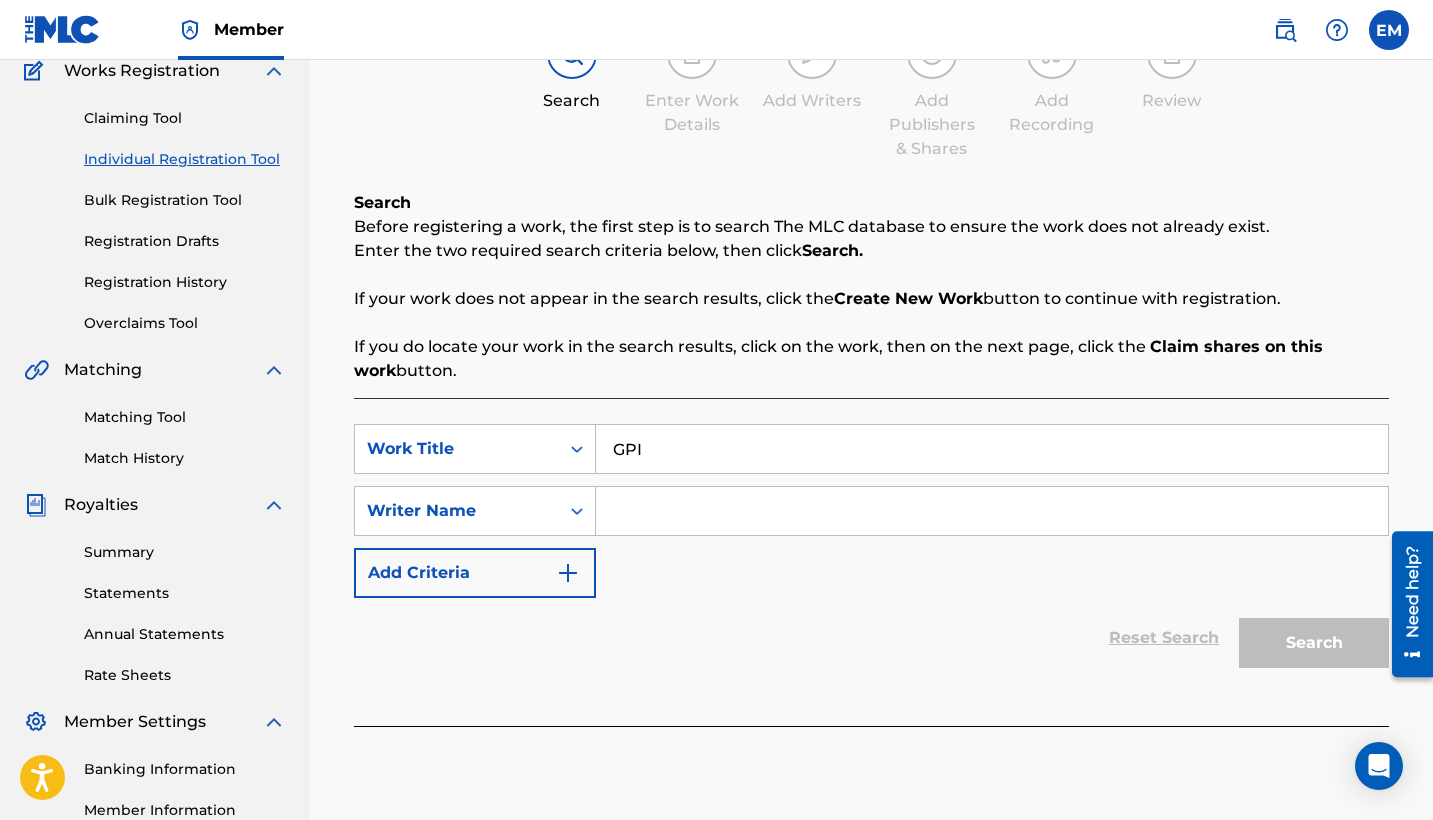 type on "GPI" 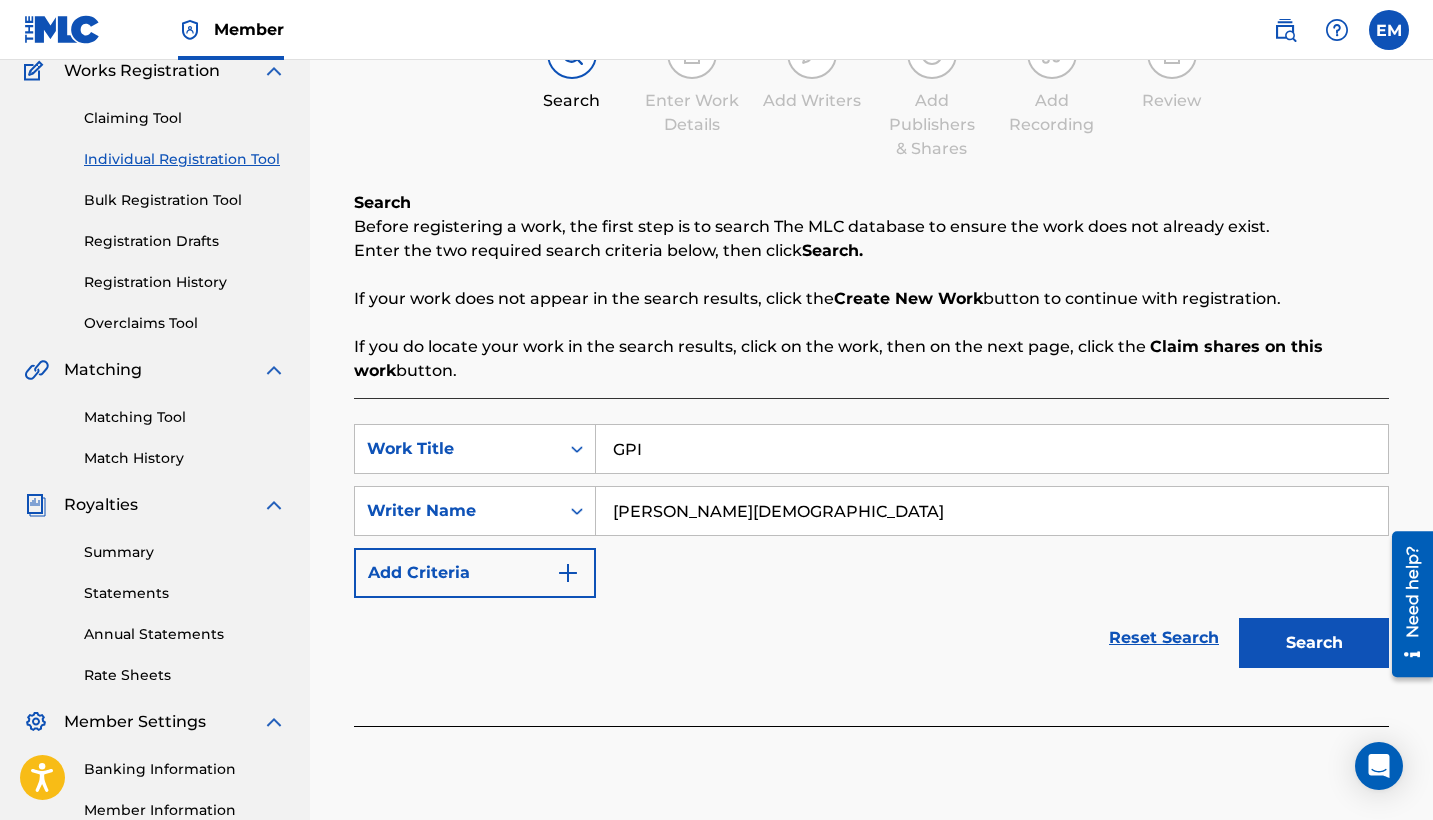 type on "[PERSON_NAME][DEMOGRAPHIC_DATA]" 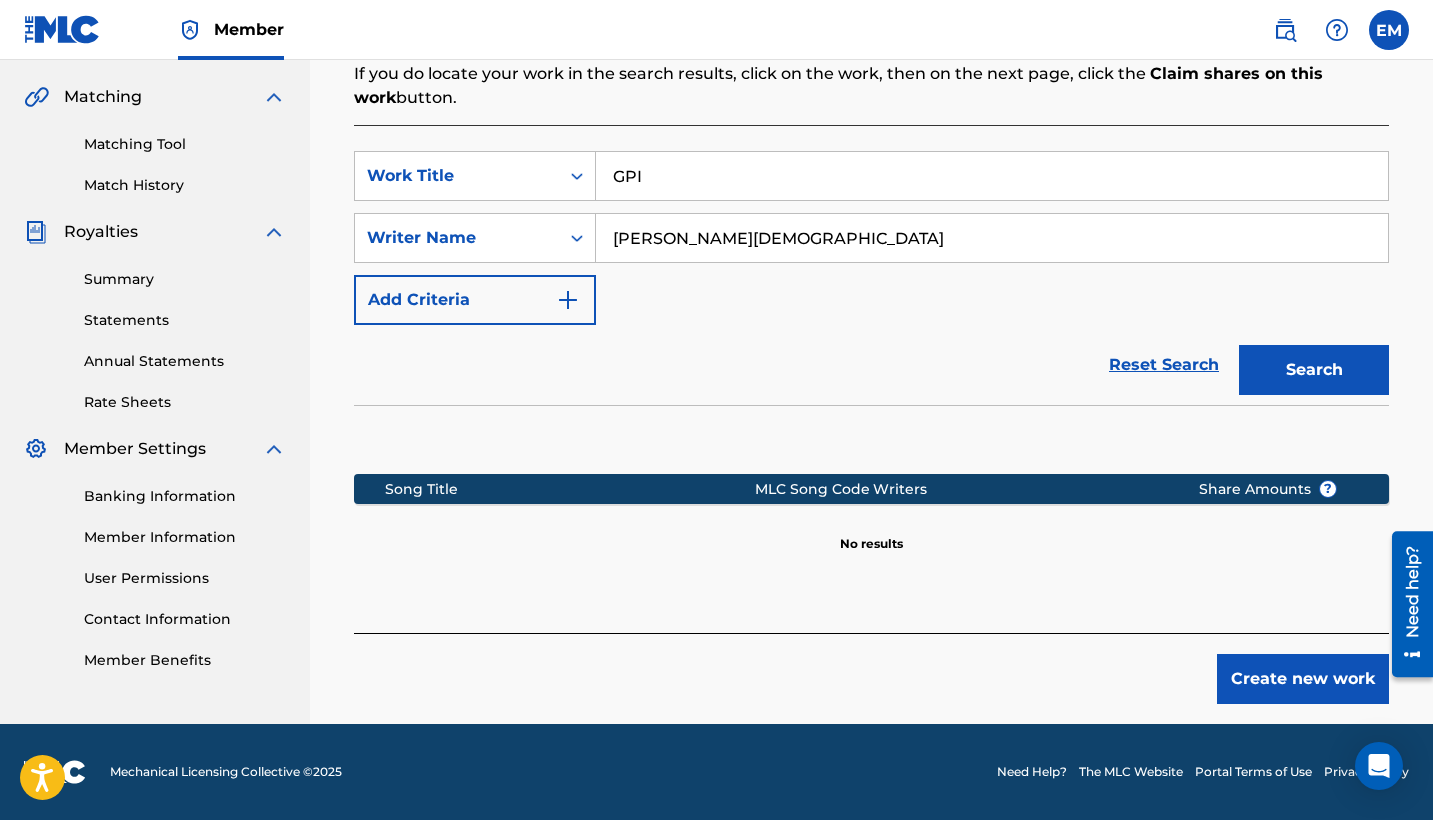 scroll, scrollTop: 449, scrollLeft: 0, axis: vertical 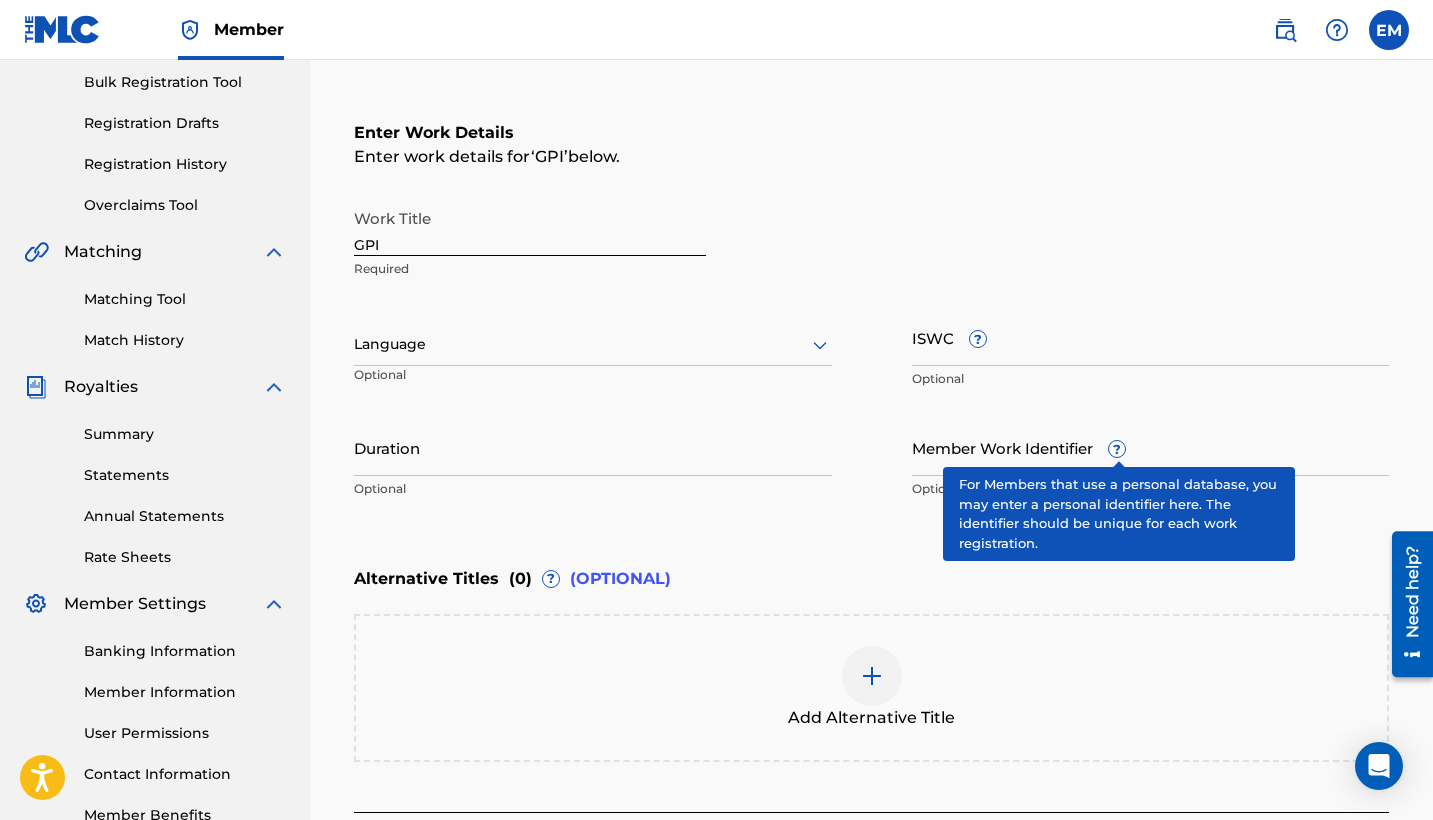 click on "?" at bounding box center (1117, 449) 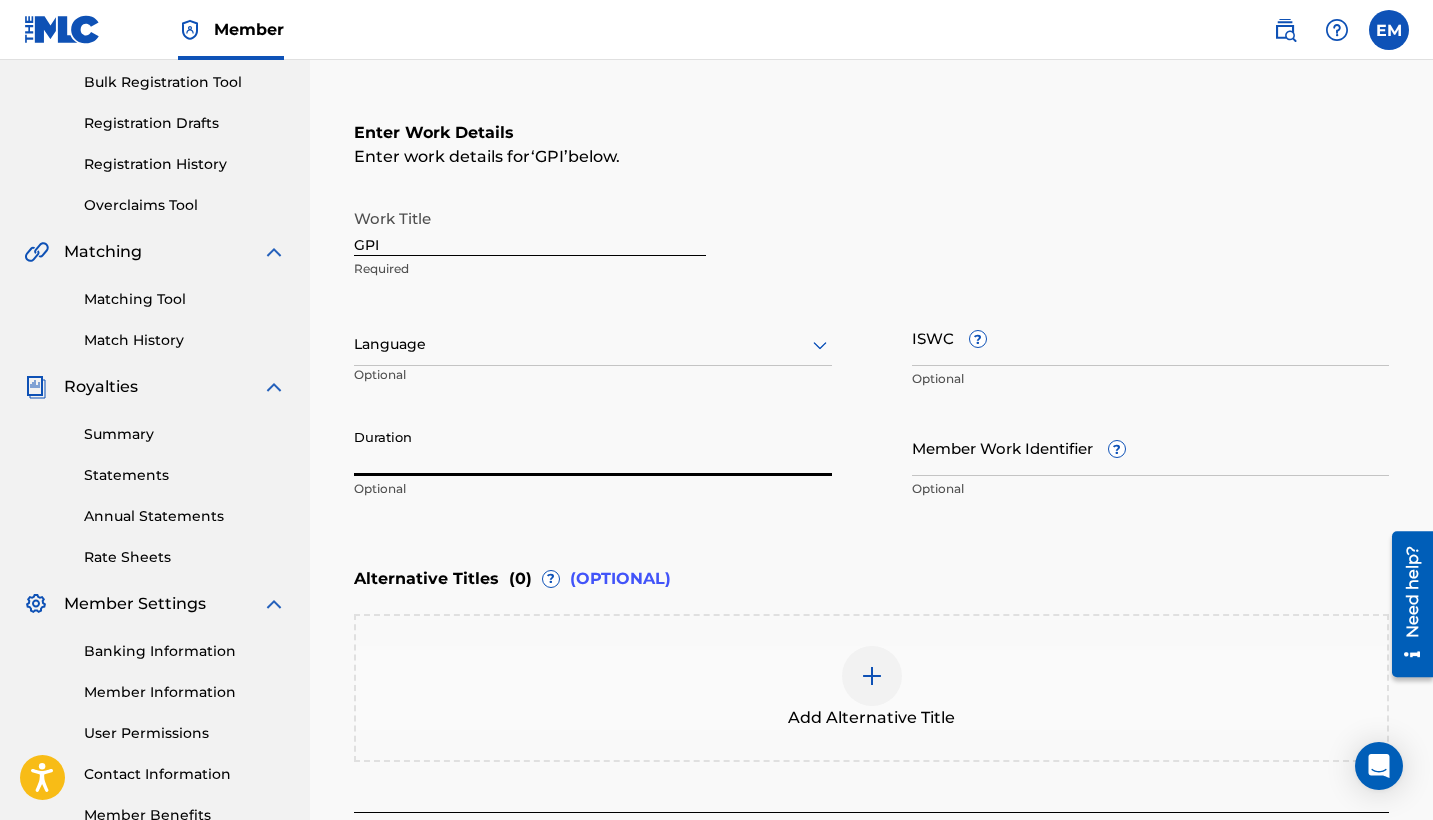 click on "Duration" at bounding box center (593, 447) 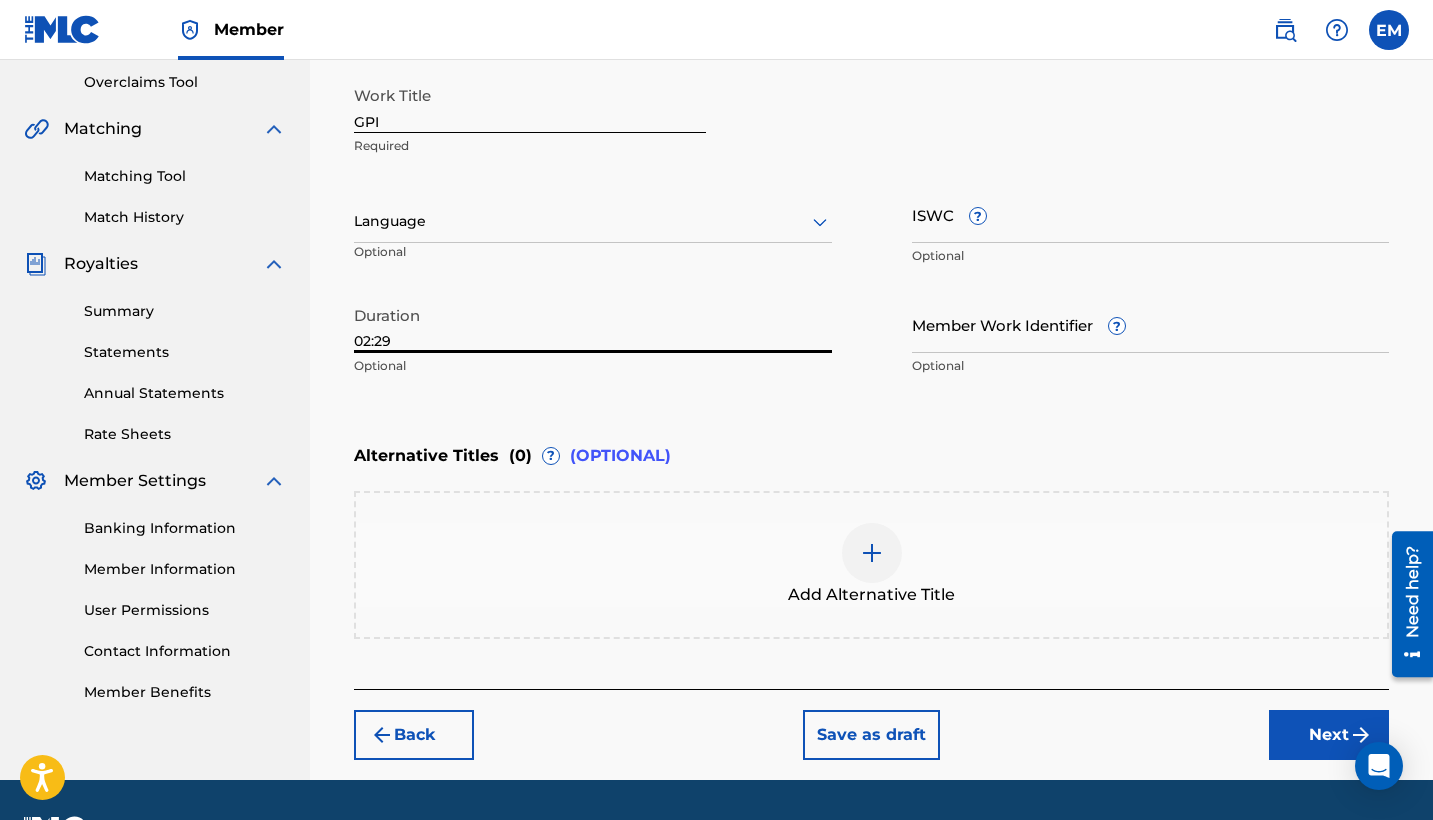 scroll, scrollTop: 418, scrollLeft: 0, axis: vertical 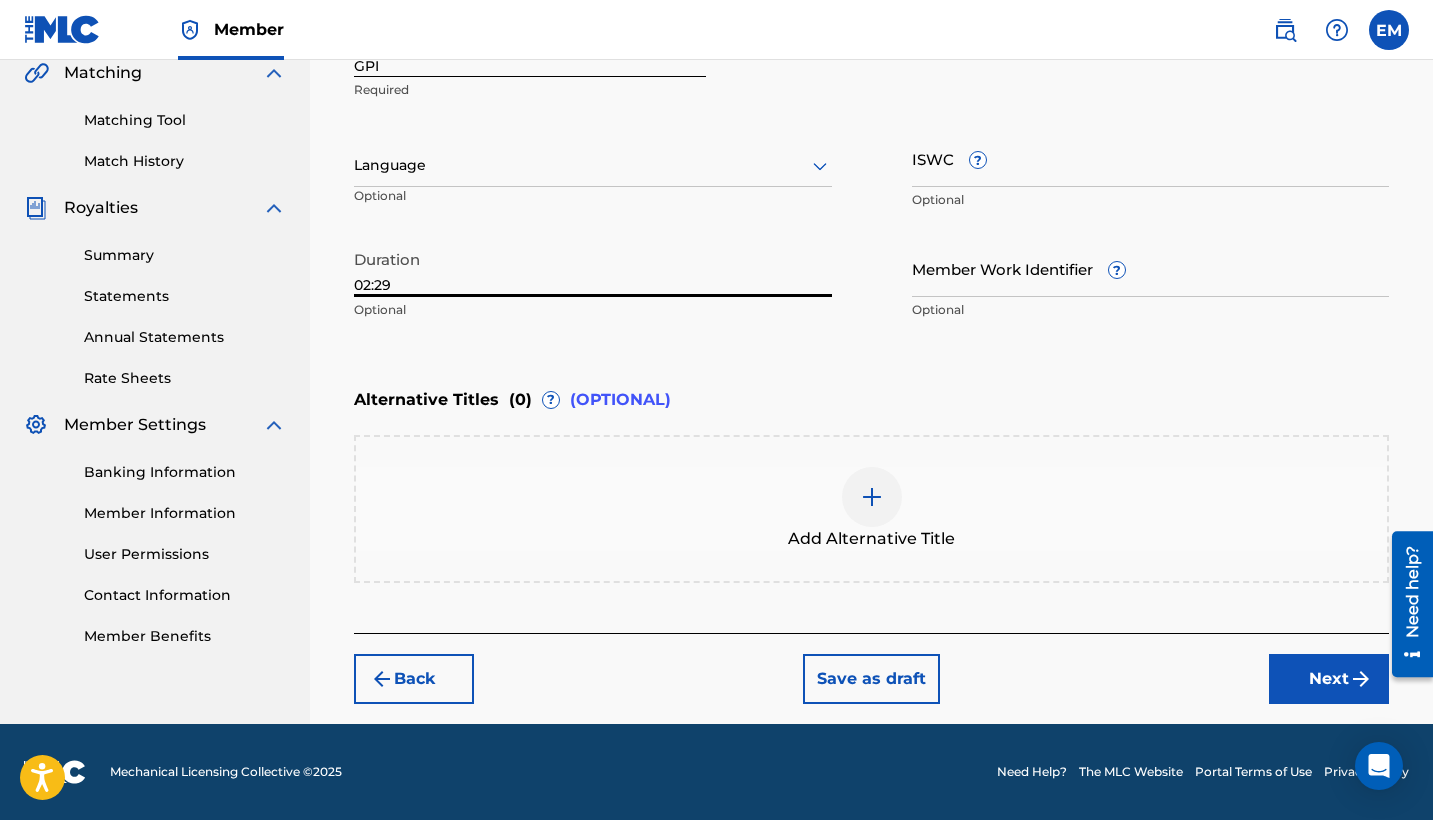 type on "02:29" 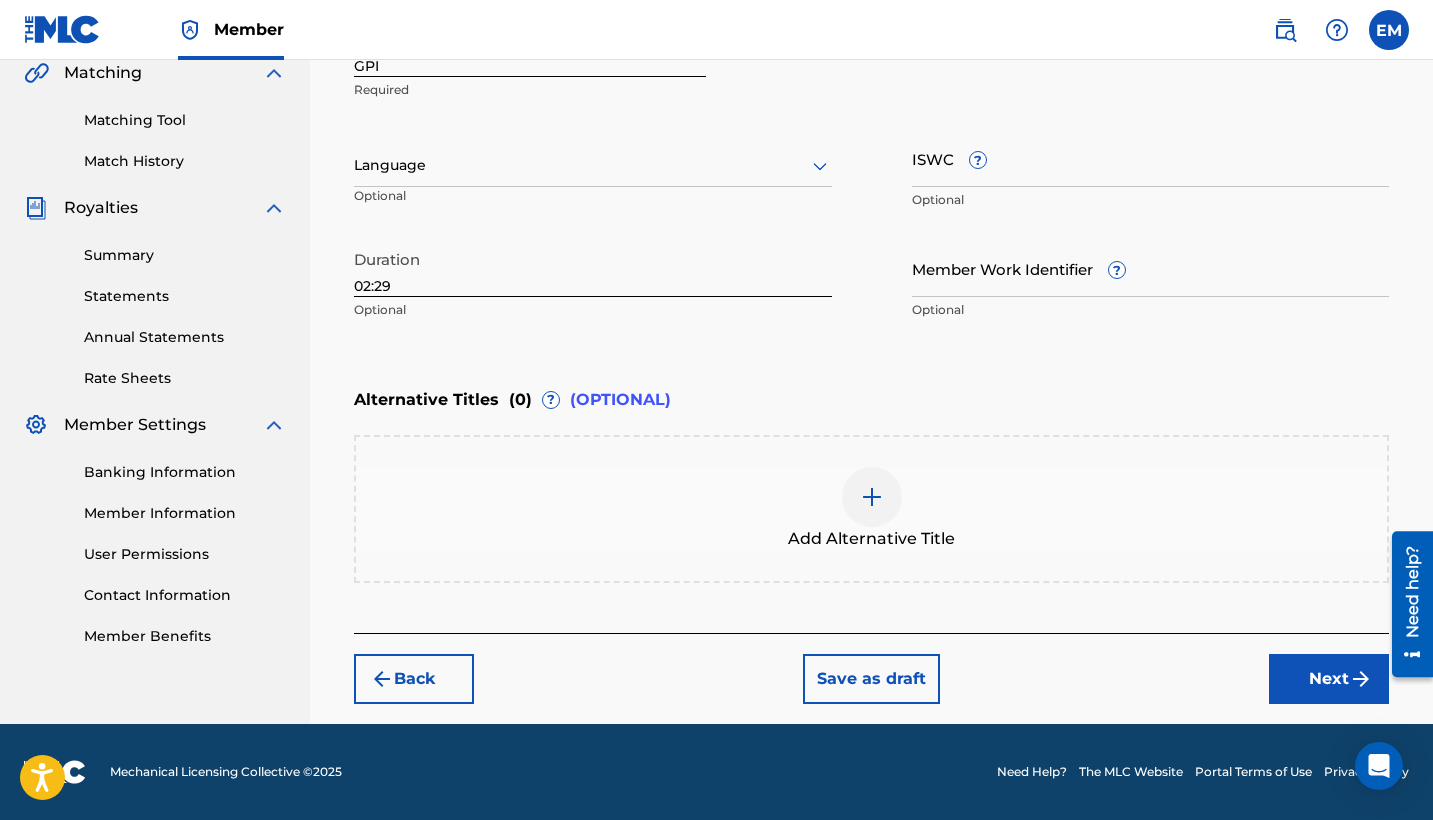 click on "Next" at bounding box center [1329, 679] 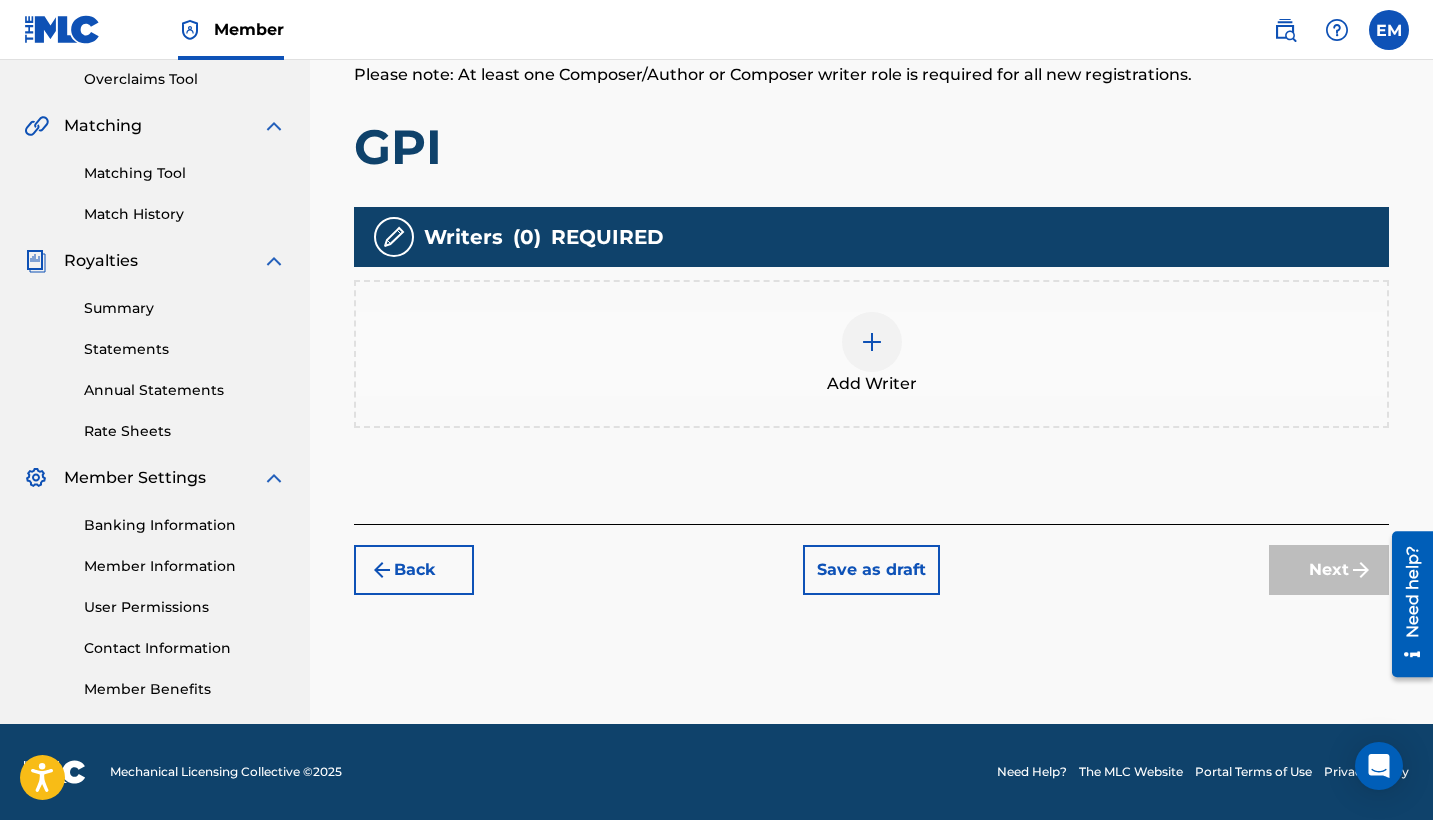 click at bounding box center [872, 342] 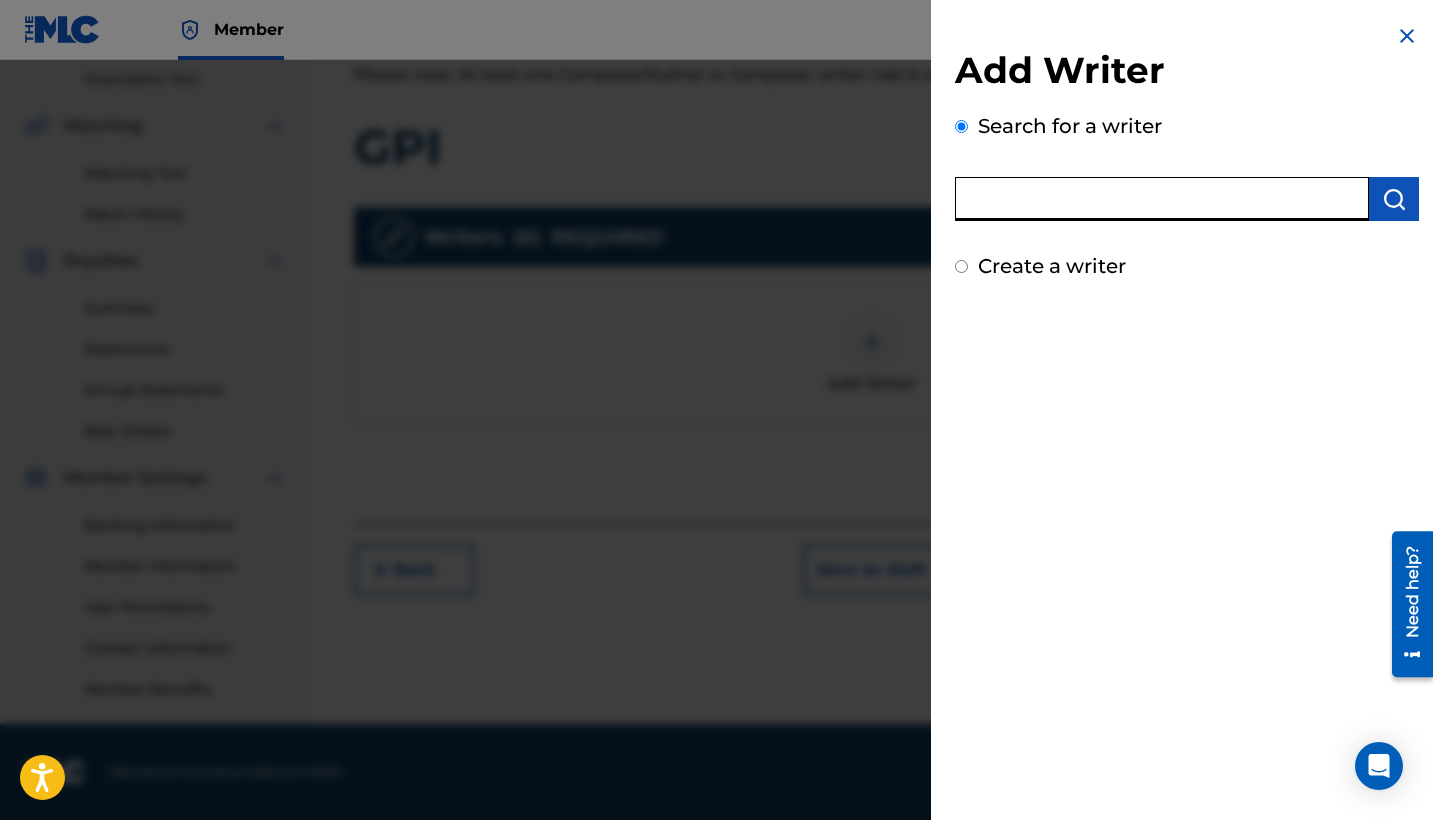 click at bounding box center (1162, 199) 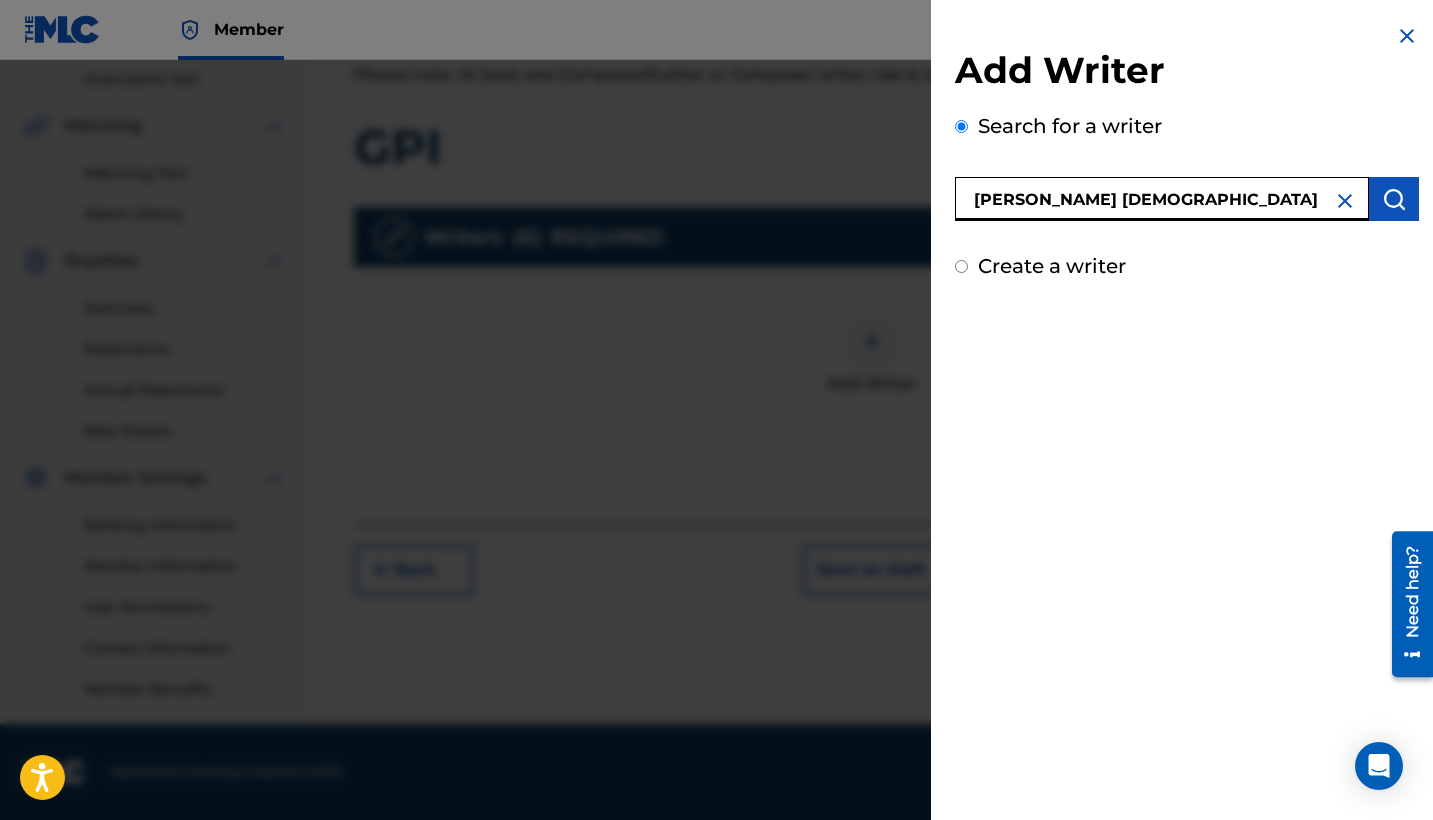 drag, startPoint x: 1422, startPoint y: 246, endPoint x: 1393, endPoint y: 197, distance: 56.938564 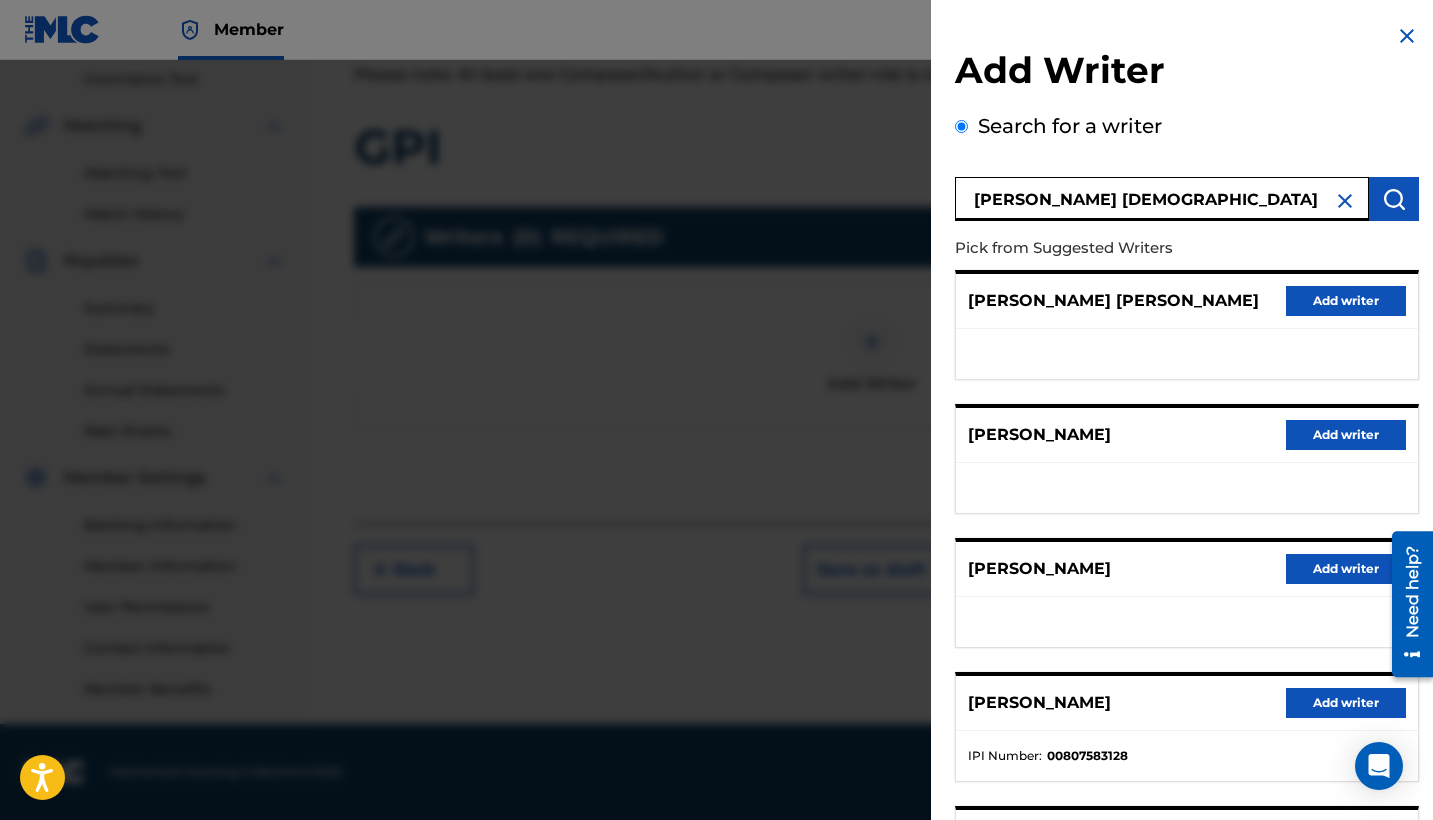 click on "[PERSON_NAME] [DEMOGRAPHIC_DATA]" at bounding box center (1162, 199) 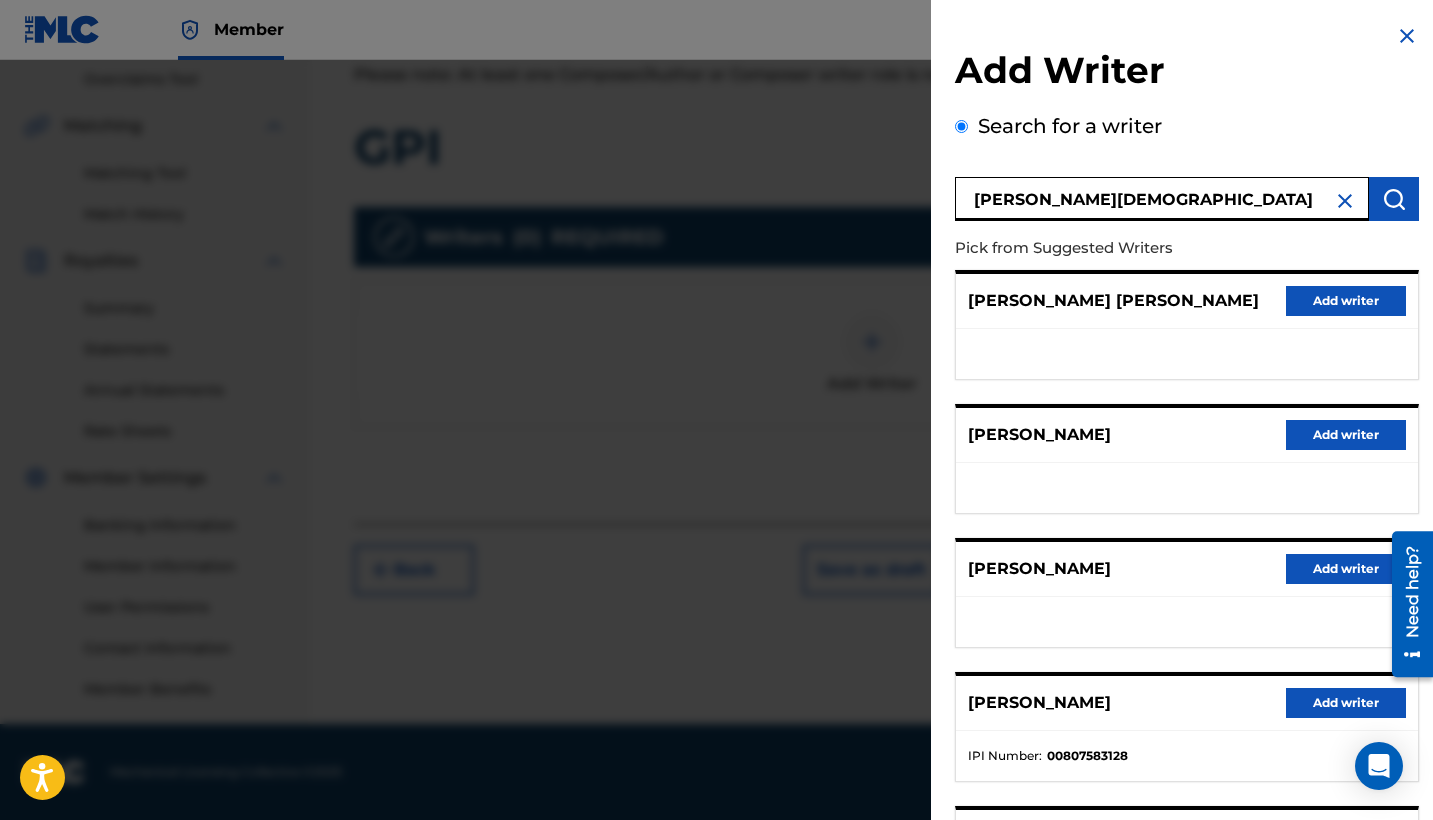 type on "[PERSON_NAME][DEMOGRAPHIC_DATA]" 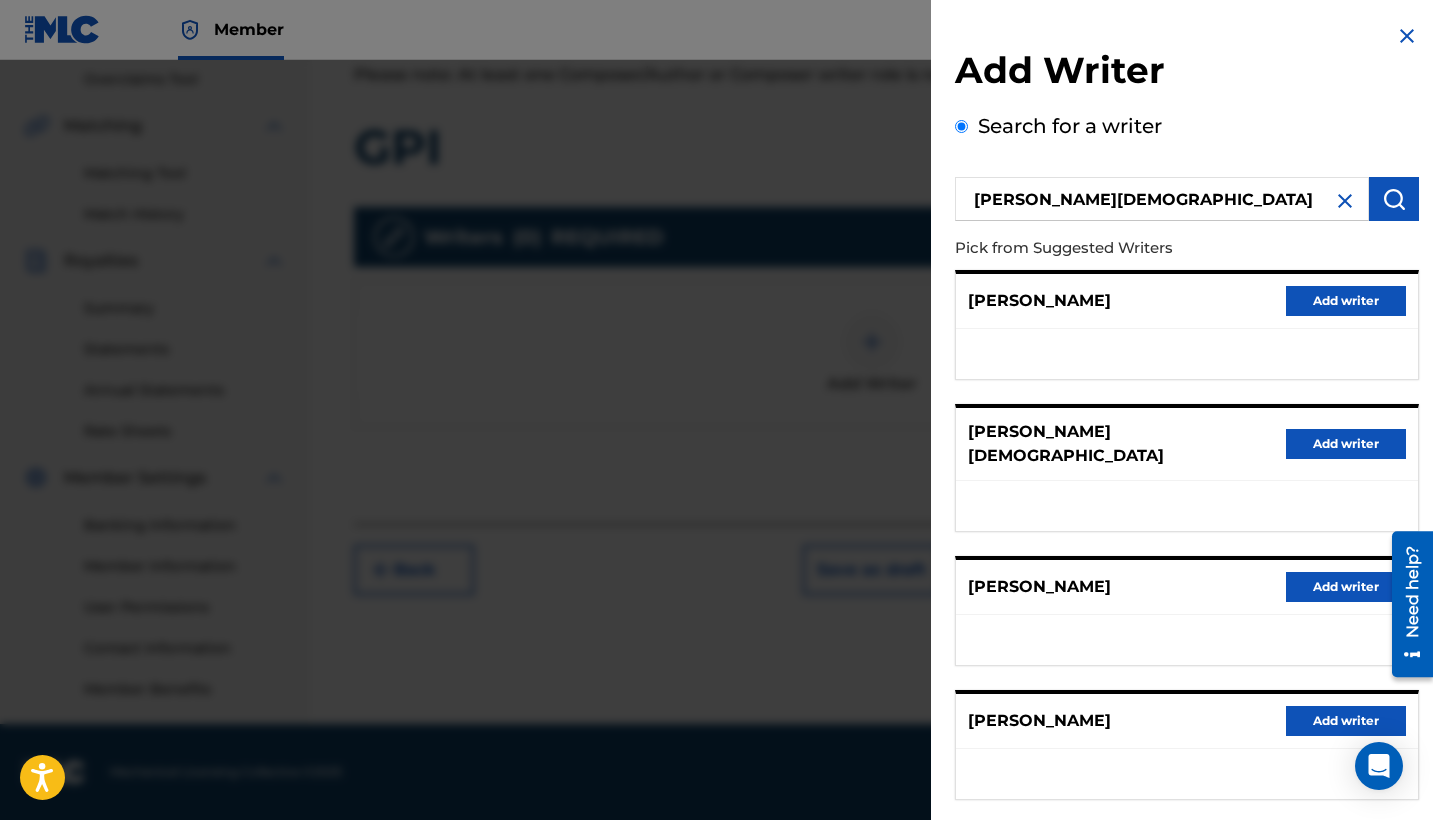 click at bounding box center [1407, 36] 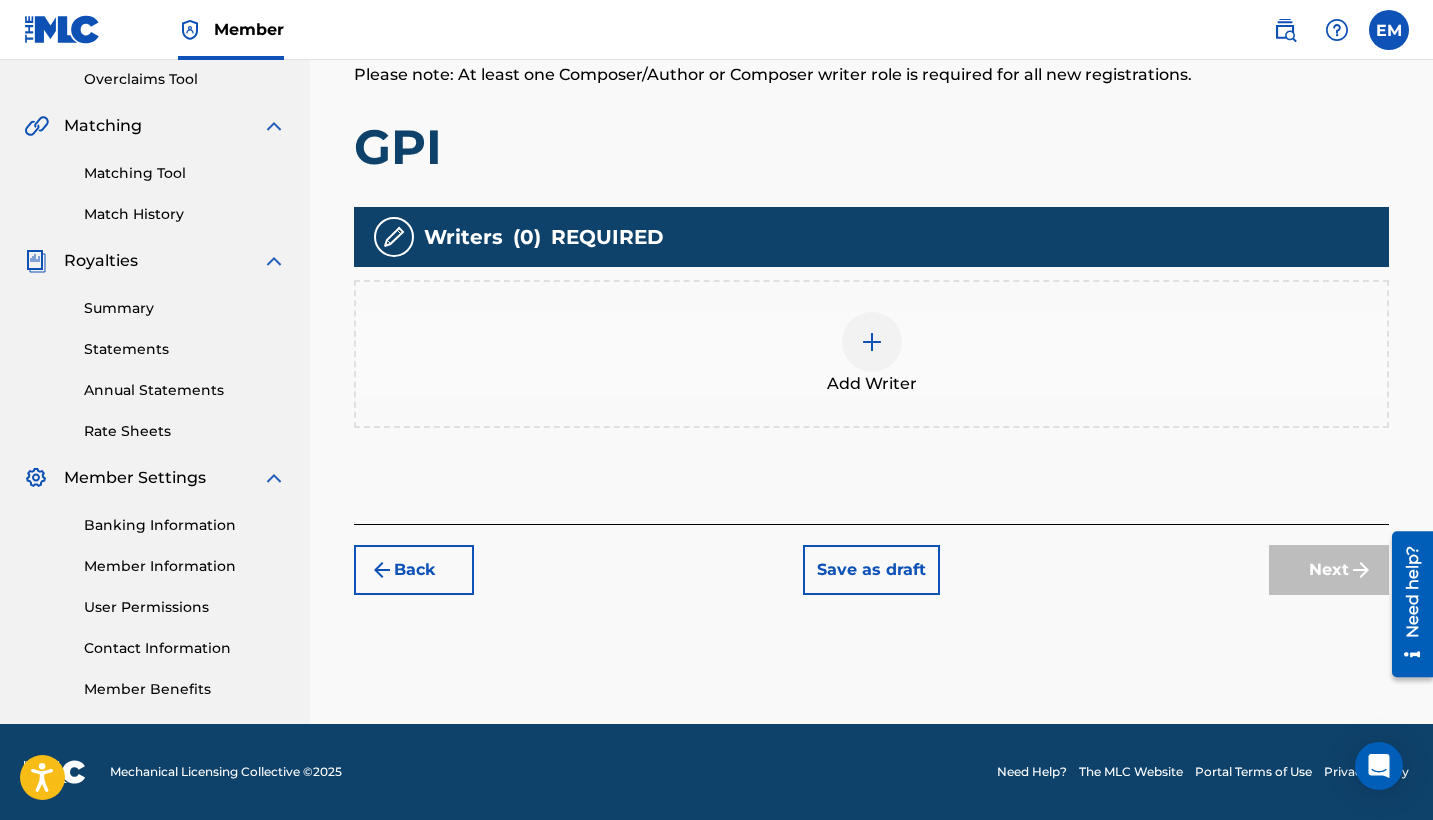 click at bounding box center [872, 342] 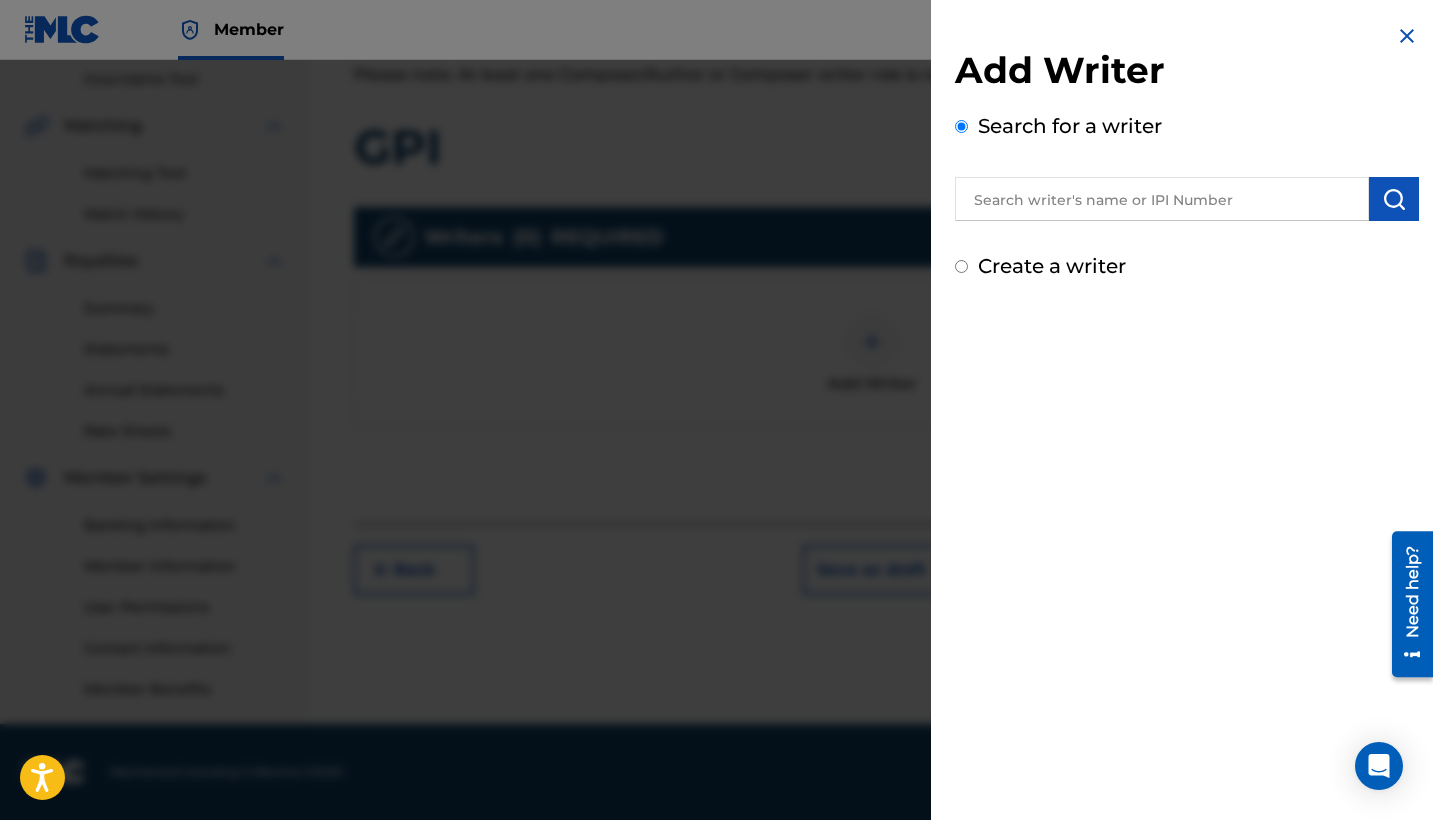 click at bounding box center [716, 470] 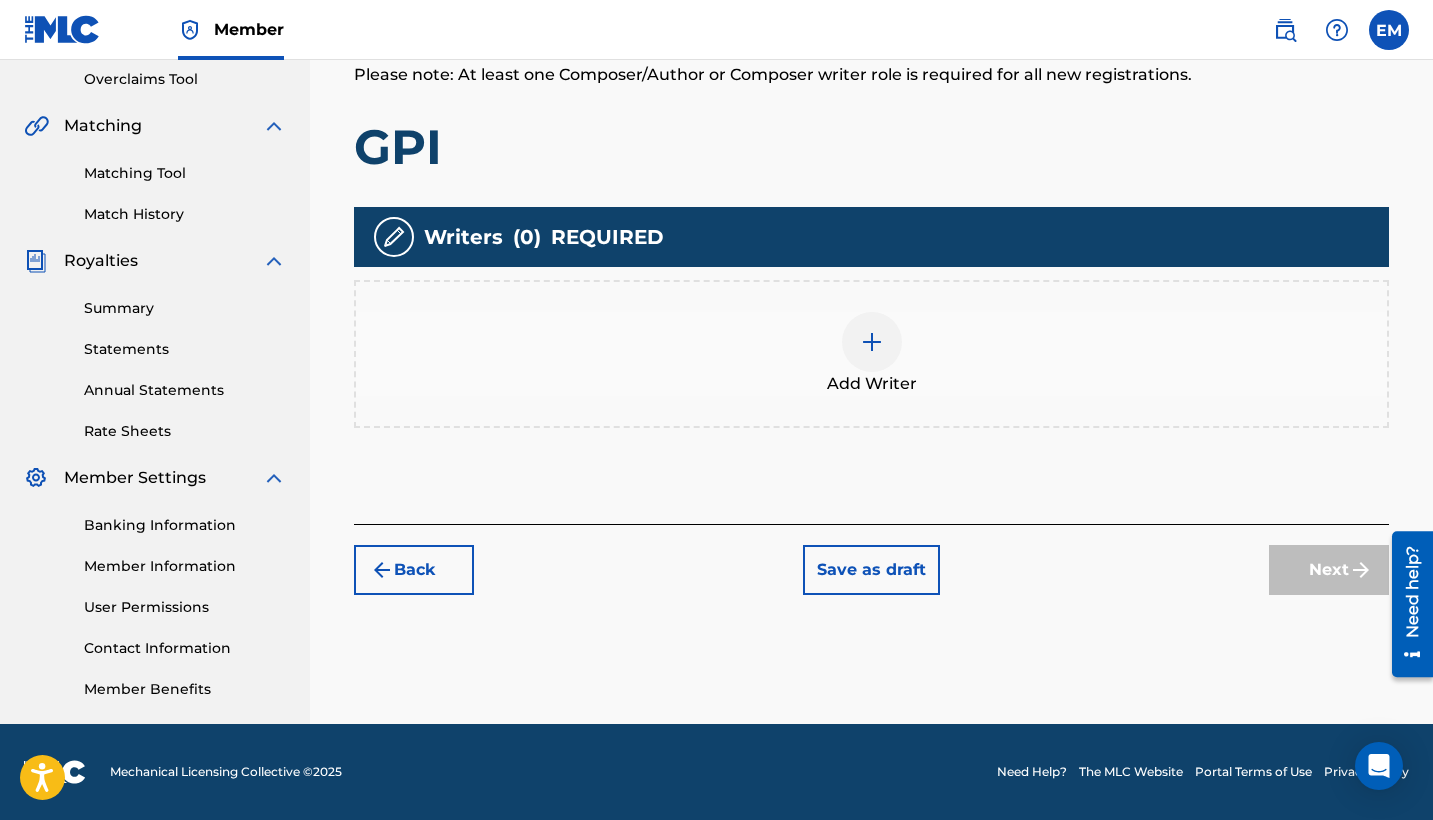 click at bounding box center [872, 342] 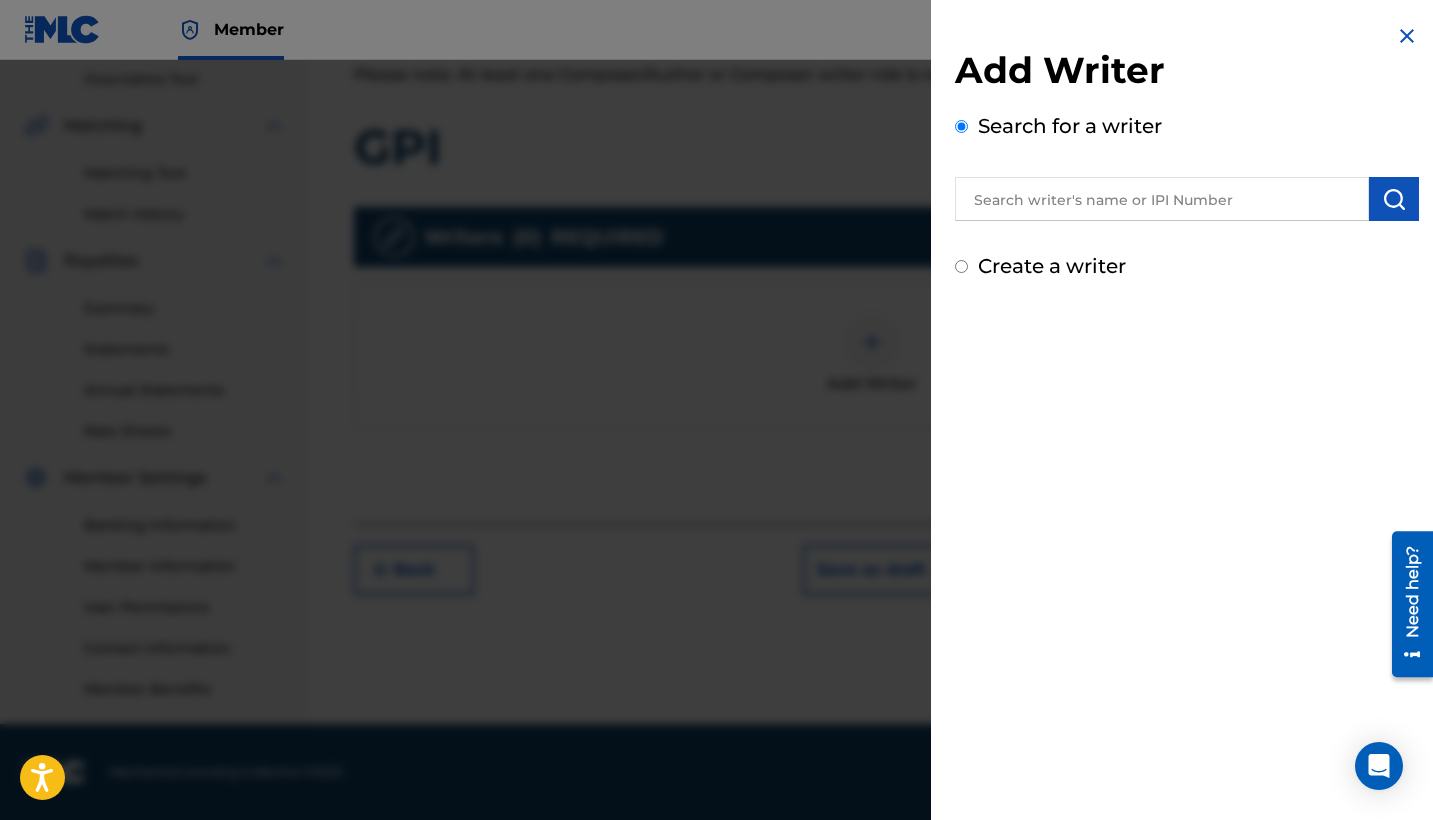 click on "Create a writer" at bounding box center (1052, 266) 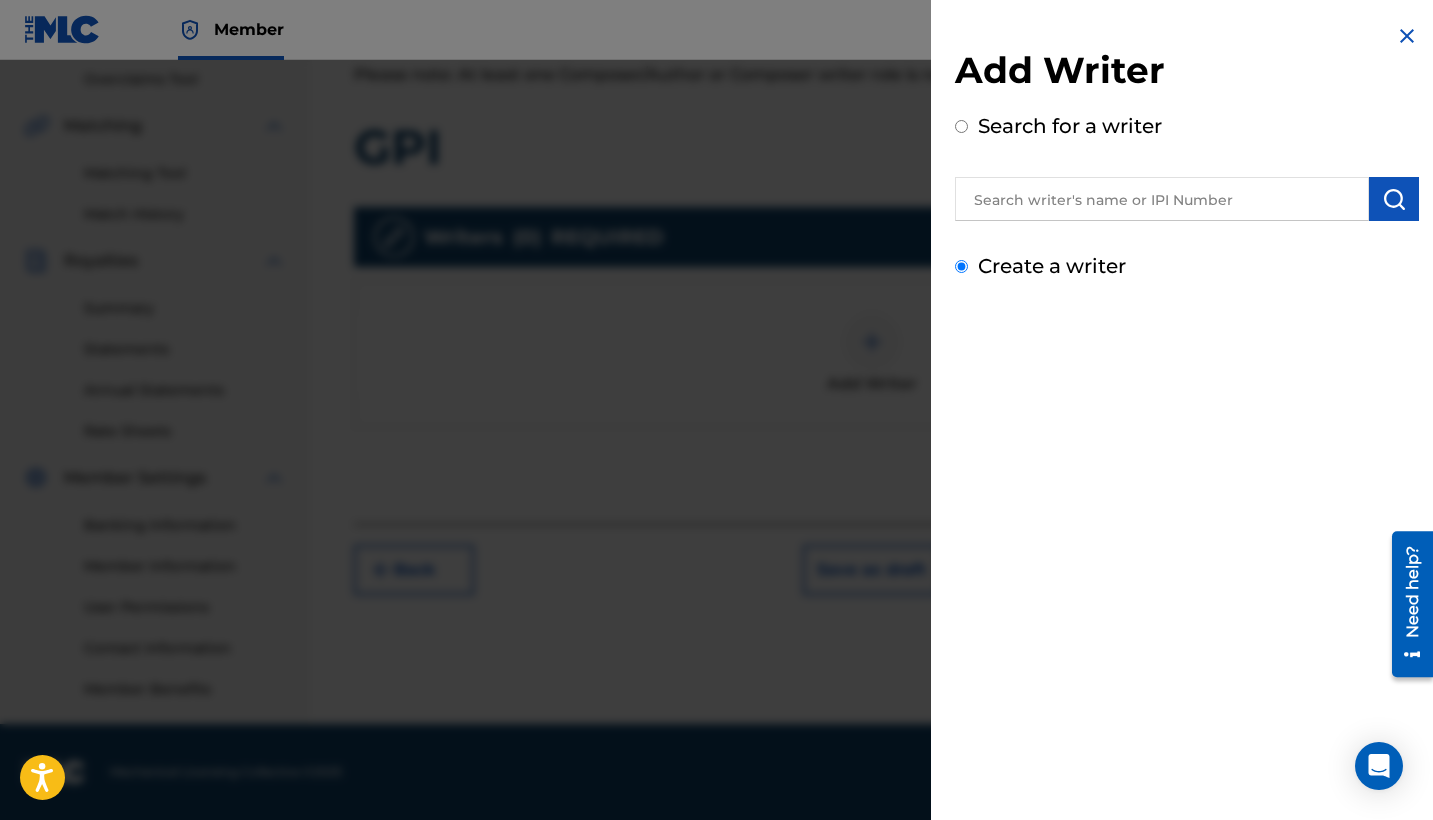 click on "Create a writer" at bounding box center (961, 266) 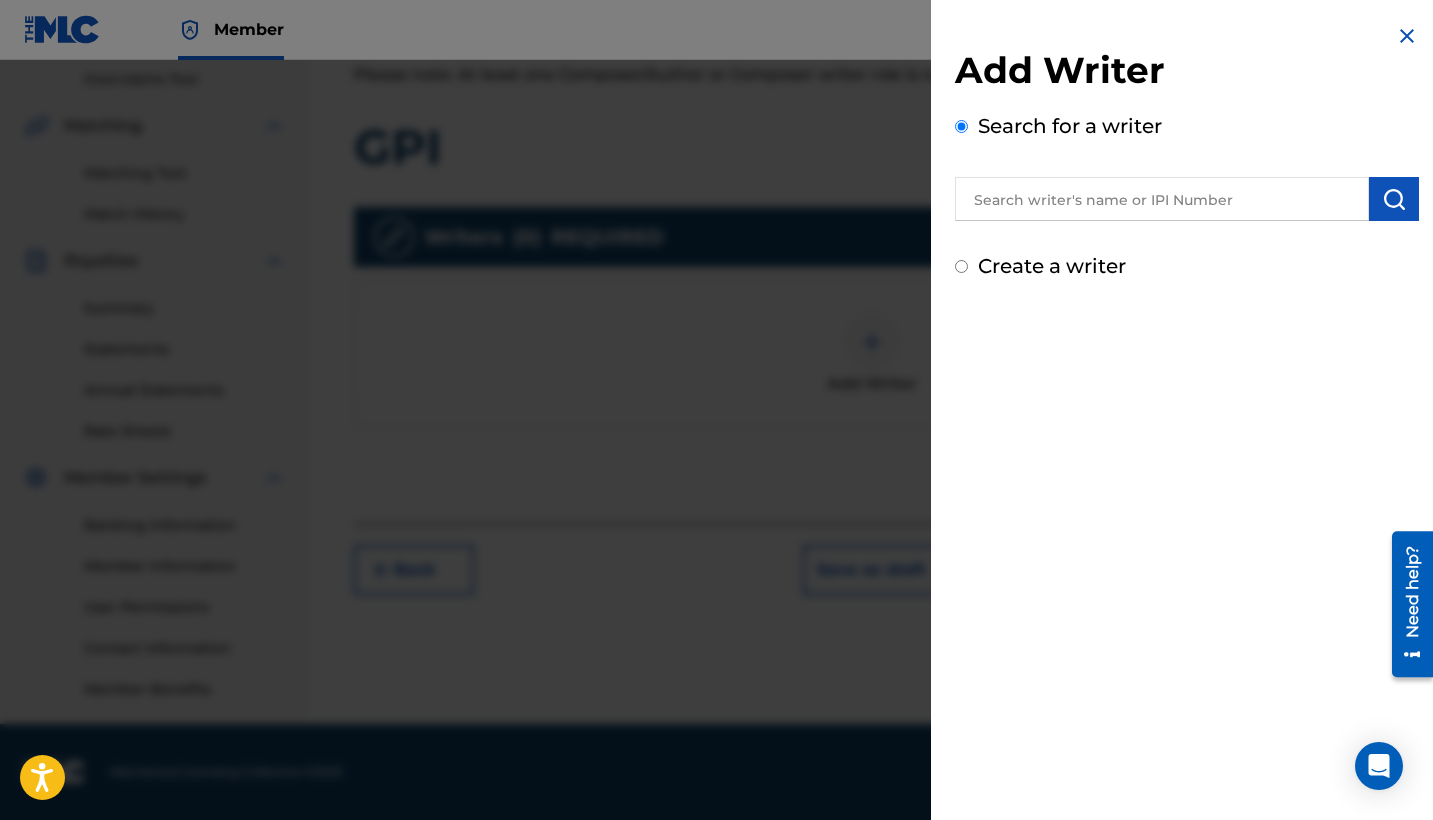 radio on "false" 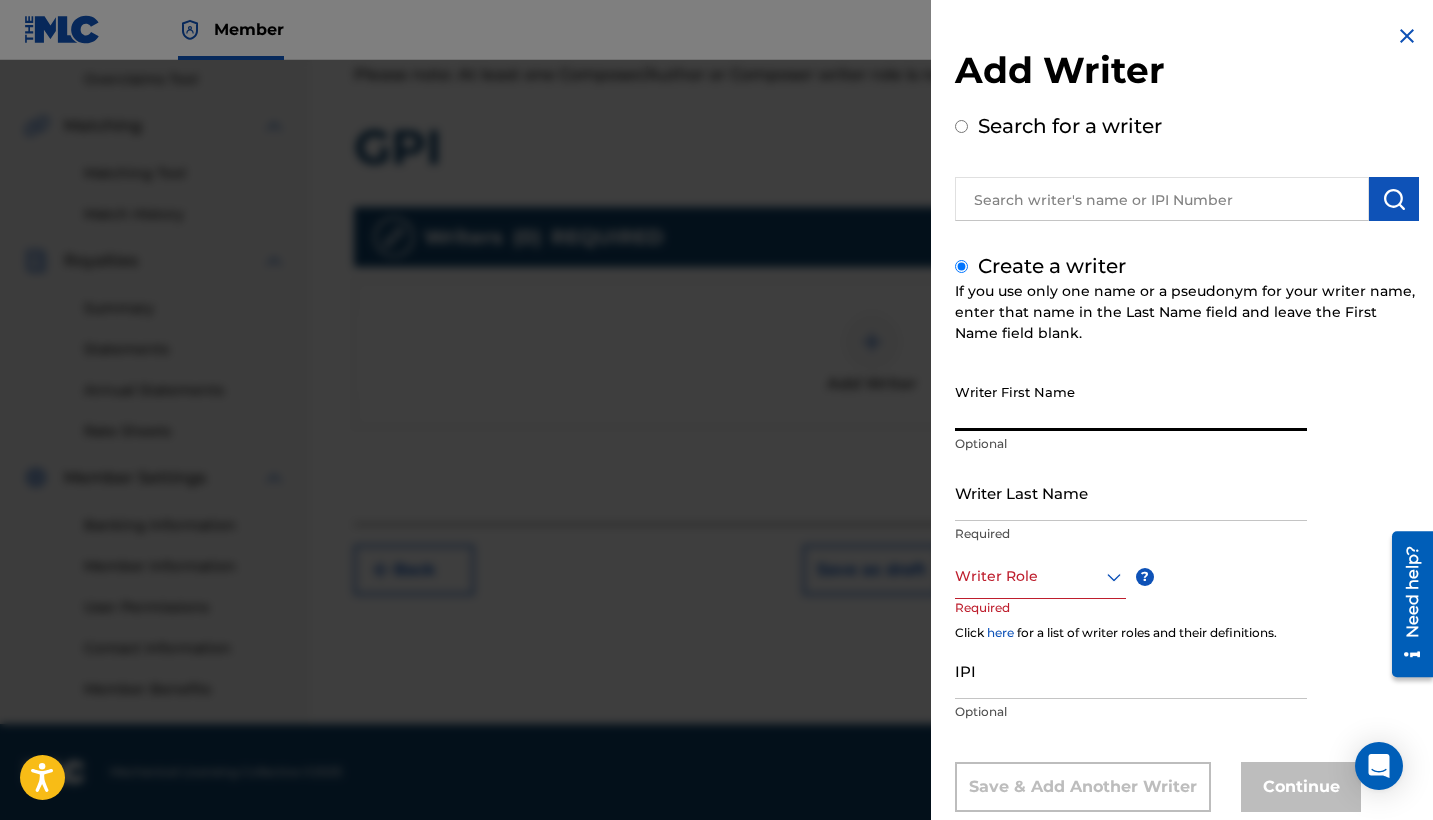 click on "Writer First Name" at bounding box center (1131, 402) 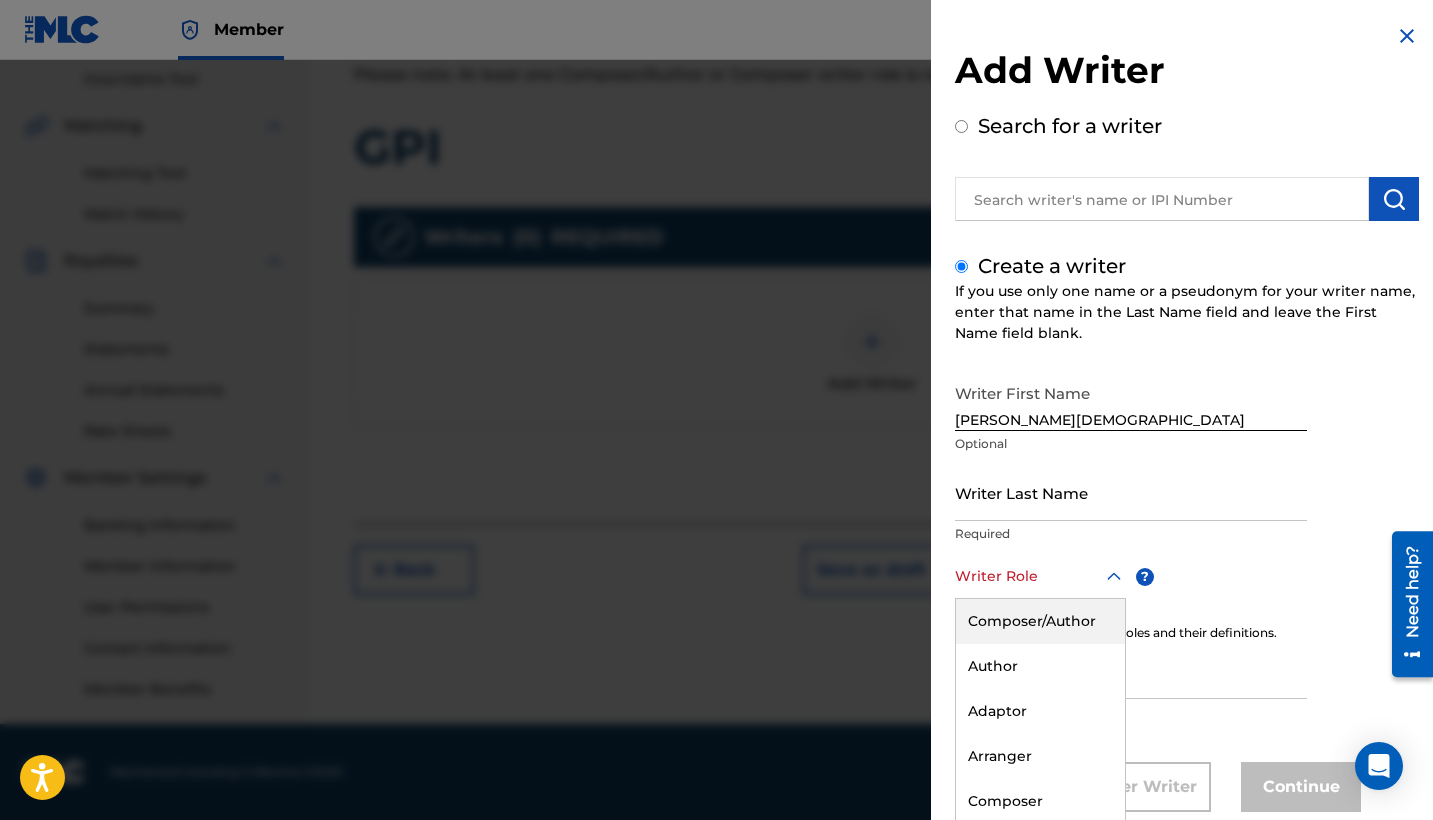 click on "Composer/Author, 1 of 8. 8 results available. Use Up and Down to choose options, press Enter to select the currently focused option, press Escape to exit the menu, press Tab to select the option and exit the menu. Writer Role Composer/Author Author Adaptor Arranger Composer Translator Sub Arranger Sub Author" at bounding box center [1040, 576] 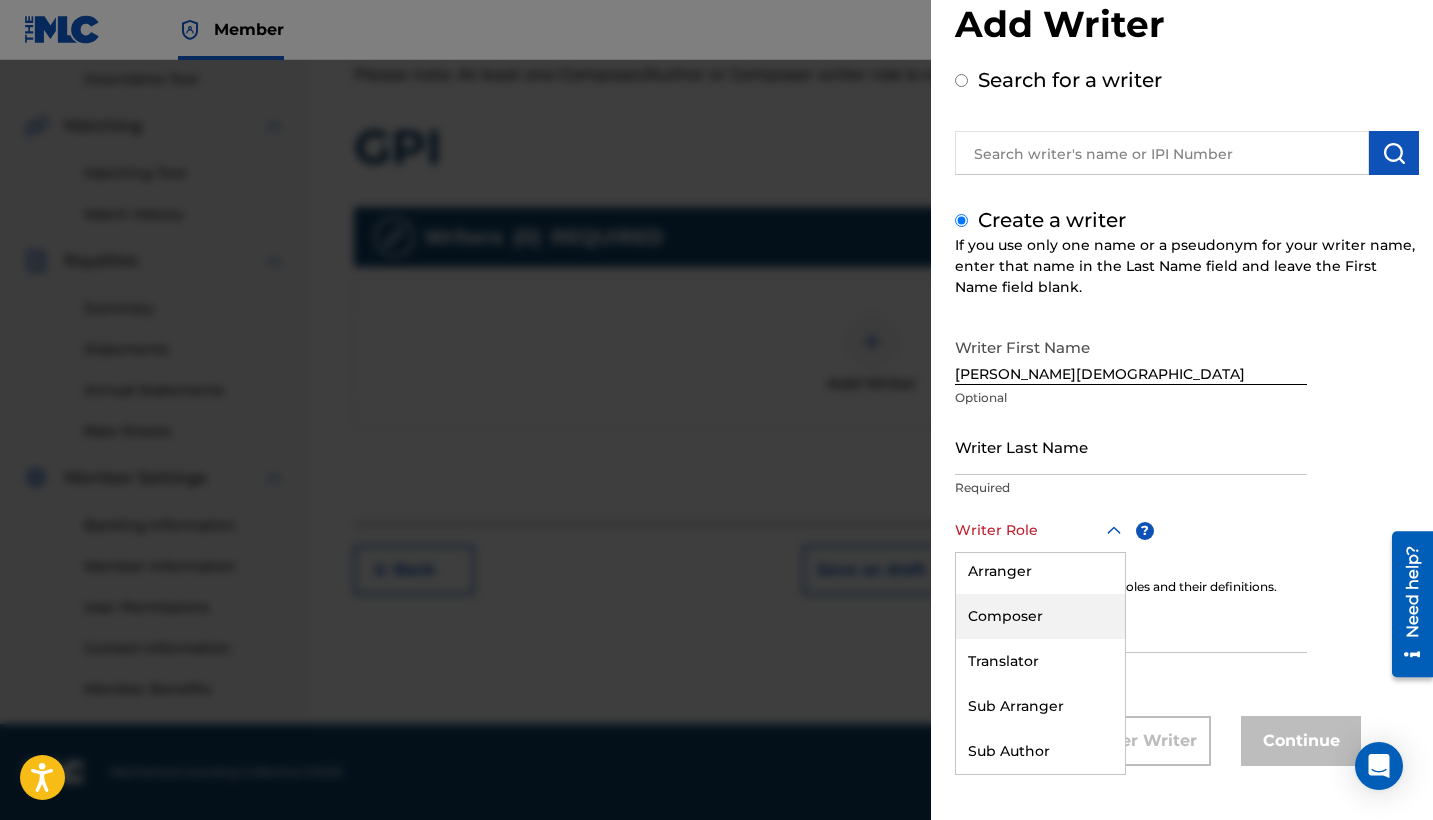 scroll, scrollTop: 0, scrollLeft: 0, axis: both 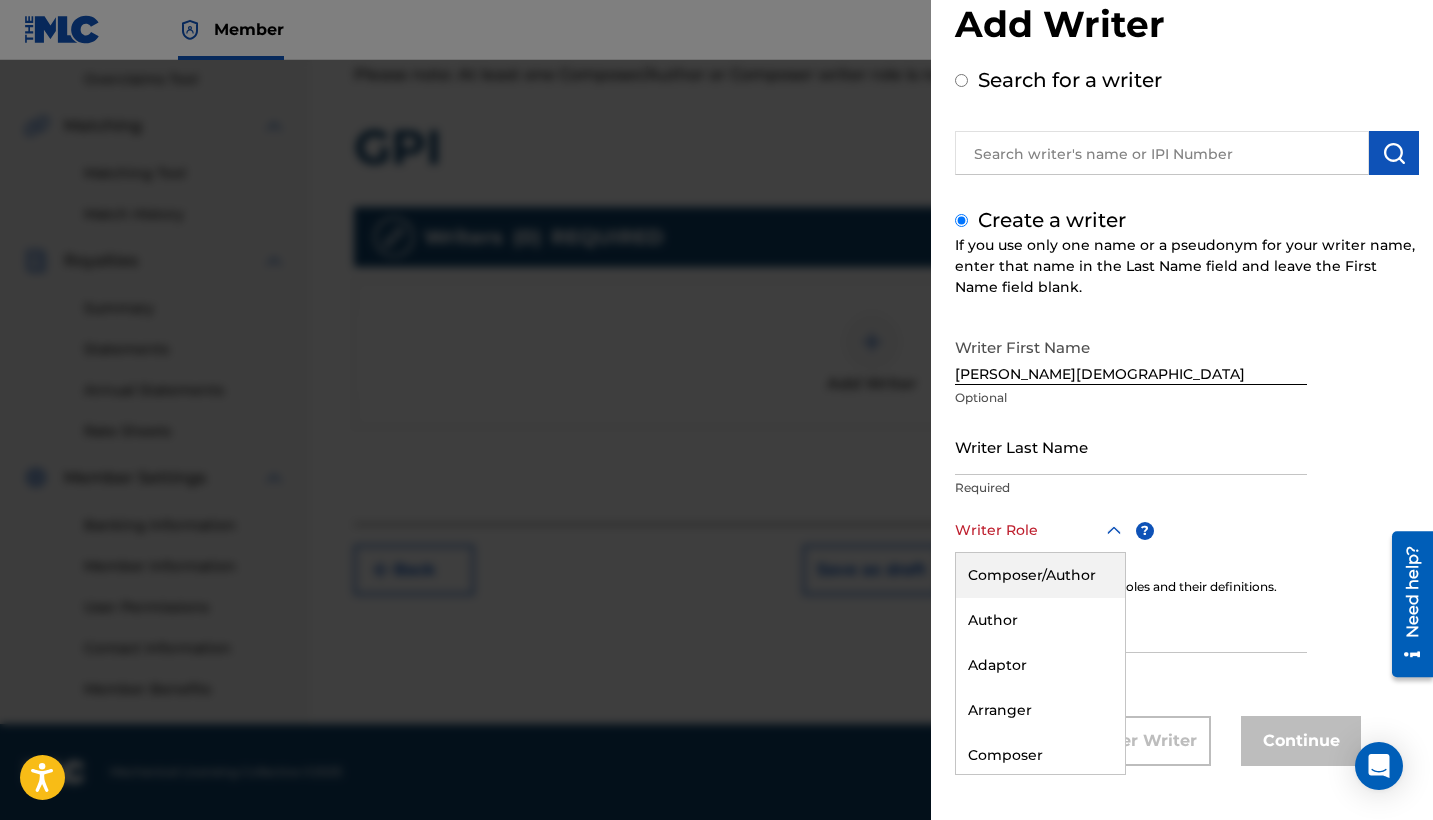 click on "Composer/Author" at bounding box center [1040, 575] 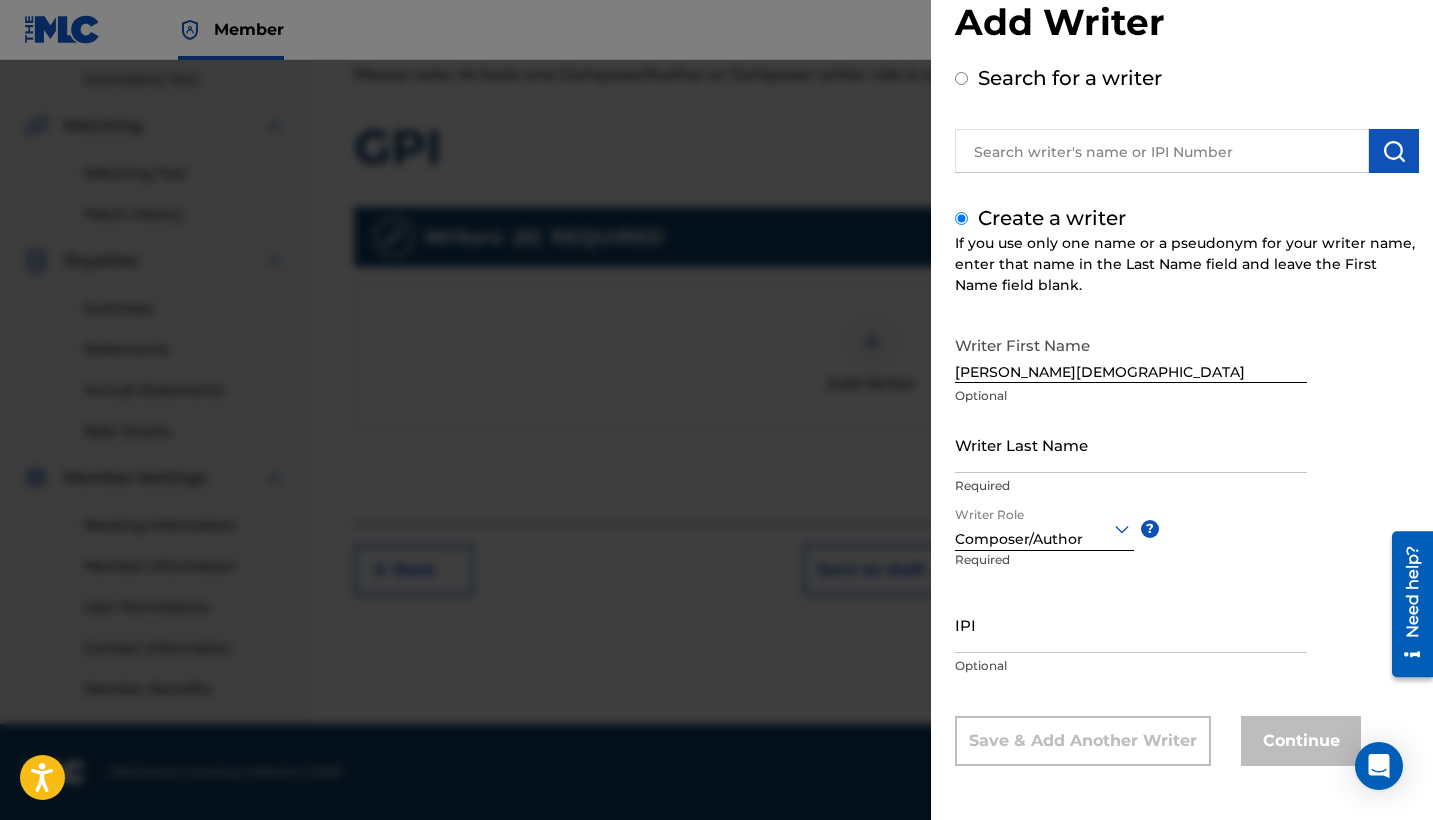 scroll, scrollTop: 48, scrollLeft: 0, axis: vertical 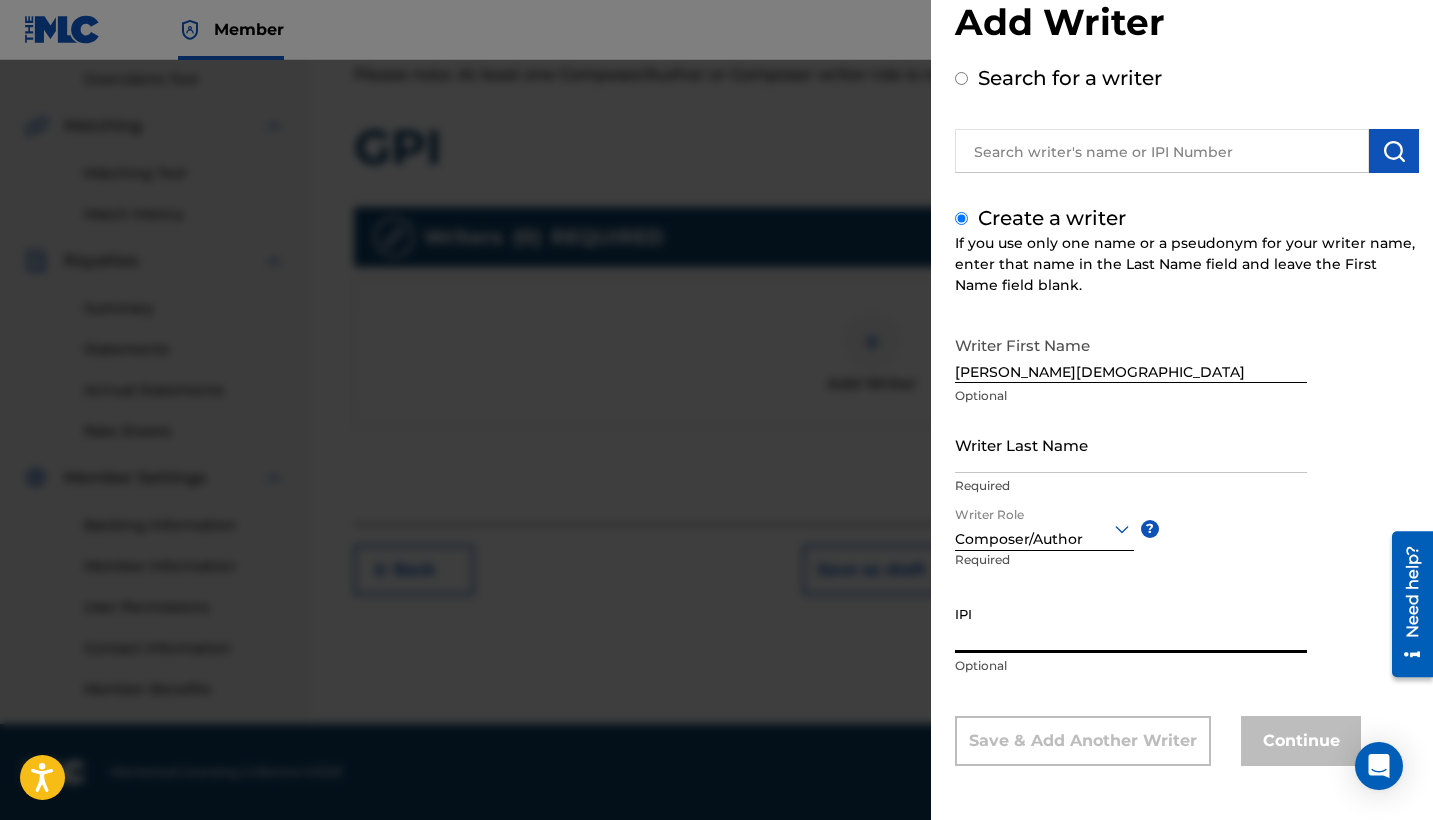 click on "IPI" at bounding box center [1131, 624] 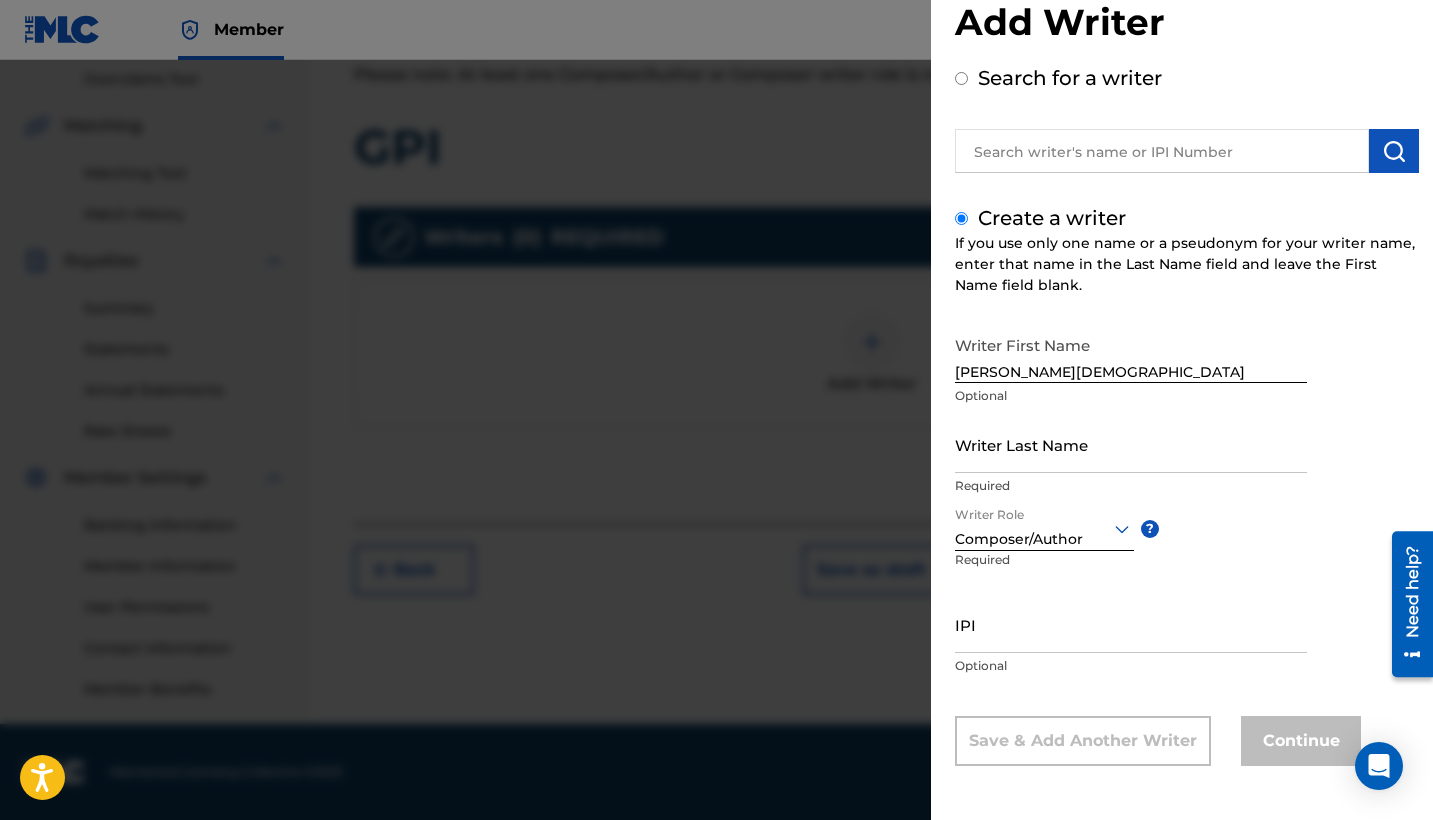 click on "Save & Add Another Writer" at bounding box center (1083, 741) 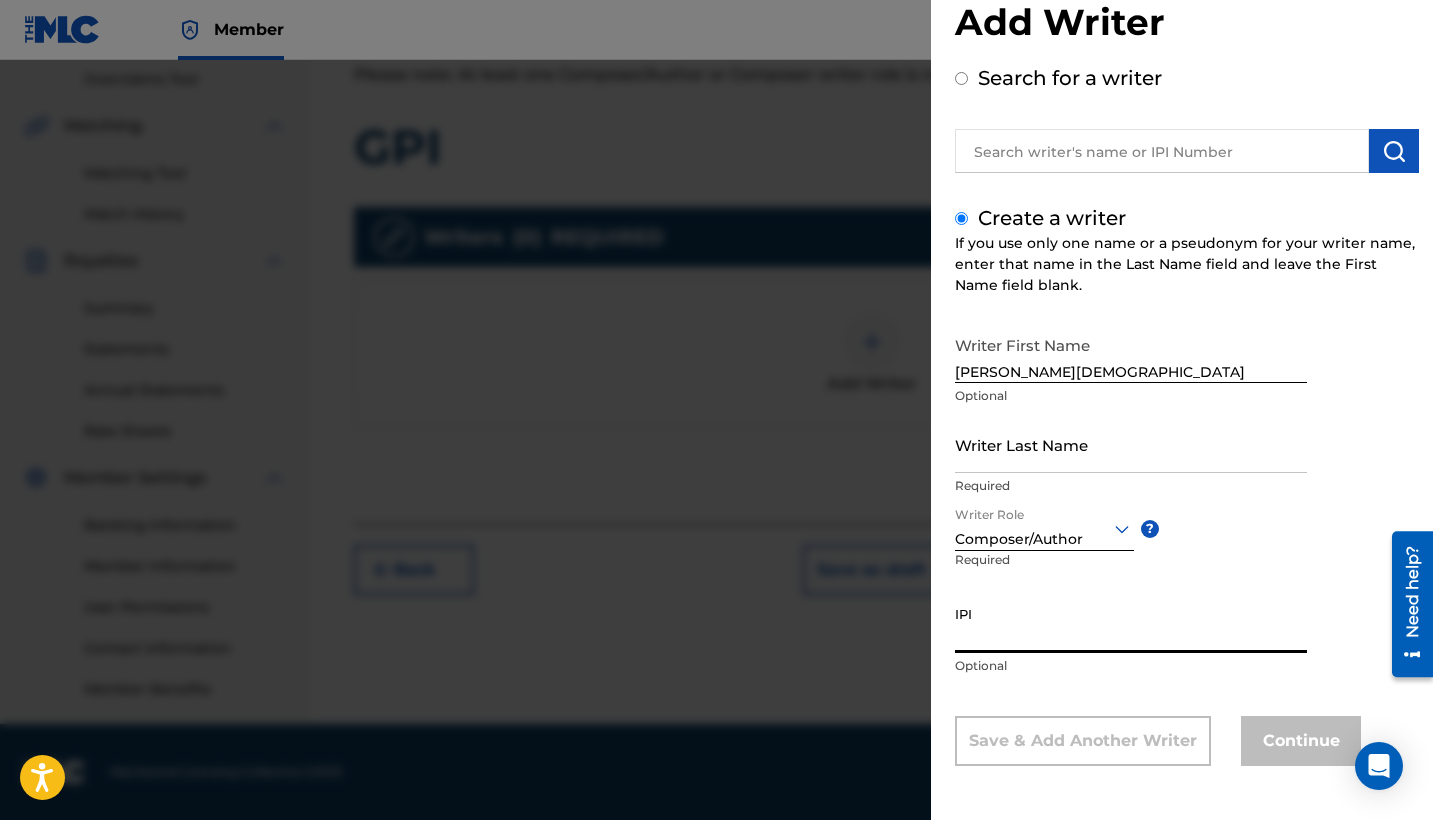 click on "[PERSON_NAME][DEMOGRAPHIC_DATA]" at bounding box center [1131, 354] 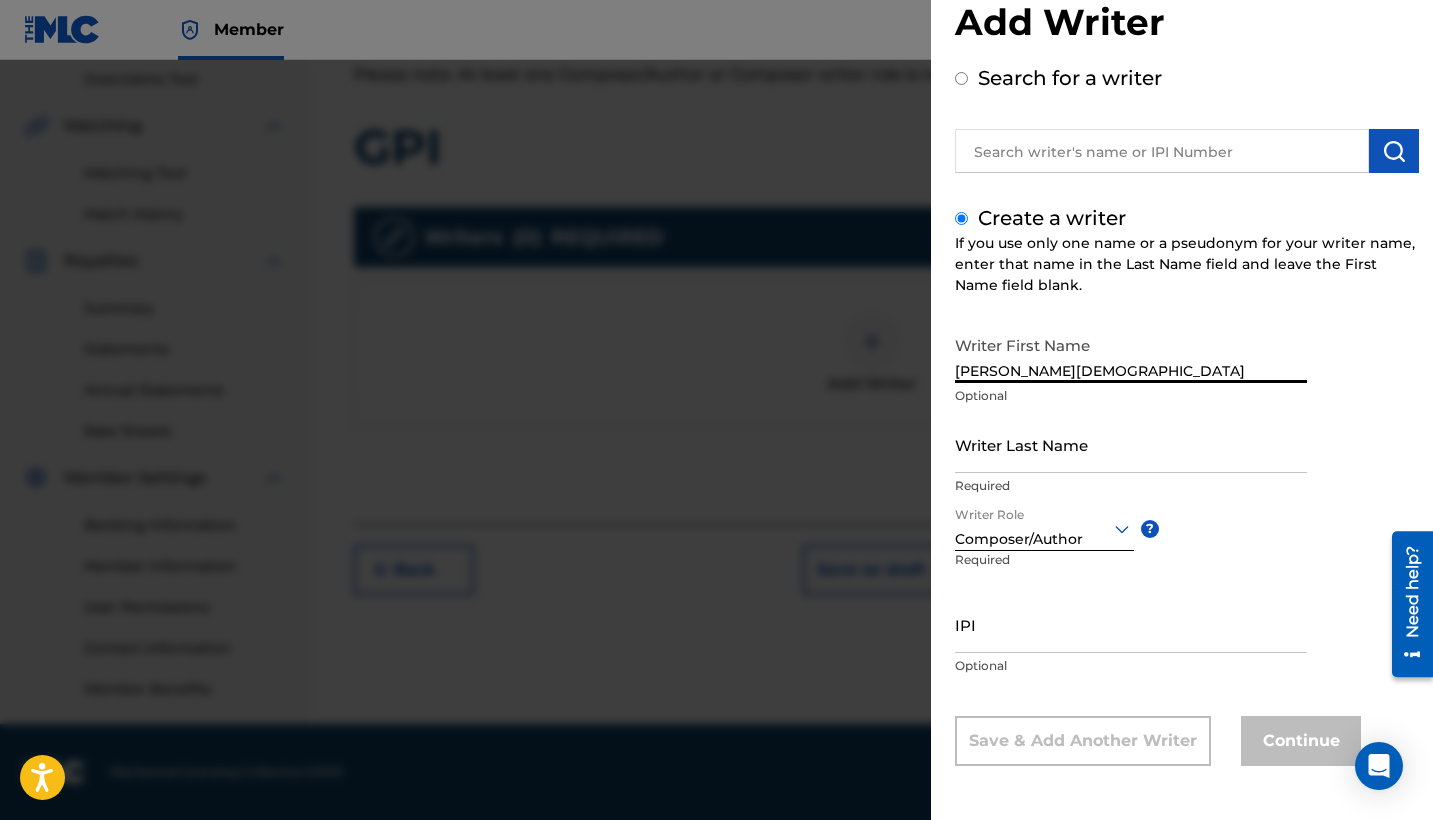 drag, startPoint x: 1097, startPoint y: 411, endPoint x: 1299, endPoint y: 735, distance: 381.81146 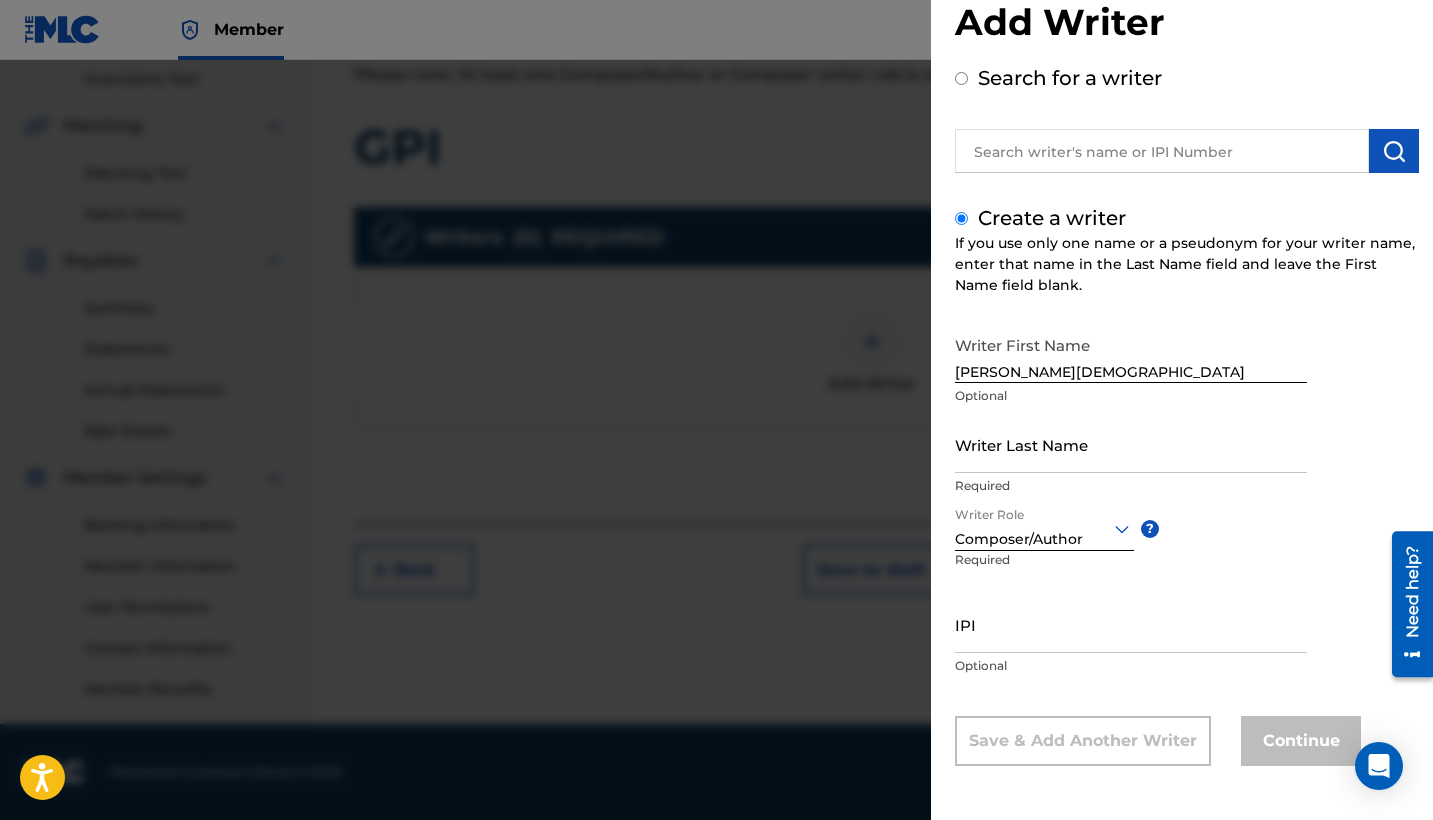 click on "Continue" at bounding box center (1301, 741) 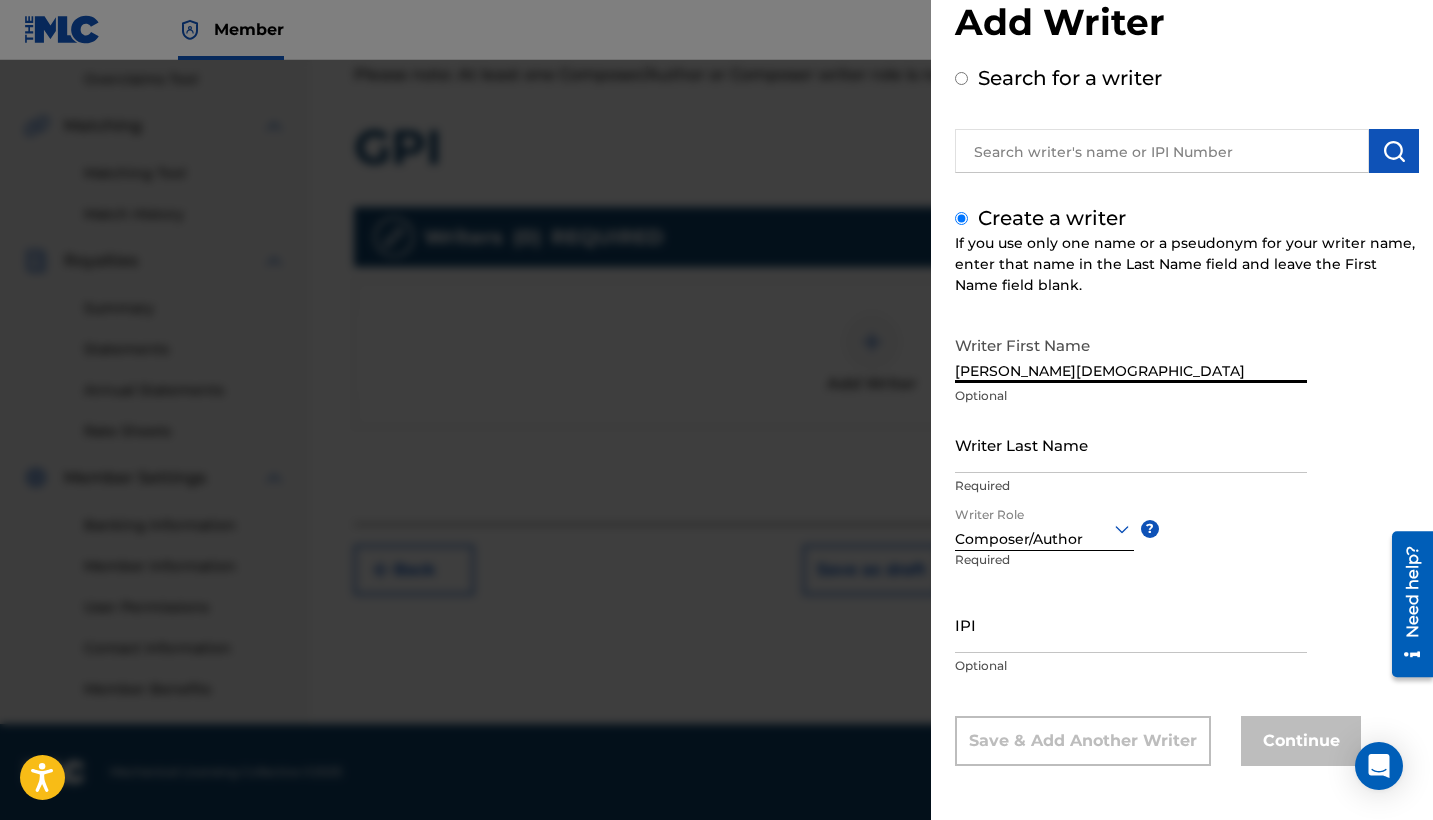 drag, startPoint x: 1109, startPoint y: 373, endPoint x: 1022, endPoint y: 376, distance: 87.05171 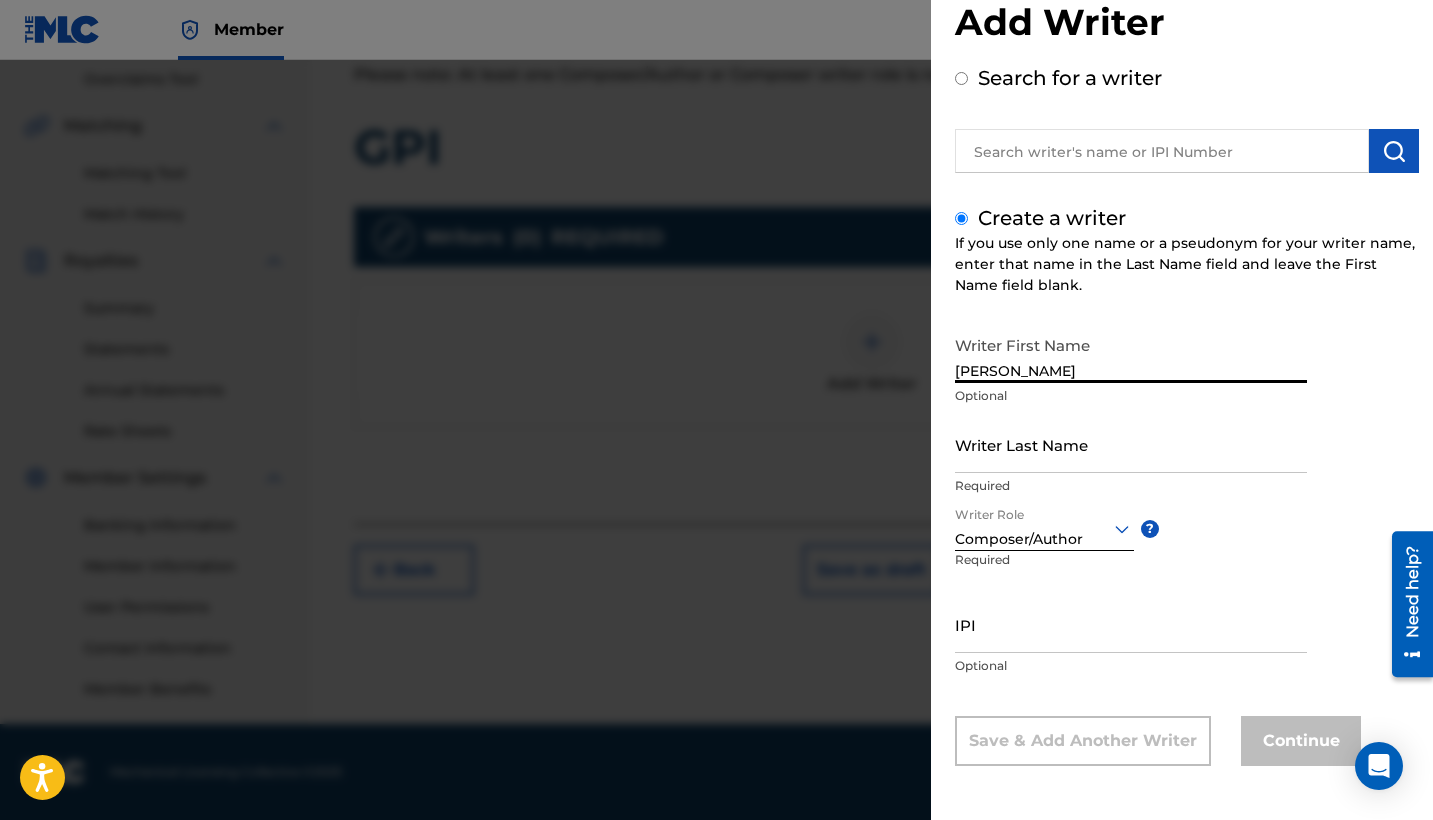 click on "Writer Last Name" at bounding box center [1131, 444] 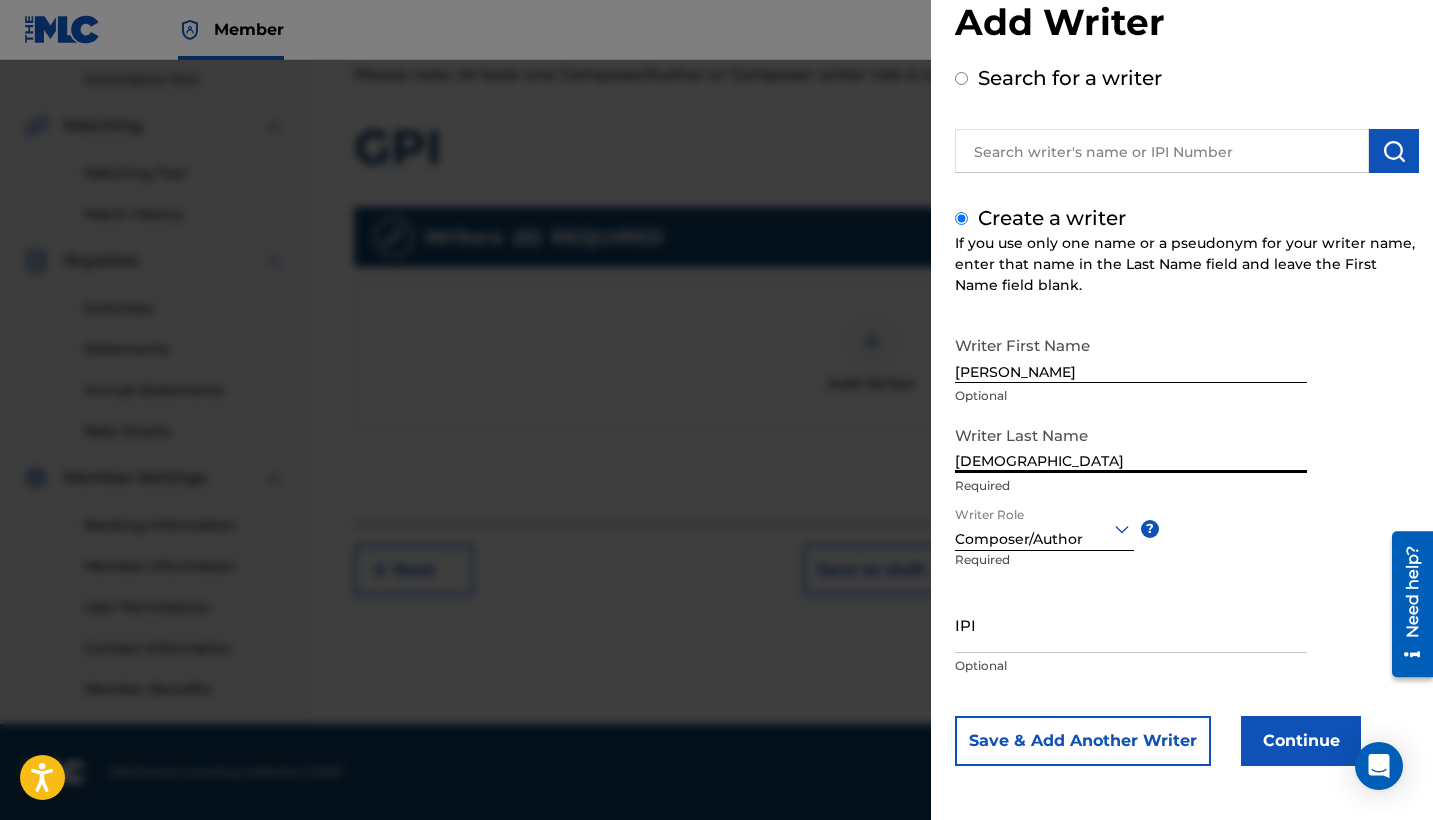 type on "[DEMOGRAPHIC_DATA]" 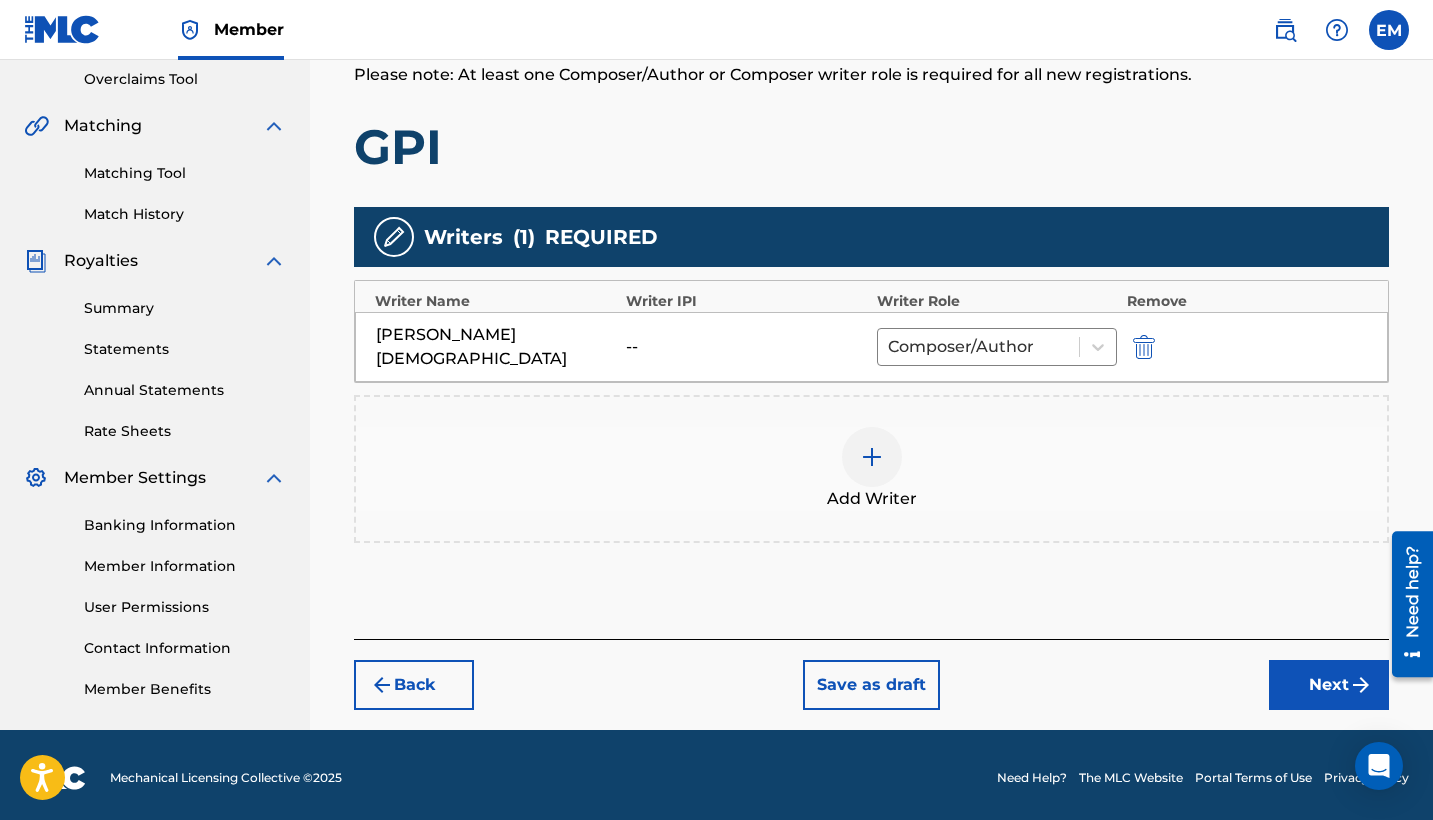 click on "Next" at bounding box center (1329, 685) 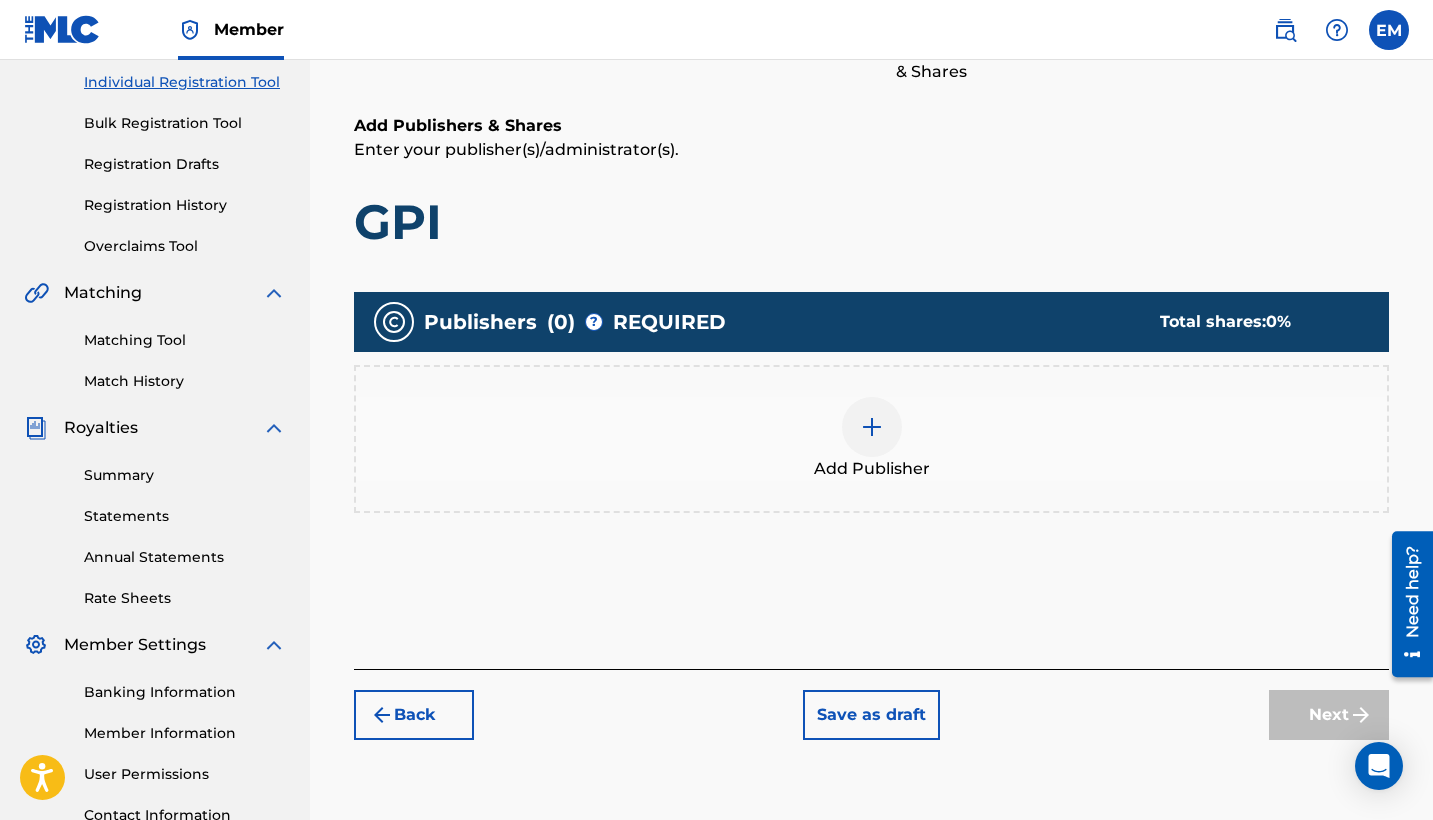 scroll, scrollTop: 255, scrollLeft: 0, axis: vertical 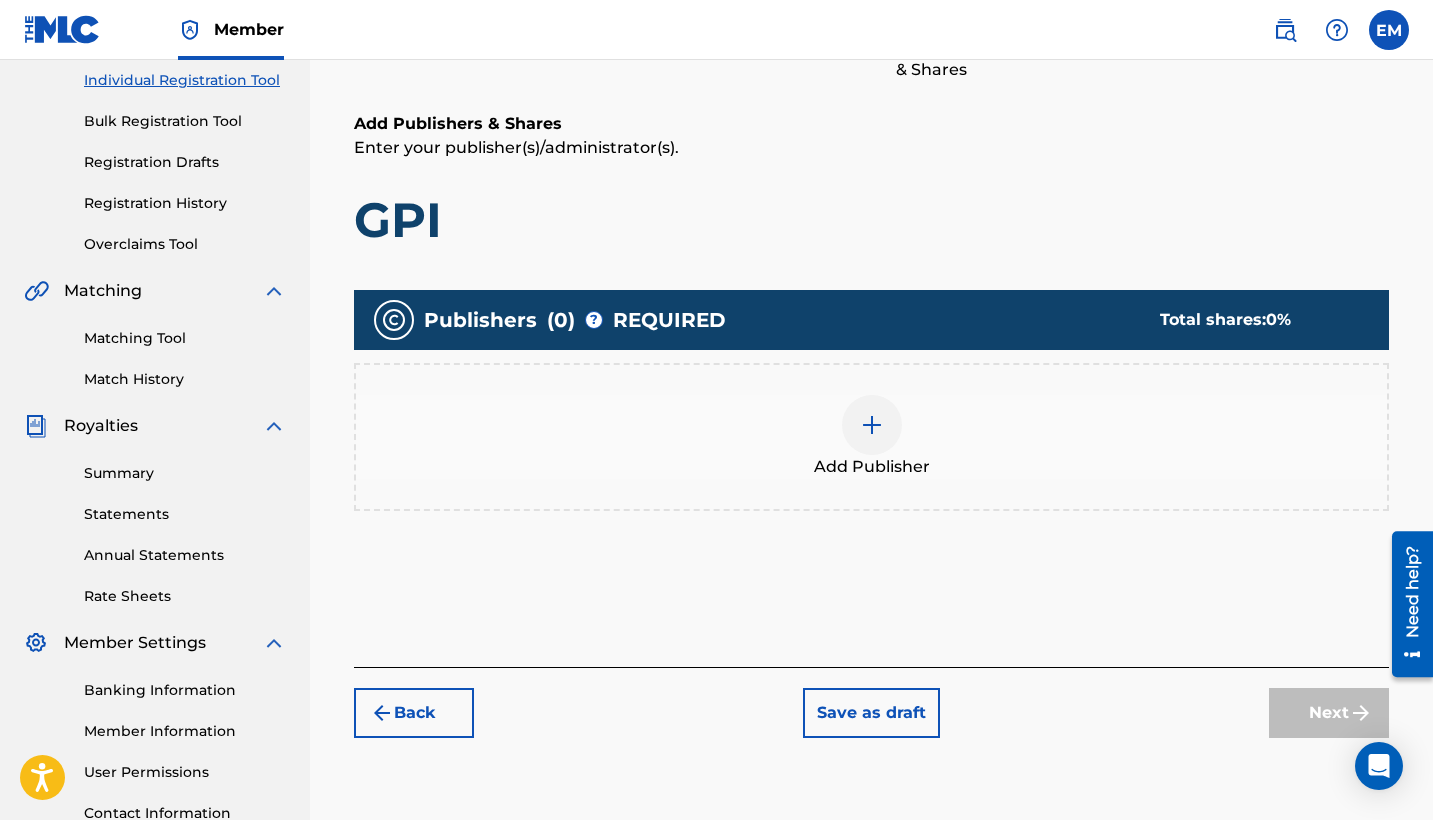 click at bounding box center [872, 425] 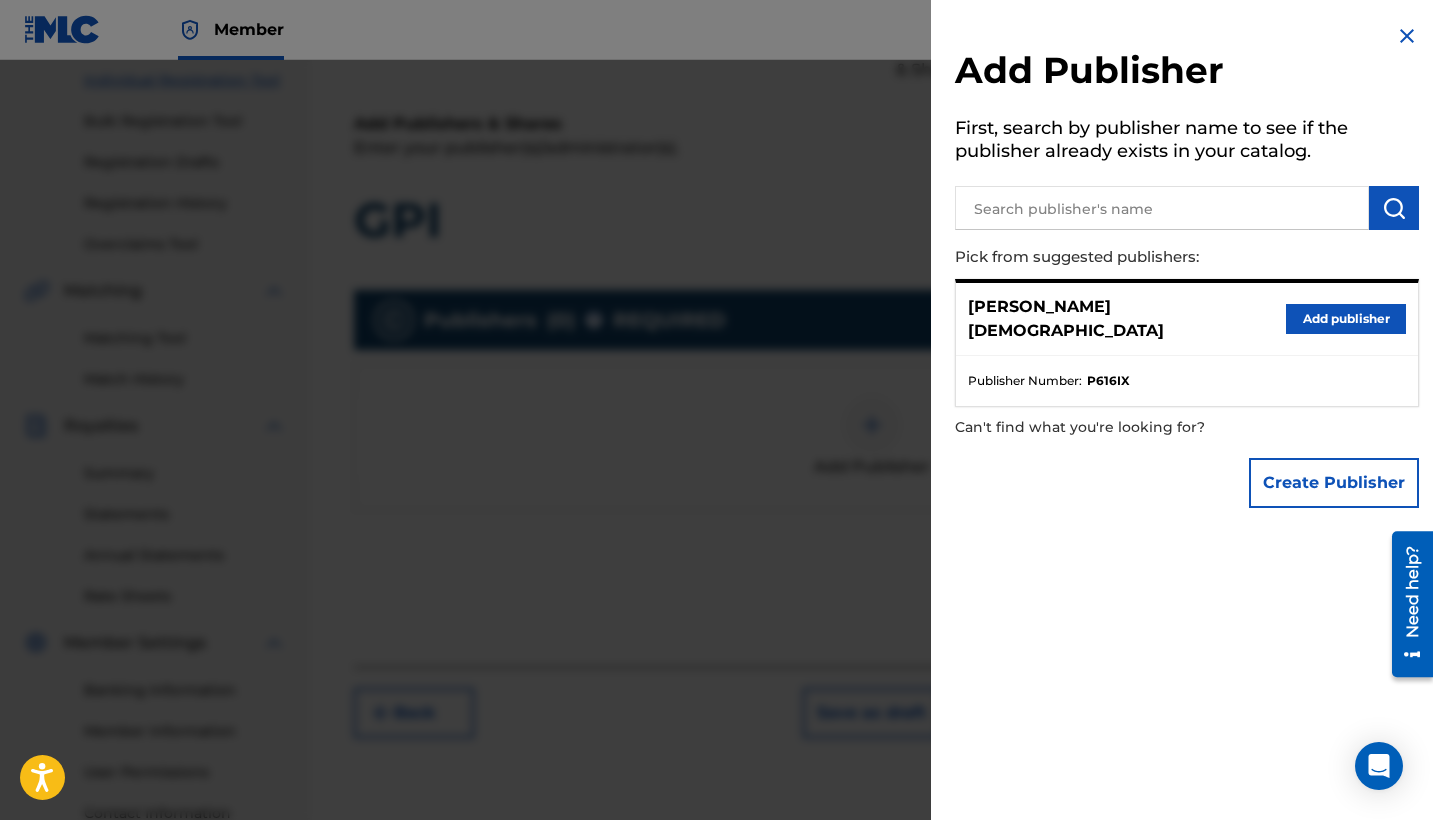 click on "[PERSON_NAME][DEMOGRAPHIC_DATA]" at bounding box center (1127, 319) 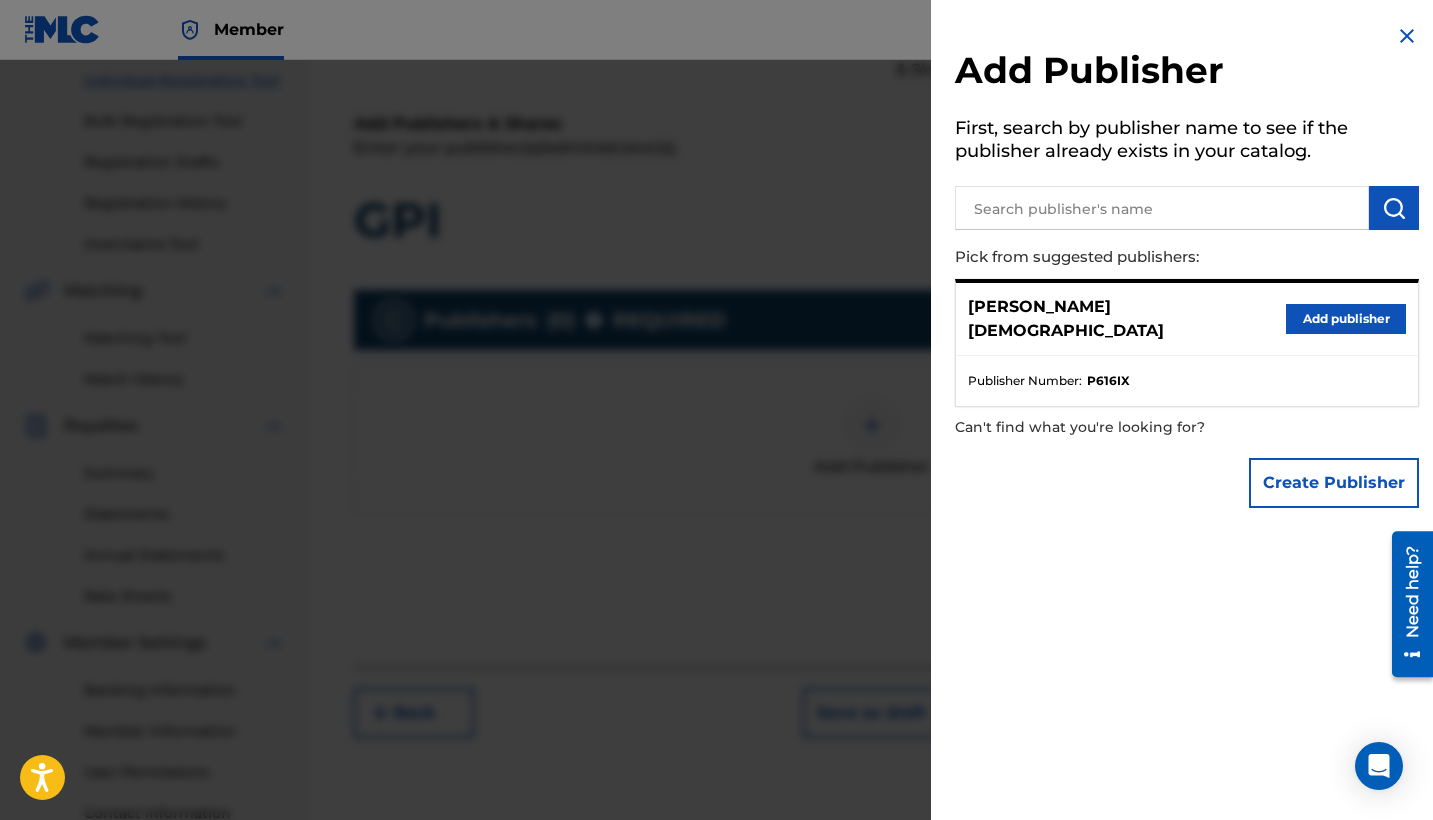 click on "[PERSON_NAME][DEMOGRAPHIC_DATA]" at bounding box center [1127, 319] 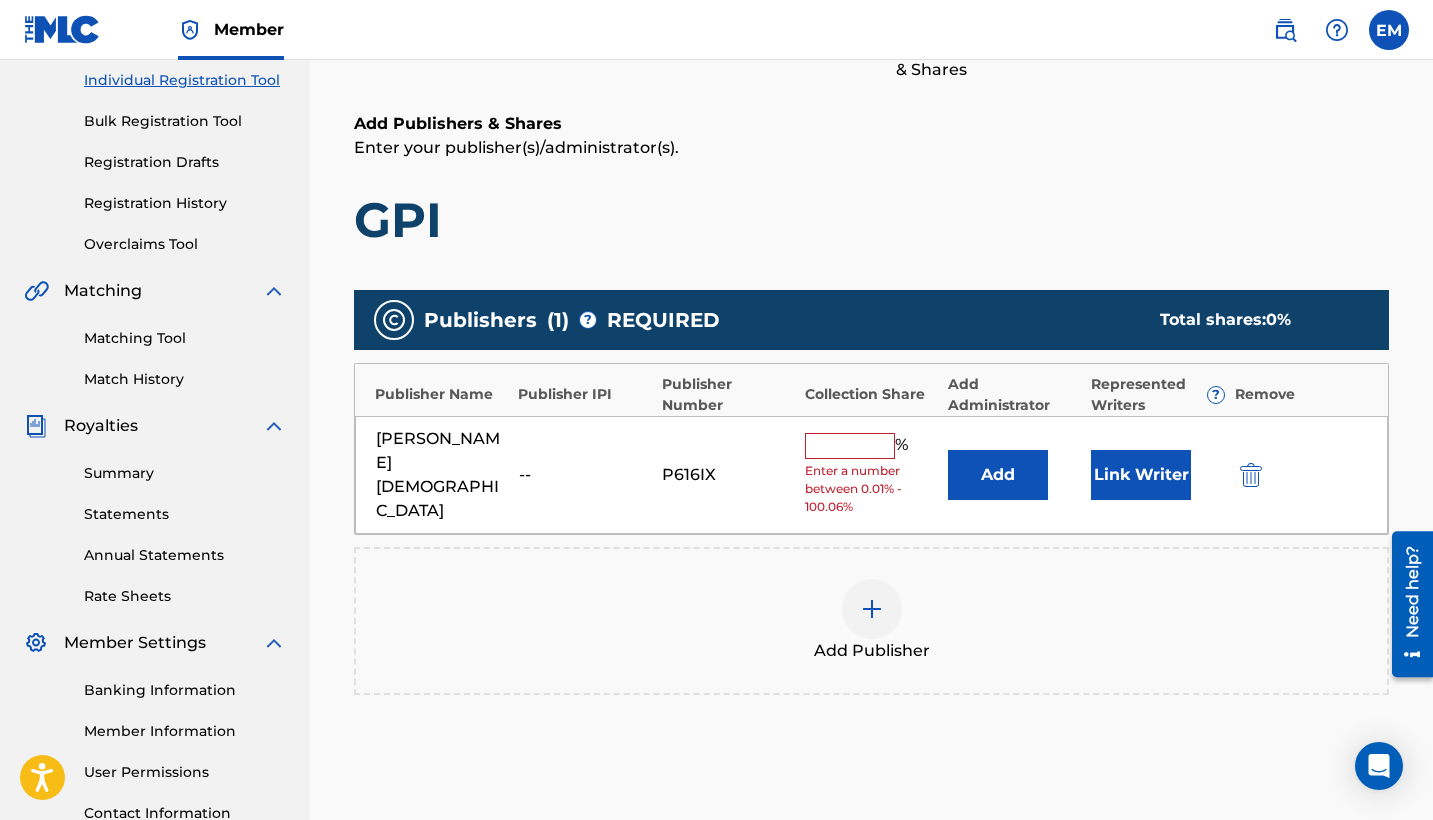 click on "P616IX" at bounding box center [728, 475] 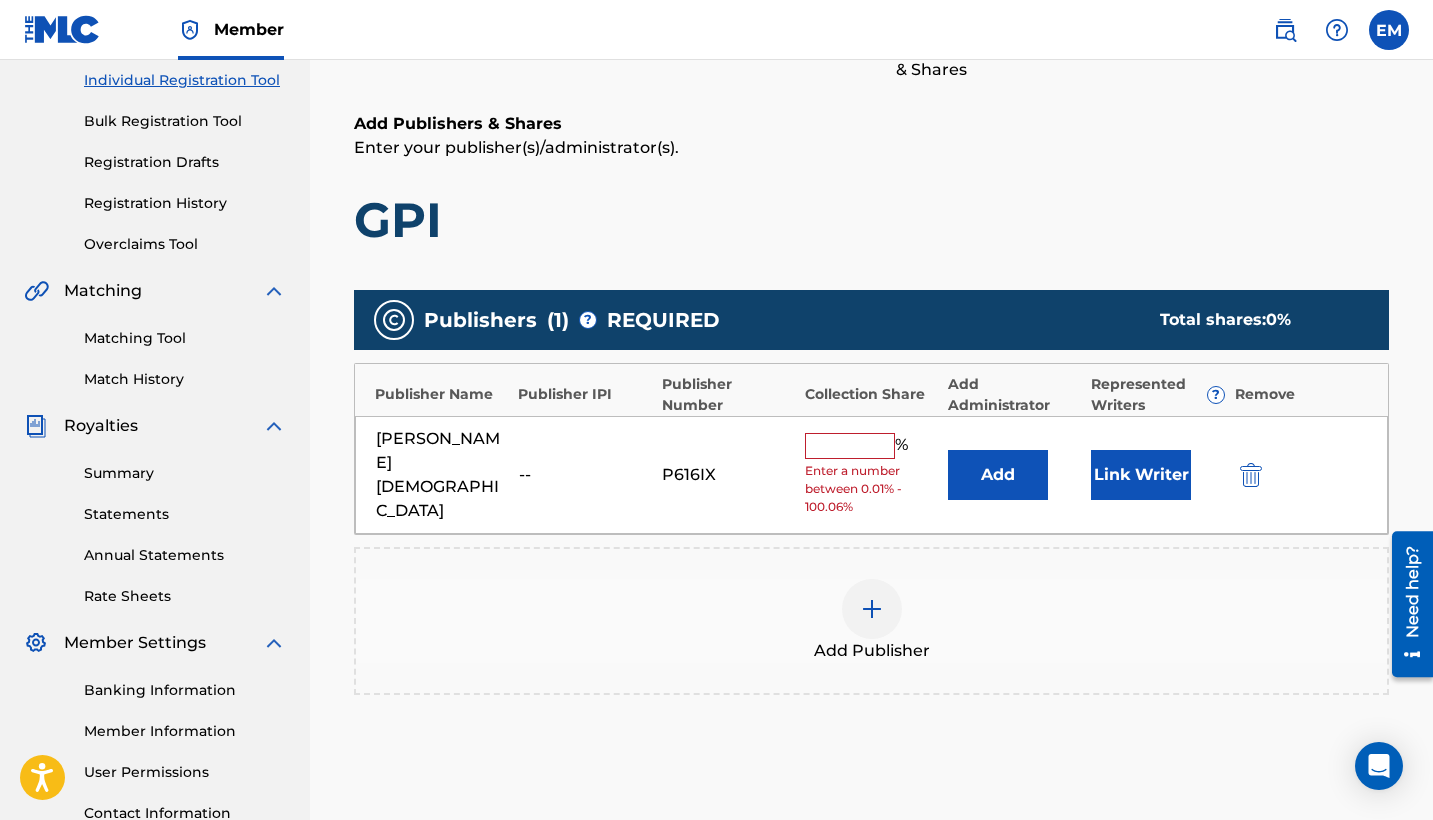 click at bounding box center [1251, 475] 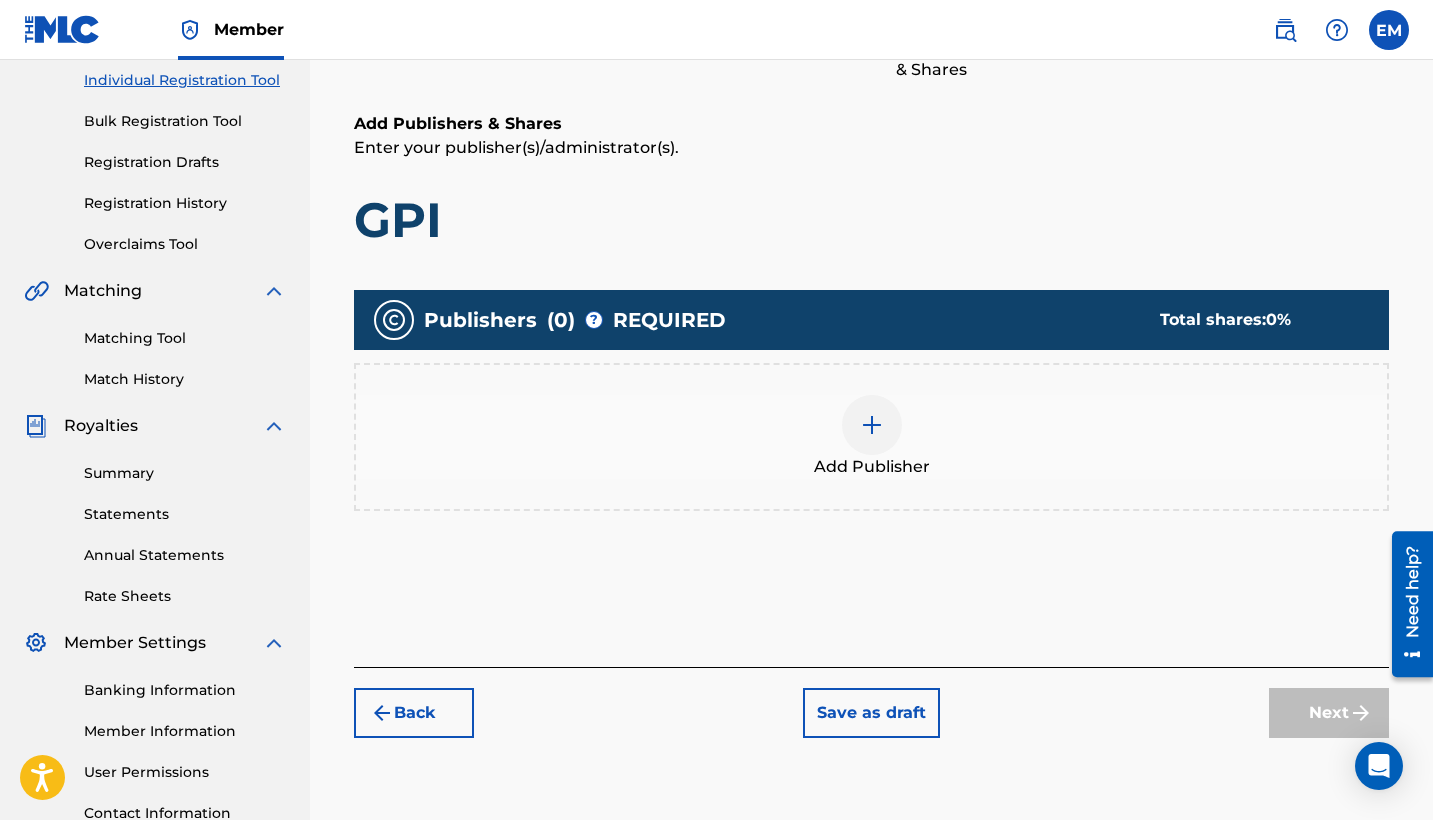 click on "Publishers ( 0 ) ? REQUIRED Total shares:  0 % Add Publisher" at bounding box center [871, 429] 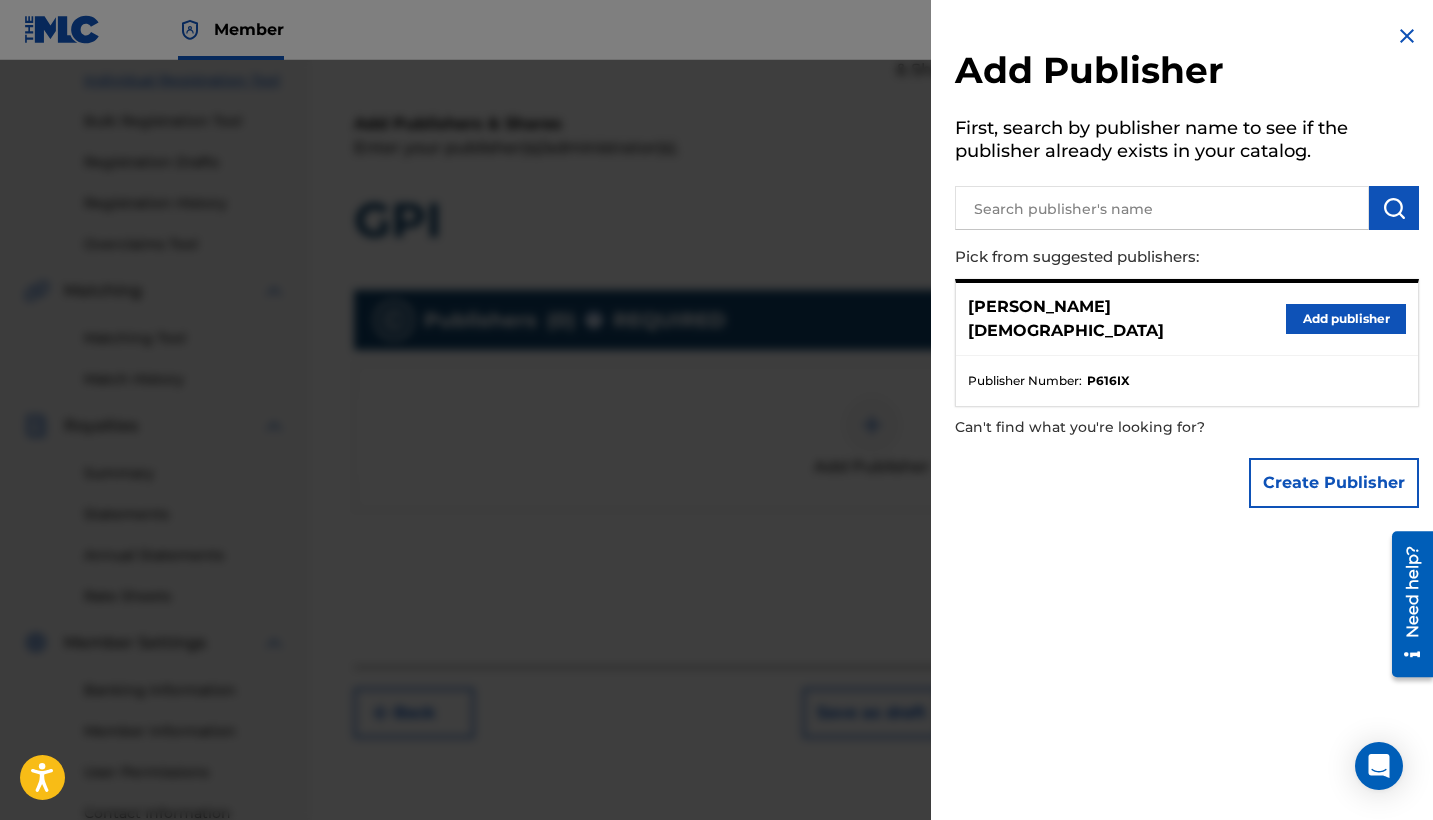 click on "P616IX" at bounding box center (1108, 381) 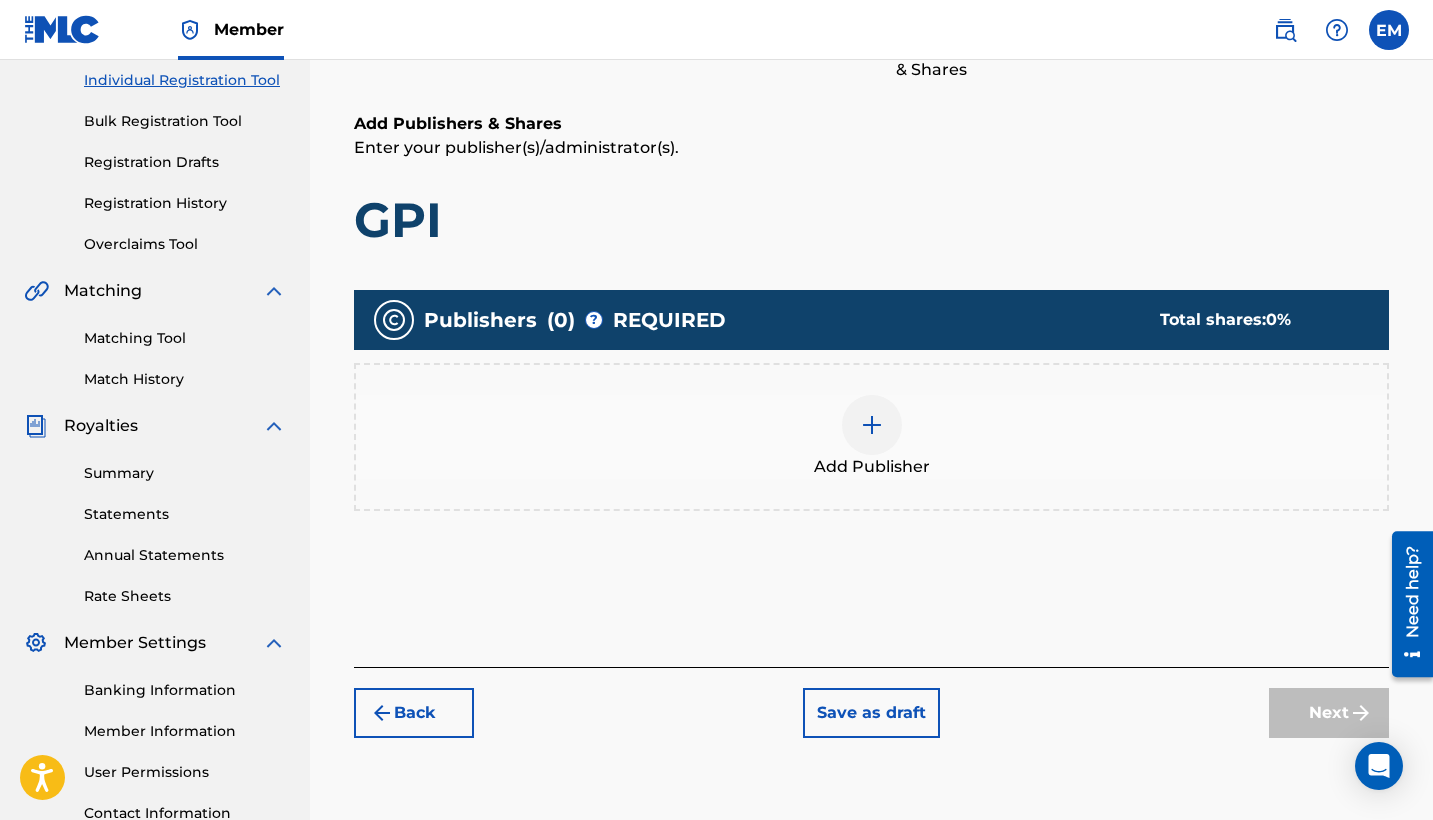 click on "Add Publisher" at bounding box center (871, 437) 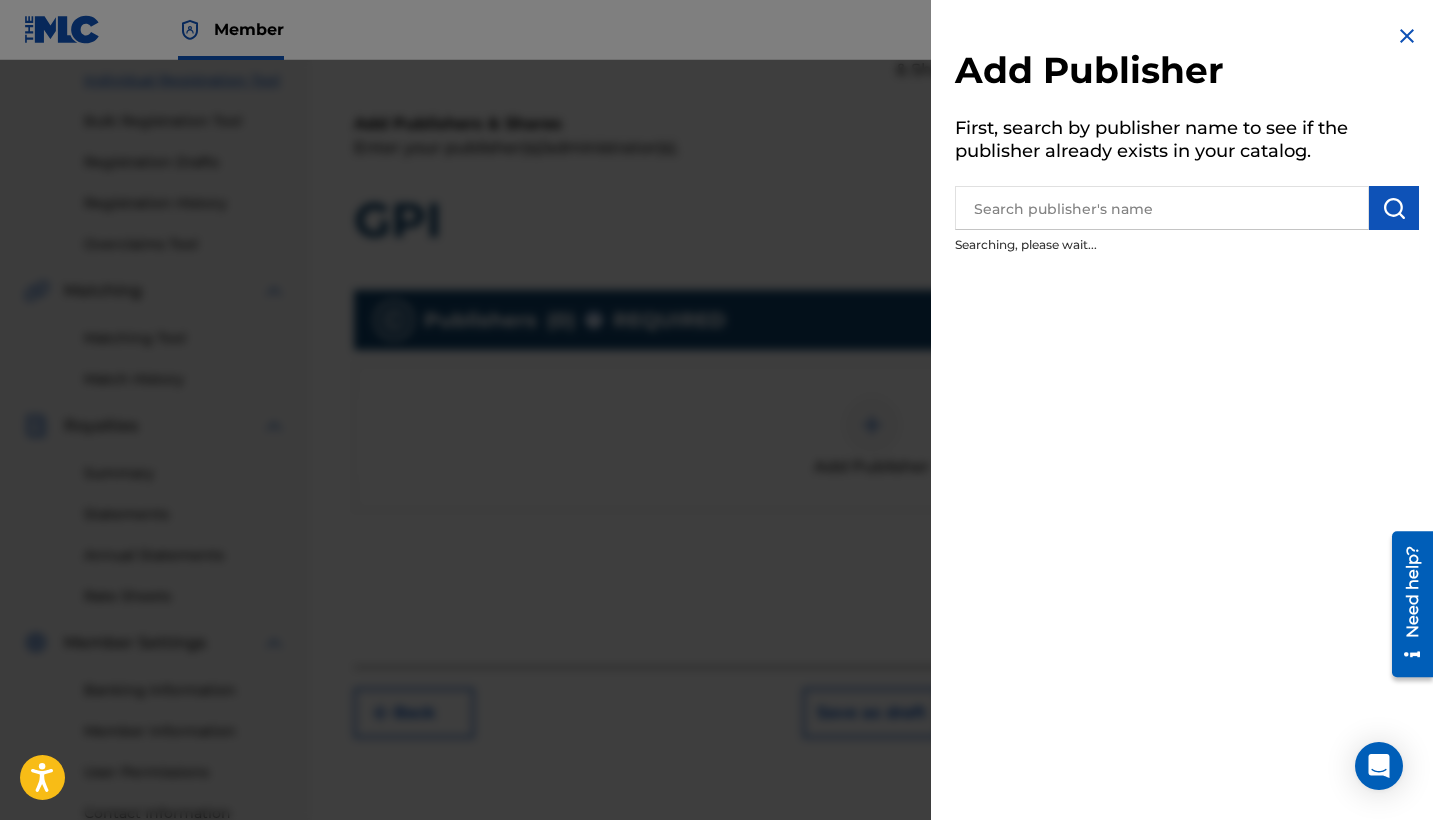 click at bounding box center [1162, 208] 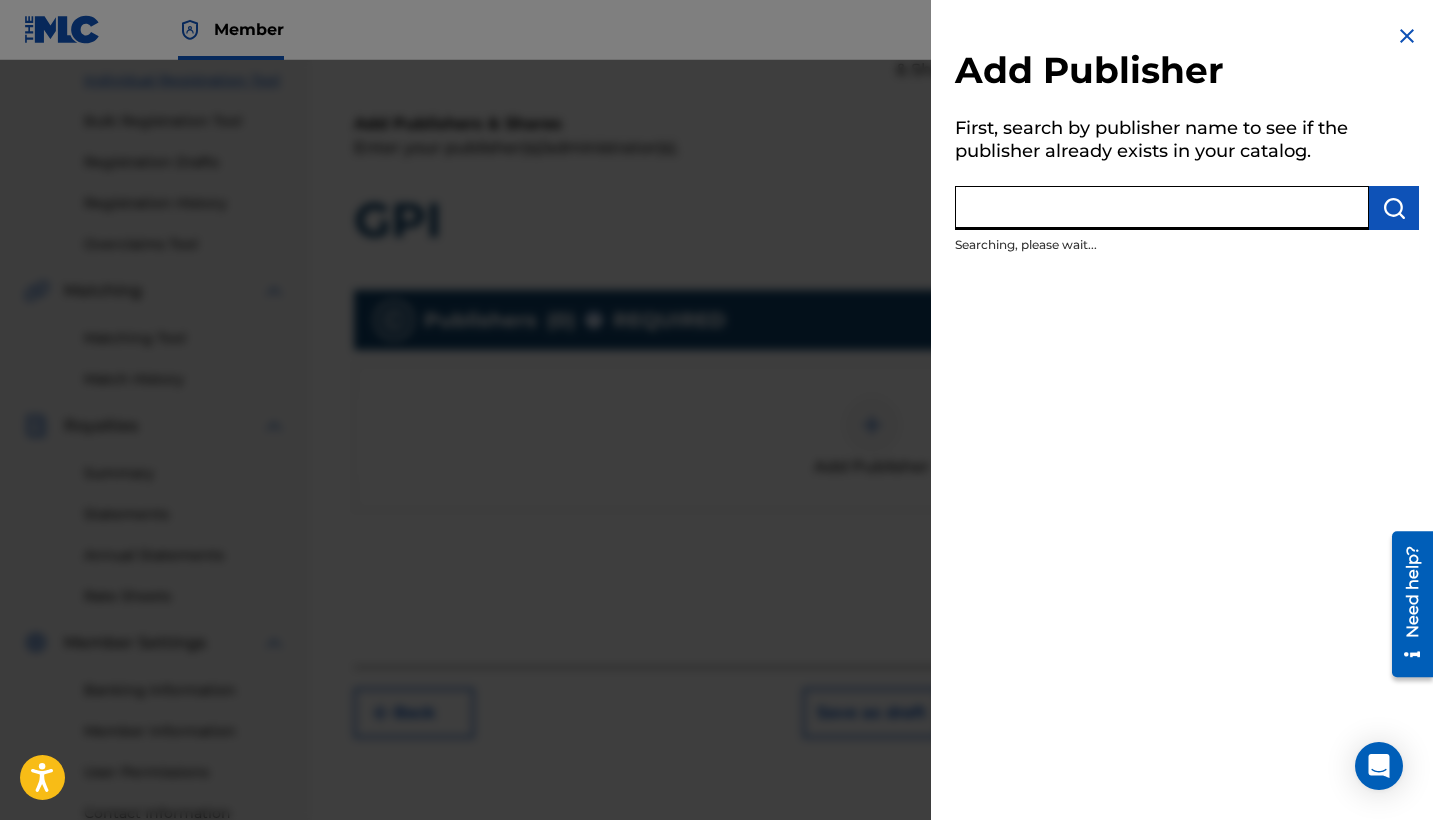 click on "Add Publisher First, search by publisher name to see if the publisher already exists in your catalog. Searching, please wait..." at bounding box center [1187, 410] 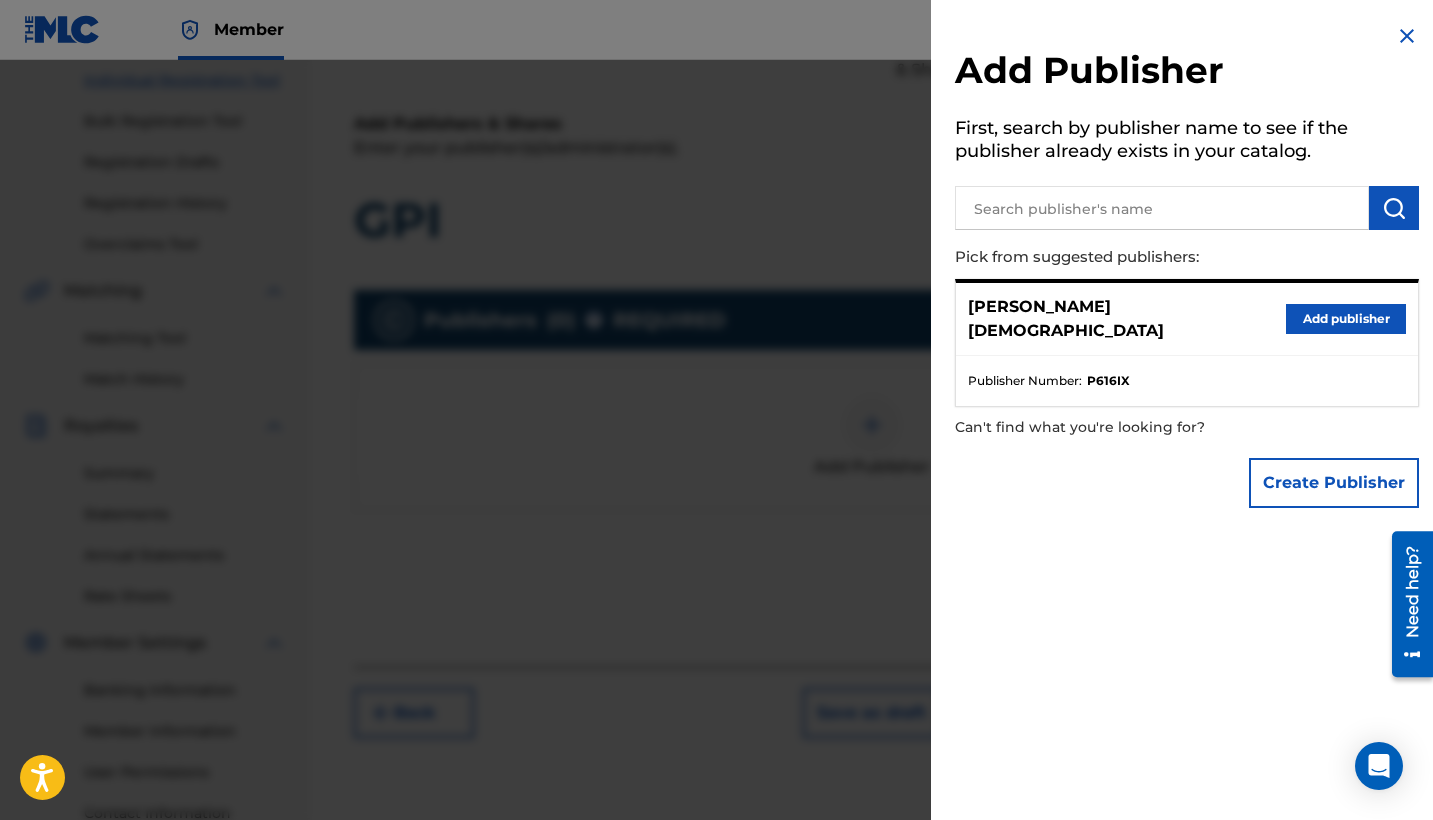 click on "Add publisher" at bounding box center [1346, 319] 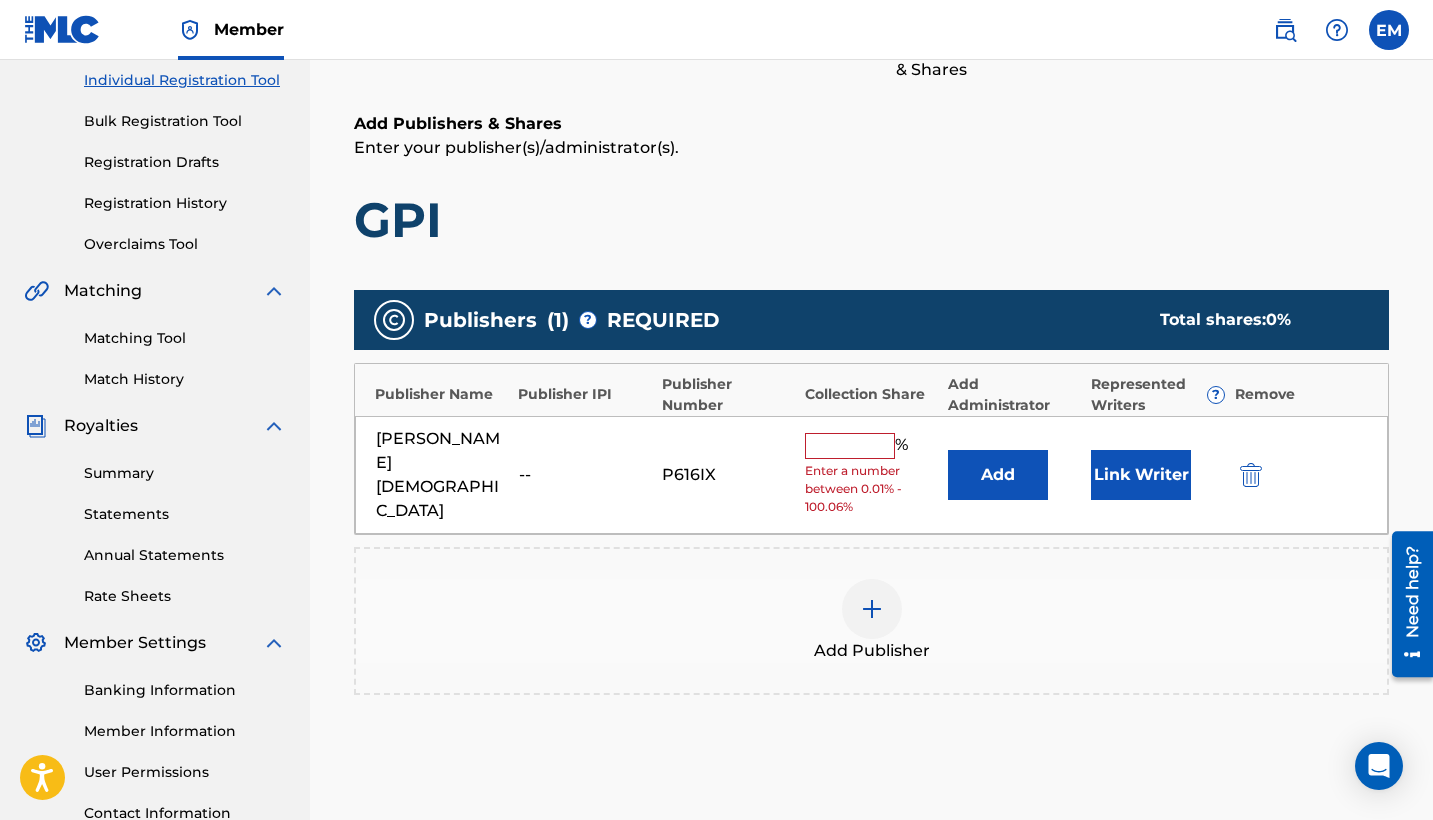 click at bounding box center [850, 446] 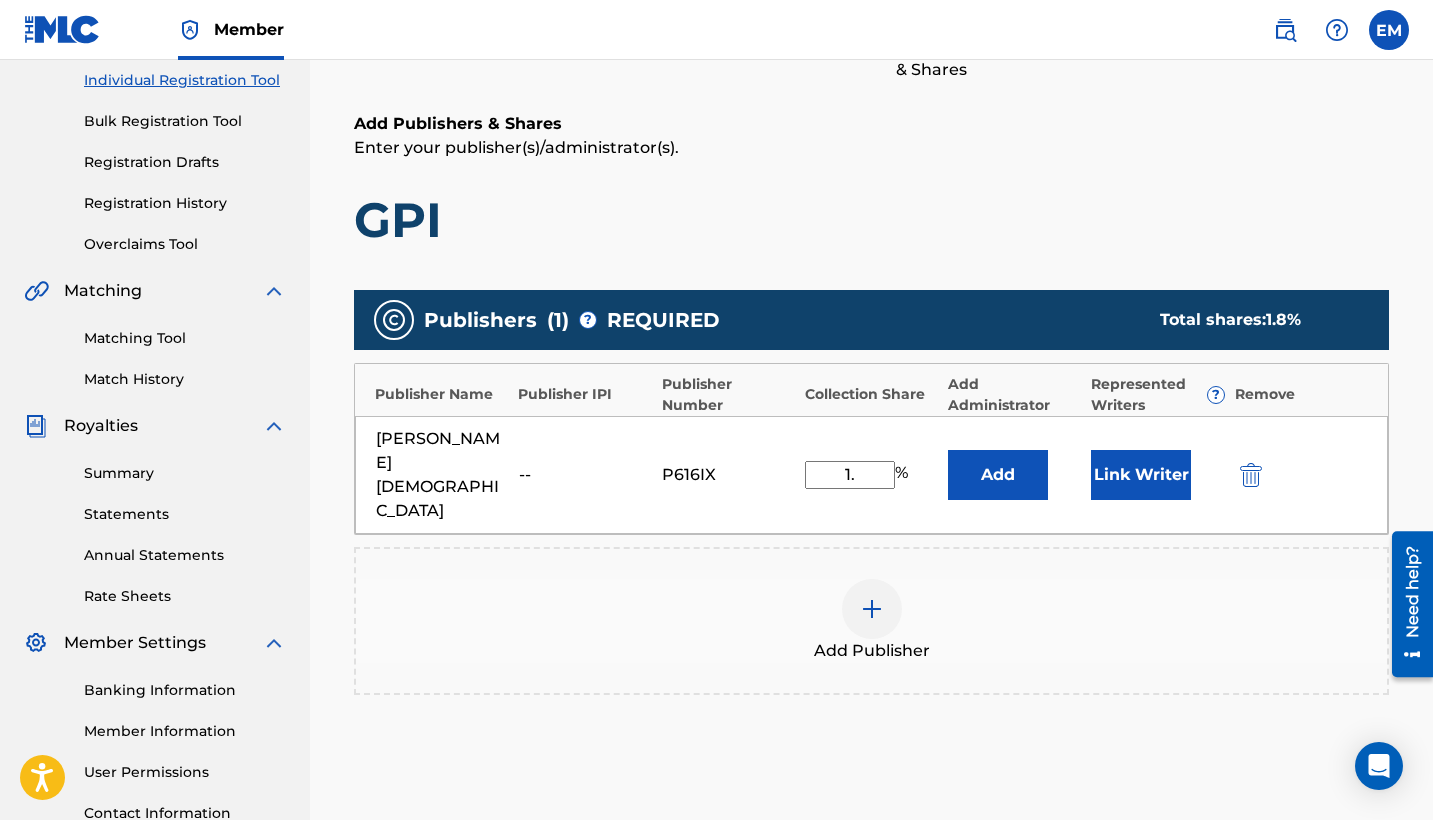 type on "1" 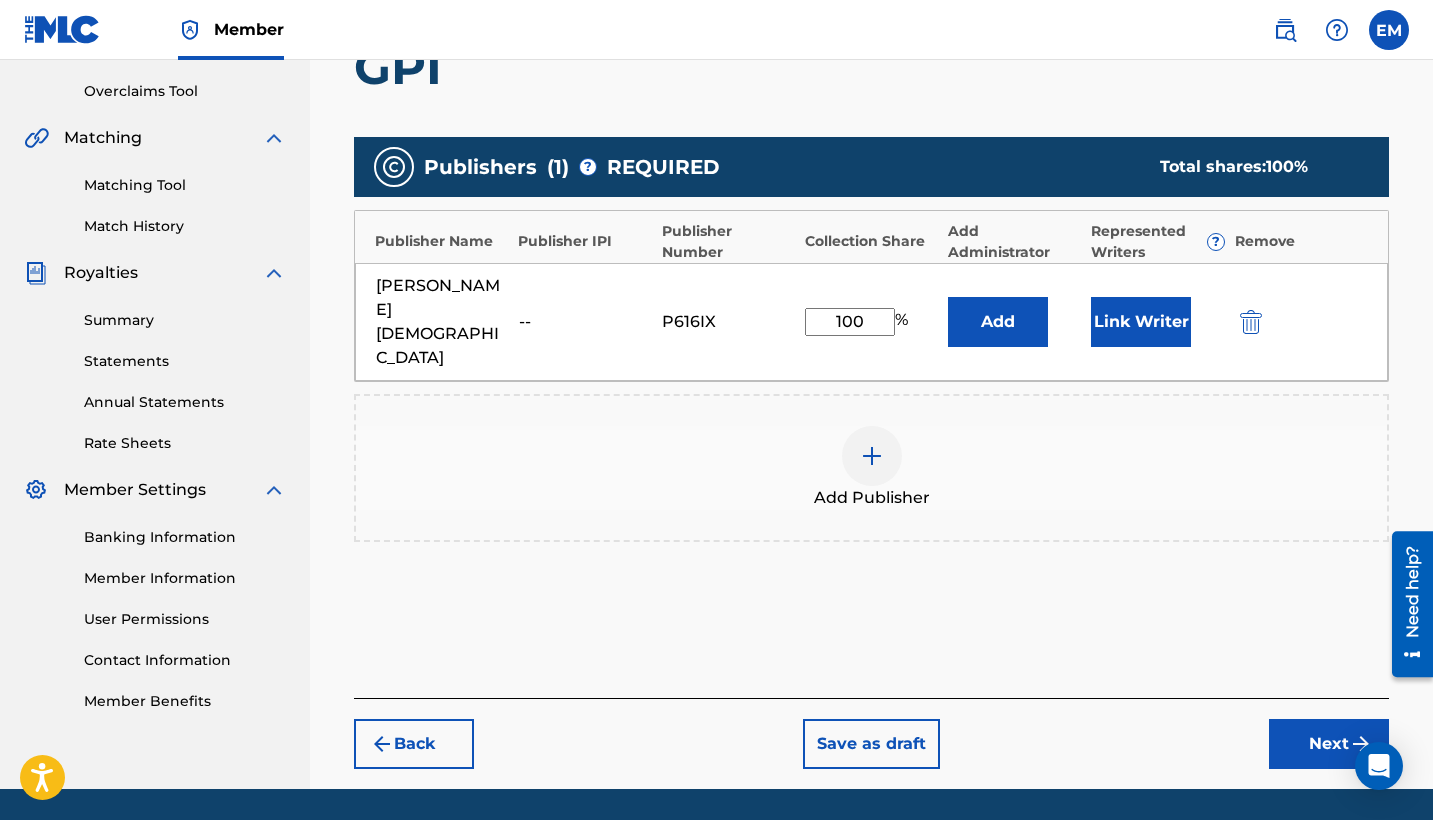 scroll, scrollTop: 413, scrollLeft: 0, axis: vertical 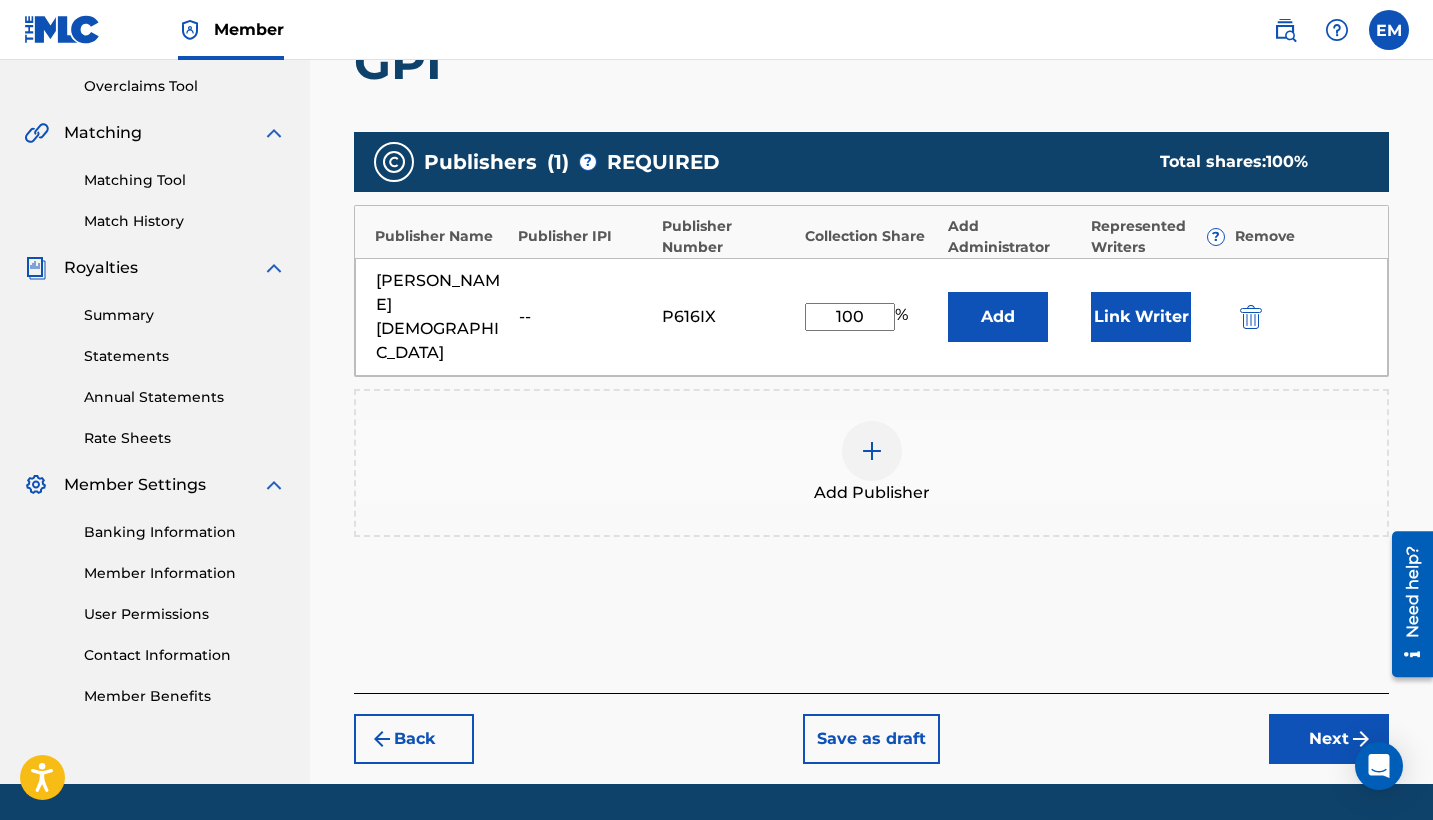 type on "100" 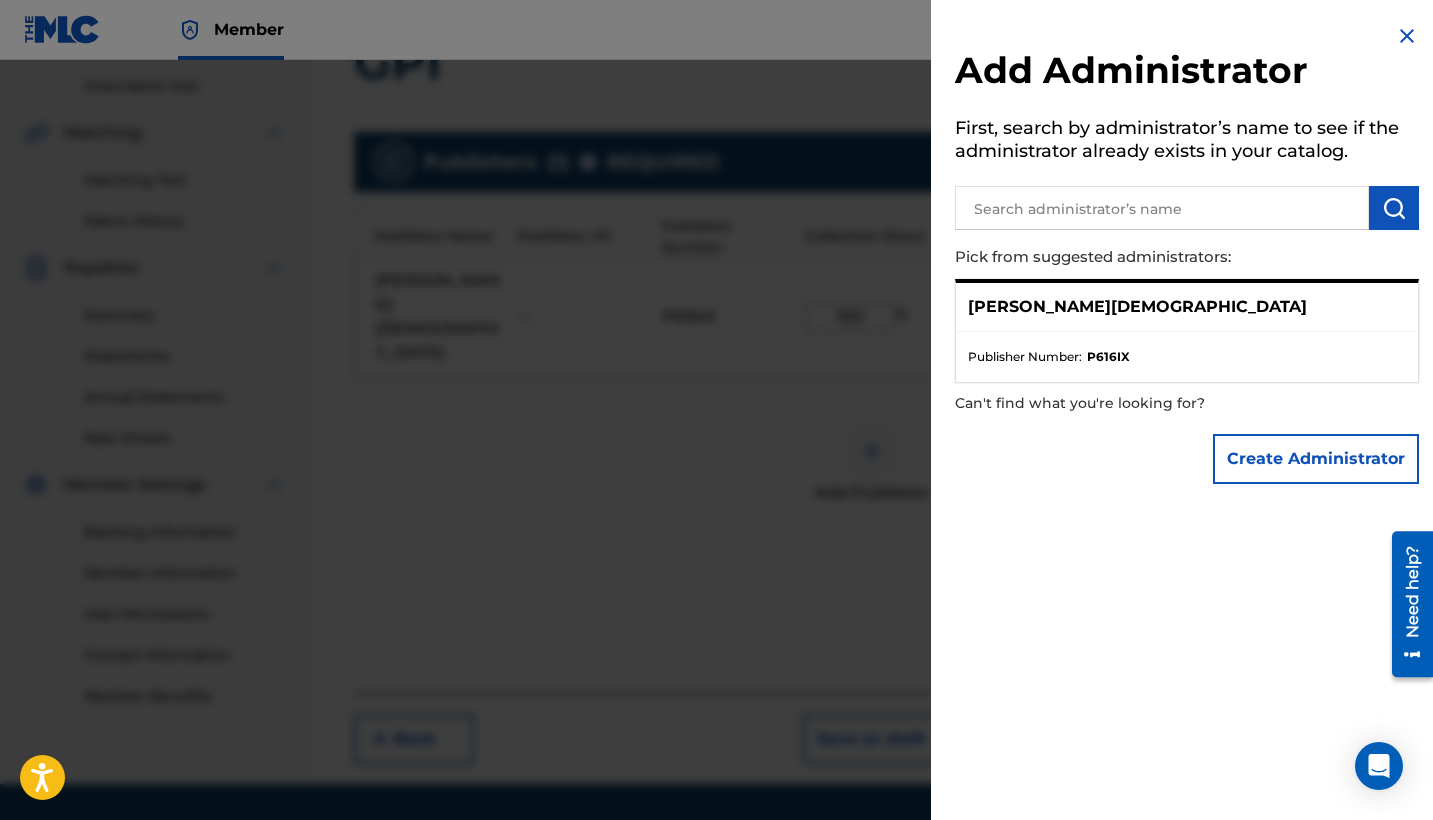click at bounding box center (1407, 36) 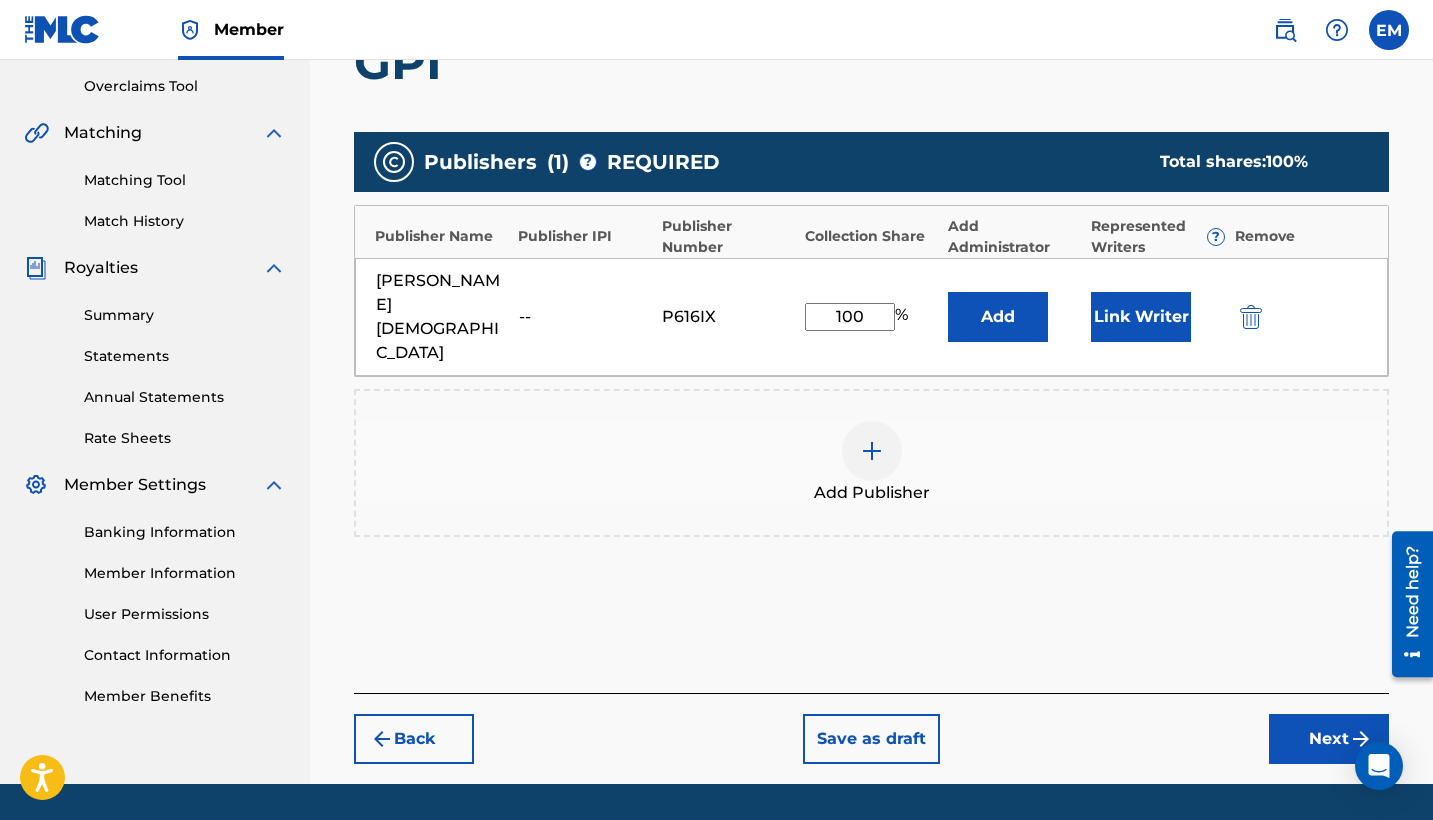 click on "Next" at bounding box center (1329, 739) 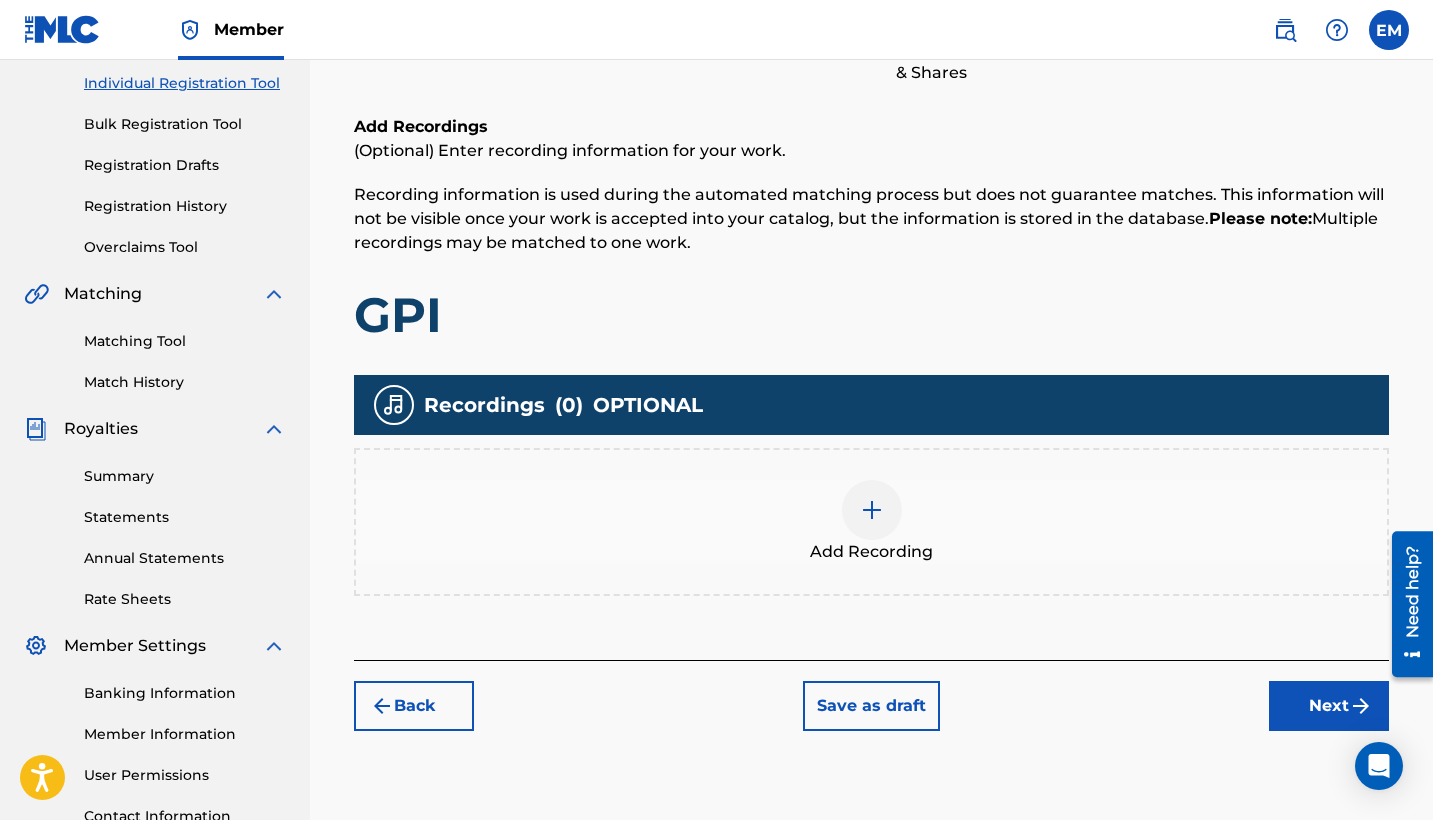 scroll, scrollTop: 255, scrollLeft: 0, axis: vertical 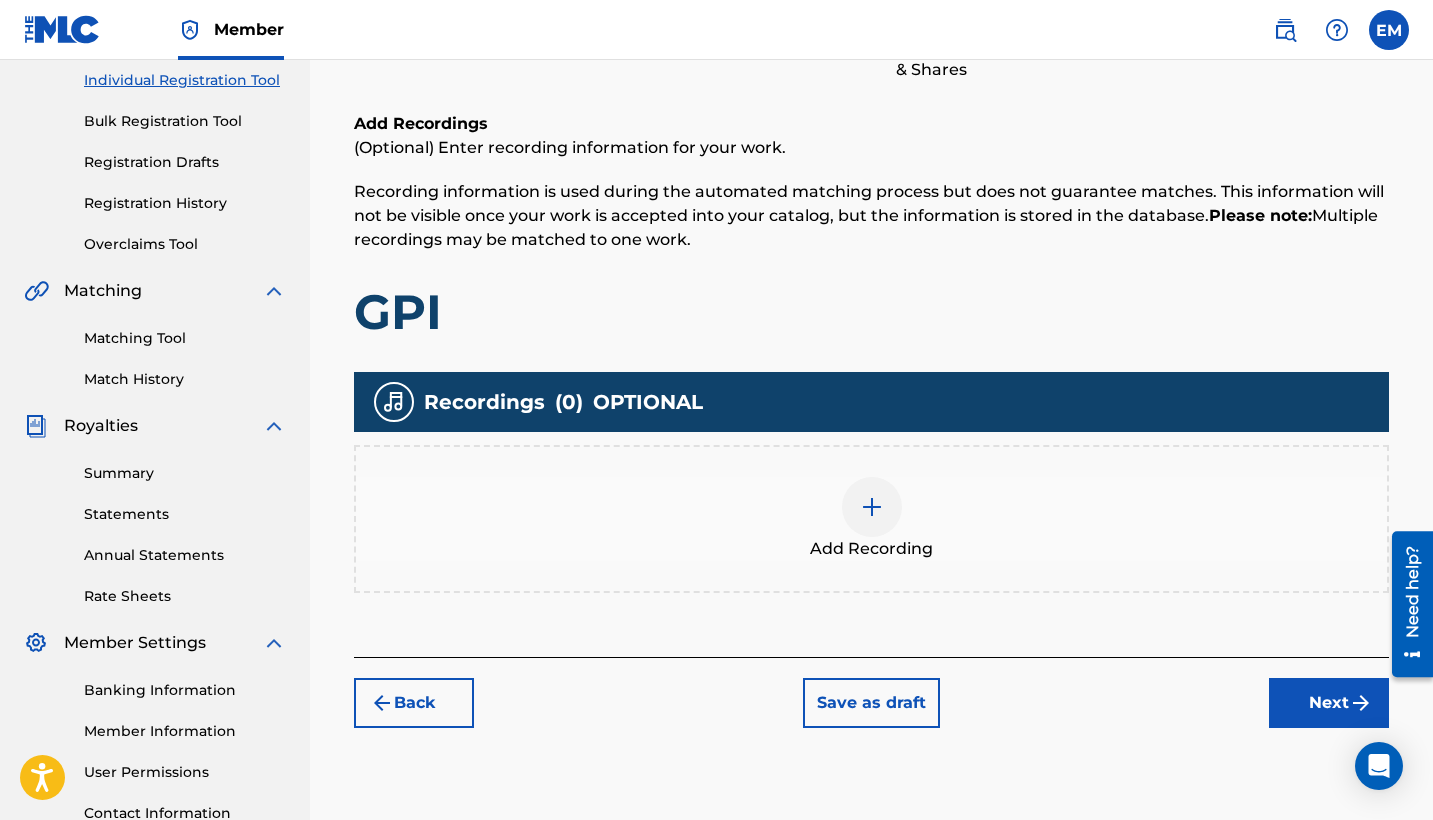 click at bounding box center [872, 507] 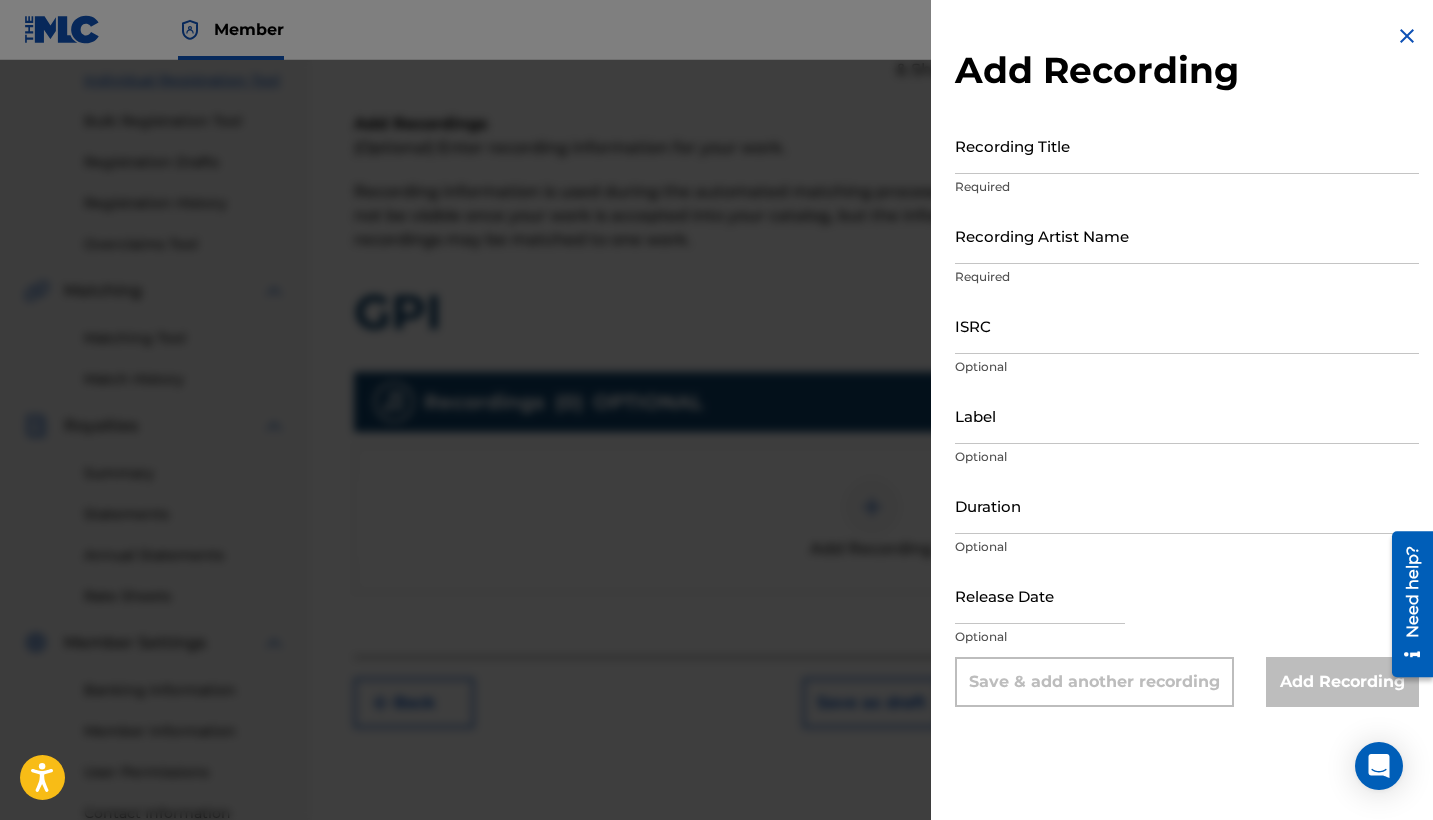 click on "Recording Title" at bounding box center (1187, 145) 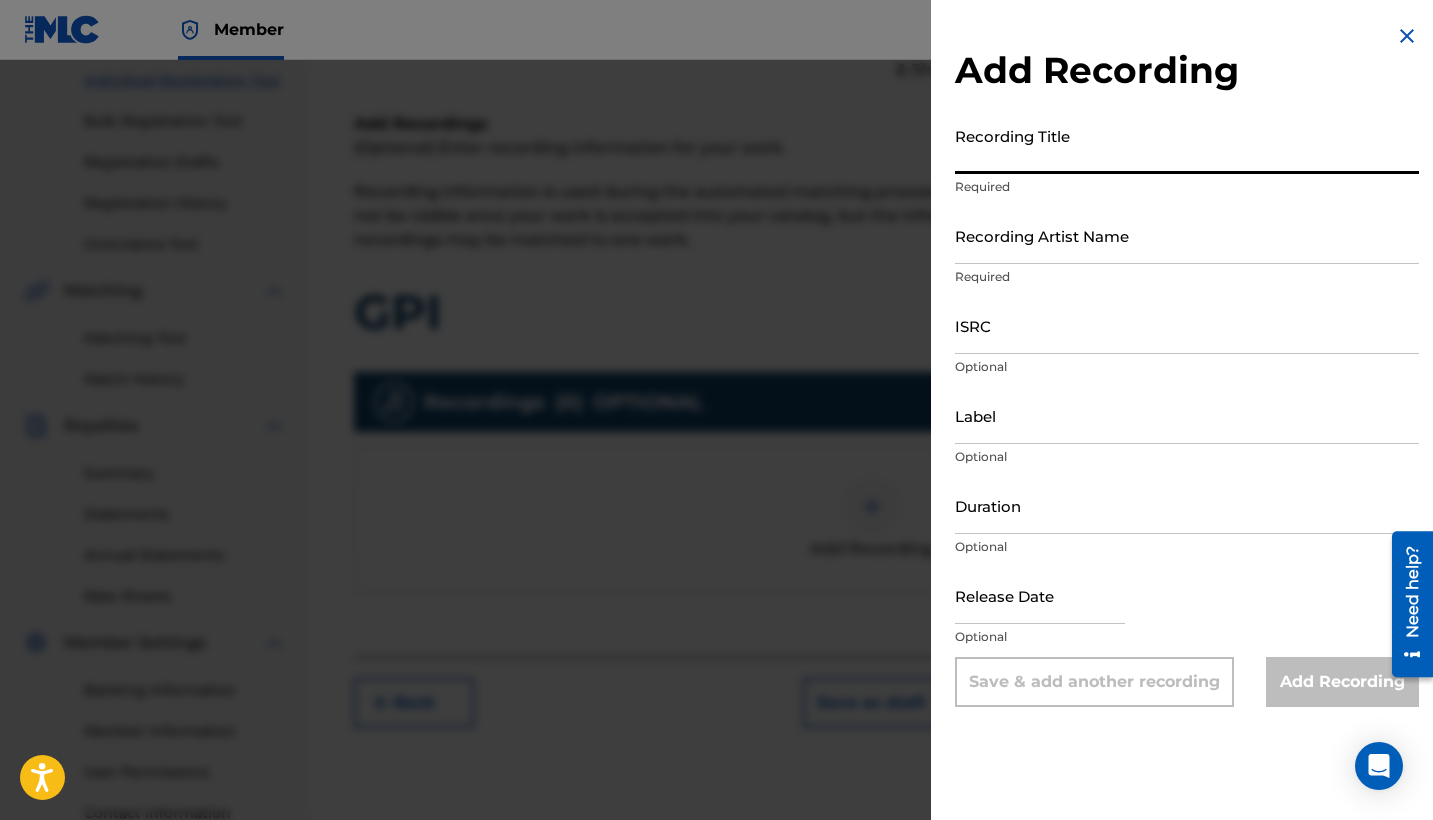click on "Recording Title" at bounding box center (1187, 145) 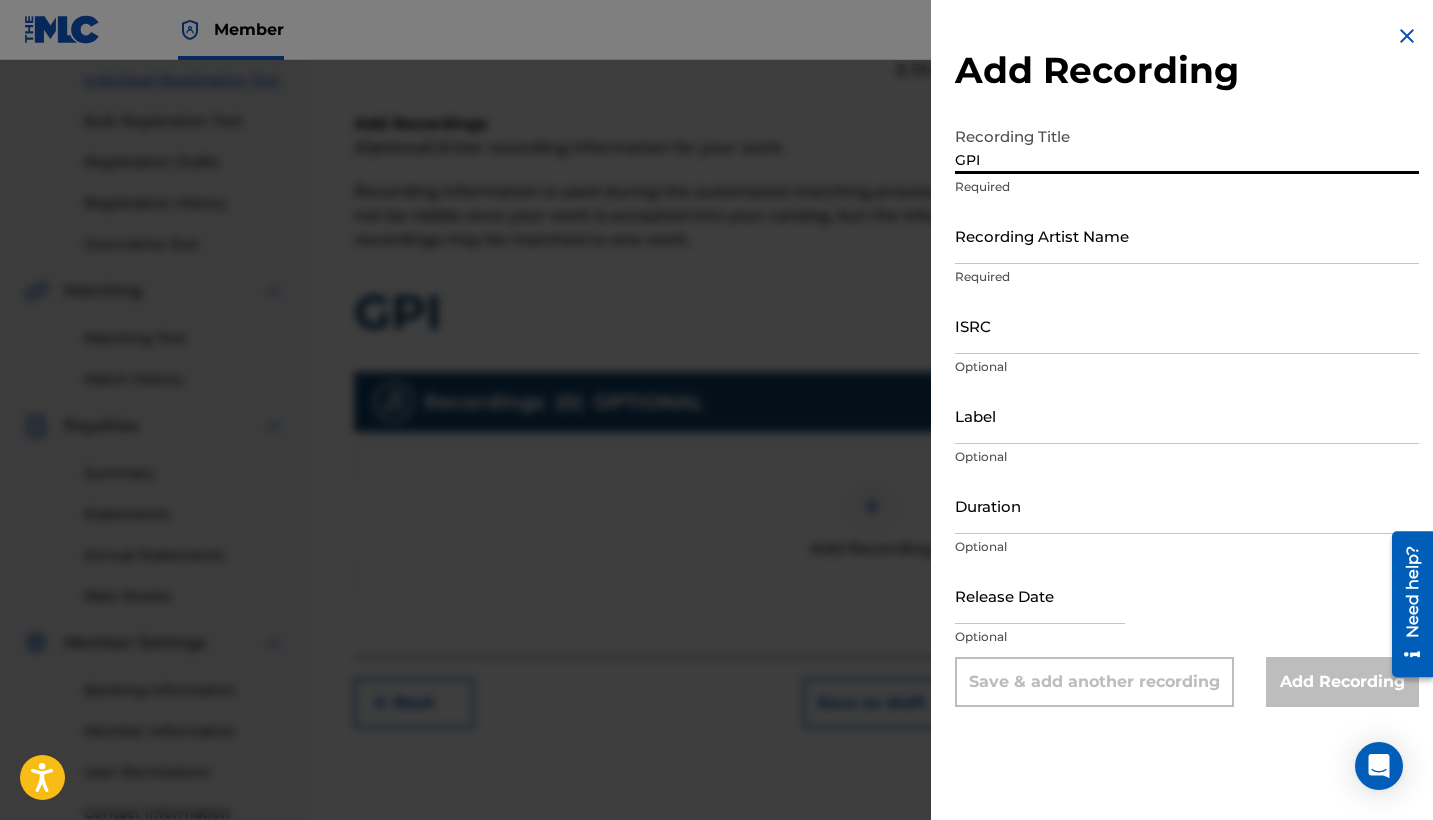 type on "GPI" 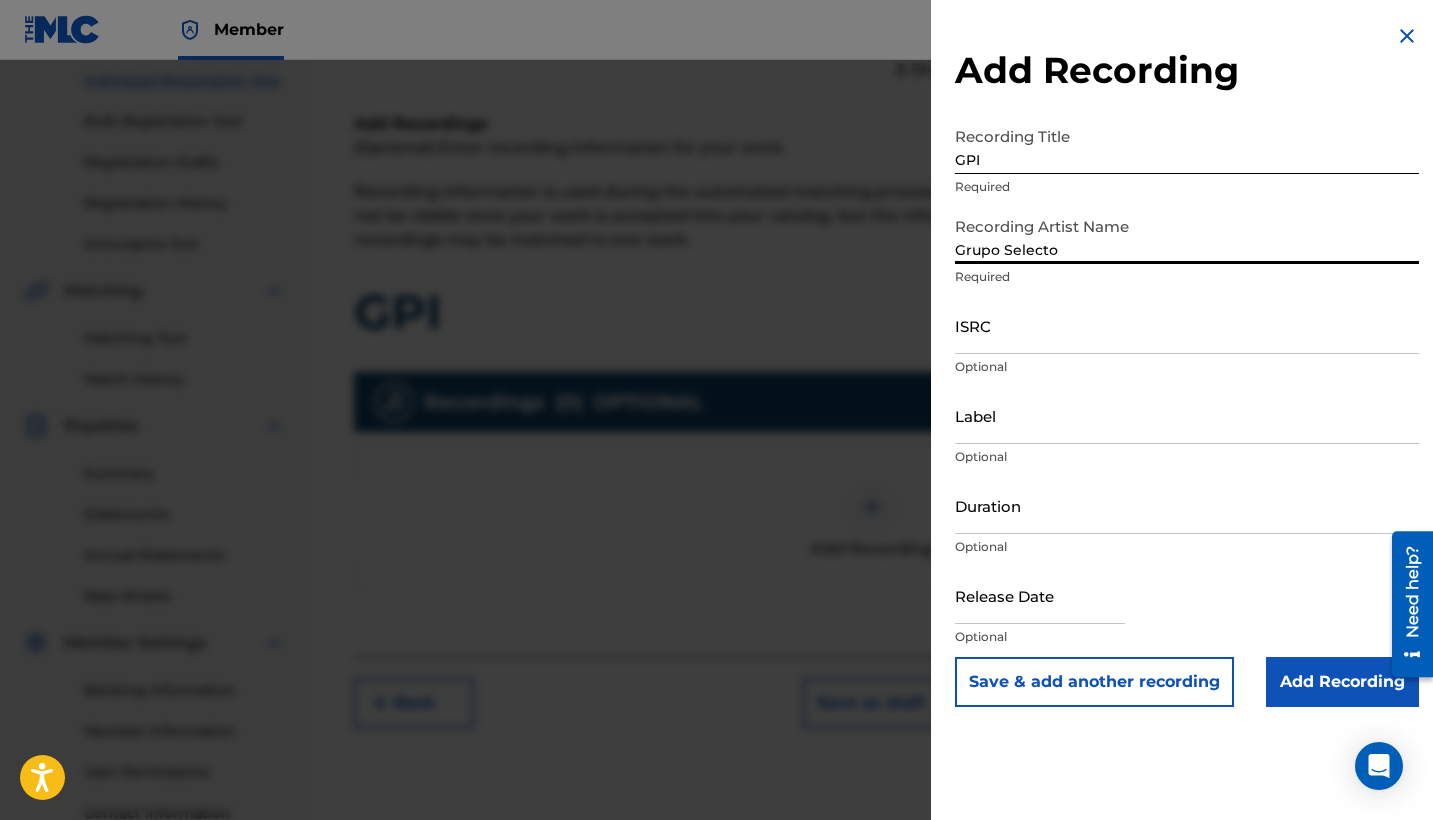 type on "Grupo Selecto" 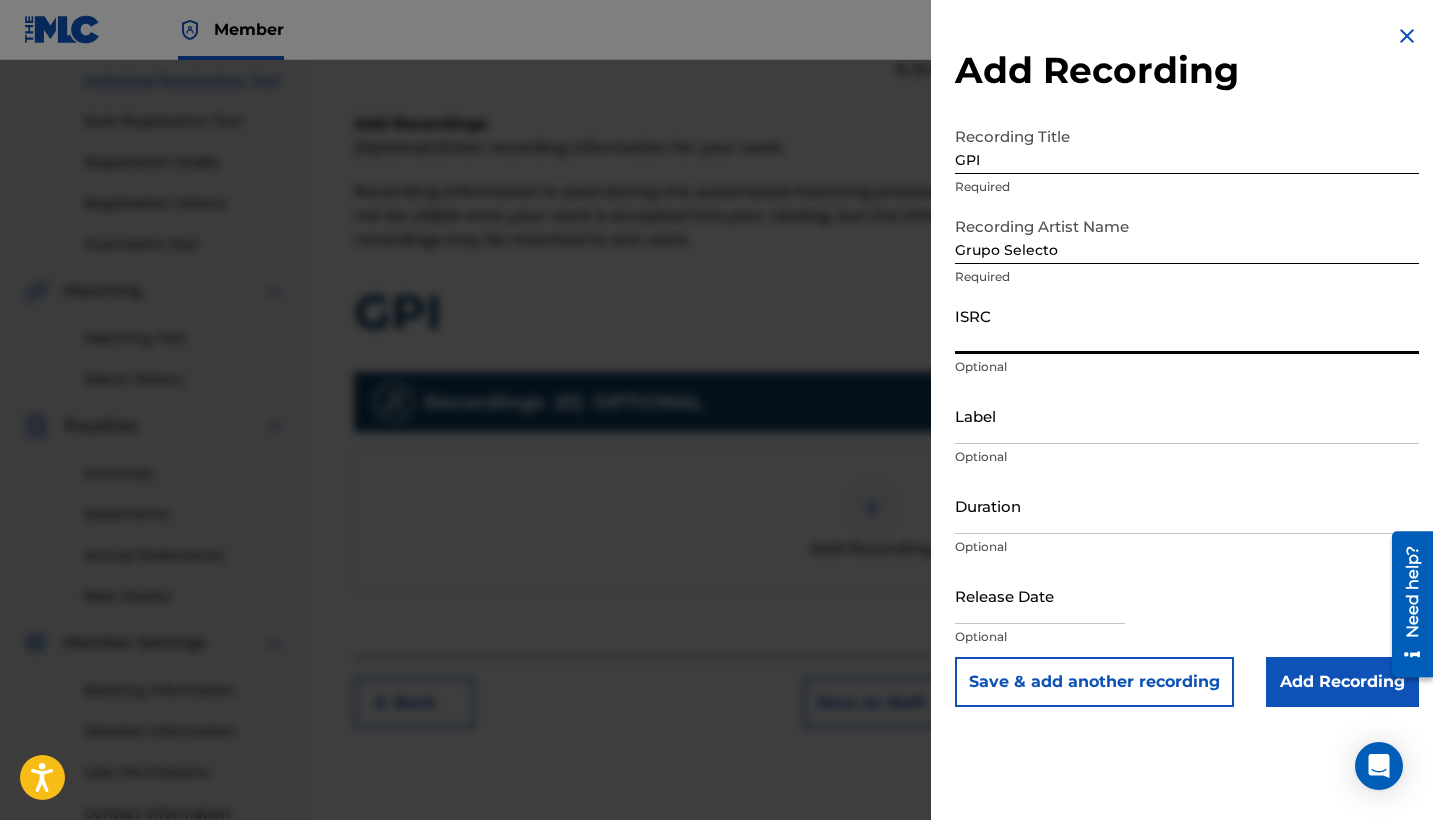 click on "ISRC" at bounding box center [1187, 325] 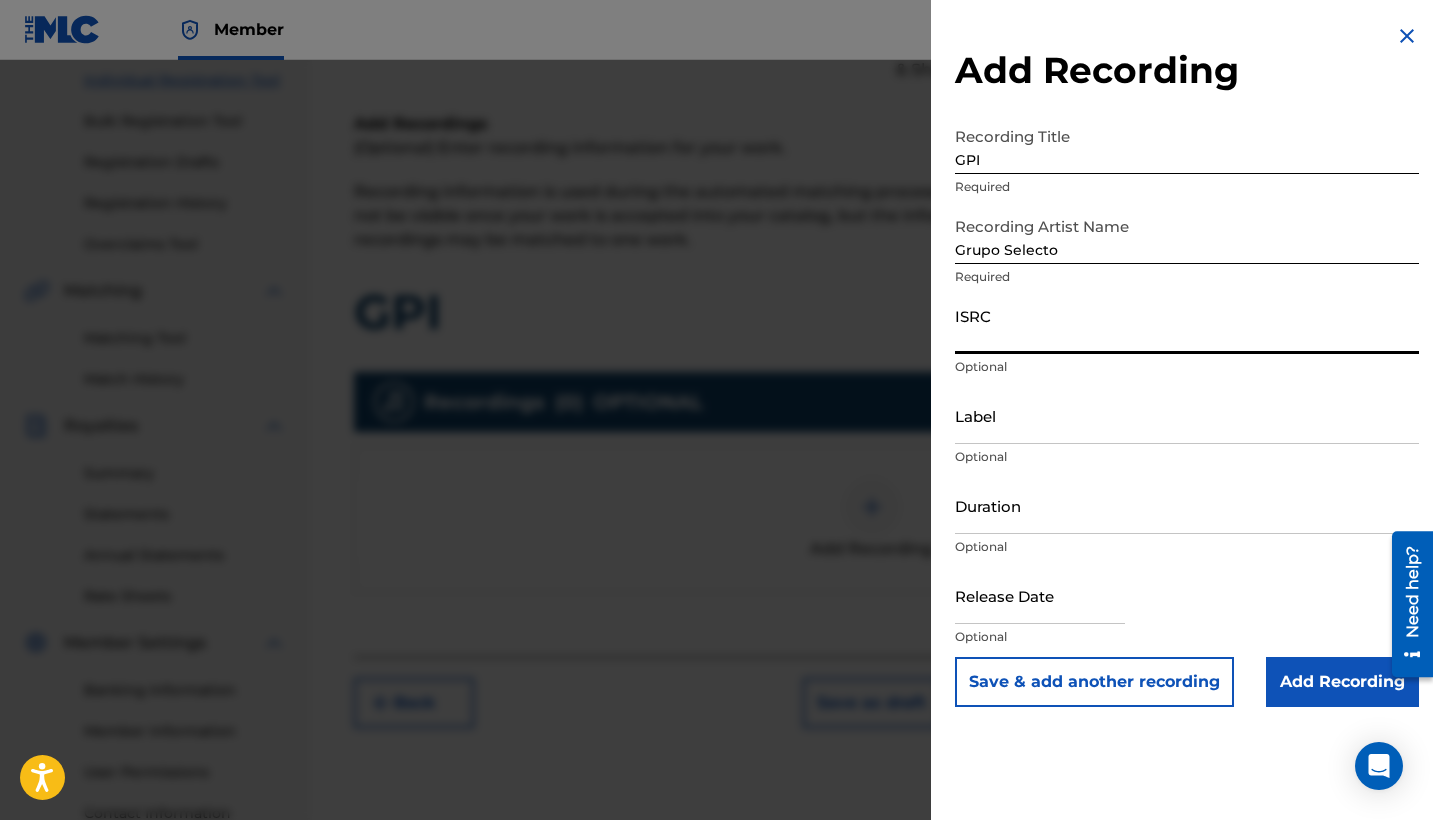 click on "Duration" at bounding box center [1187, 505] 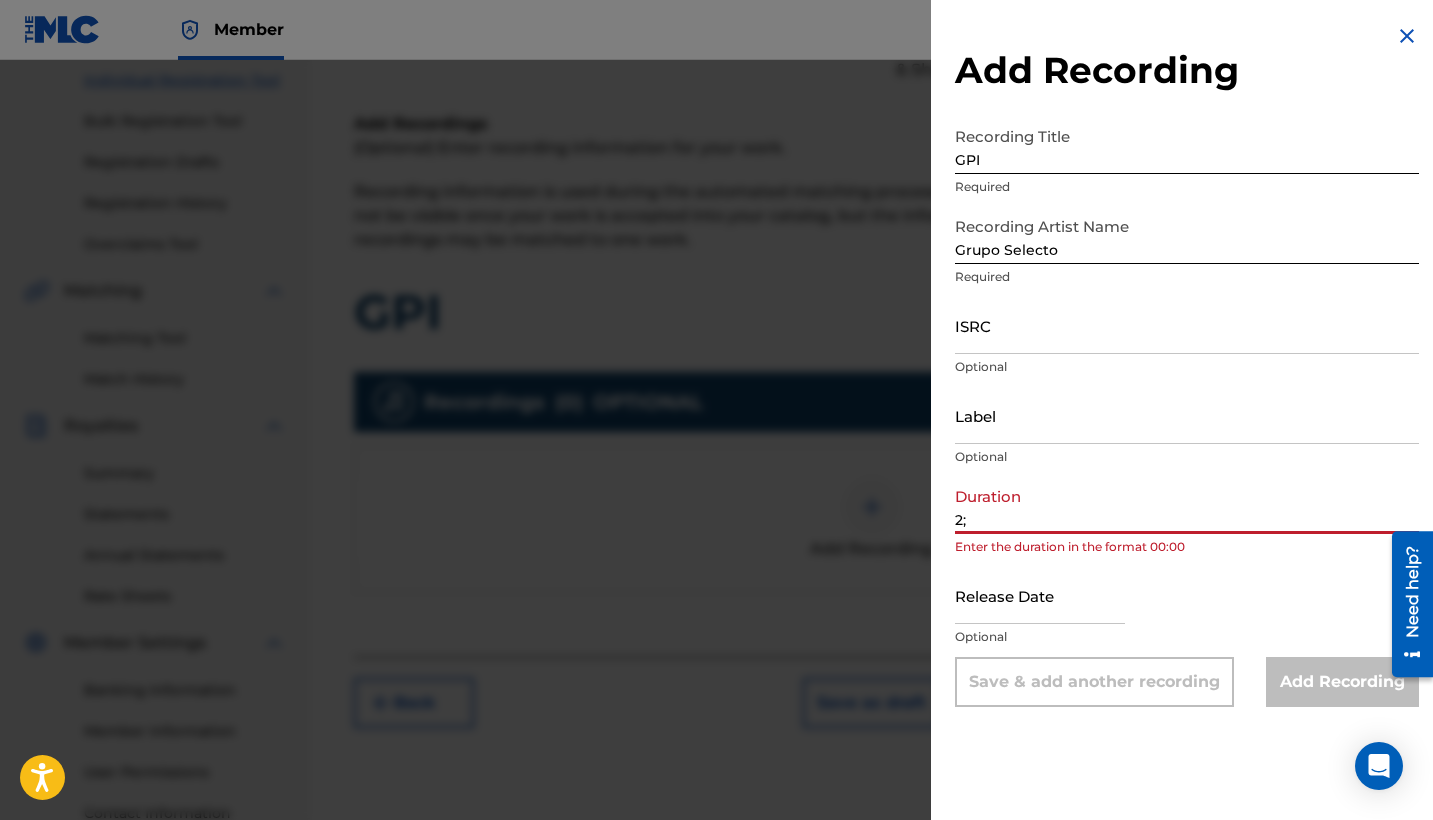 type on "2" 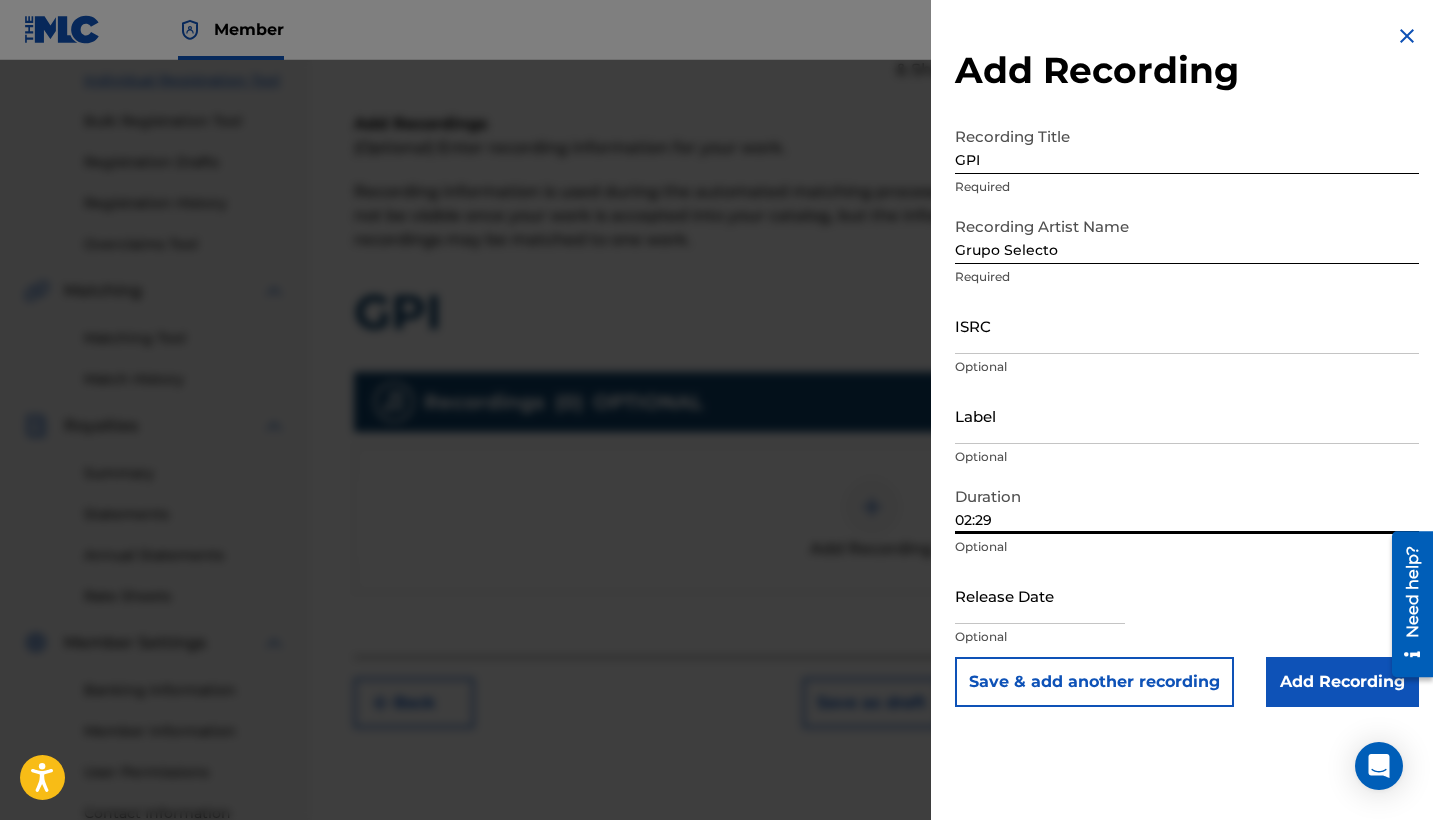 type on "02:29" 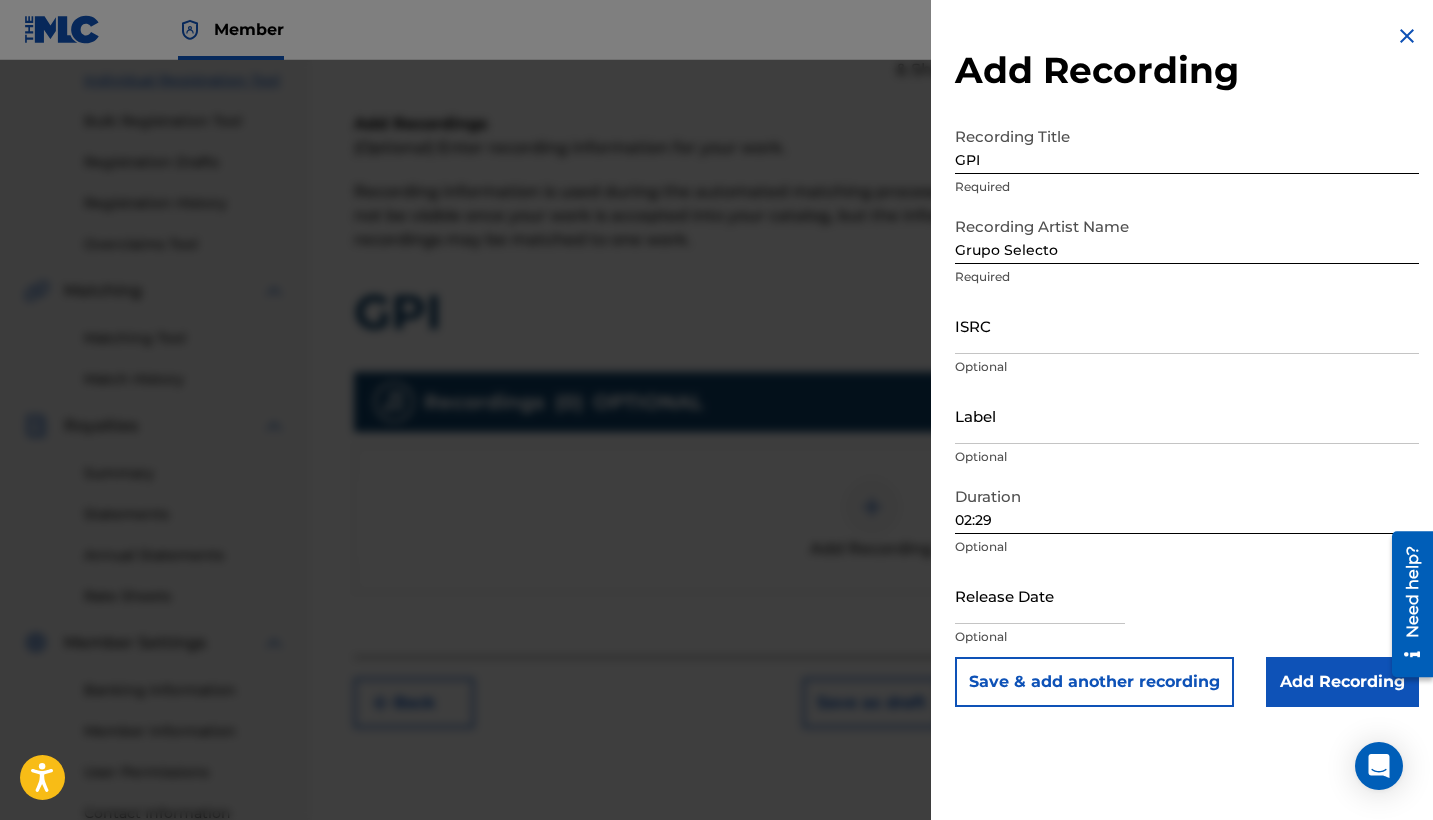 click on "Add Recording" at bounding box center [1342, 682] 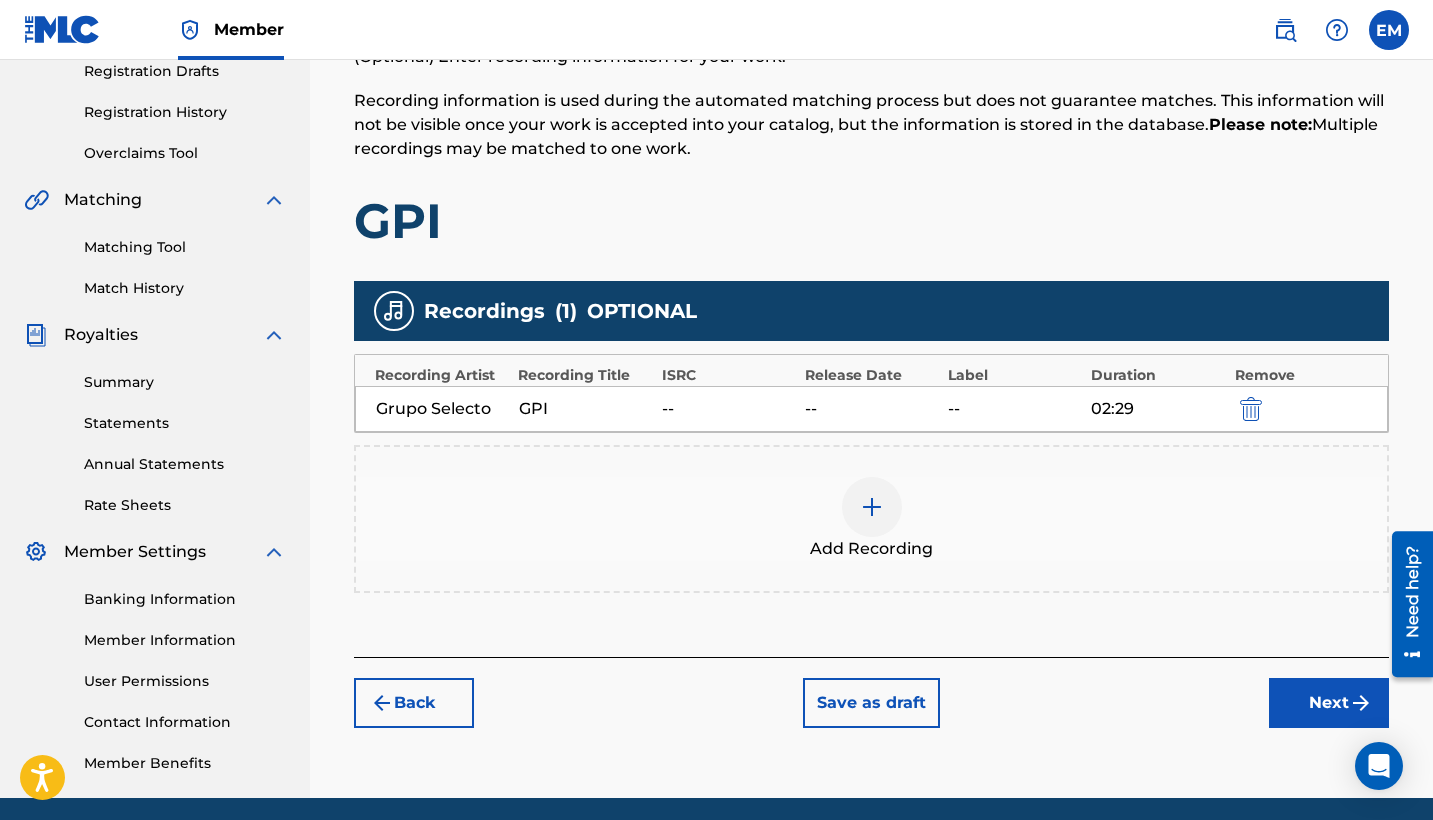 scroll, scrollTop: 349, scrollLeft: 0, axis: vertical 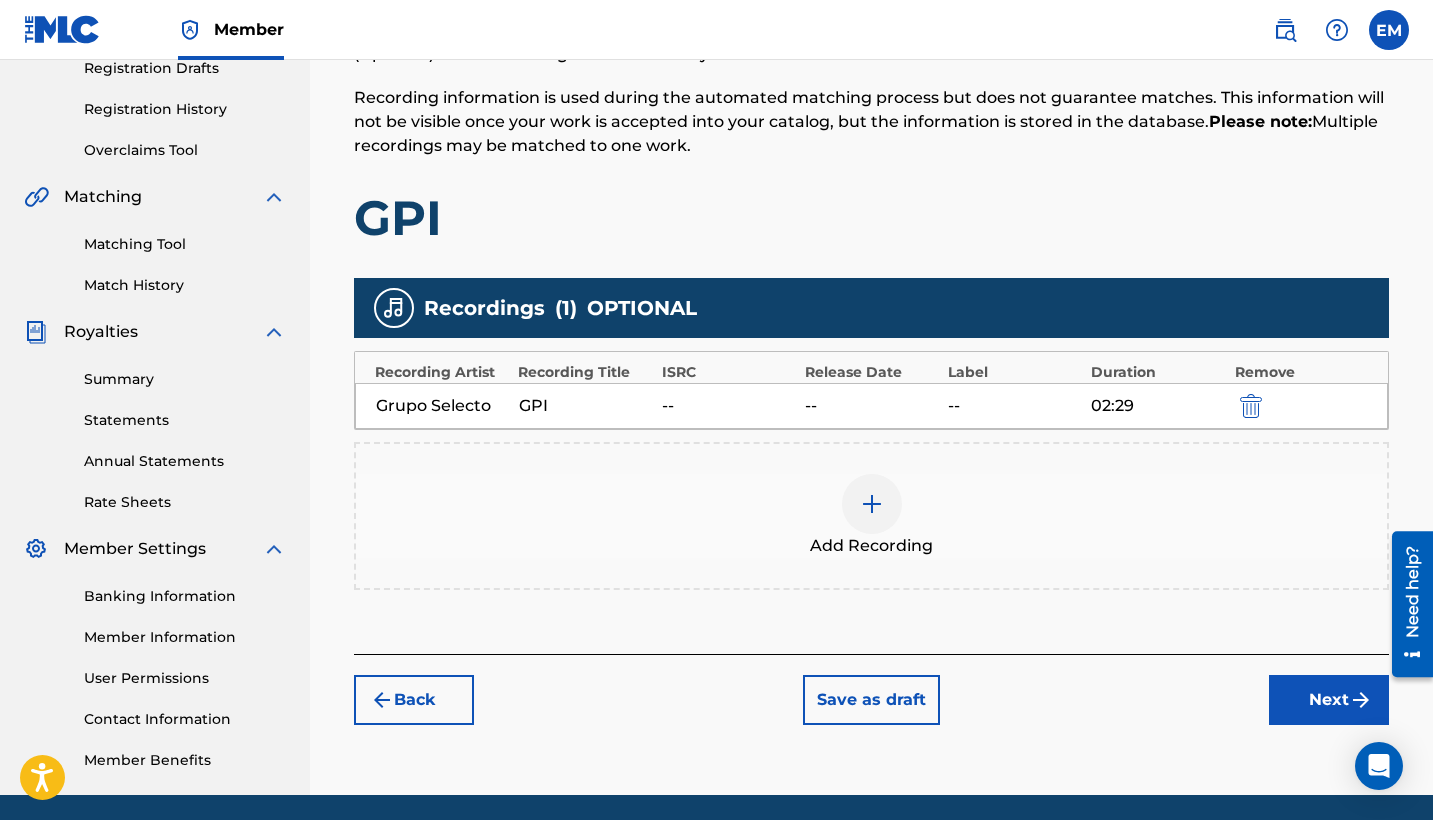 click on "Next" at bounding box center (1329, 700) 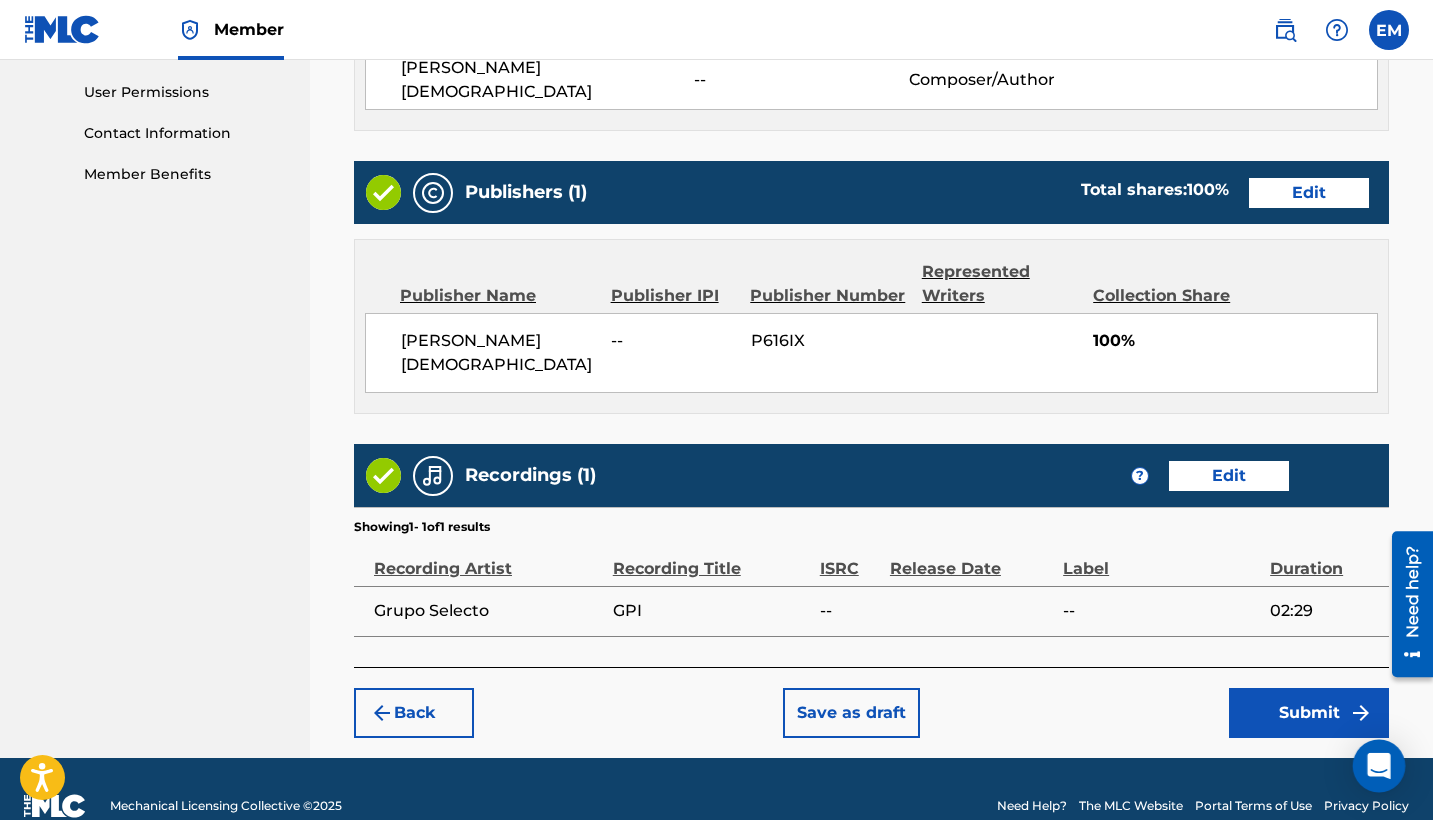 scroll, scrollTop: 934, scrollLeft: 0, axis: vertical 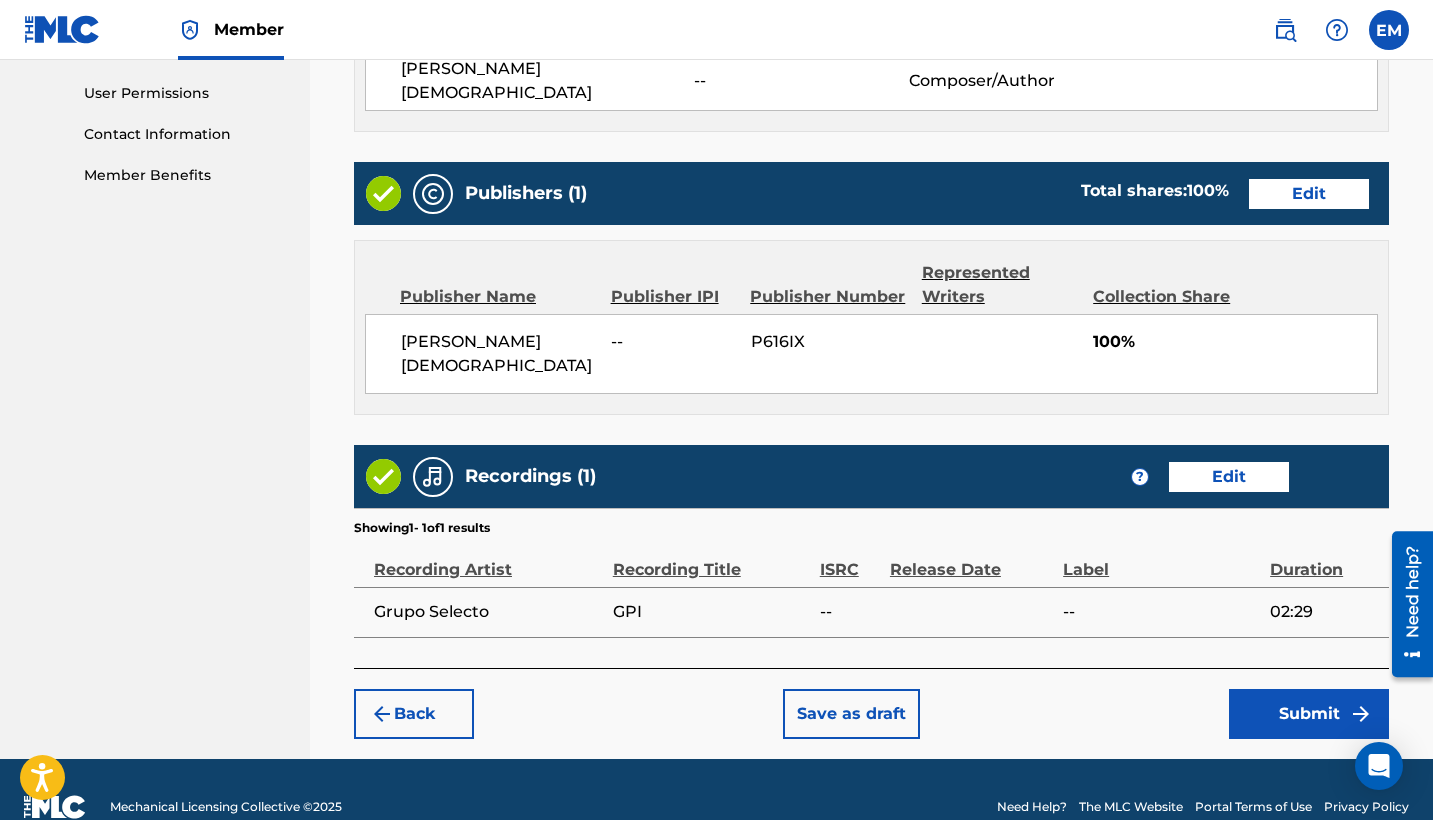 click on "Submit" at bounding box center (1309, 714) 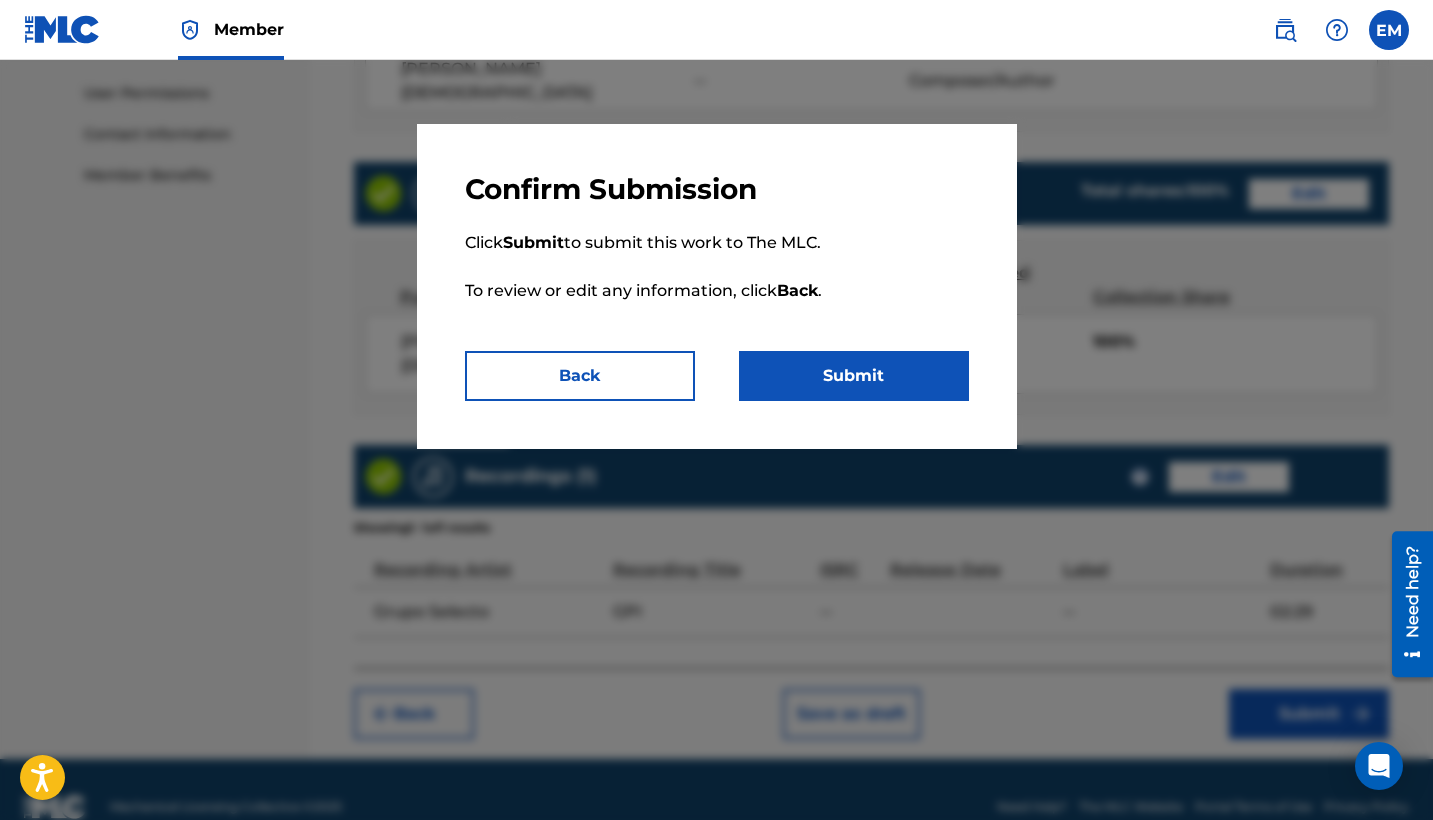 click on "Submit" at bounding box center (854, 376) 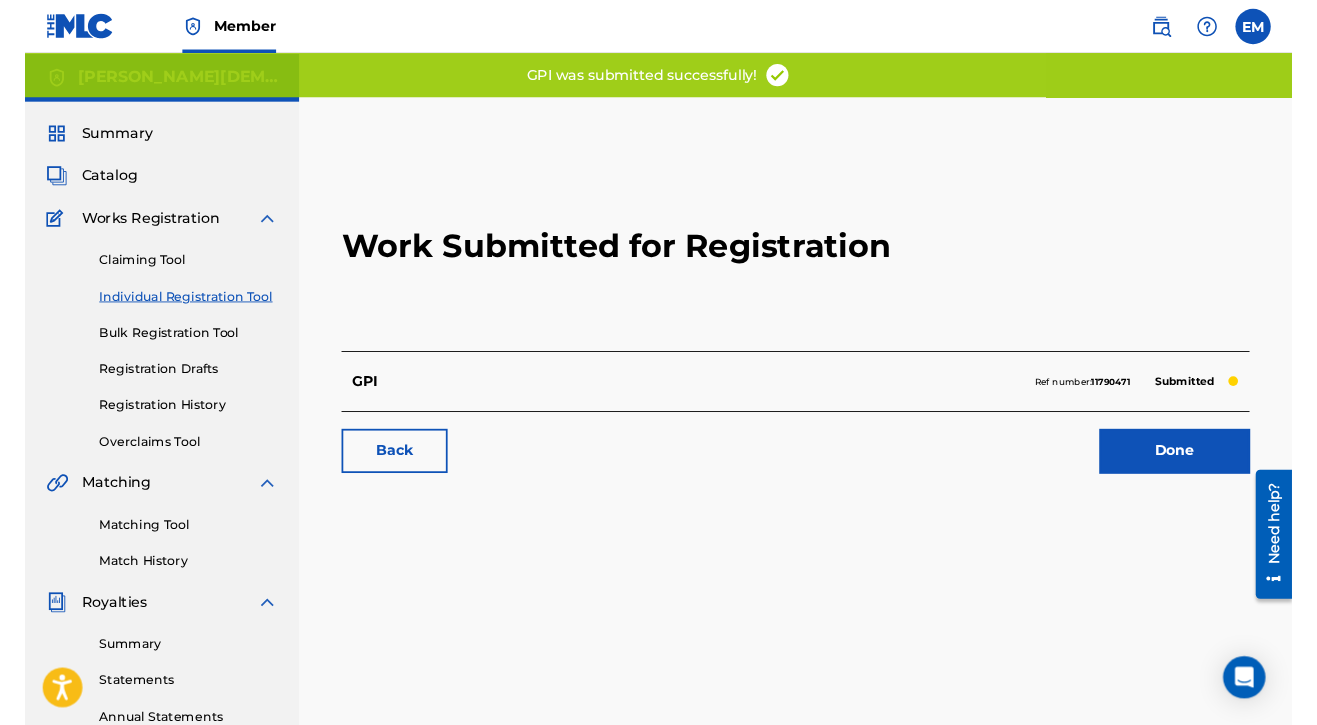 scroll, scrollTop: 9, scrollLeft: 0, axis: vertical 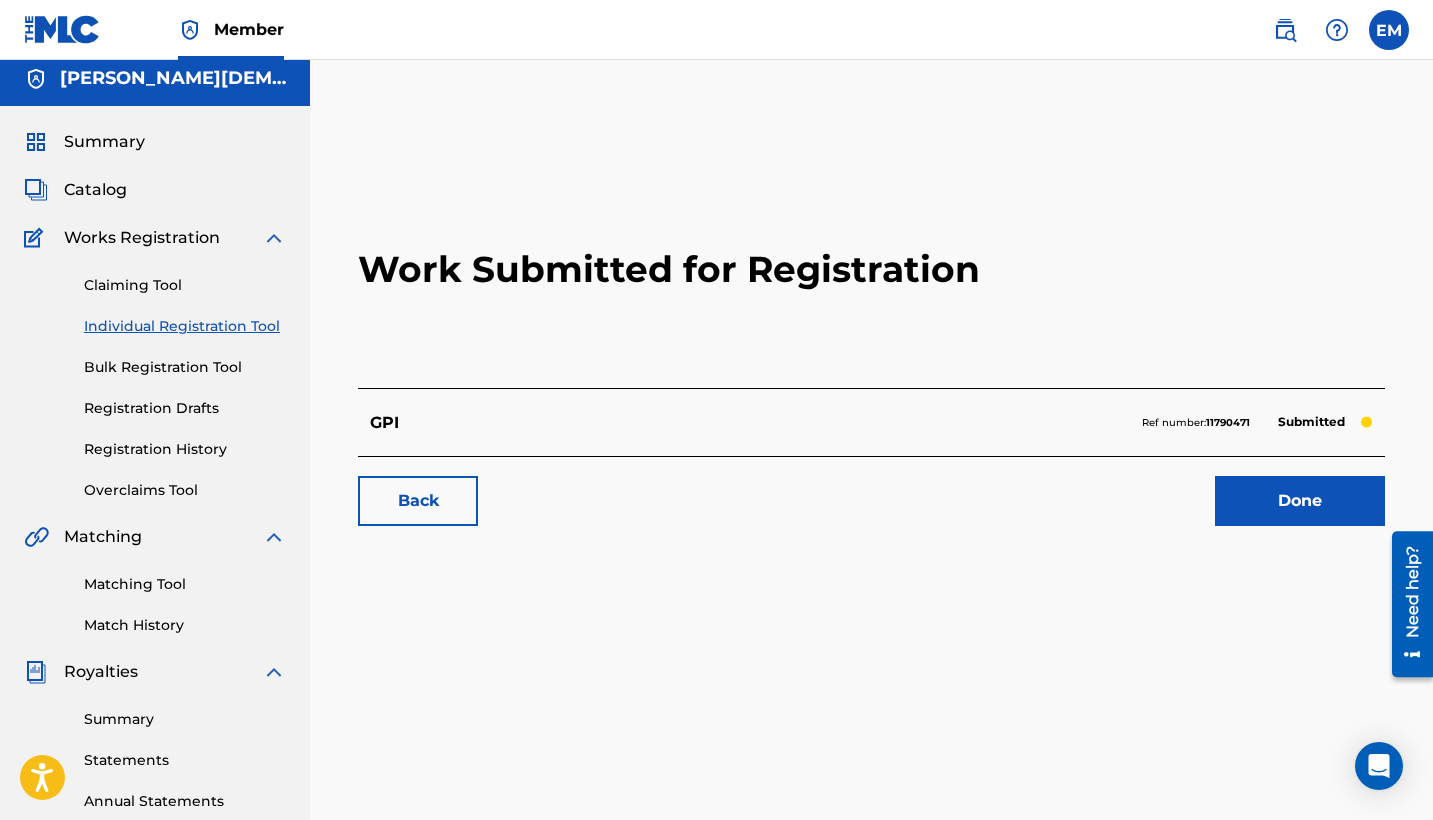 click on "Accessibility Screen-Reader Guide, Feedback, and Issue Reporting | New window Consent Details [#IABV2SETTINGS#] About This website uses cookies We use cookies to personalise content and ads, to provide social media features and to analyse our traffic. We also share information about your use of our site with our social media, advertising and analytics partners who may combine it with other information that you’ve provided to them or that they’ve collected from your use of their services. You consent to our cookies if you continue to use our website. Consent Selection Necessary   Preferences   Statistics   Marketing   Show details Details Necessary    41   Necessary cookies help make a website usable by enabling basic functions like page navigation and access to secure areas of the website. The website cannot function properly without these cookies.  Meta Platforms, Inc. 3 Learn more about this provider lastExternalReferrer Detects how the user reached the website by registering their last URL-address. 4 3" at bounding box center [716, 401] 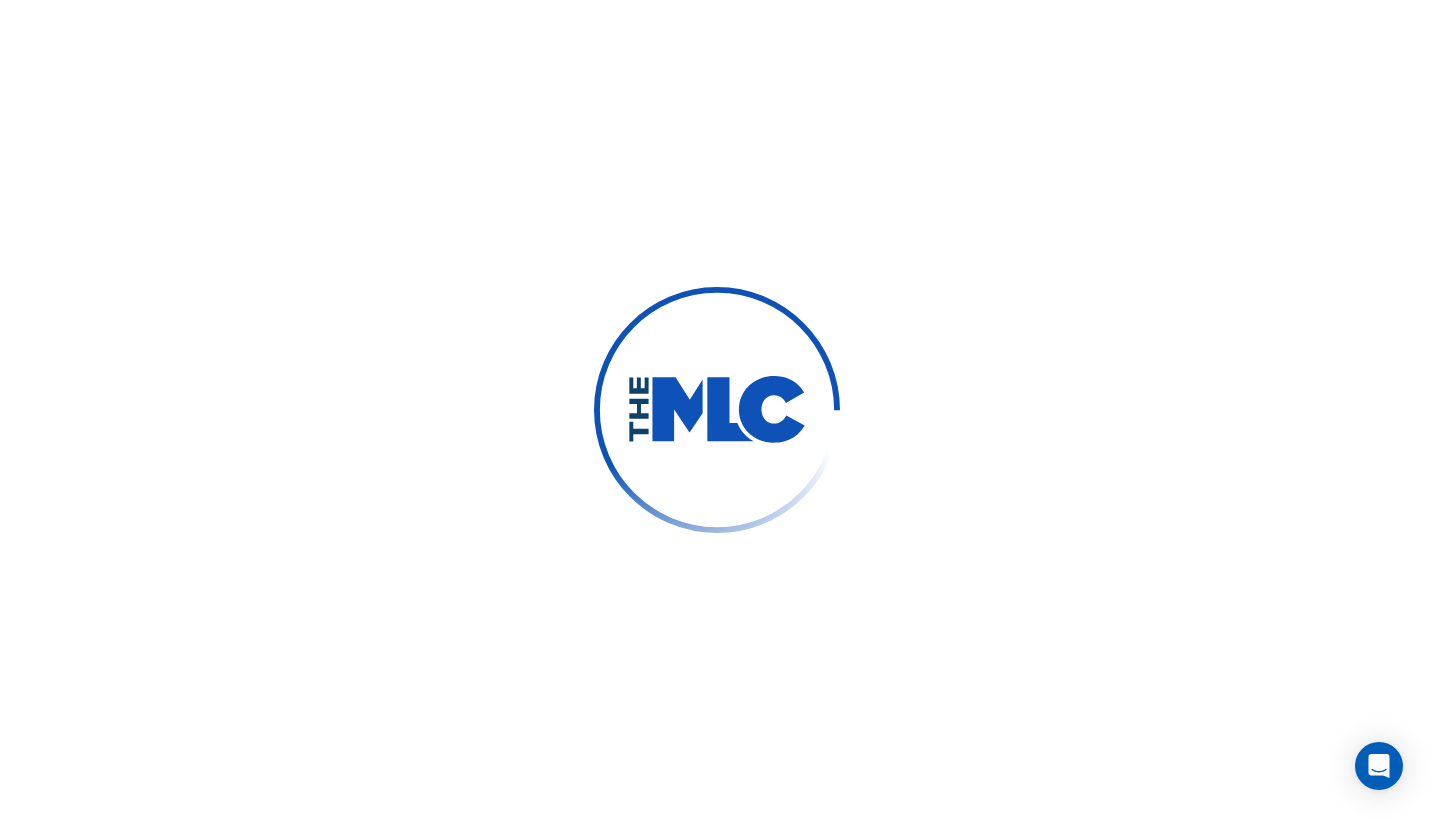 scroll, scrollTop: 0, scrollLeft: 0, axis: both 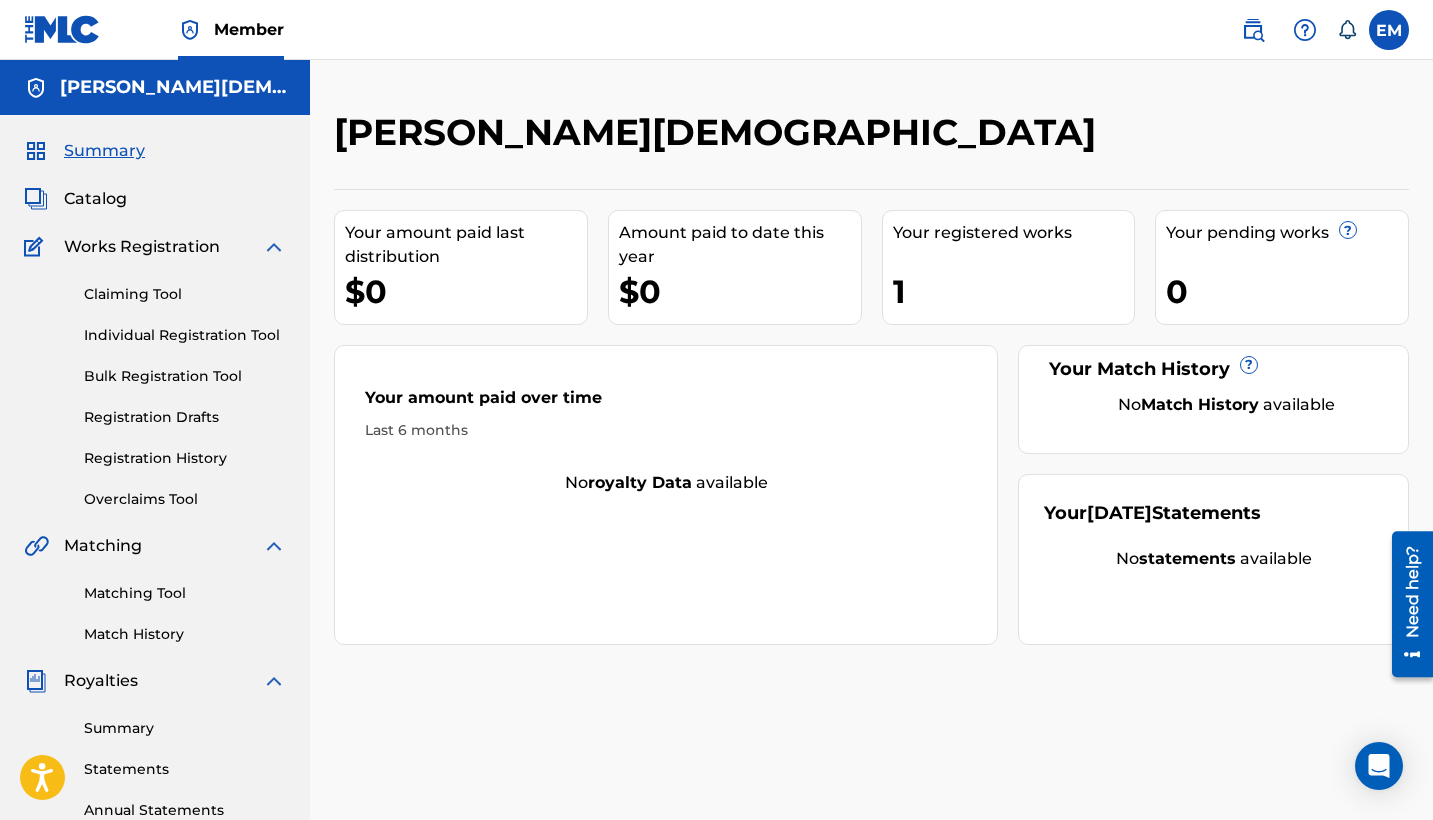 click on "Your registered works   1" at bounding box center (1009, 267) 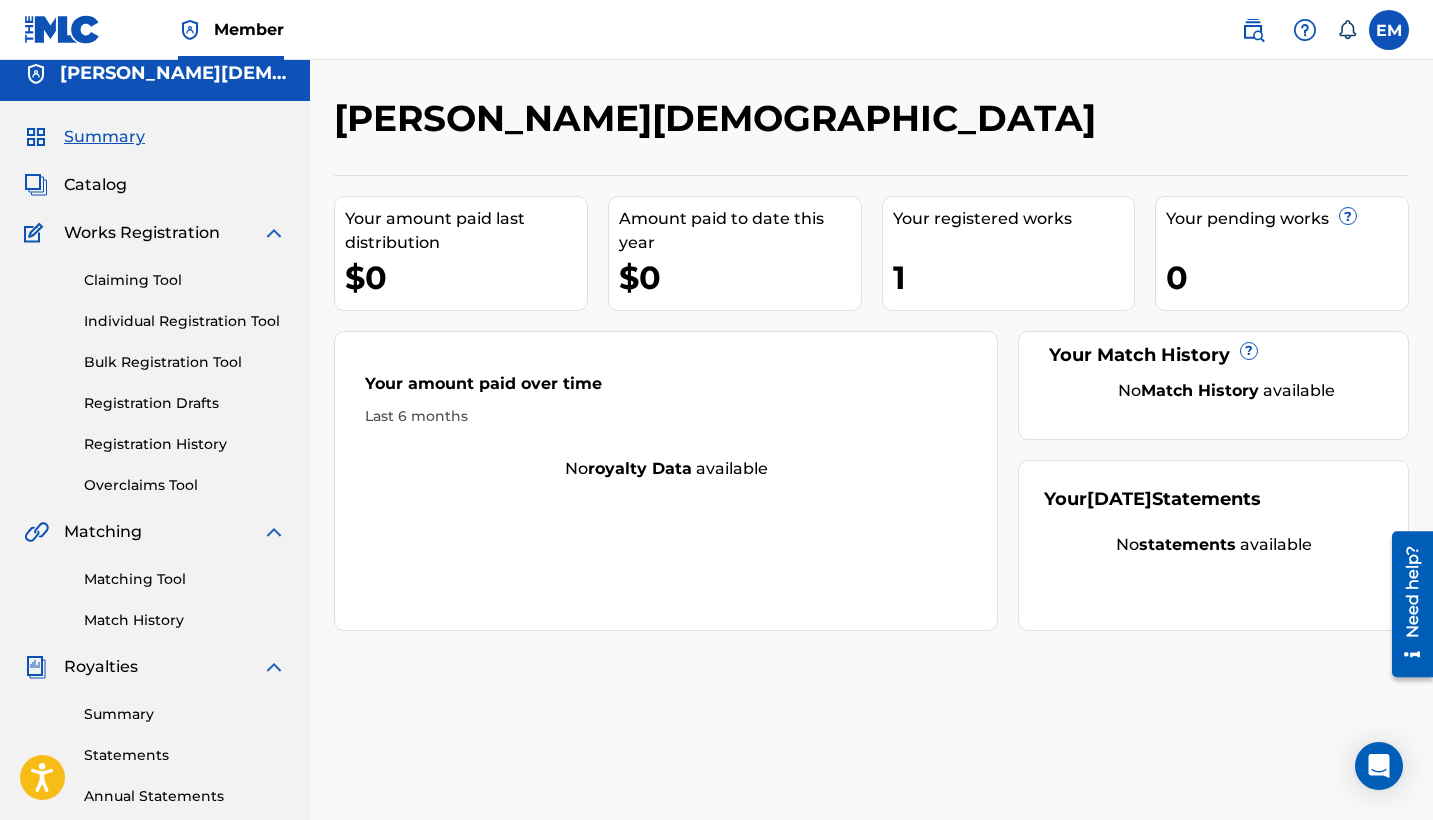 click on "Summary Catalog Works Registration Claiming Tool Individual Registration Tool Bulk Registration Tool Registration Drafts Registration History Overclaims Tool Matching Matching Tool Match History Royalties Summary Statements Annual Statements Rate Sheets Member Settings Banking Information Member Information User Permissions Contact Information Member Benefits" at bounding box center [155, 615] 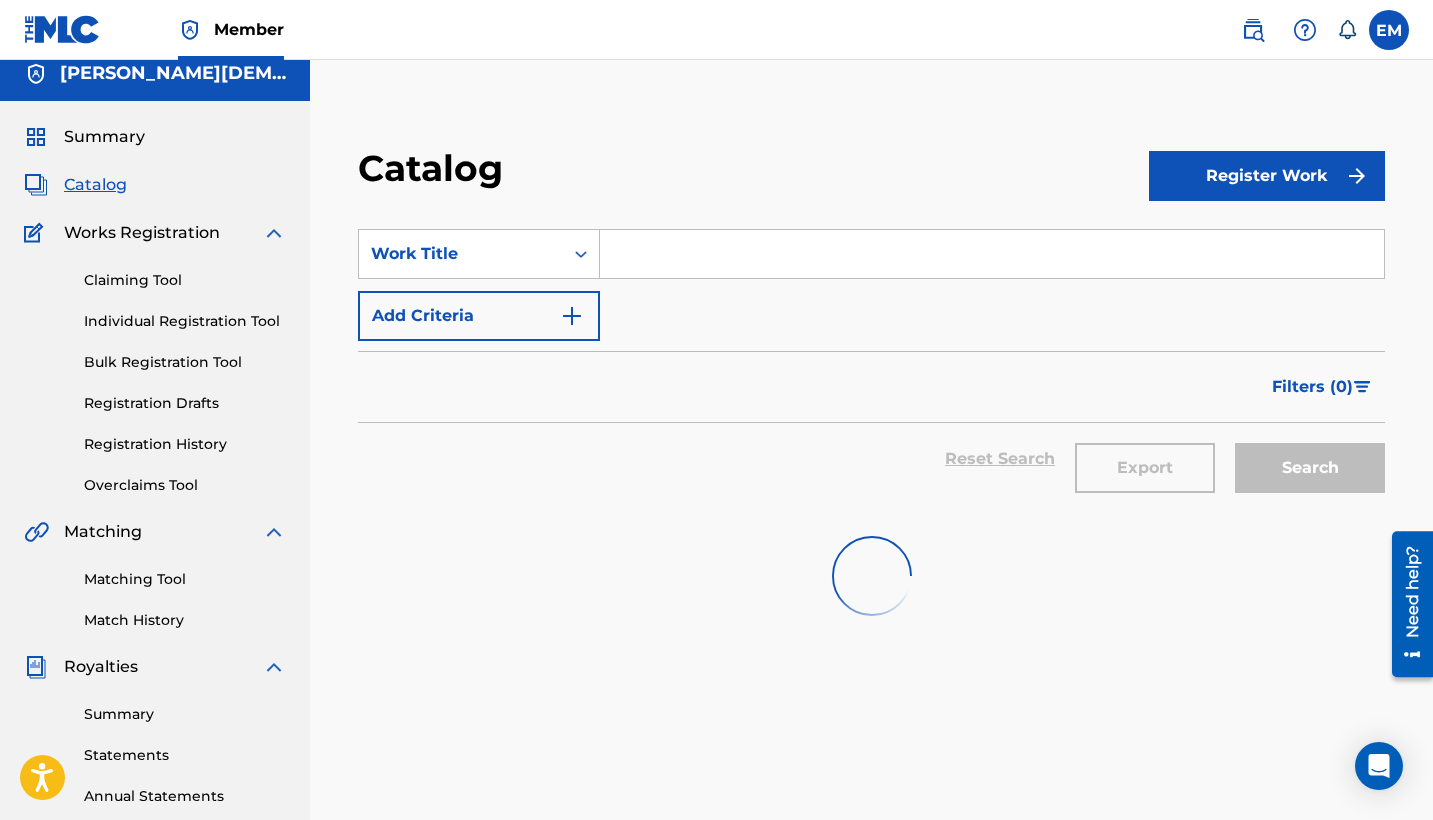 scroll, scrollTop: 0, scrollLeft: 0, axis: both 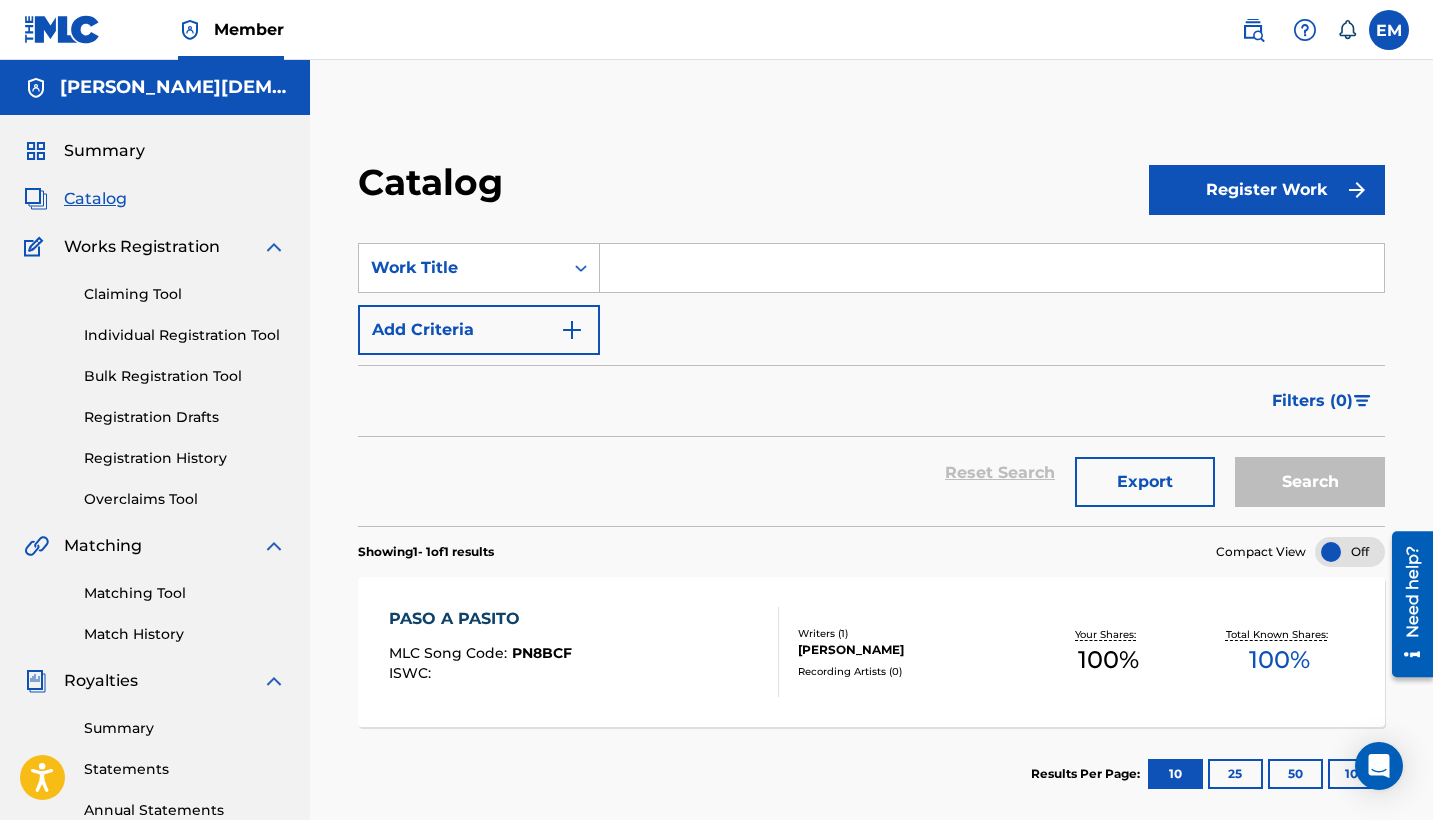 click on "PASO A PASITO MLC Song Code : PN8BCF ISWC :" at bounding box center (584, 652) 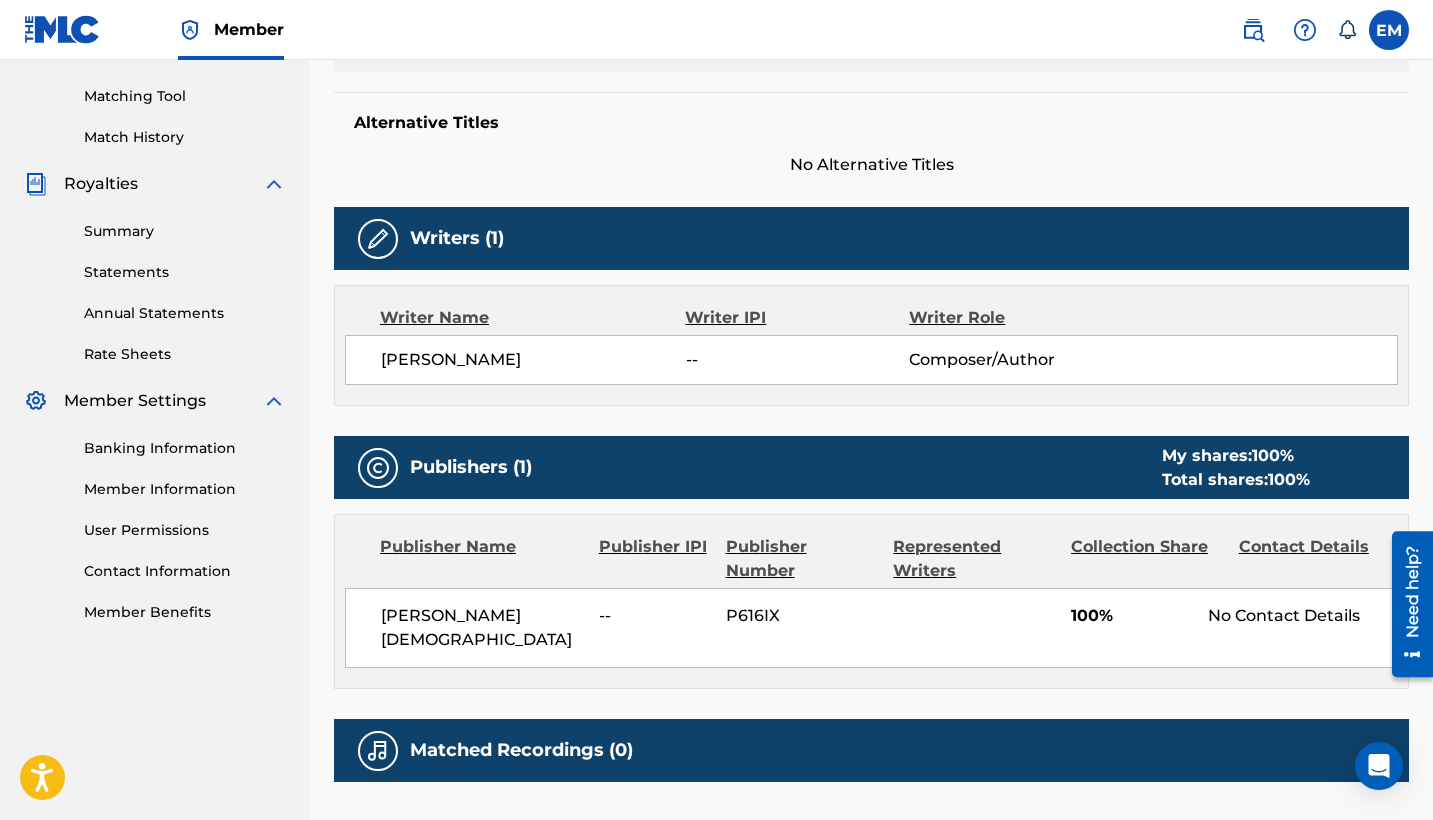scroll, scrollTop: 499, scrollLeft: 0, axis: vertical 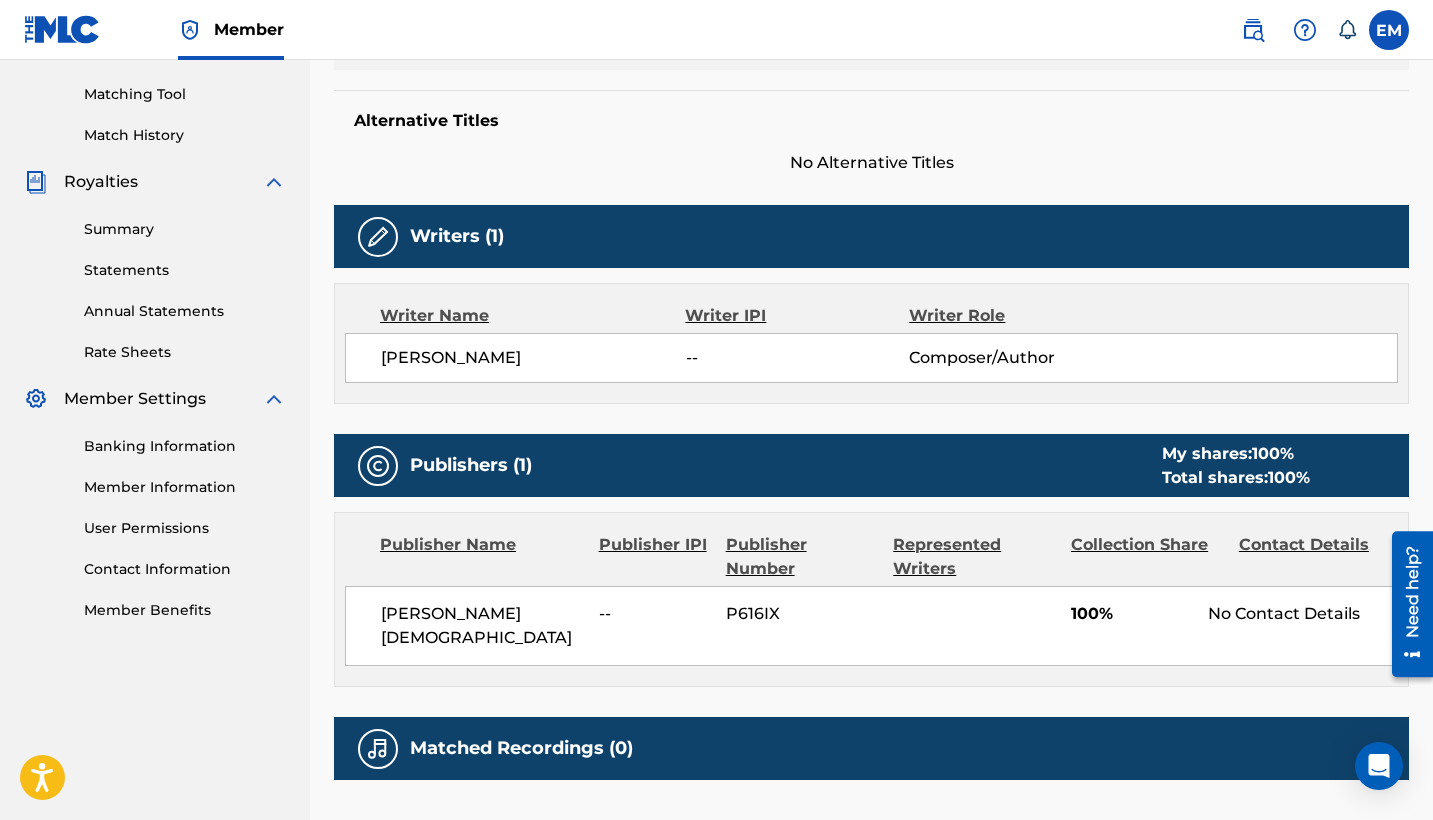 click on "No Contact Details" at bounding box center [1302, 614] 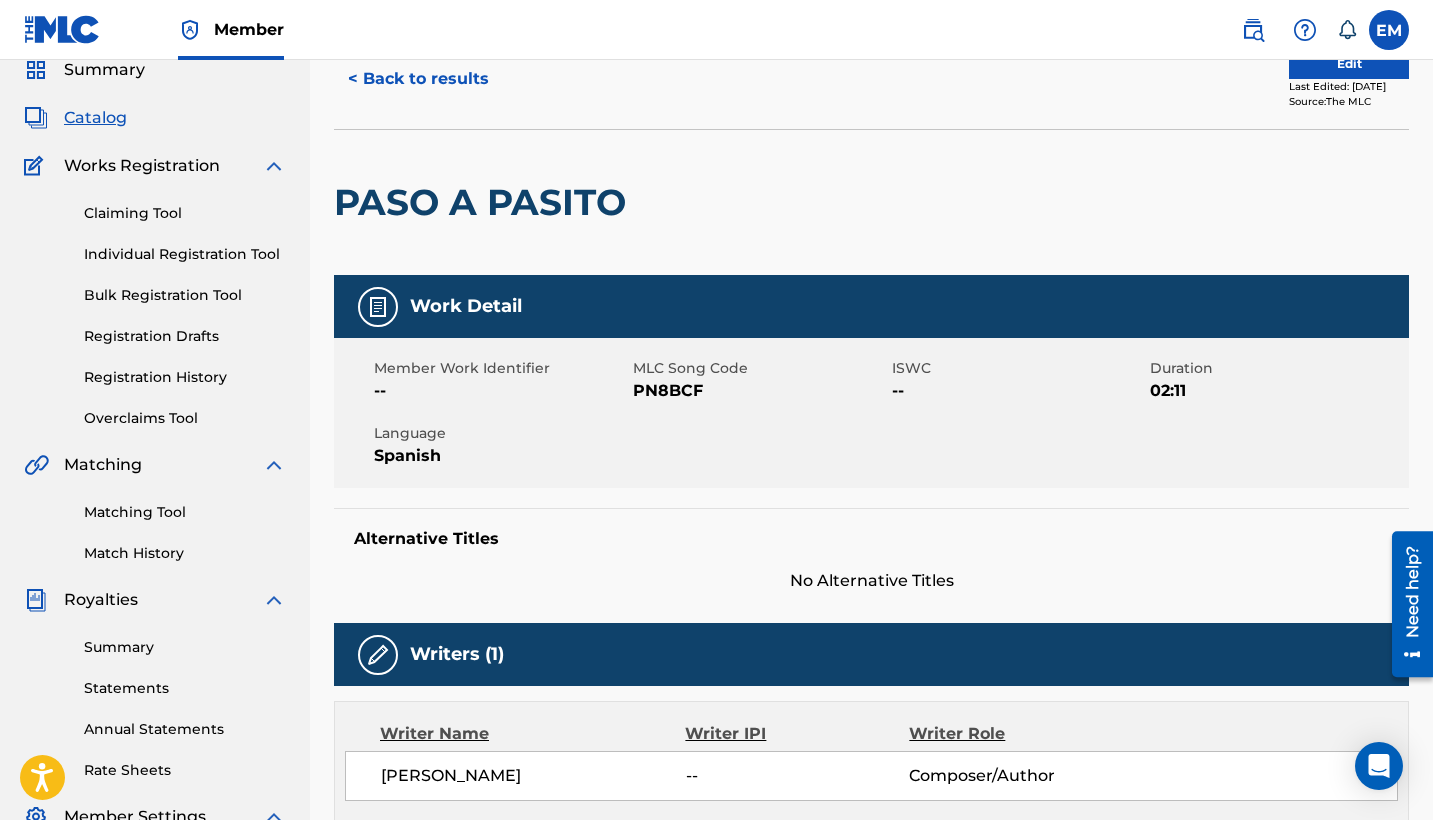 scroll, scrollTop: 15, scrollLeft: 0, axis: vertical 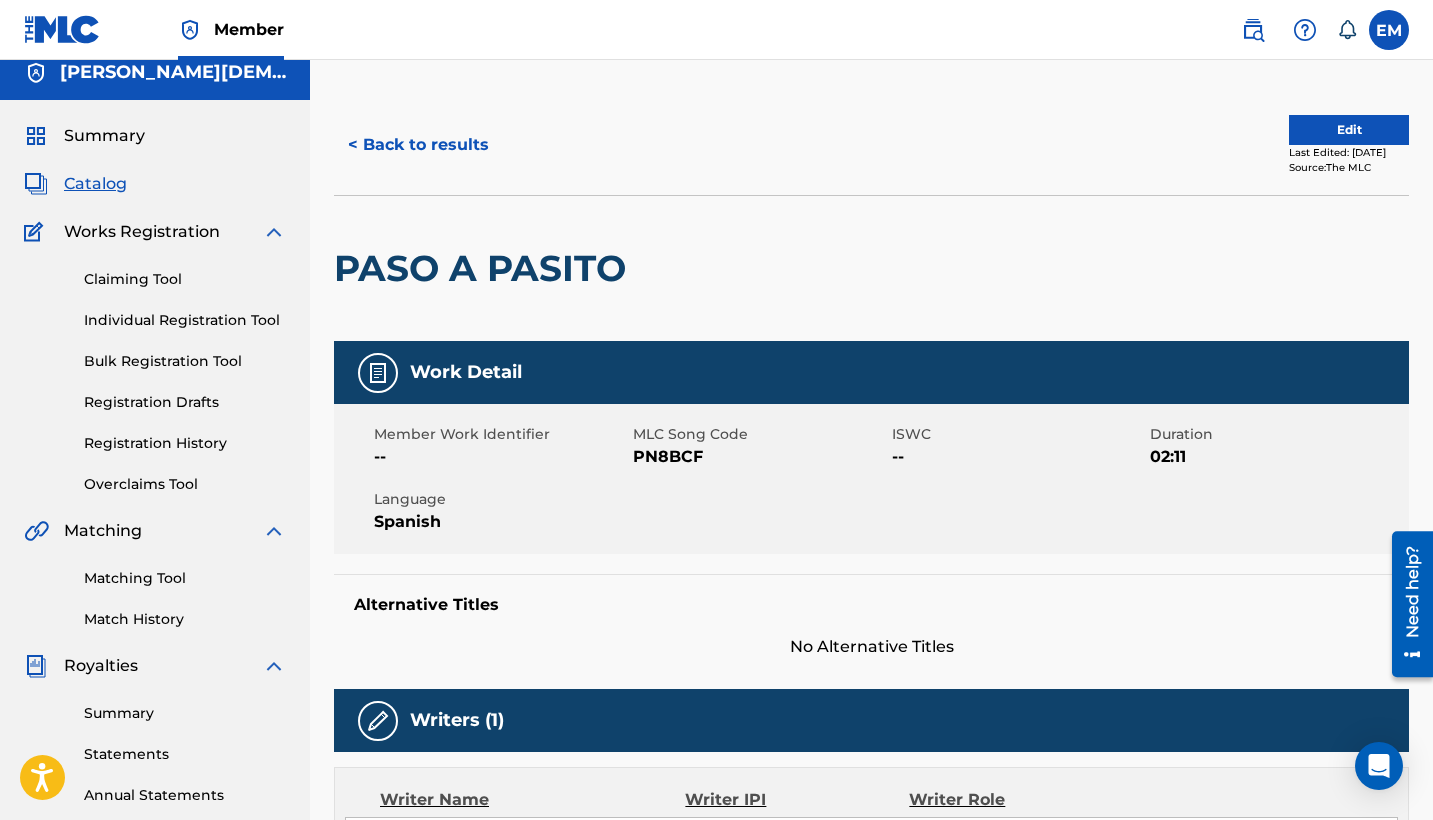 click at bounding box center [62, 29] 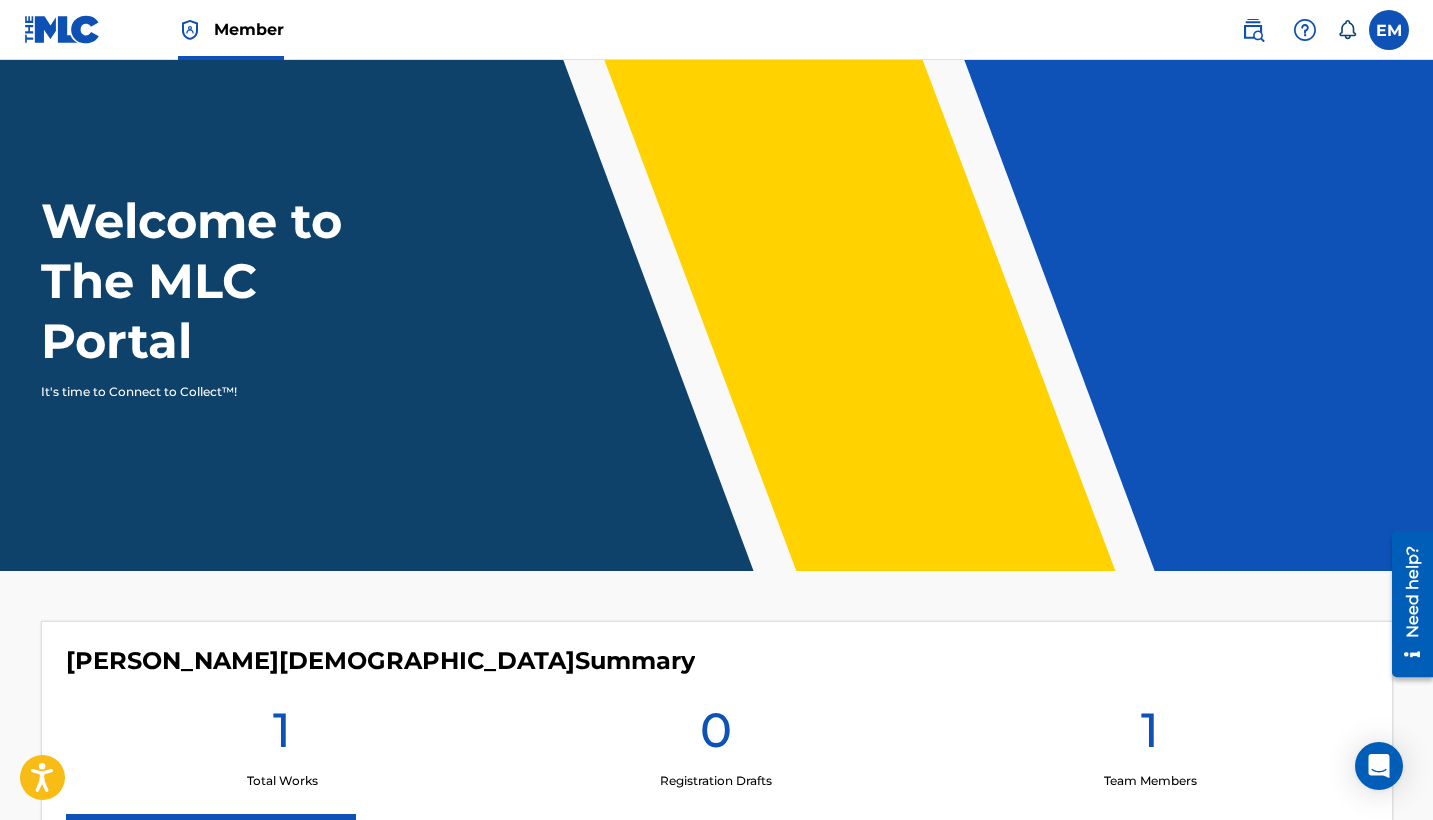 scroll, scrollTop: 0, scrollLeft: 0, axis: both 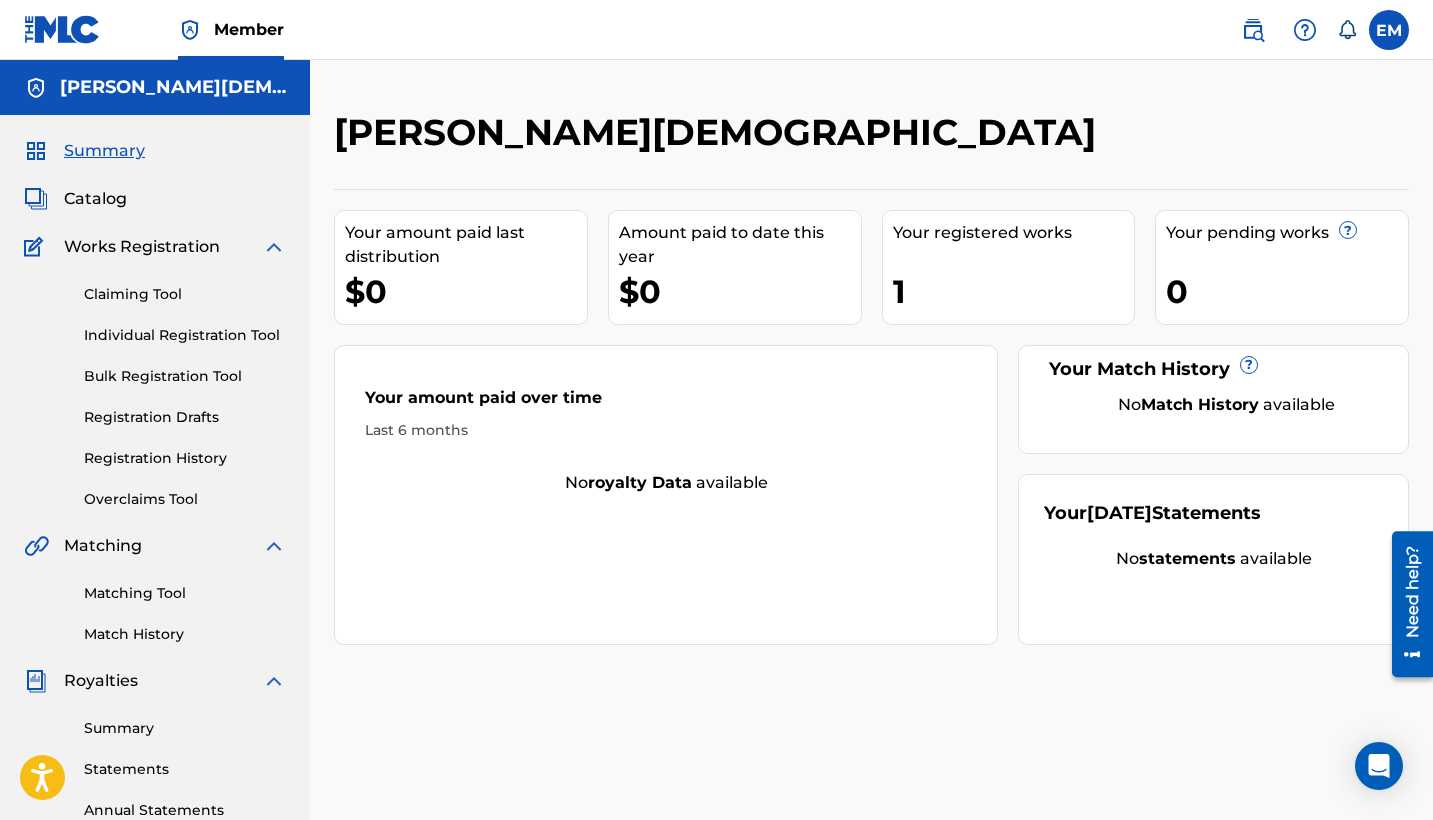 click on "Your amount paid last distribution" at bounding box center [466, 245] 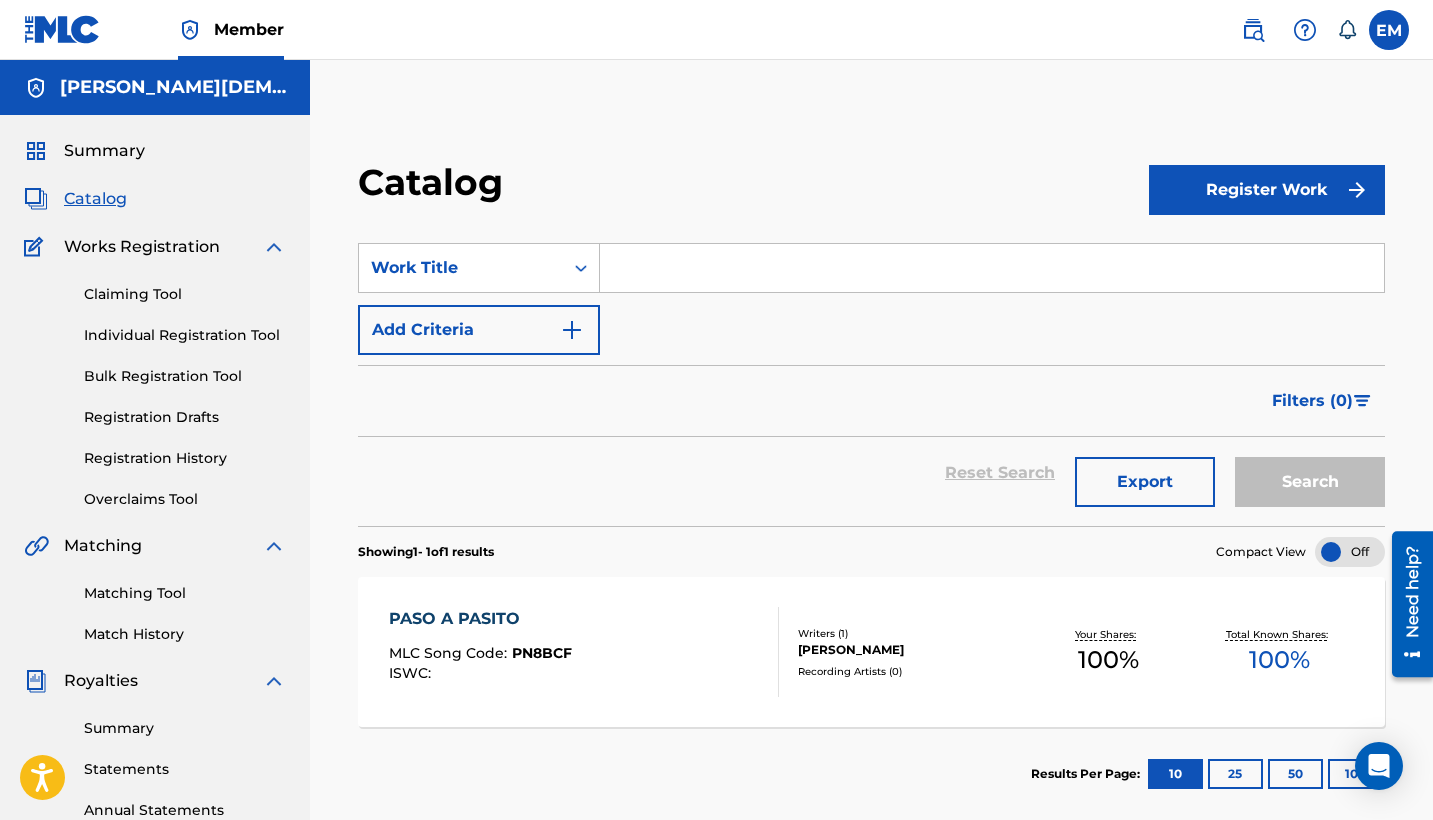 click on "Register Work" at bounding box center [1267, 190] 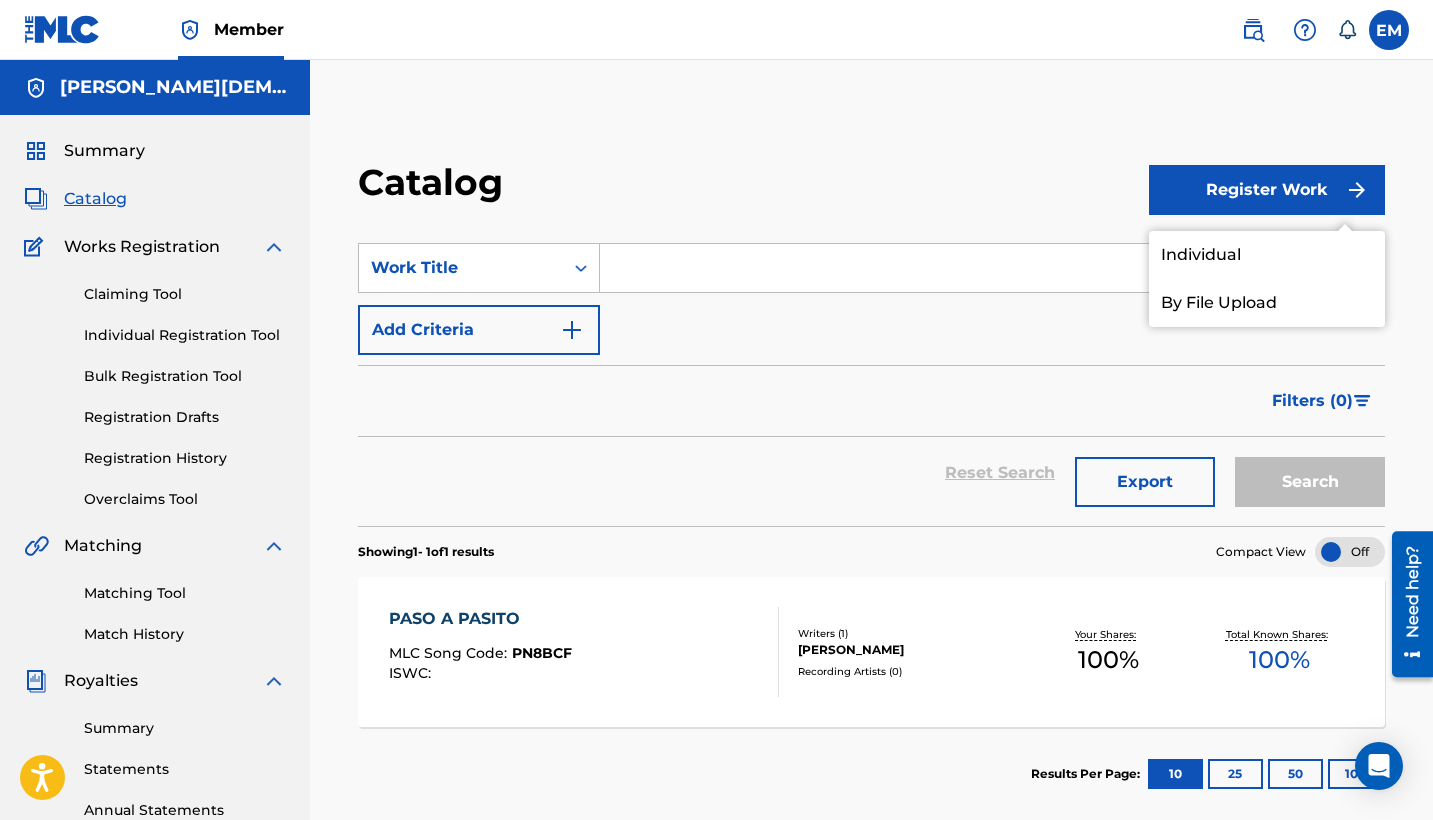 click on "Individual" at bounding box center [1267, 255] 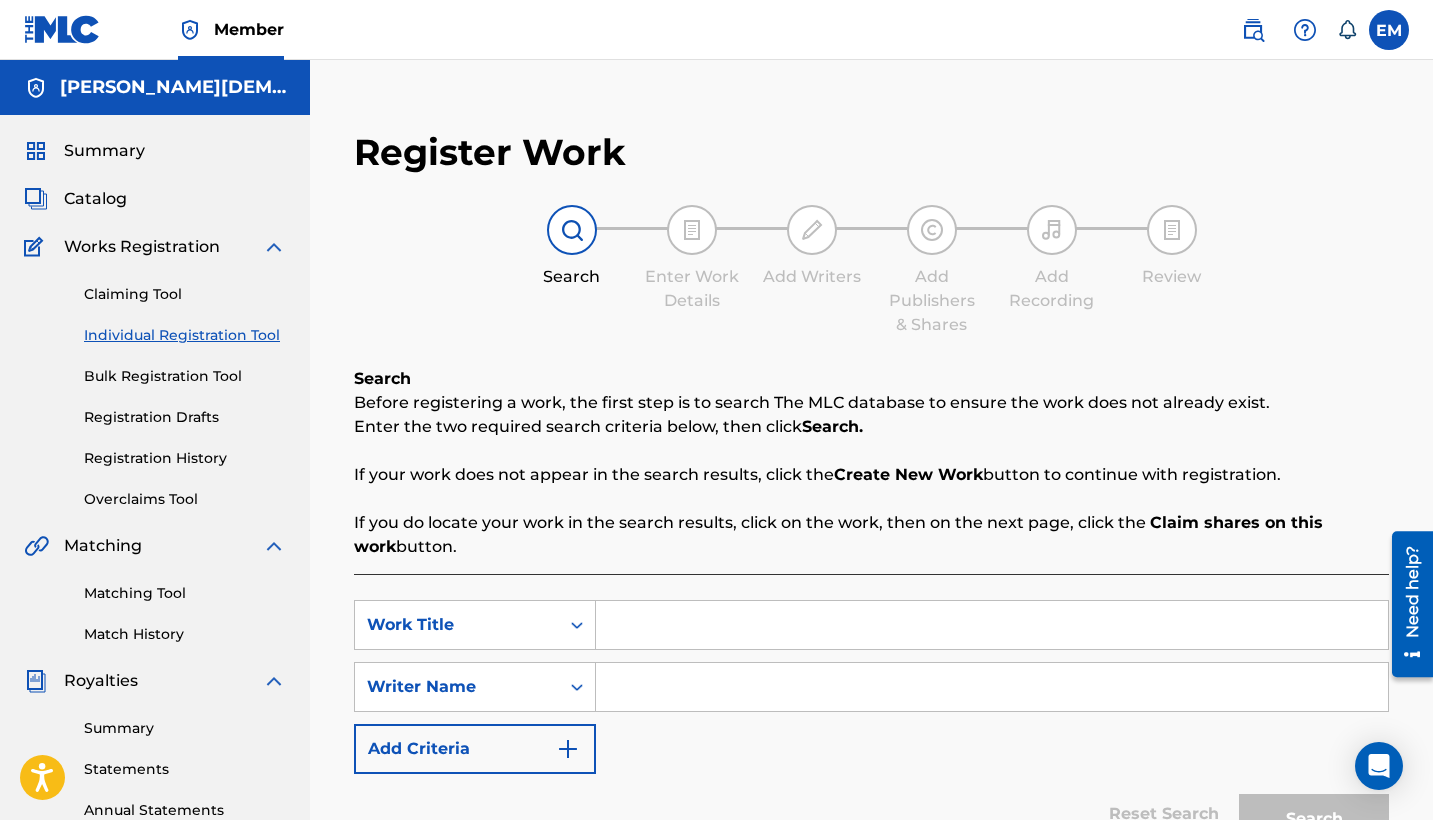 scroll, scrollTop: 80, scrollLeft: 0, axis: vertical 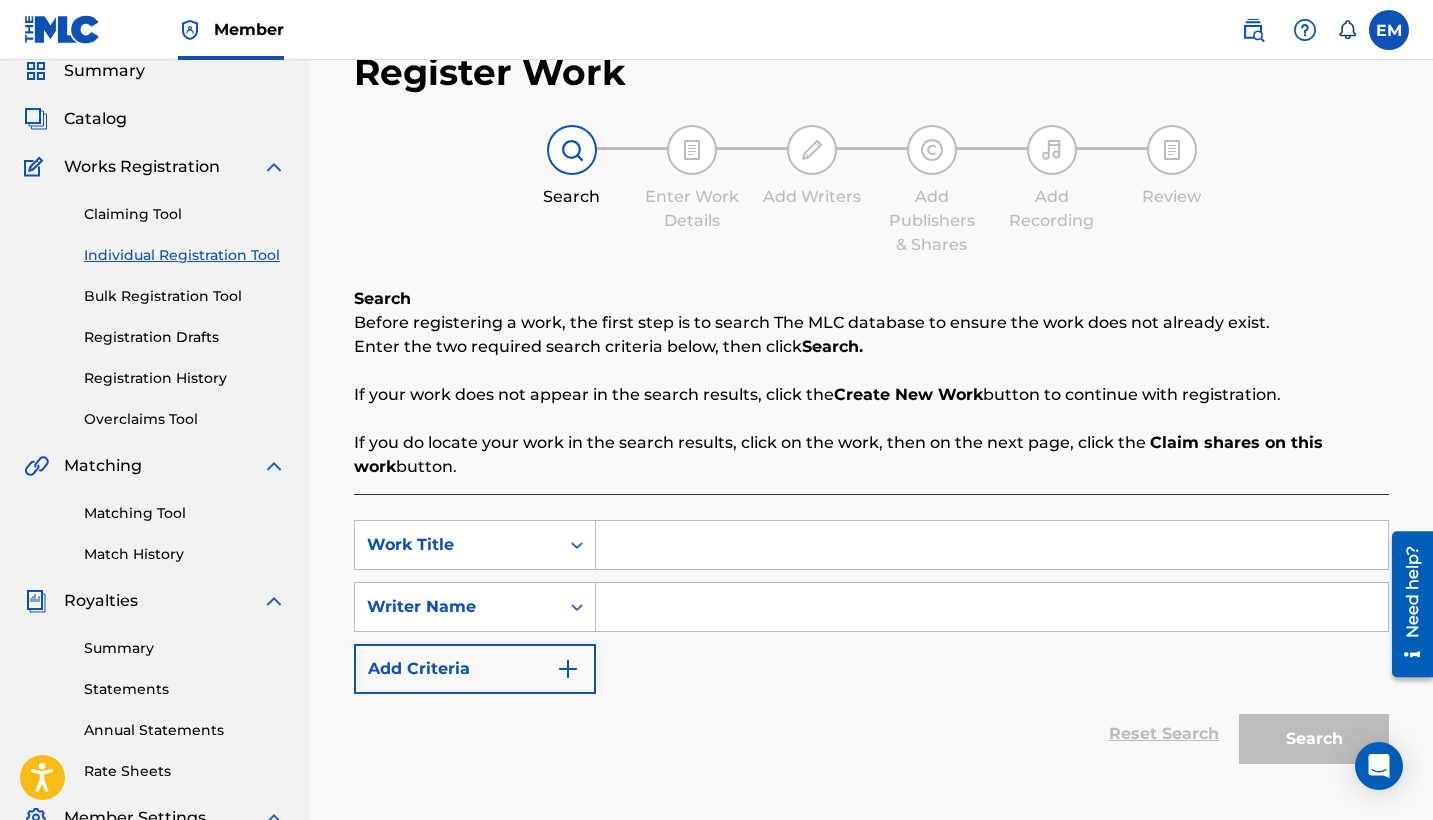 click at bounding box center [992, 545] 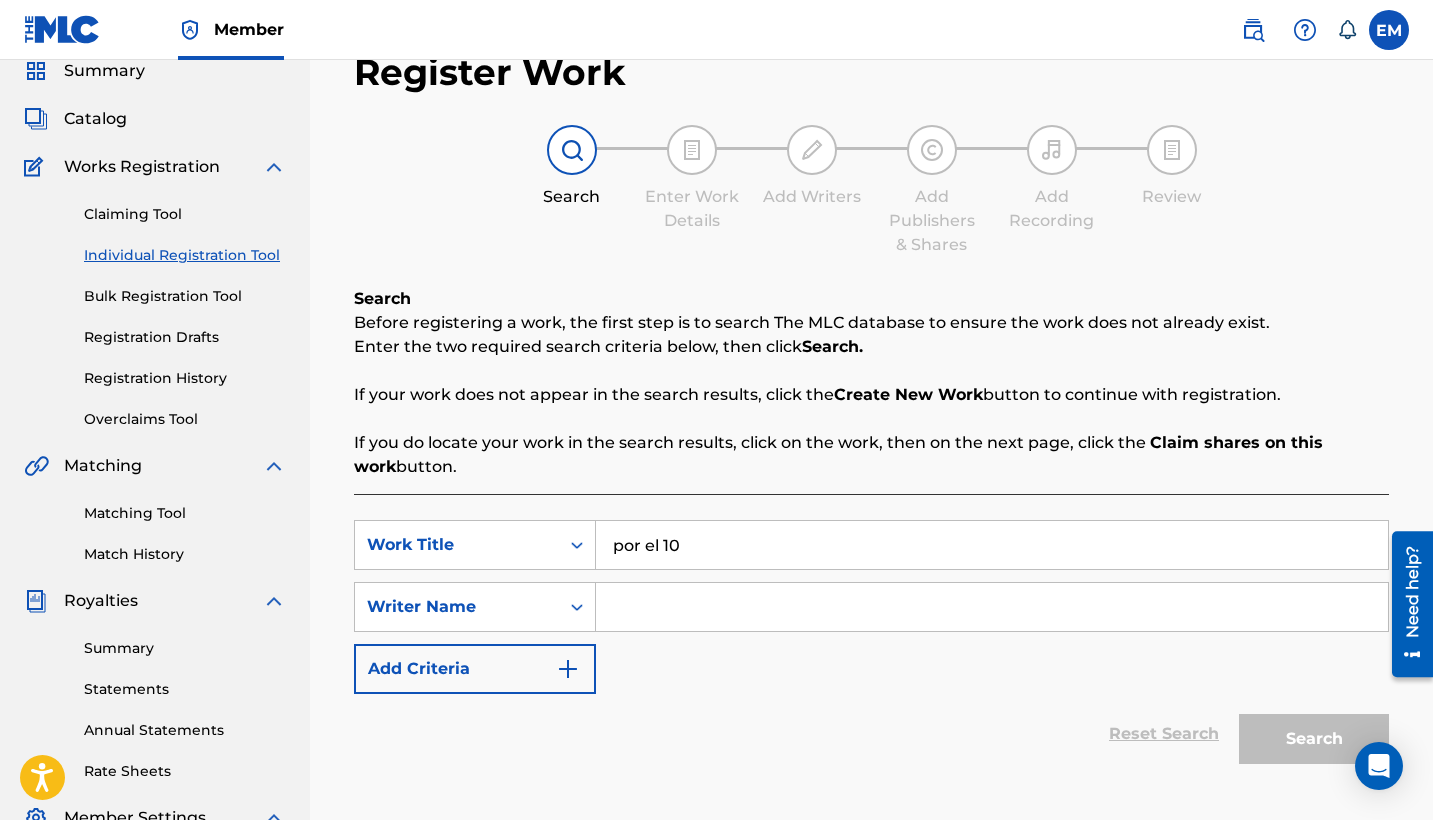 type on "por el 10" 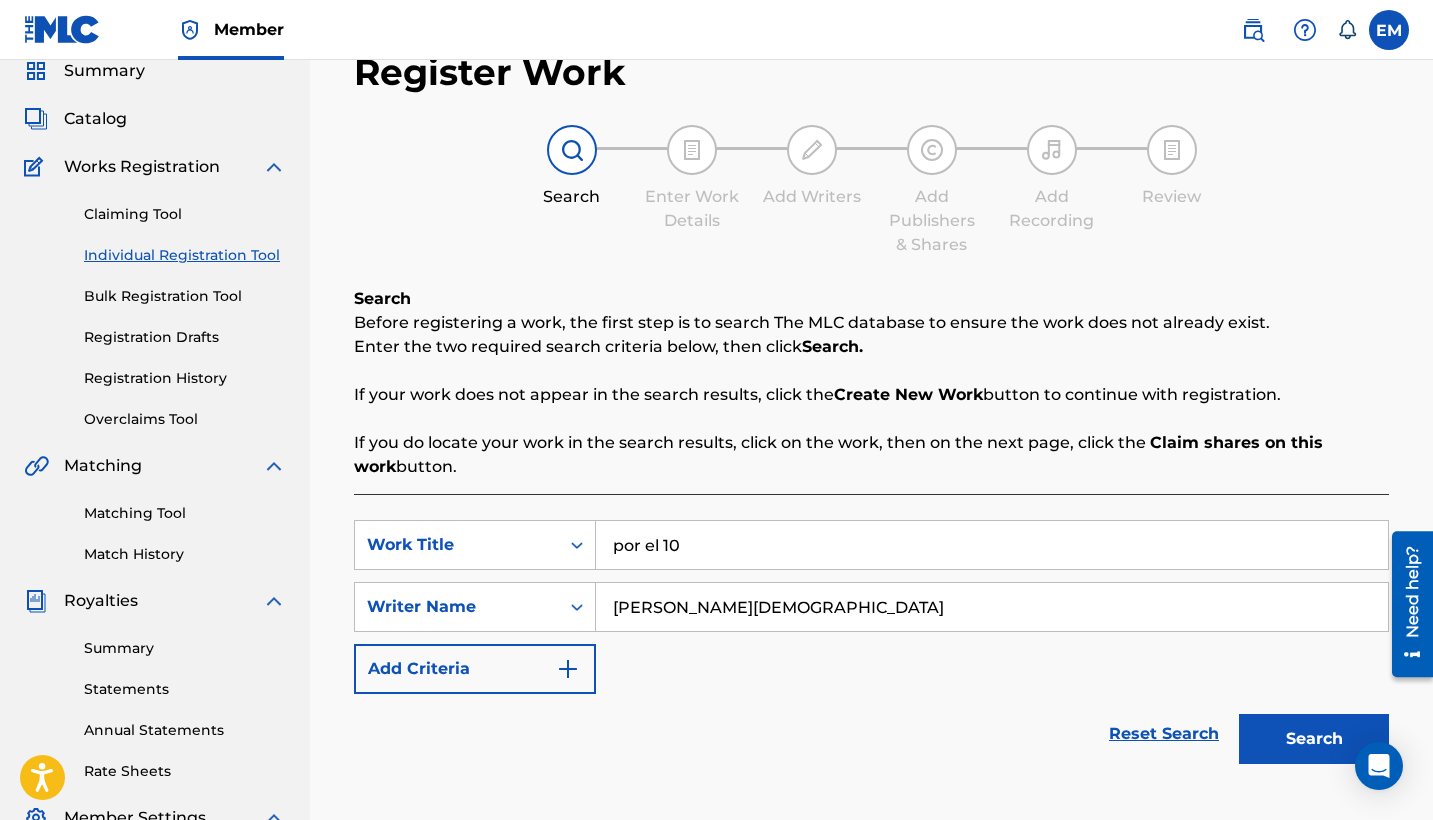 type on "[PERSON_NAME][DEMOGRAPHIC_DATA]" 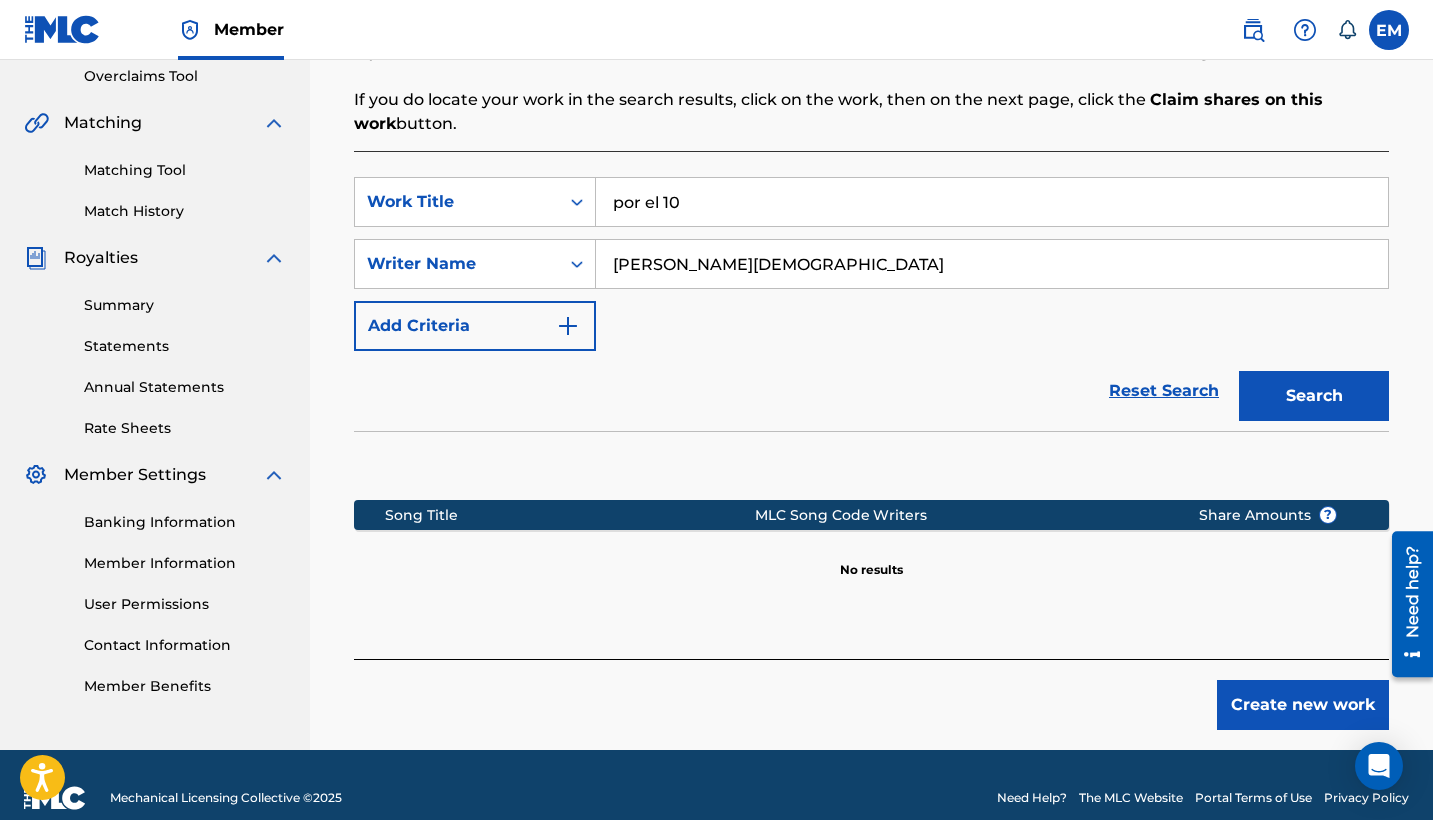 scroll, scrollTop: 430, scrollLeft: 0, axis: vertical 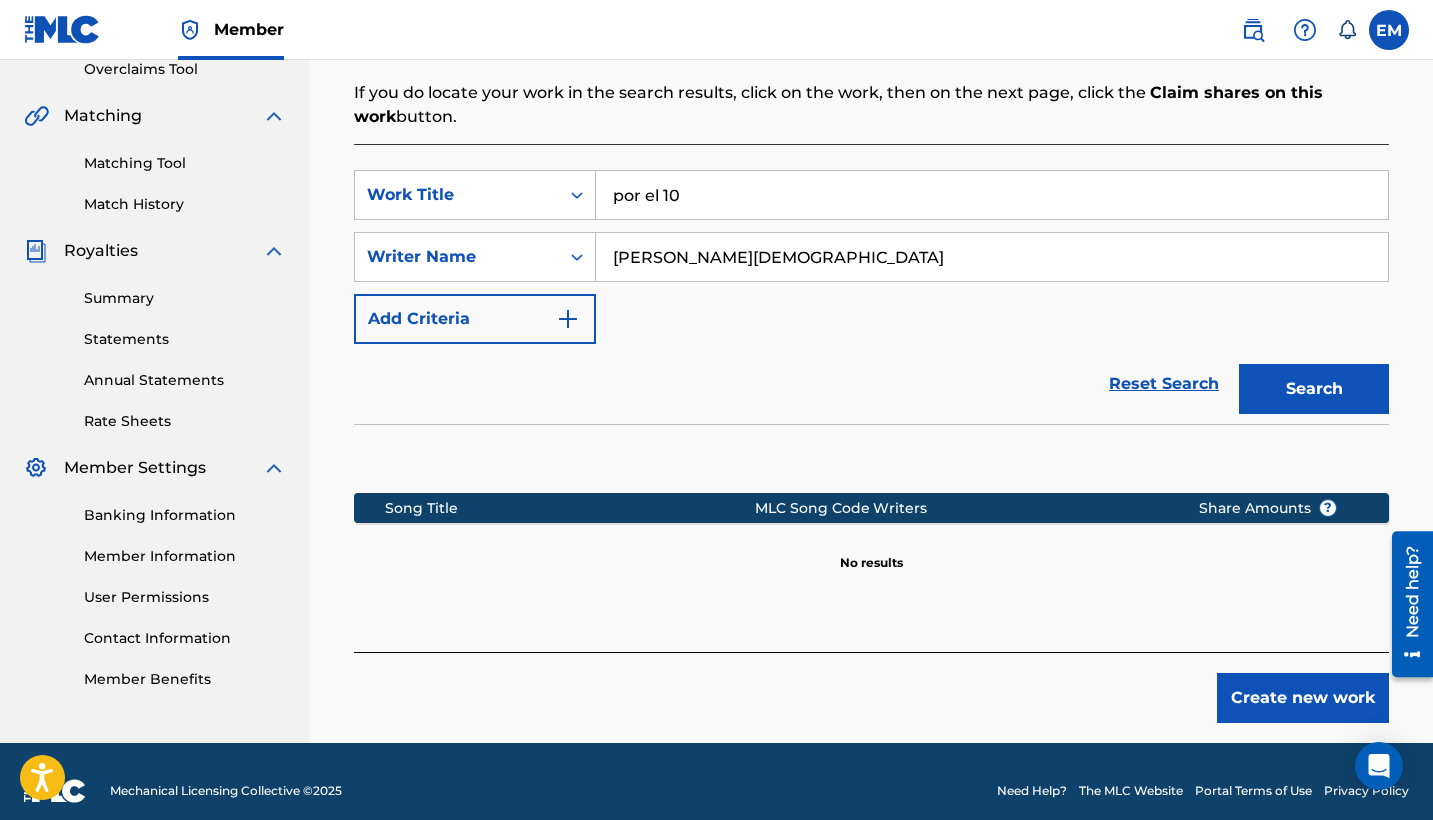 click on "Create new work" at bounding box center [1303, 698] 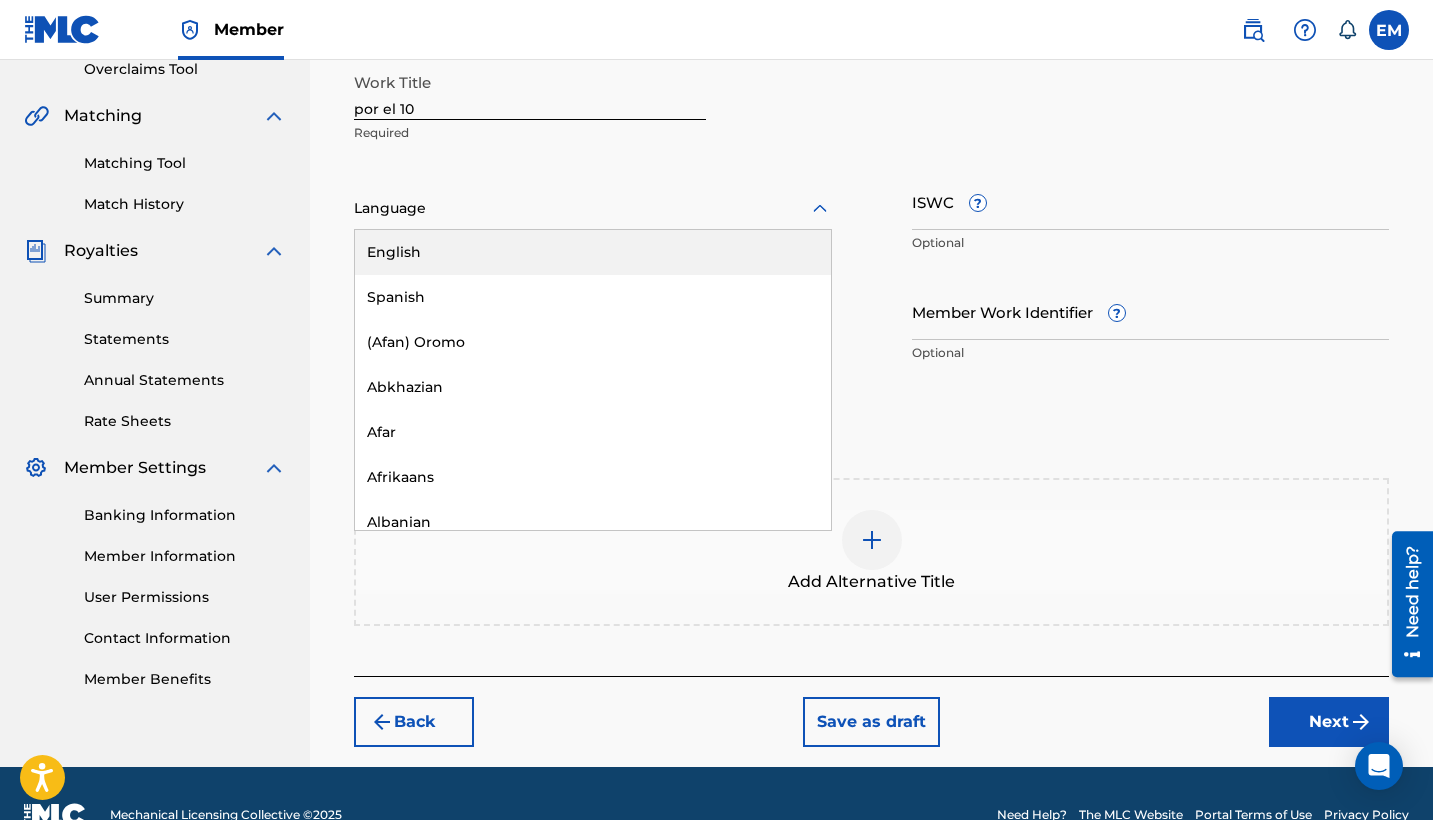 click at bounding box center [593, 208] 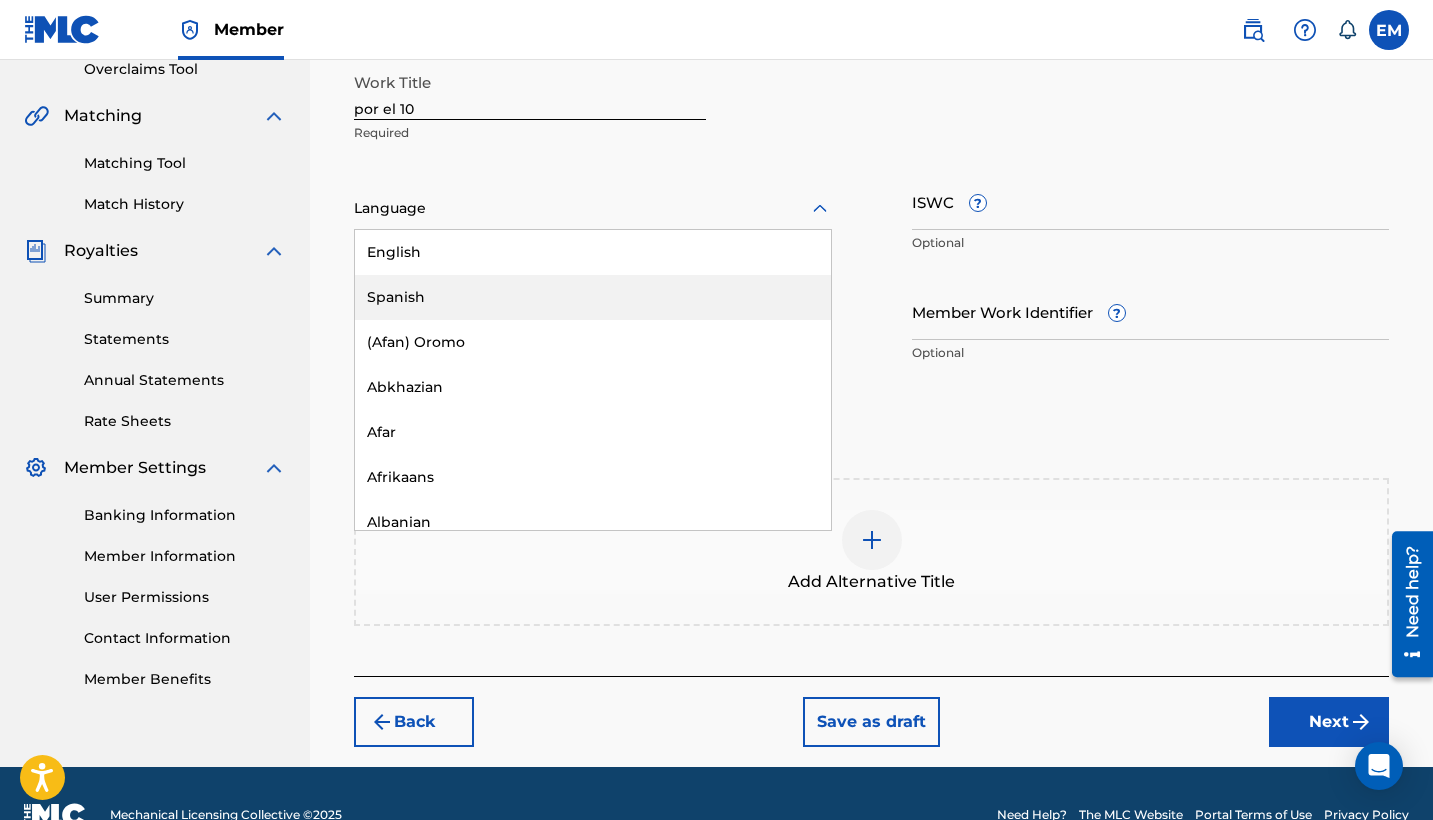 click on "Spanish" at bounding box center [593, 297] 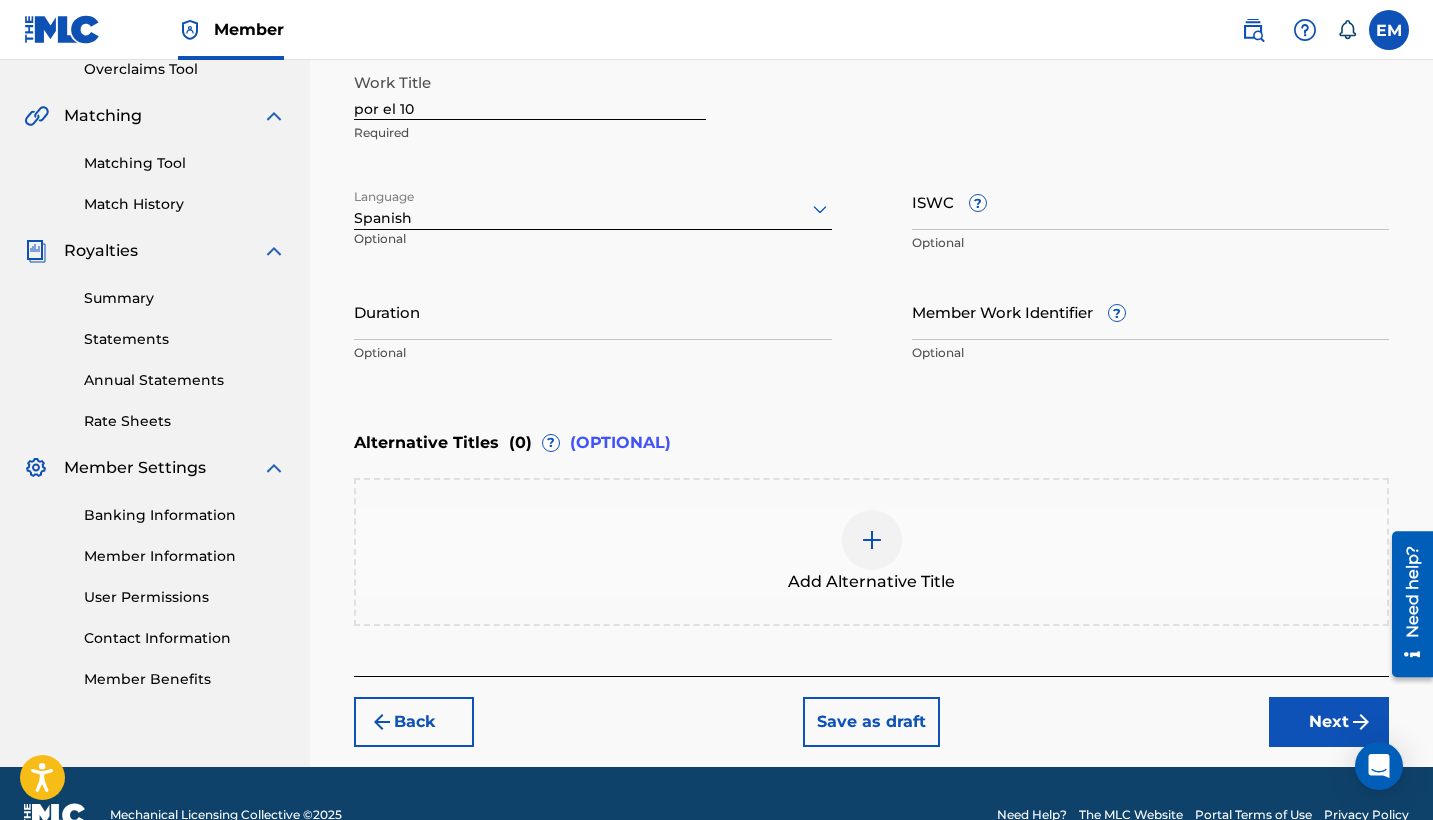 click on "Duration" at bounding box center (593, 311) 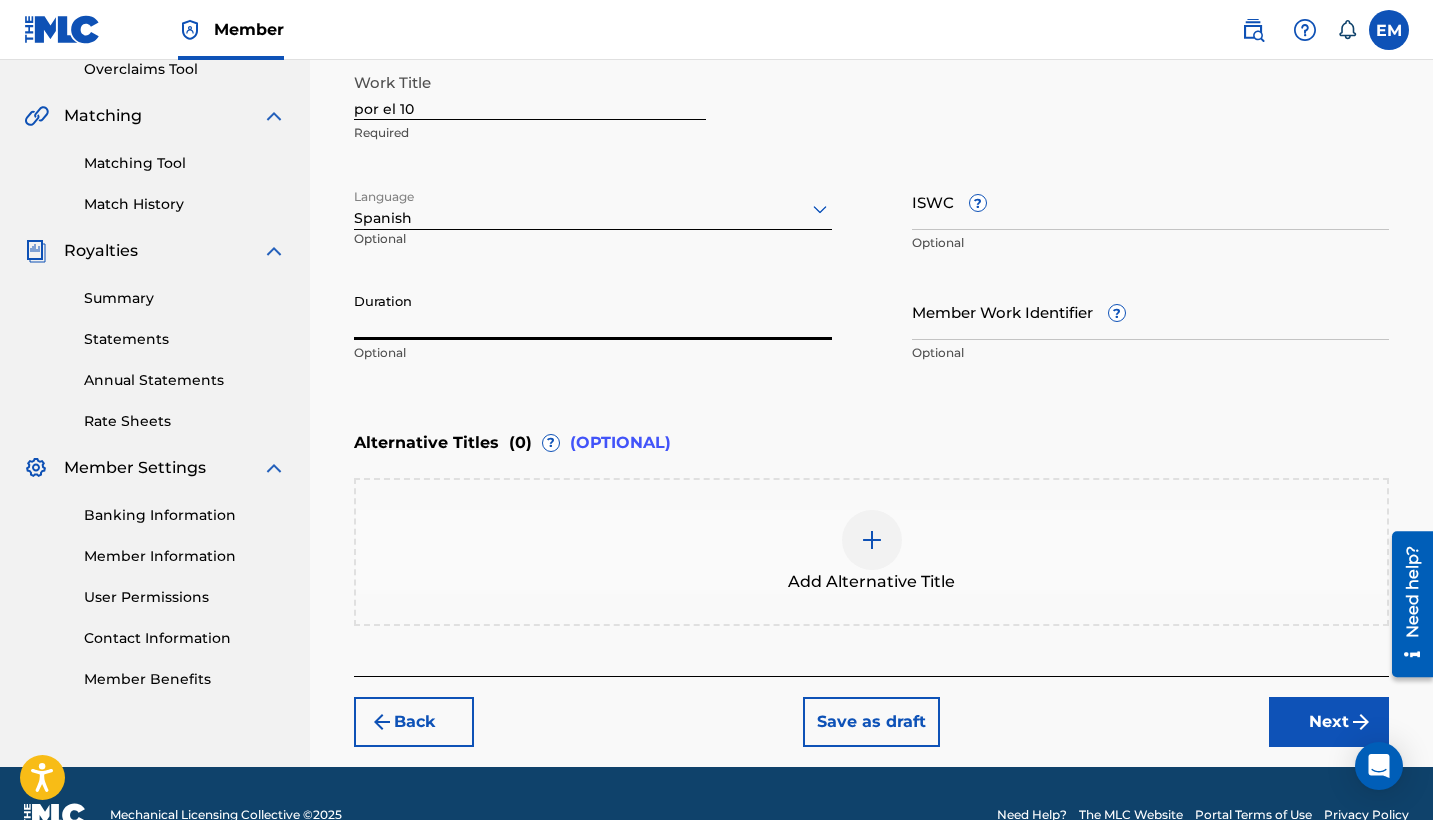 type on "2" 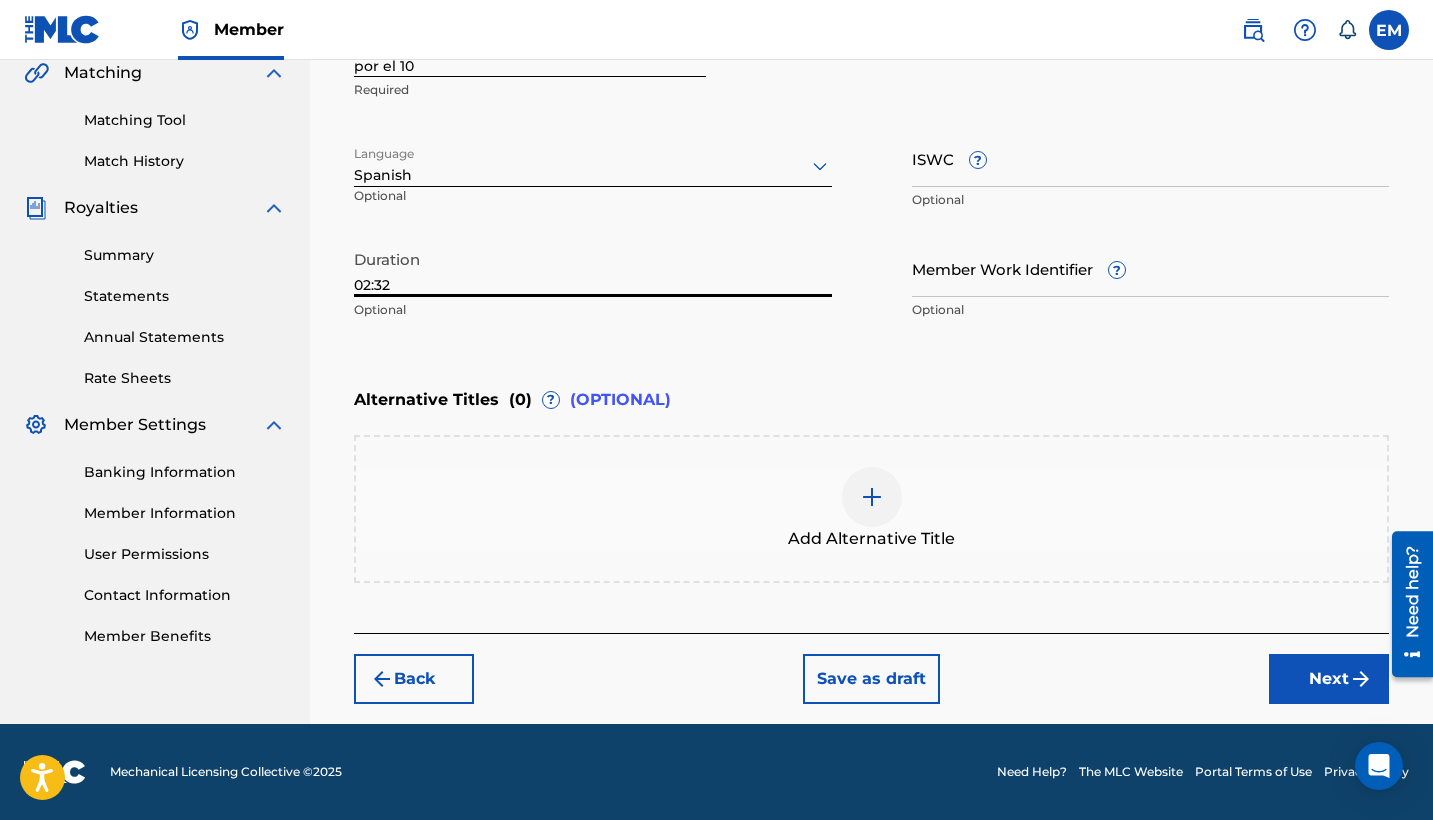 scroll, scrollTop: 473, scrollLeft: 0, axis: vertical 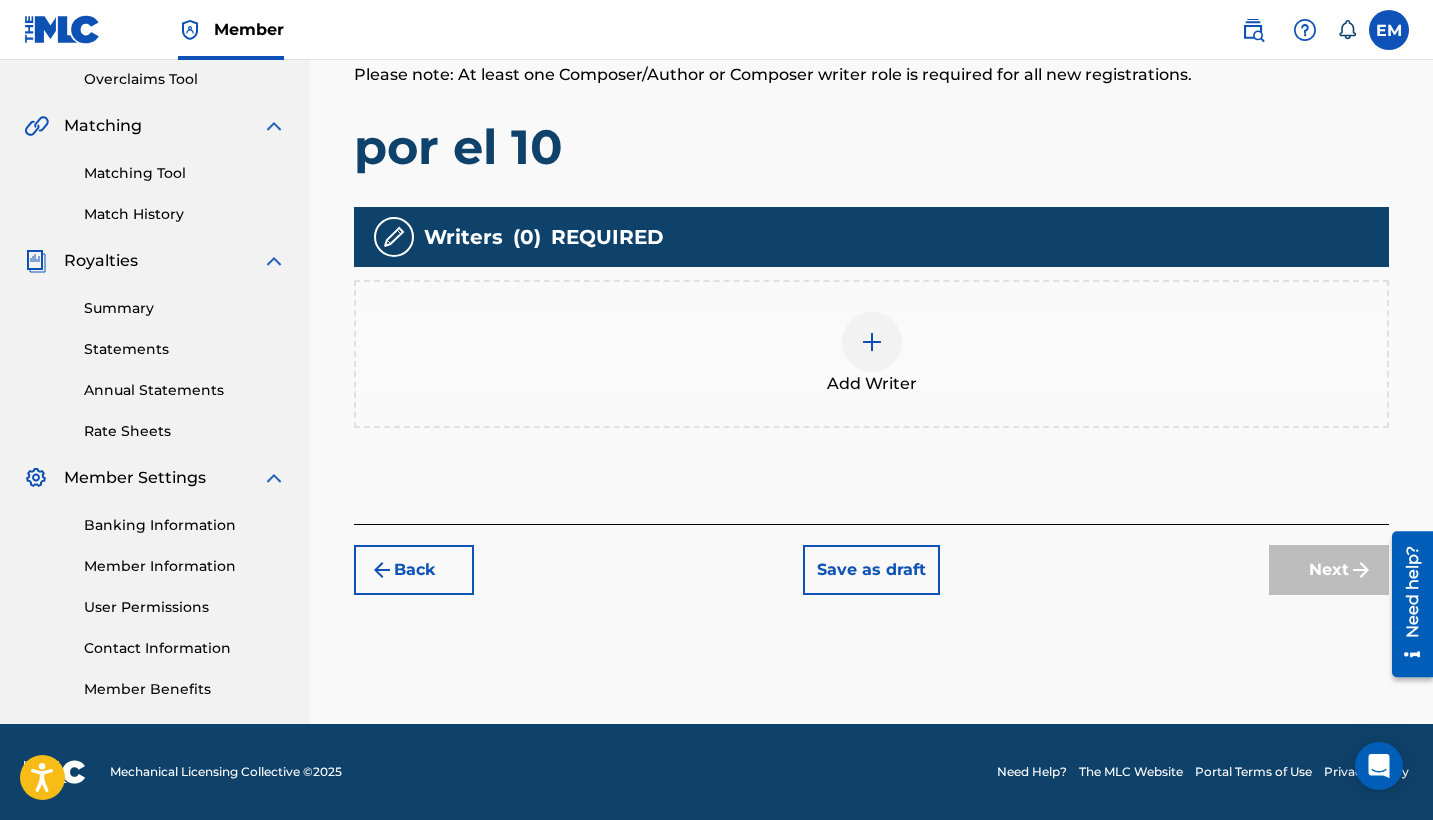 click at bounding box center (872, 342) 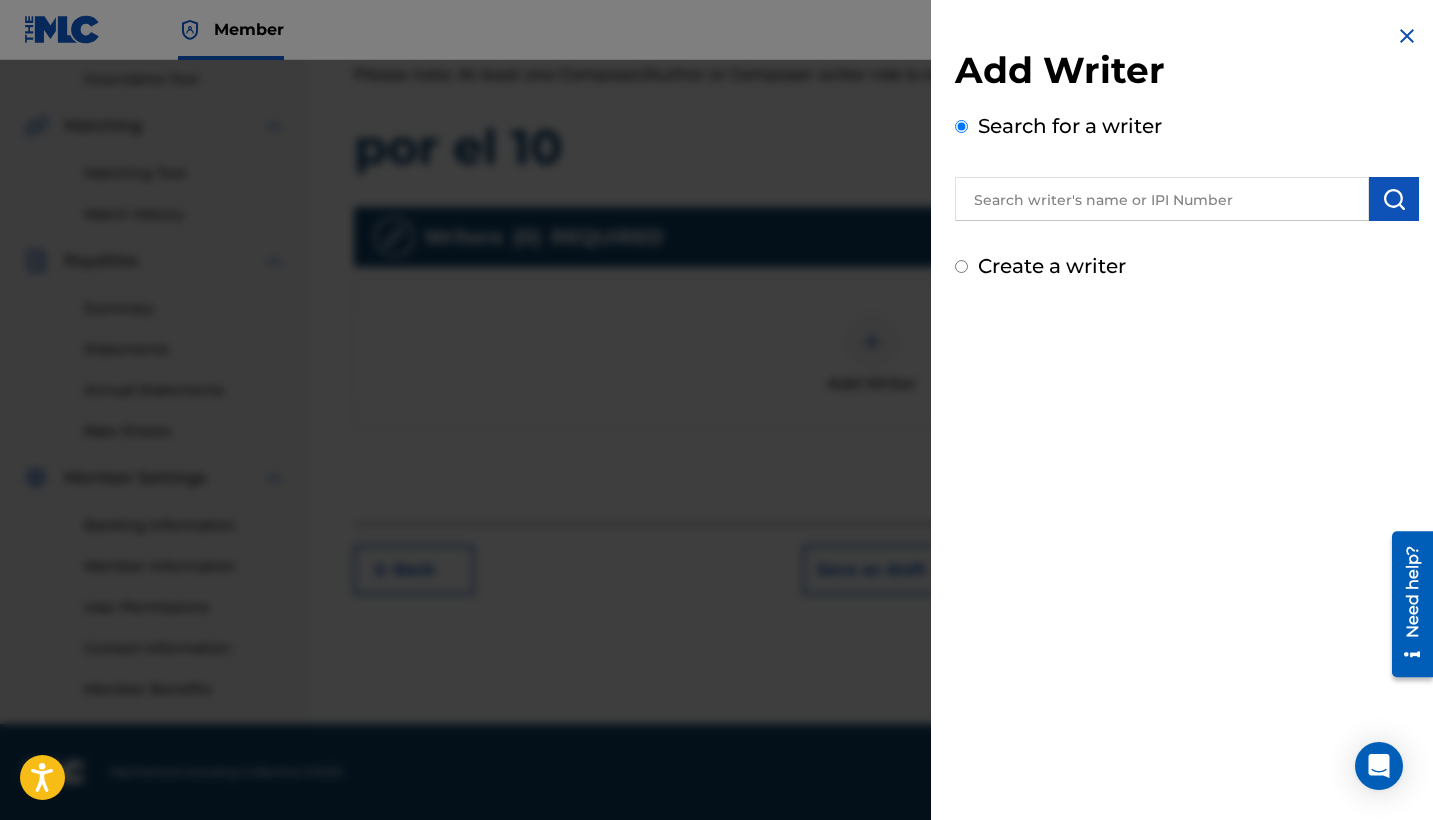 click on "Create a writer" at bounding box center (1187, 266) 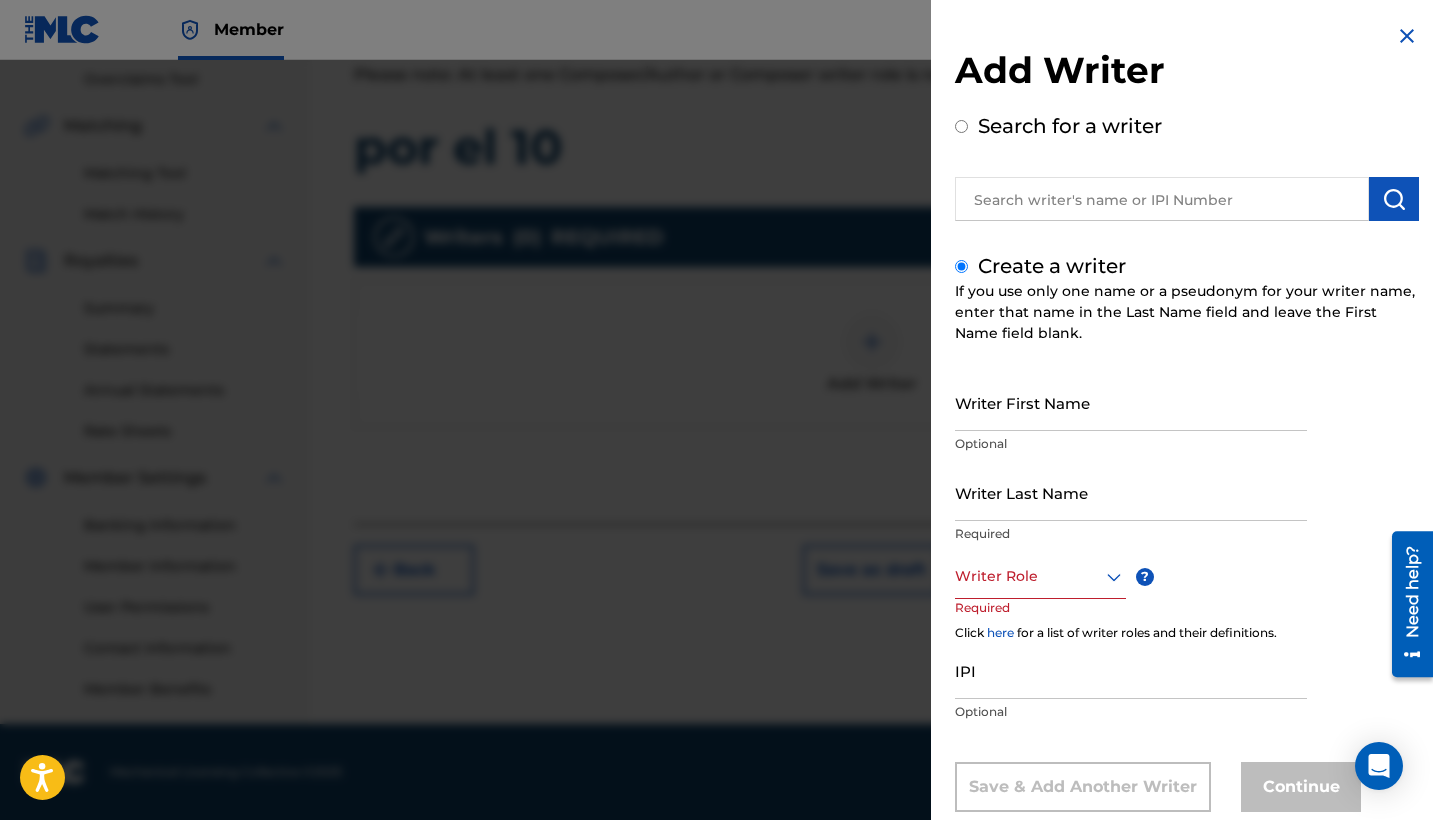 click on "Writer First Name" at bounding box center [1131, 402] 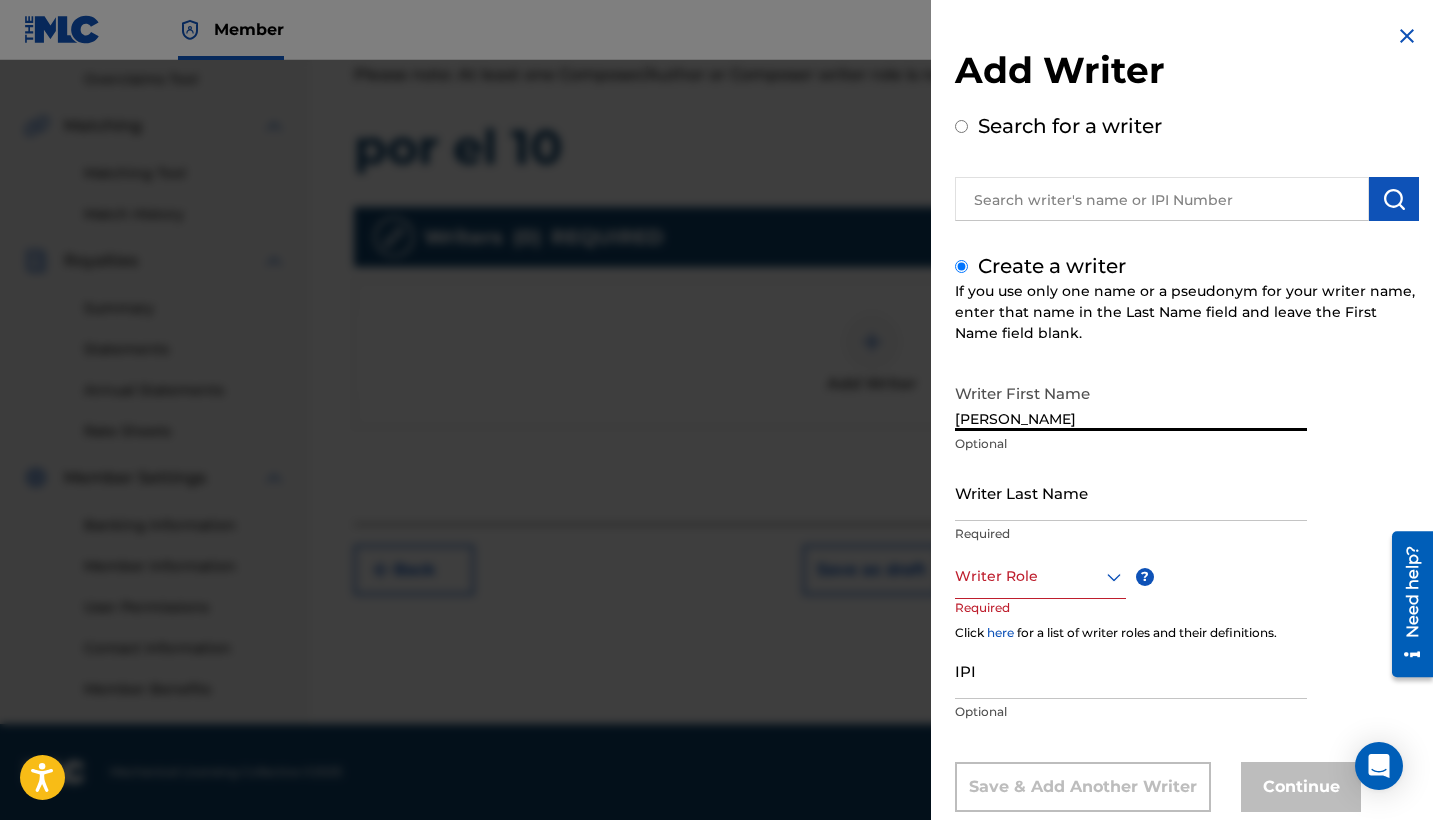 type on "[PERSON_NAME]" 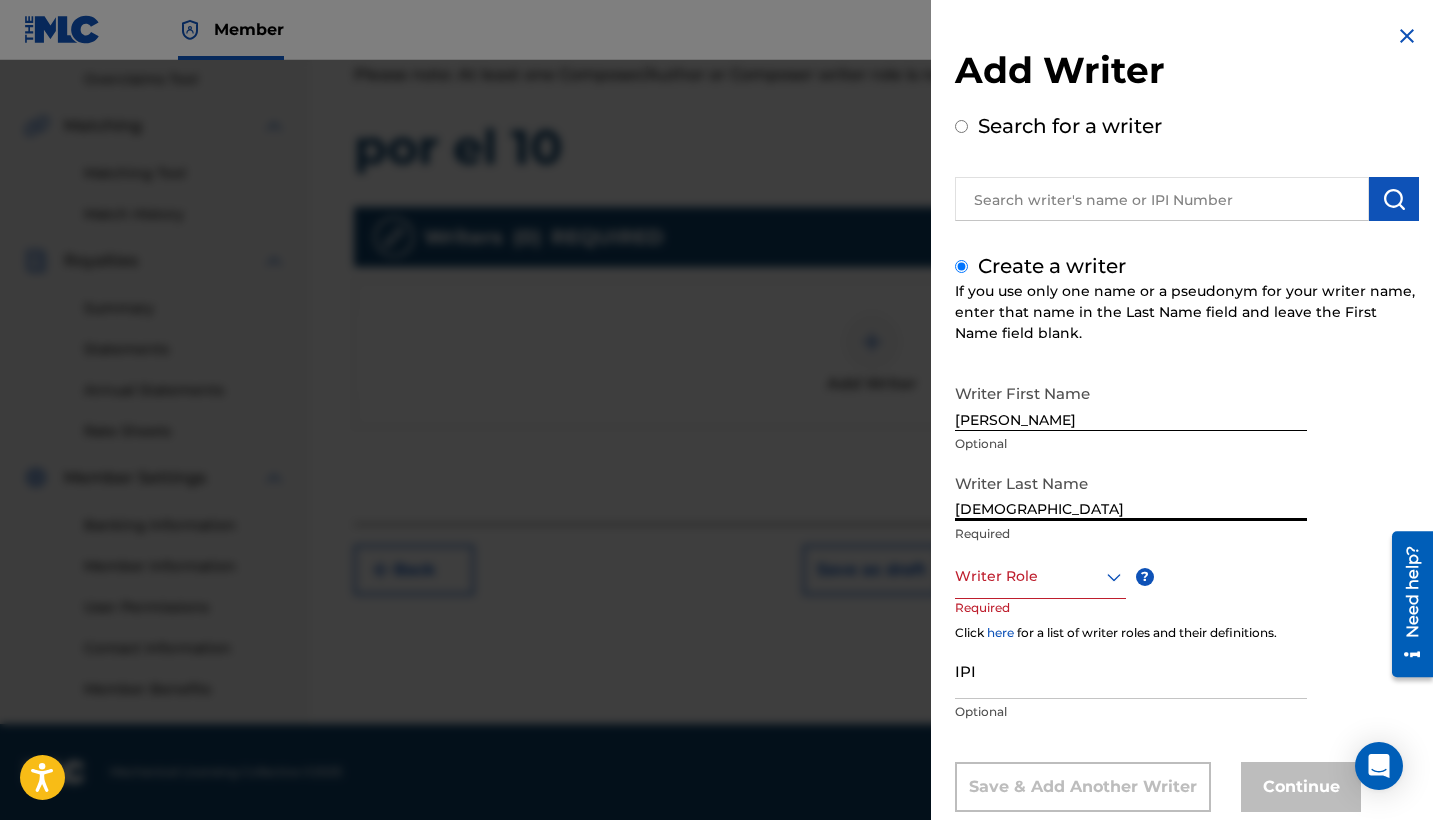 click on "Writer Role" at bounding box center (1040, 576) 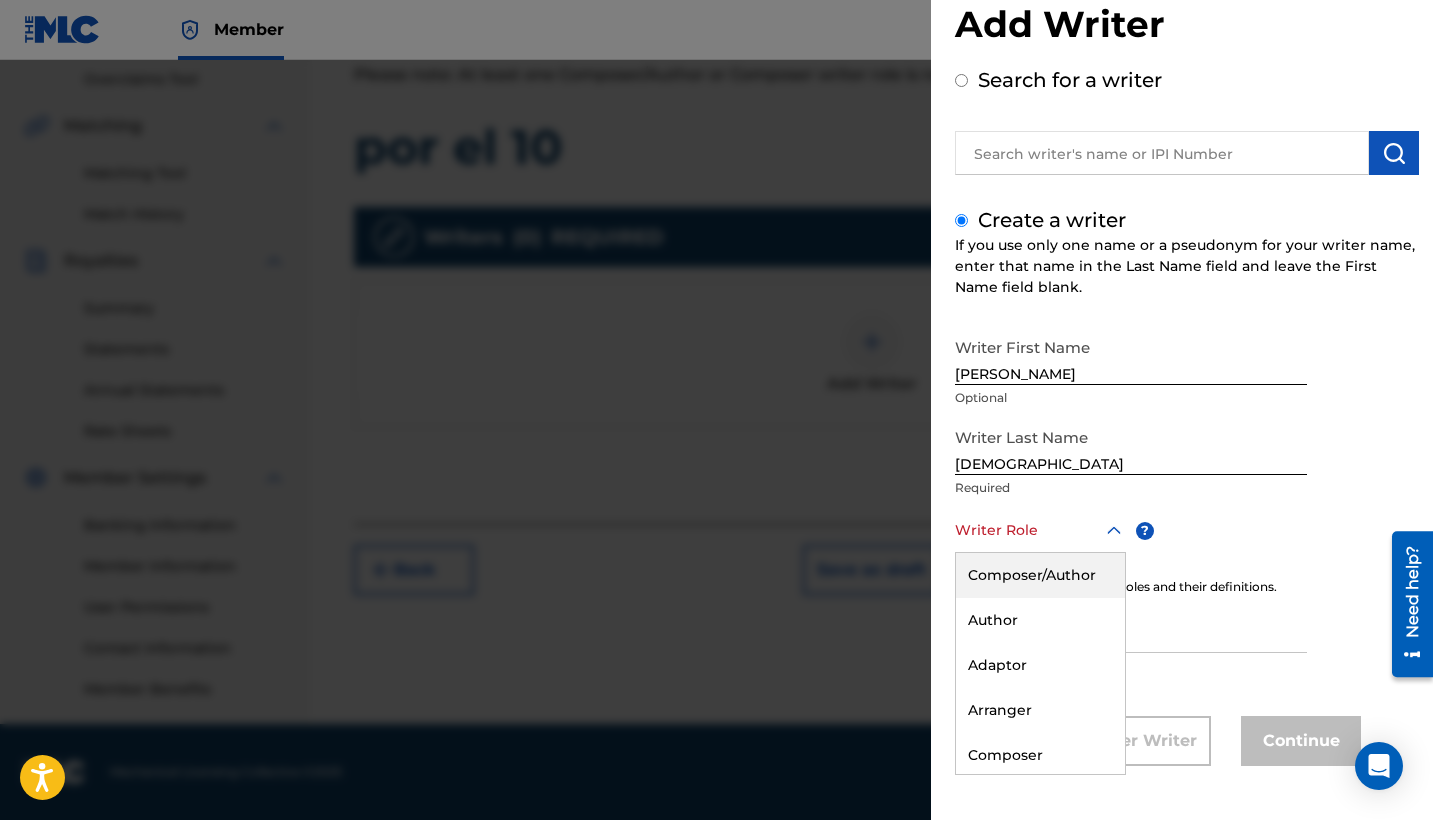 click on "[DEMOGRAPHIC_DATA]" at bounding box center [1131, 446] 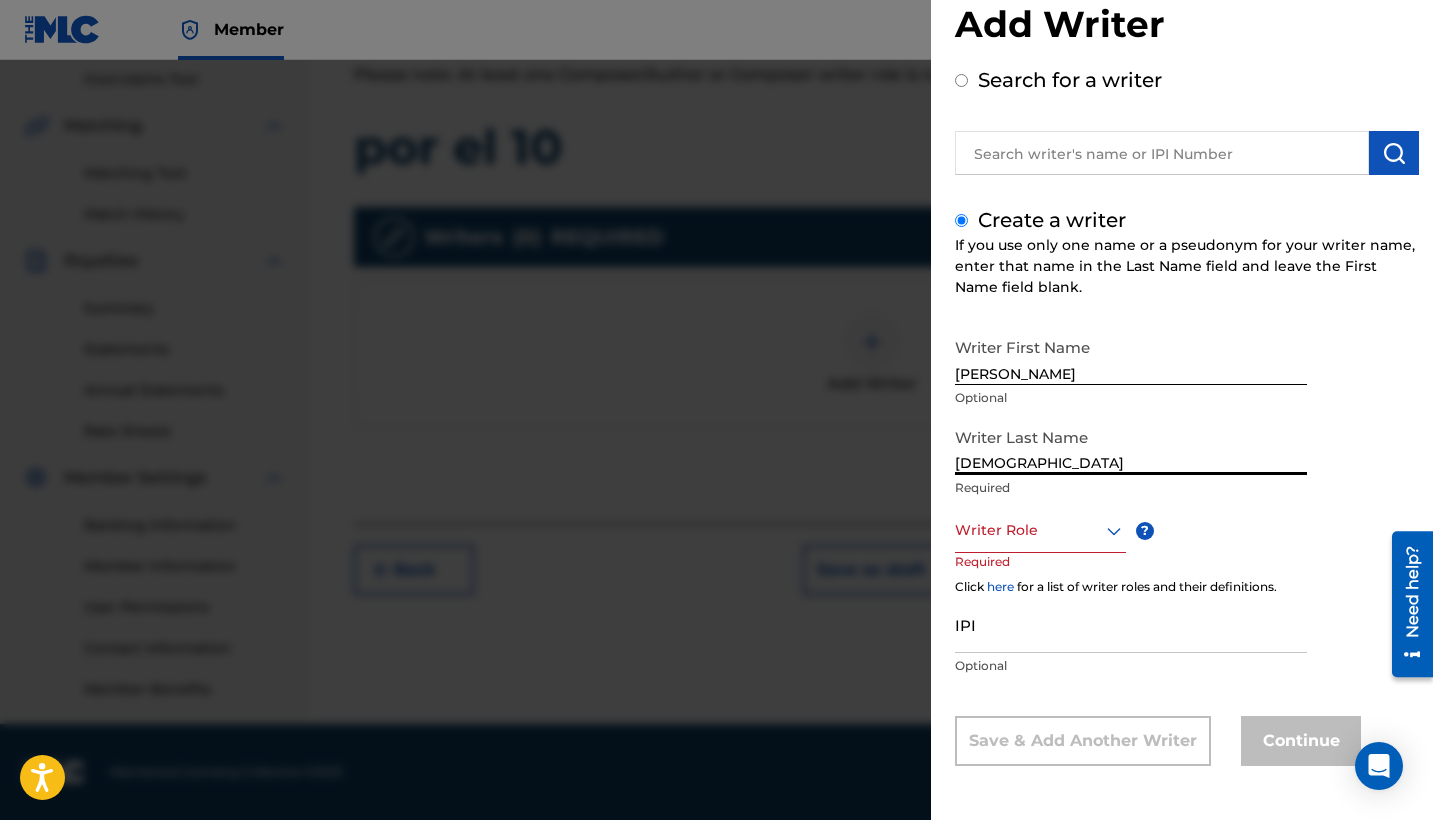 click on "[DEMOGRAPHIC_DATA]" at bounding box center (1131, 446) 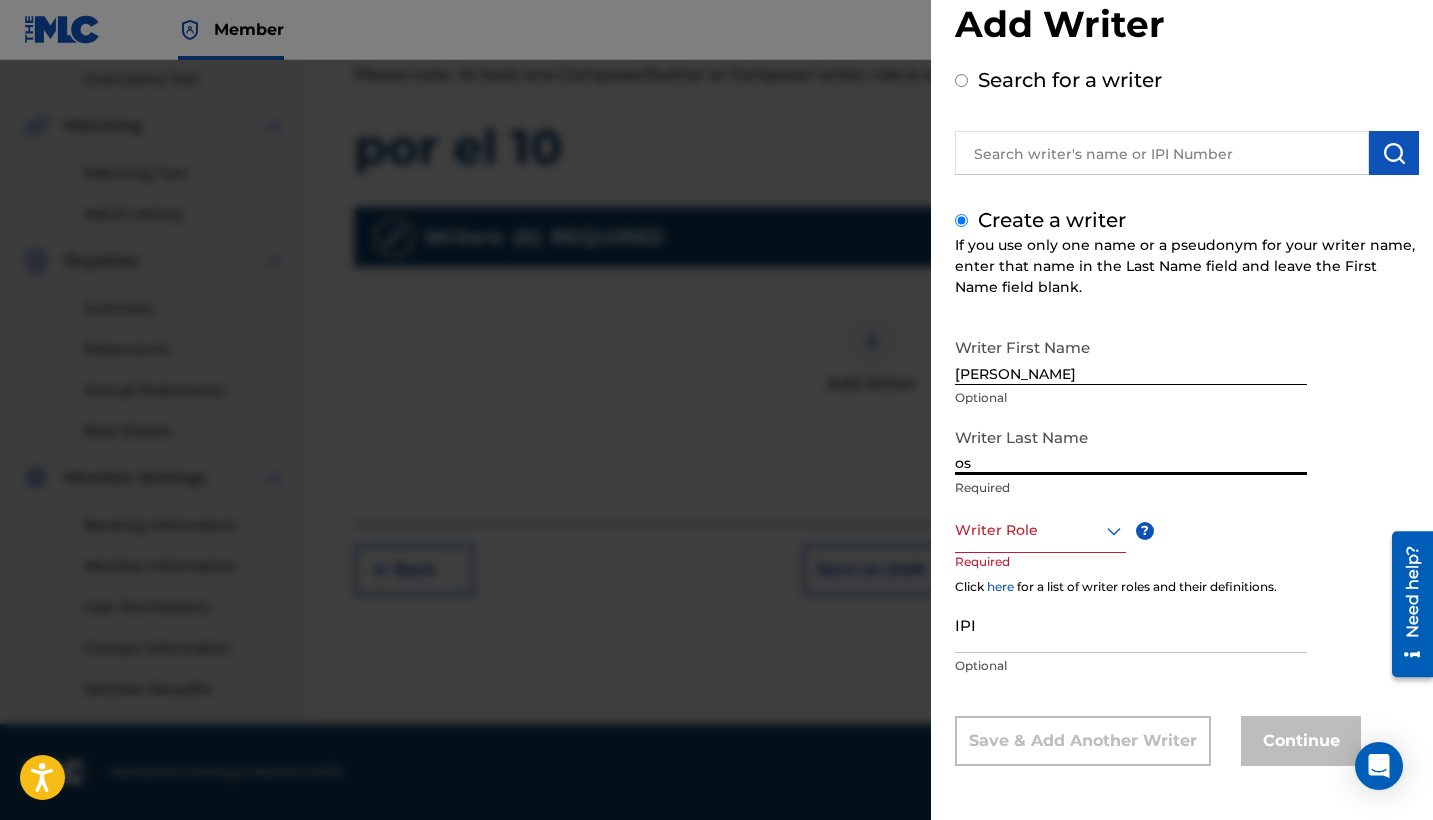 type on "o" 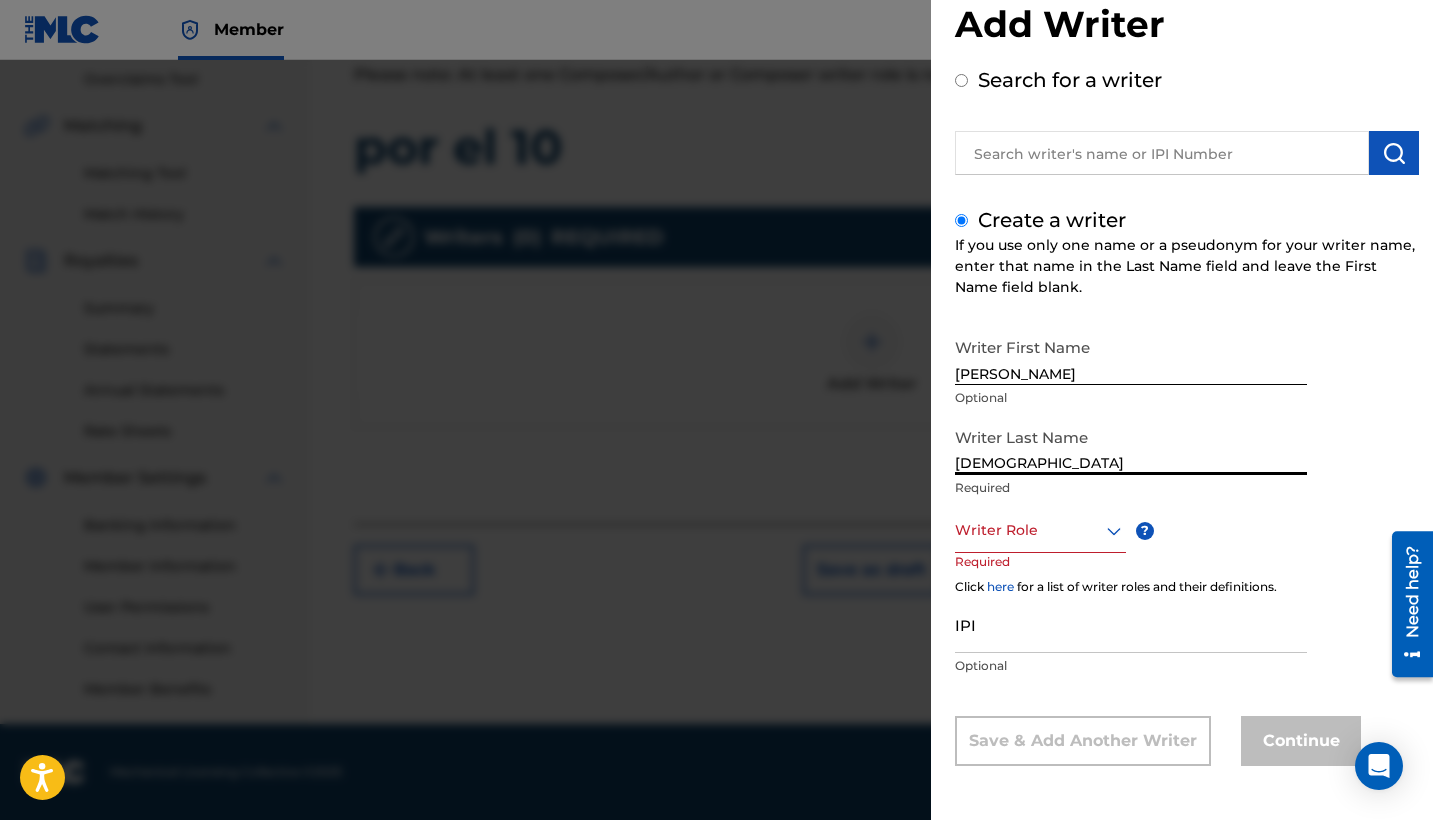 type on "[DEMOGRAPHIC_DATA]" 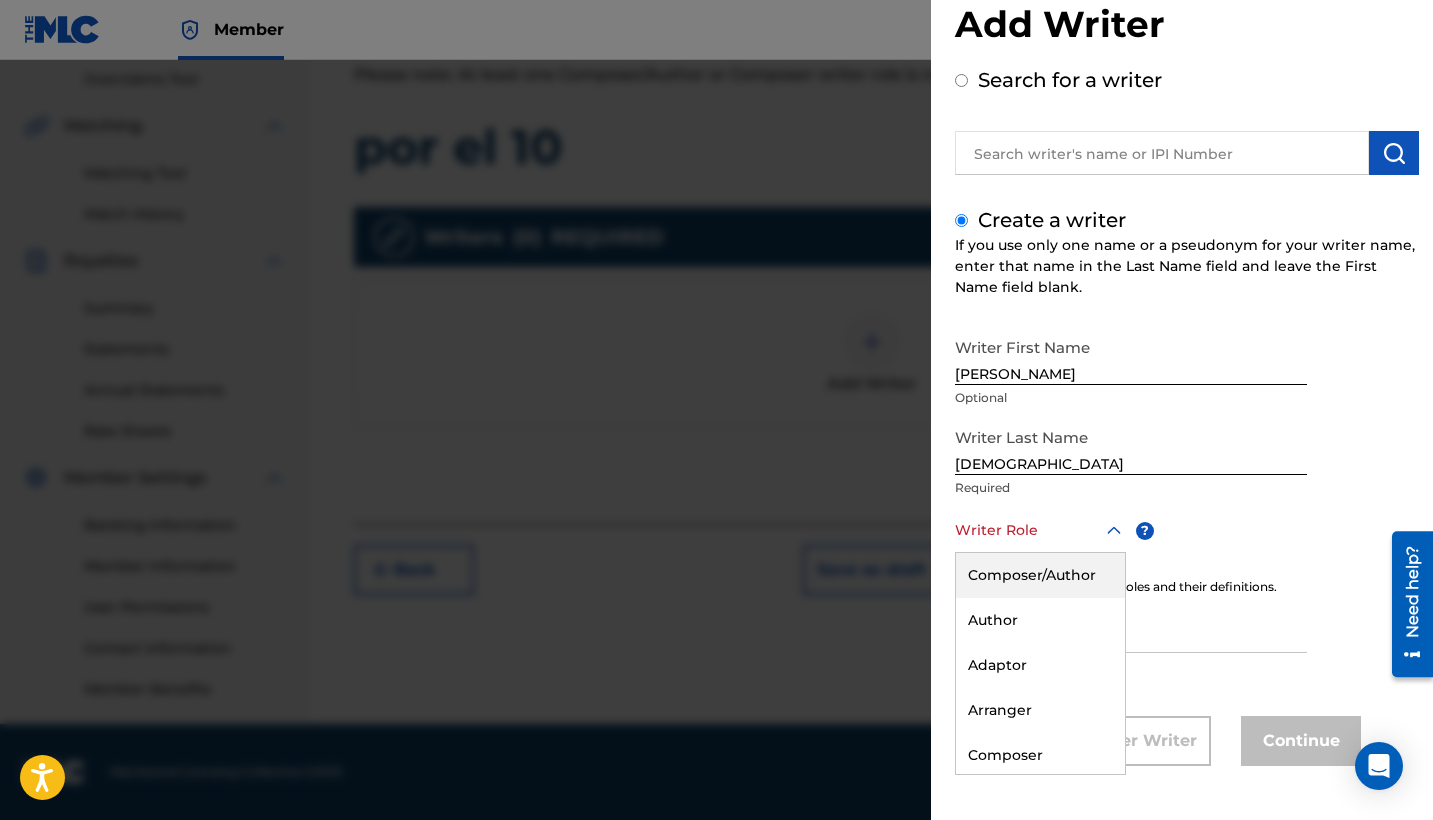 click on "Composer/Author" at bounding box center [1040, 575] 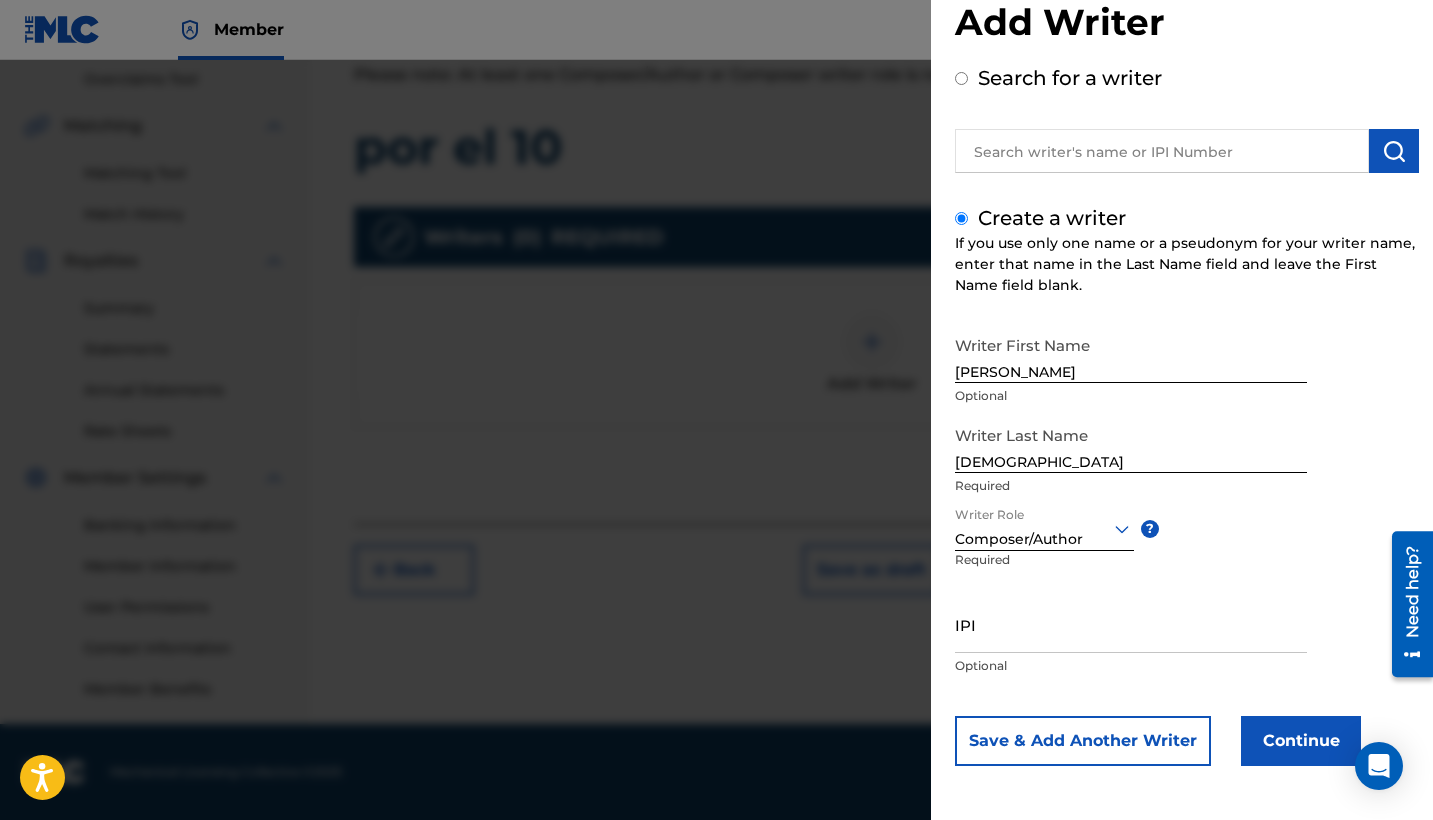 scroll, scrollTop: 48, scrollLeft: 0, axis: vertical 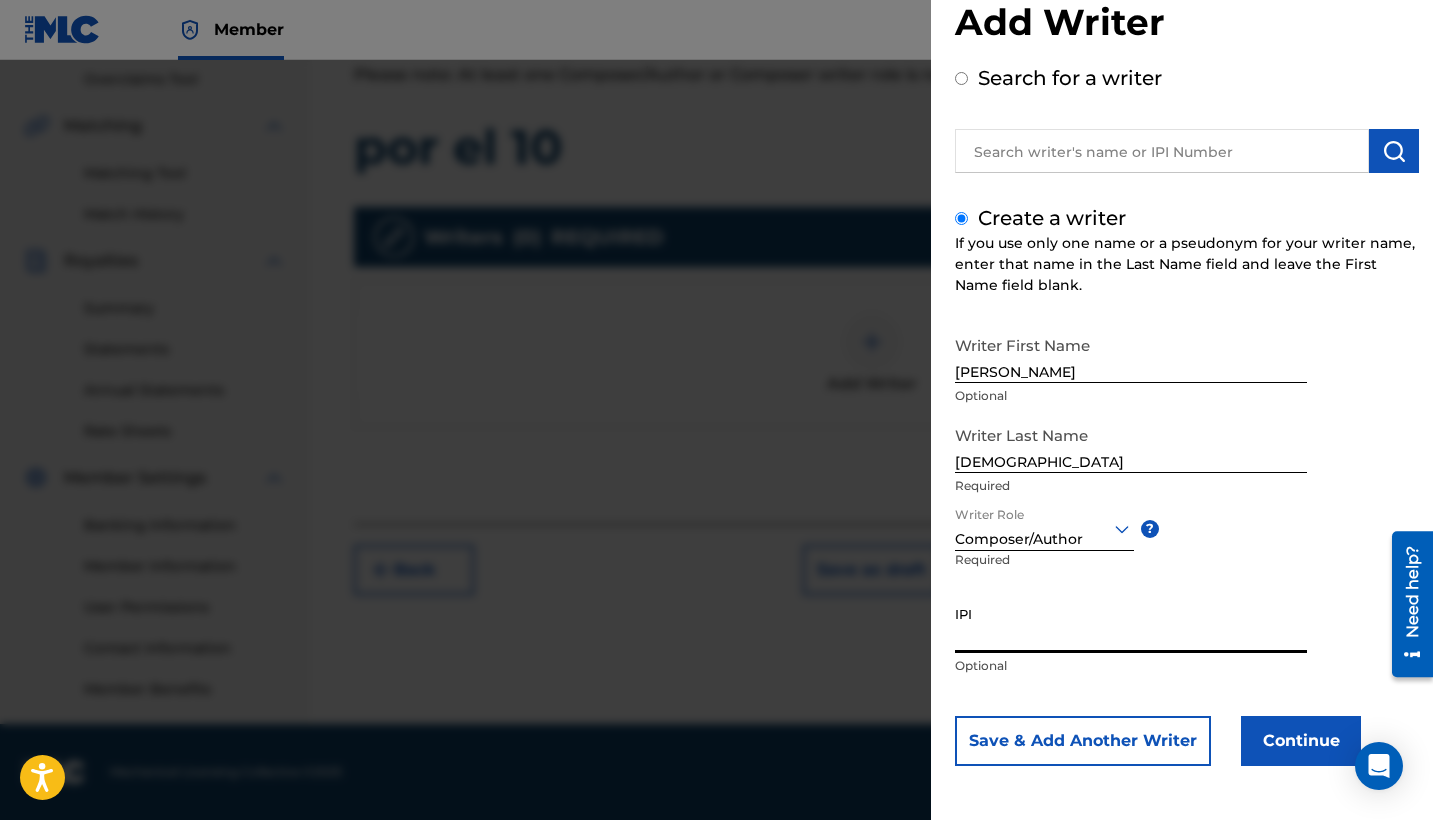click on "Continue" at bounding box center (1301, 741) 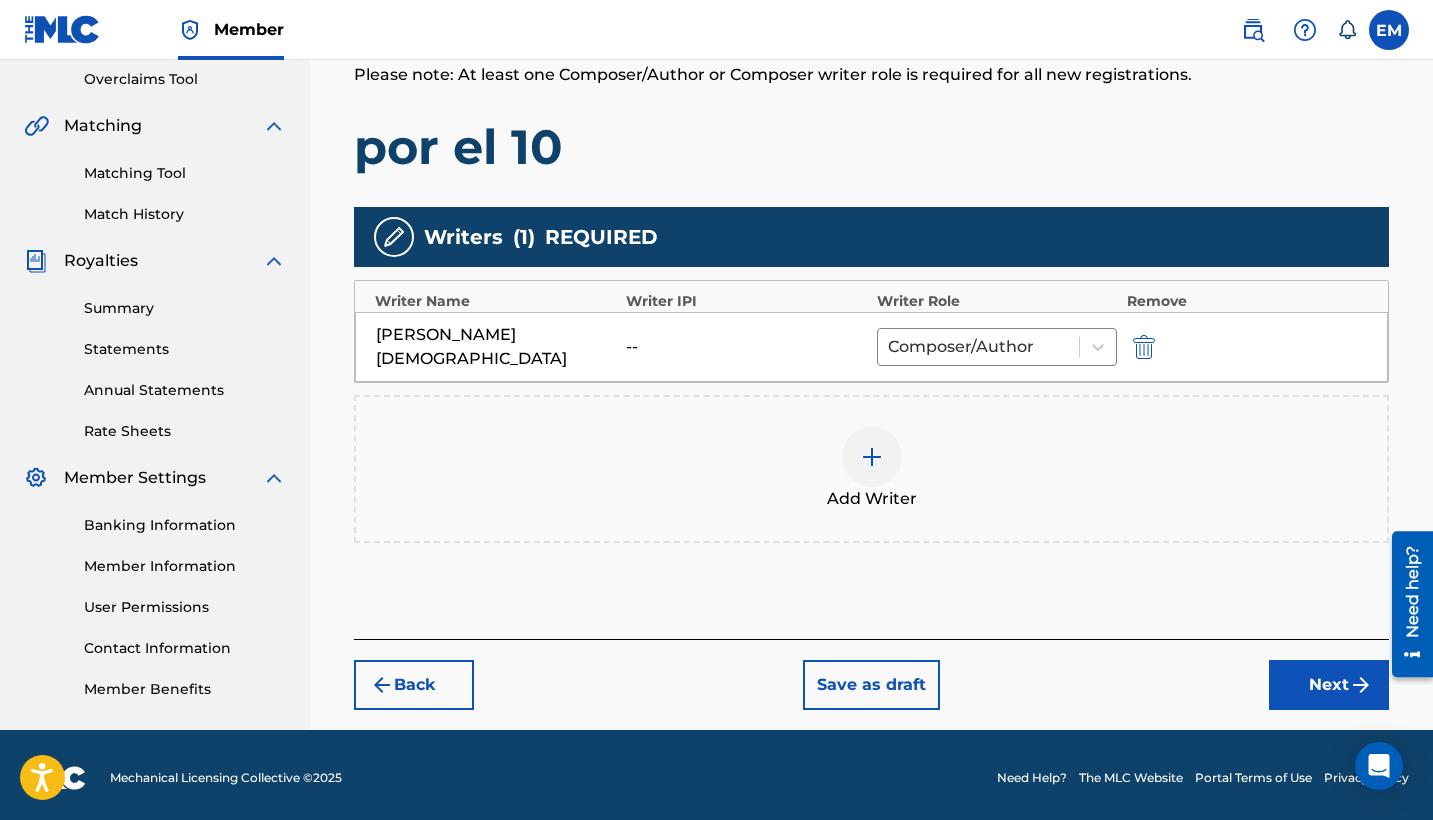 click on "Next" at bounding box center (1329, 685) 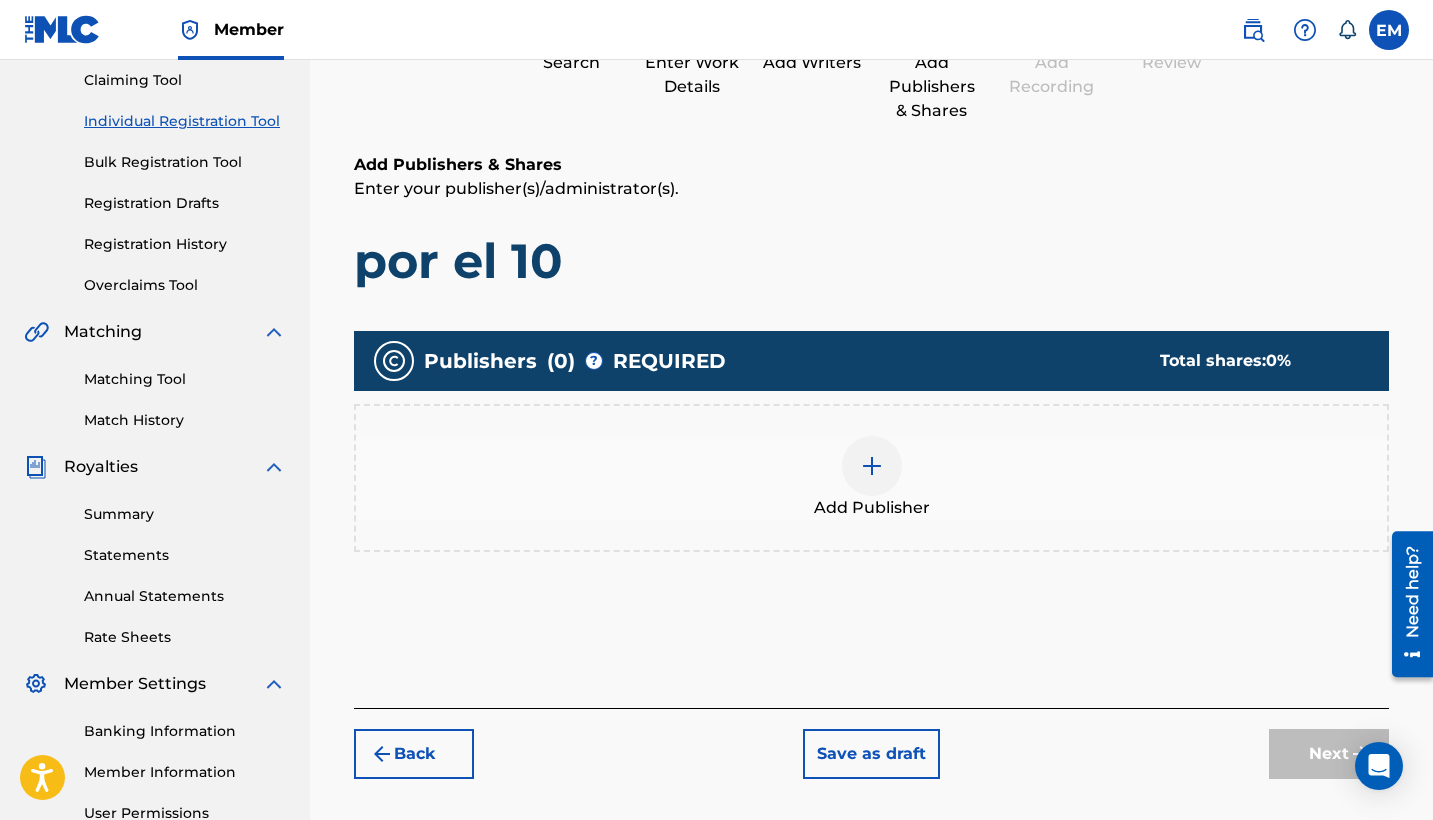 scroll, scrollTop: 90, scrollLeft: 0, axis: vertical 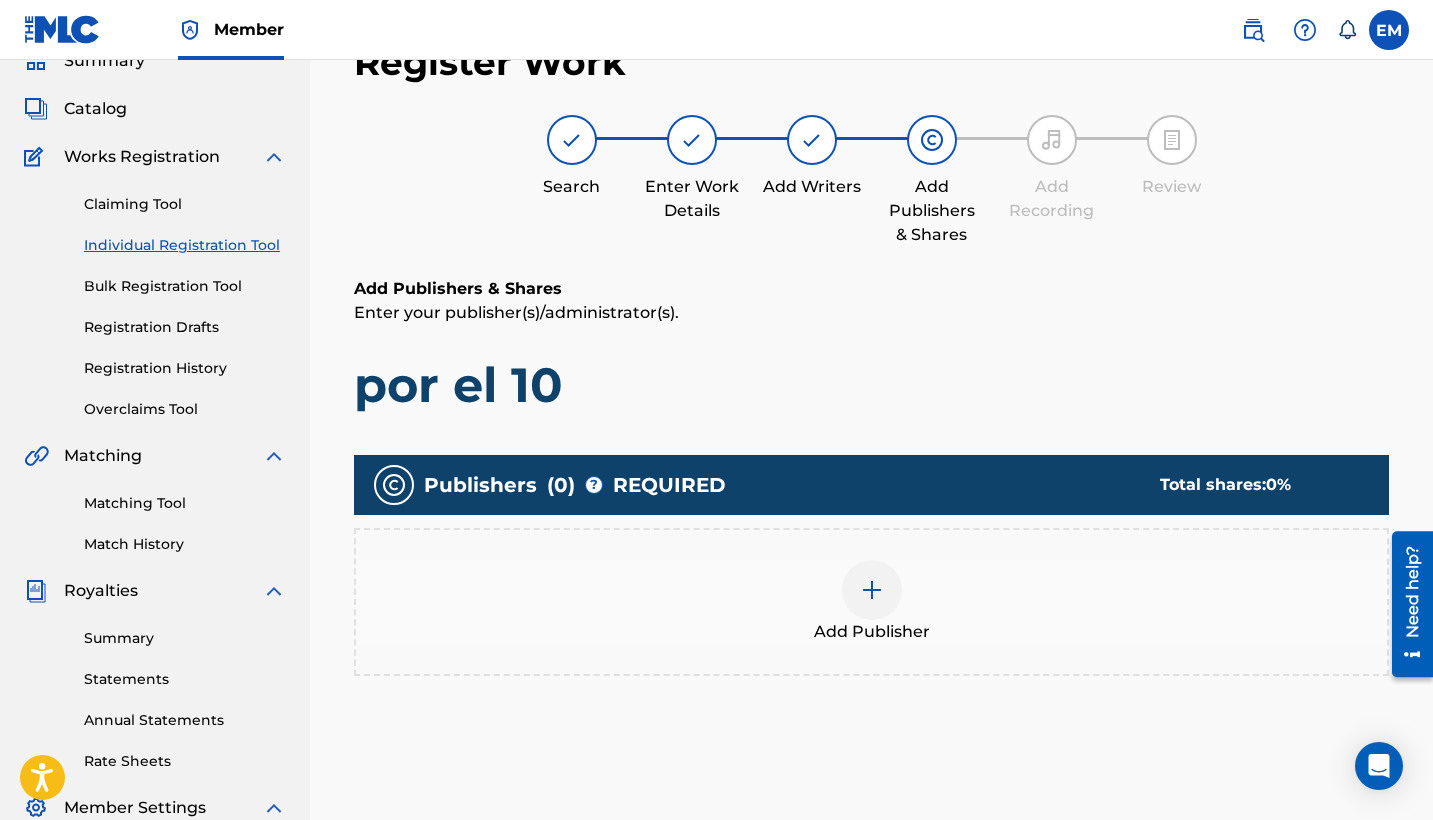 click at bounding box center (872, 590) 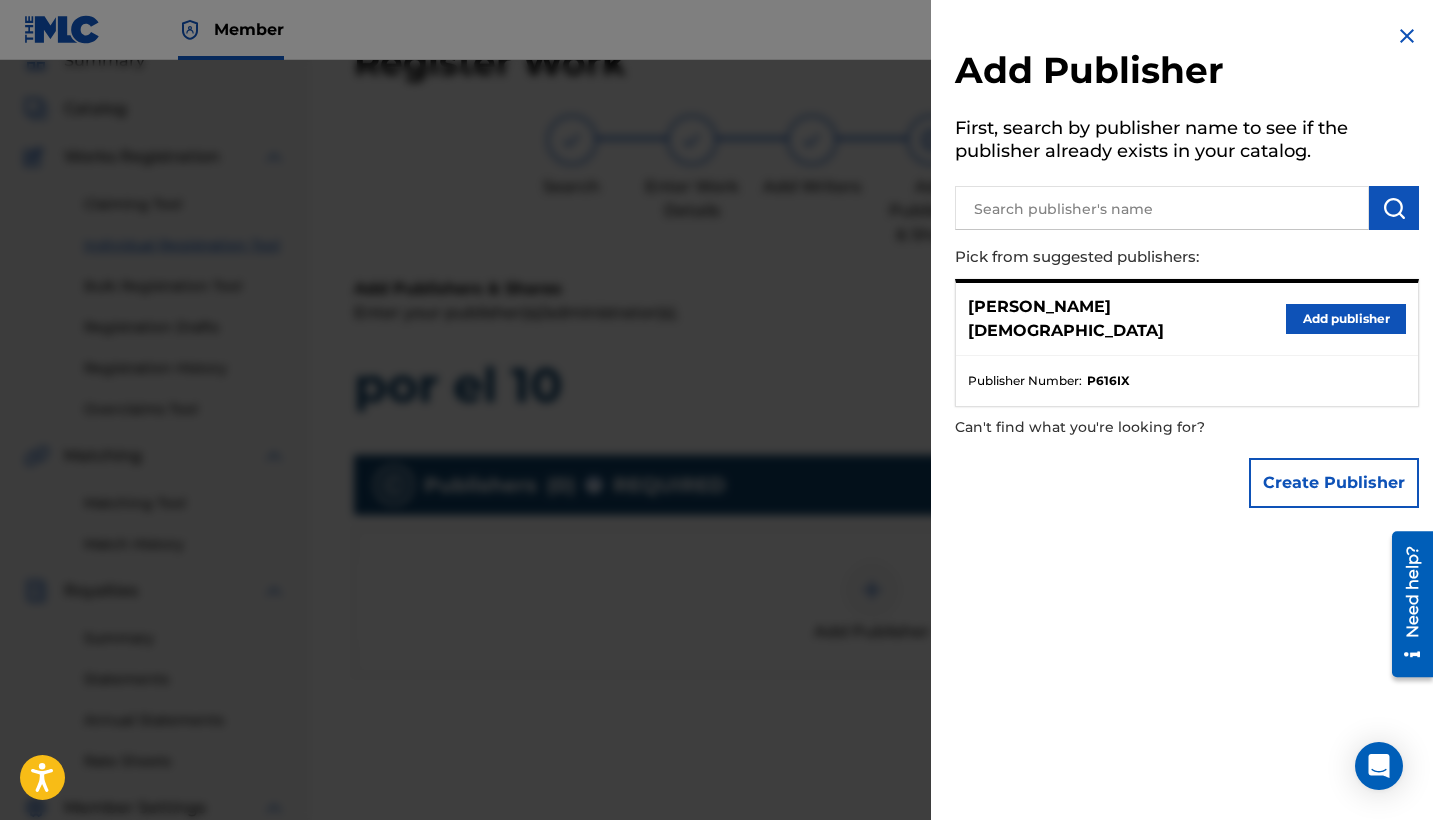 click on "[PERSON_NAME] Add publisher" at bounding box center [1187, 319] 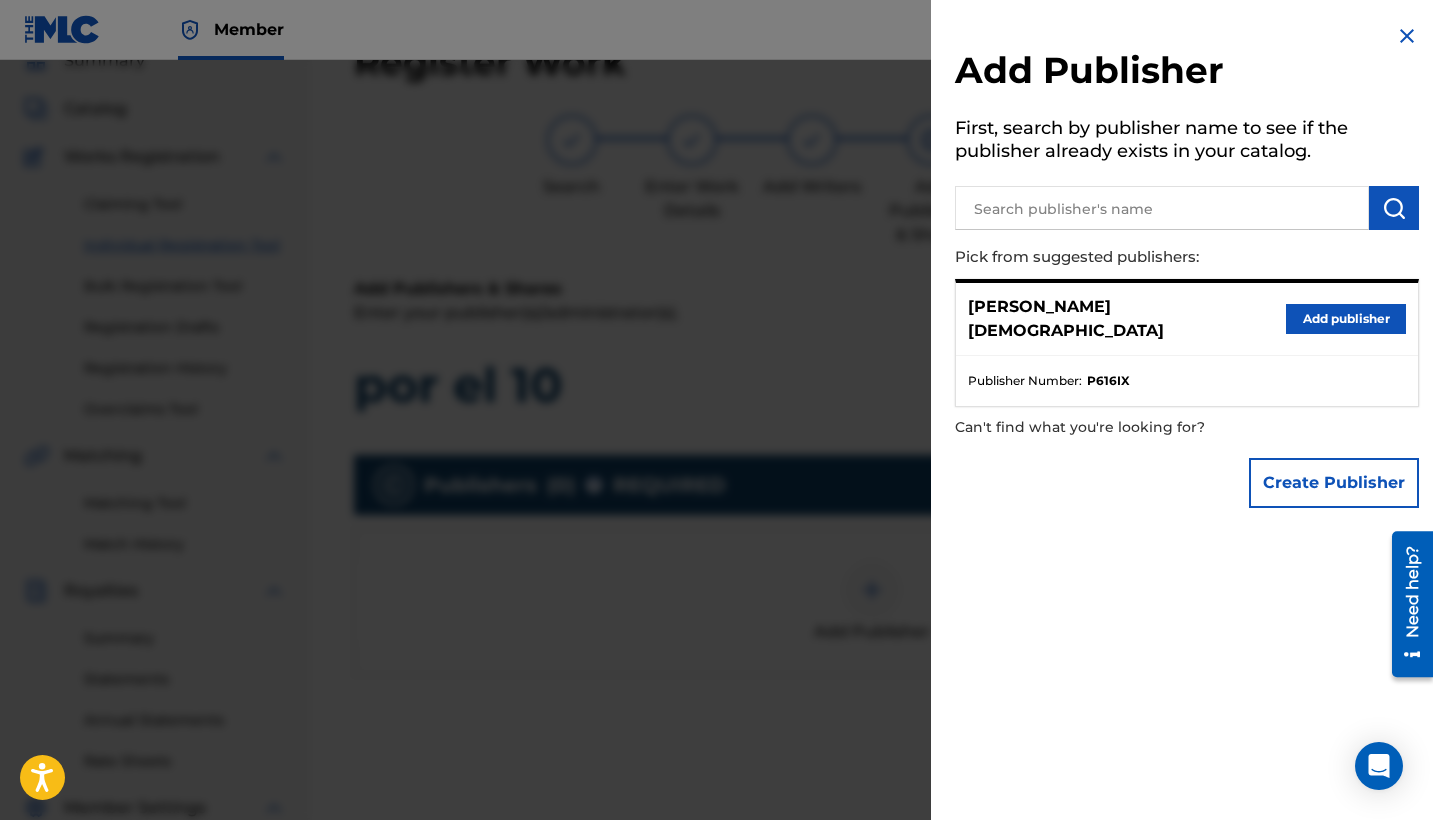click on "Add publisher" at bounding box center [1346, 319] 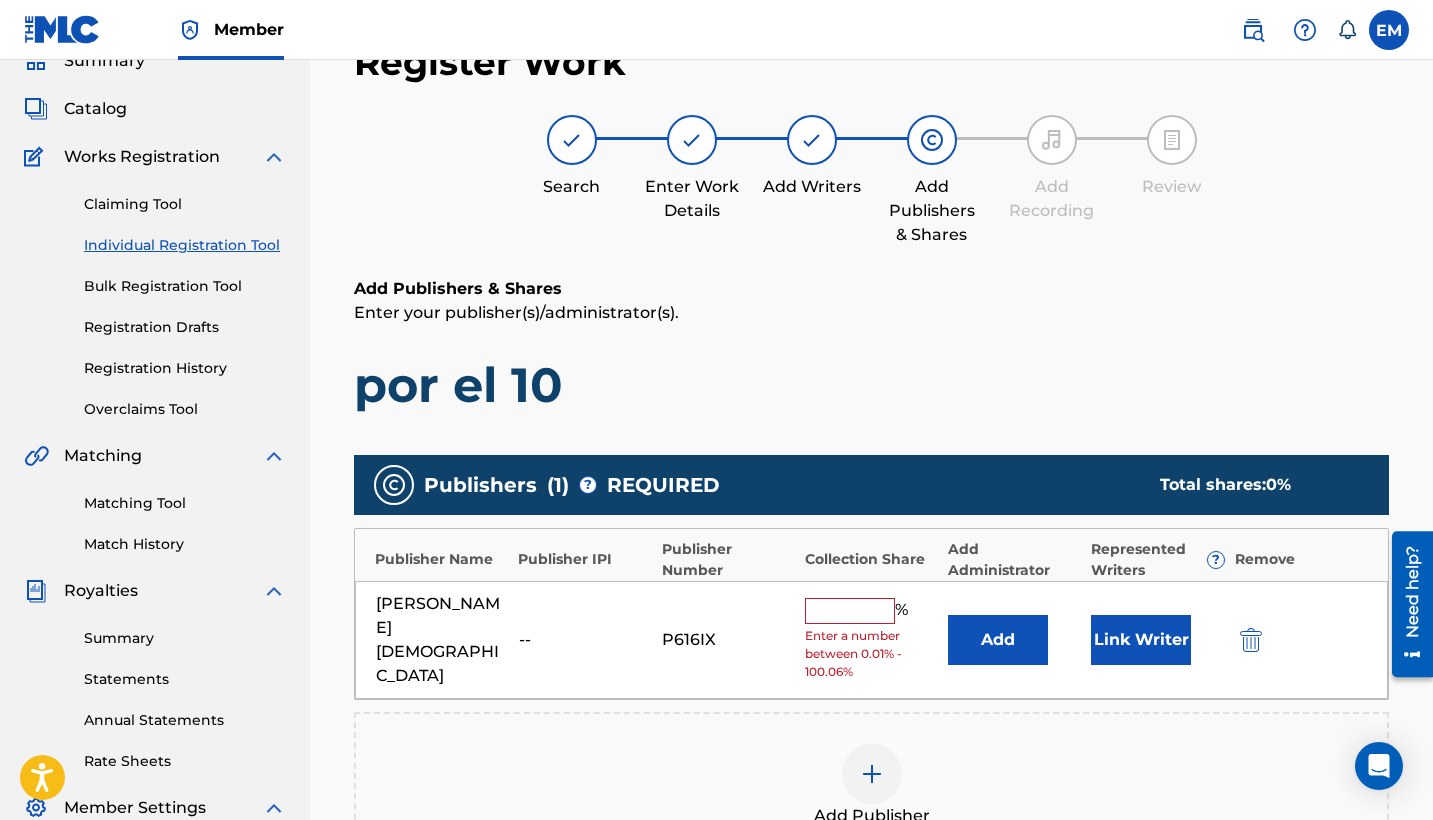 click on "%" at bounding box center (859, 611) 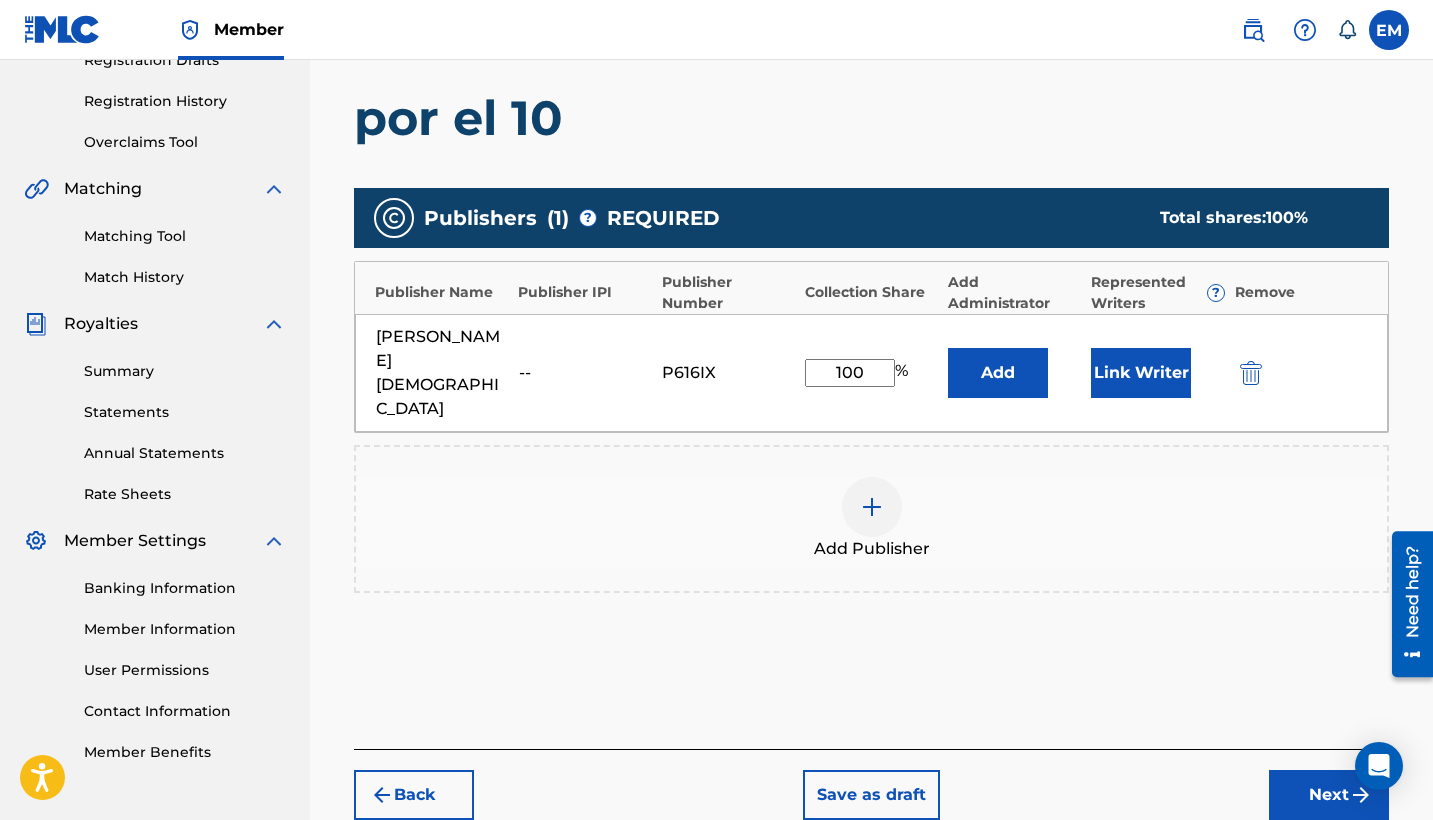 scroll, scrollTop: 384, scrollLeft: 0, axis: vertical 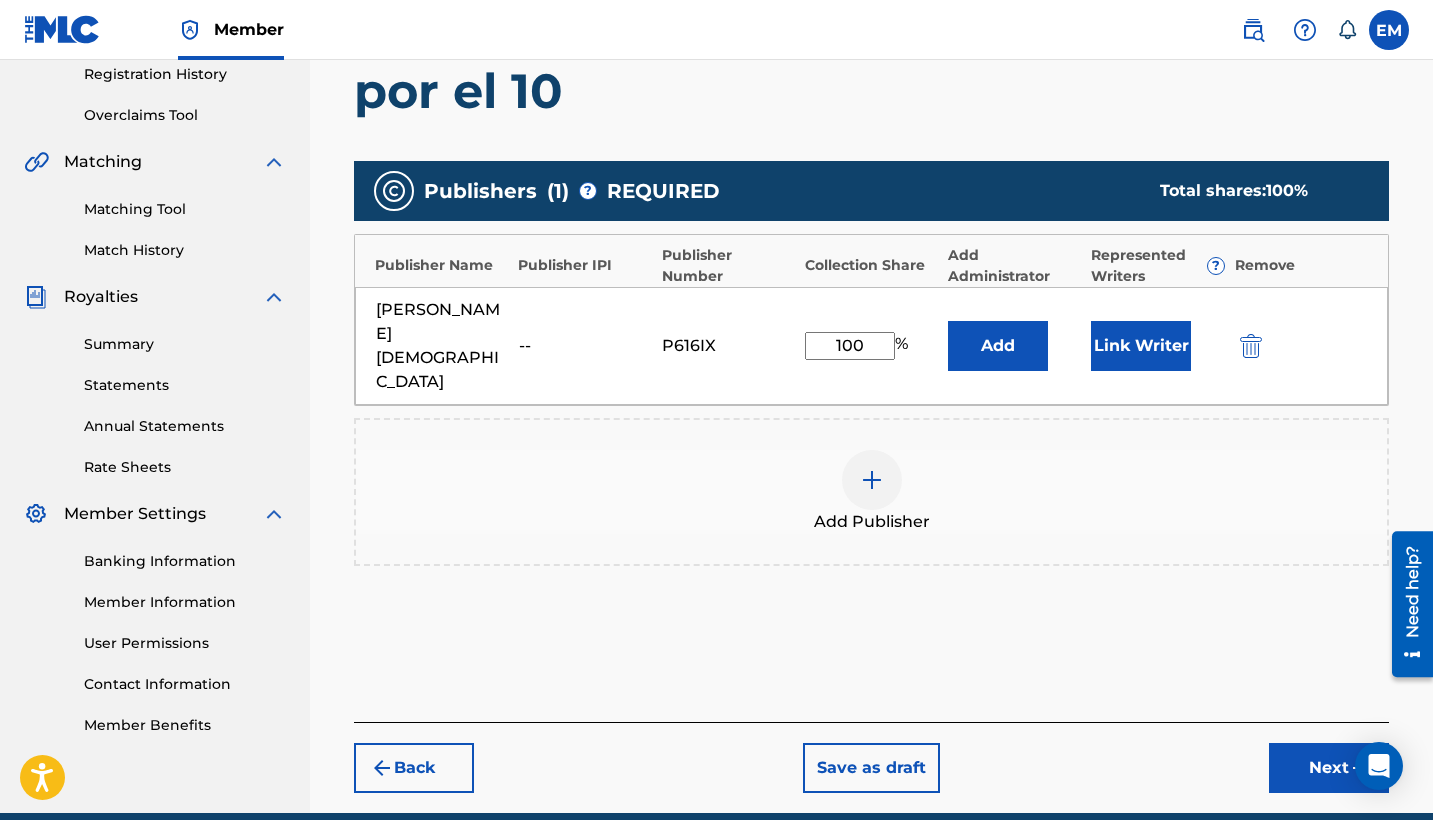 type on "100" 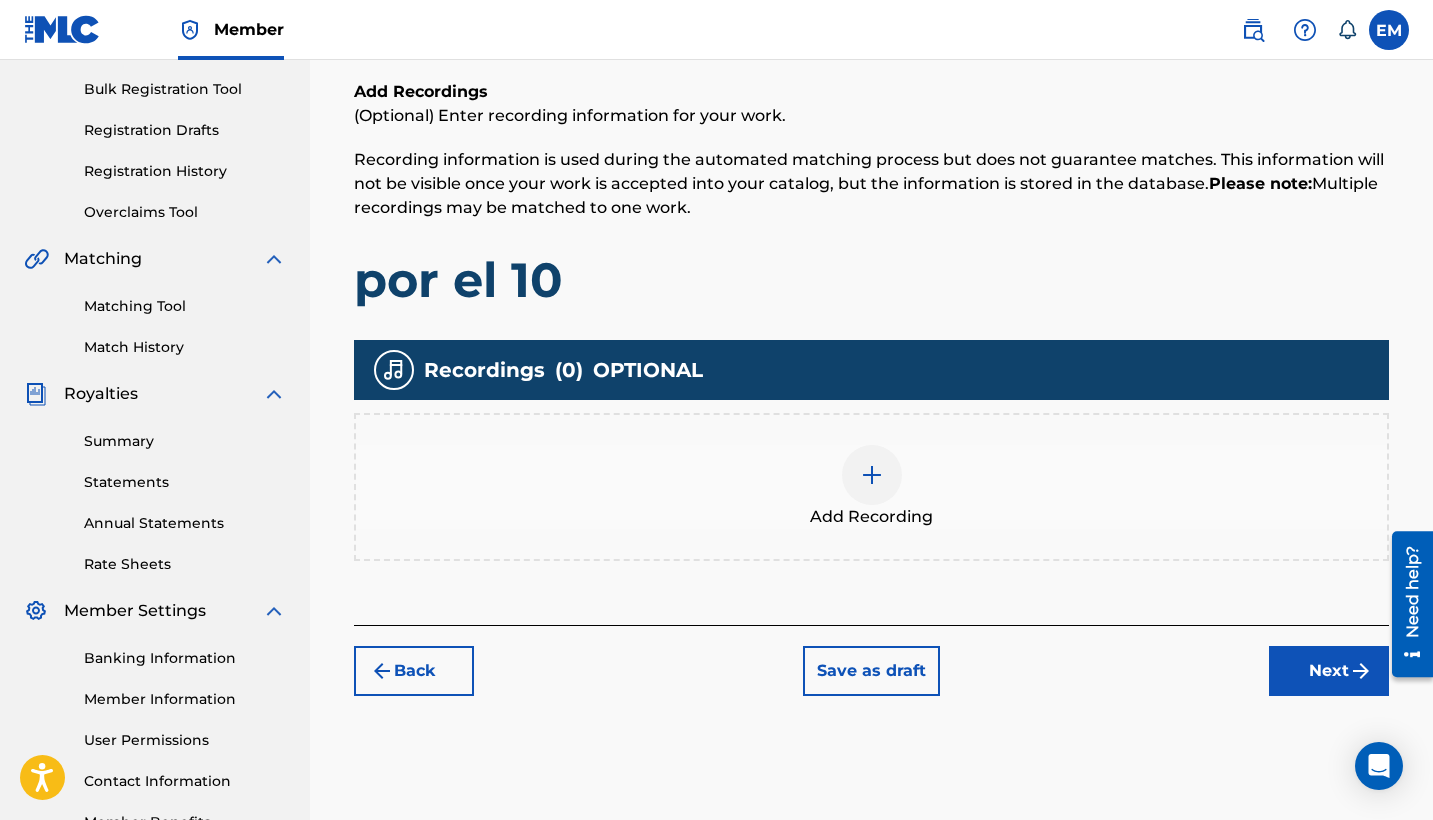 scroll, scrollTop: 290, scrollLeft: 0, axis: vertical 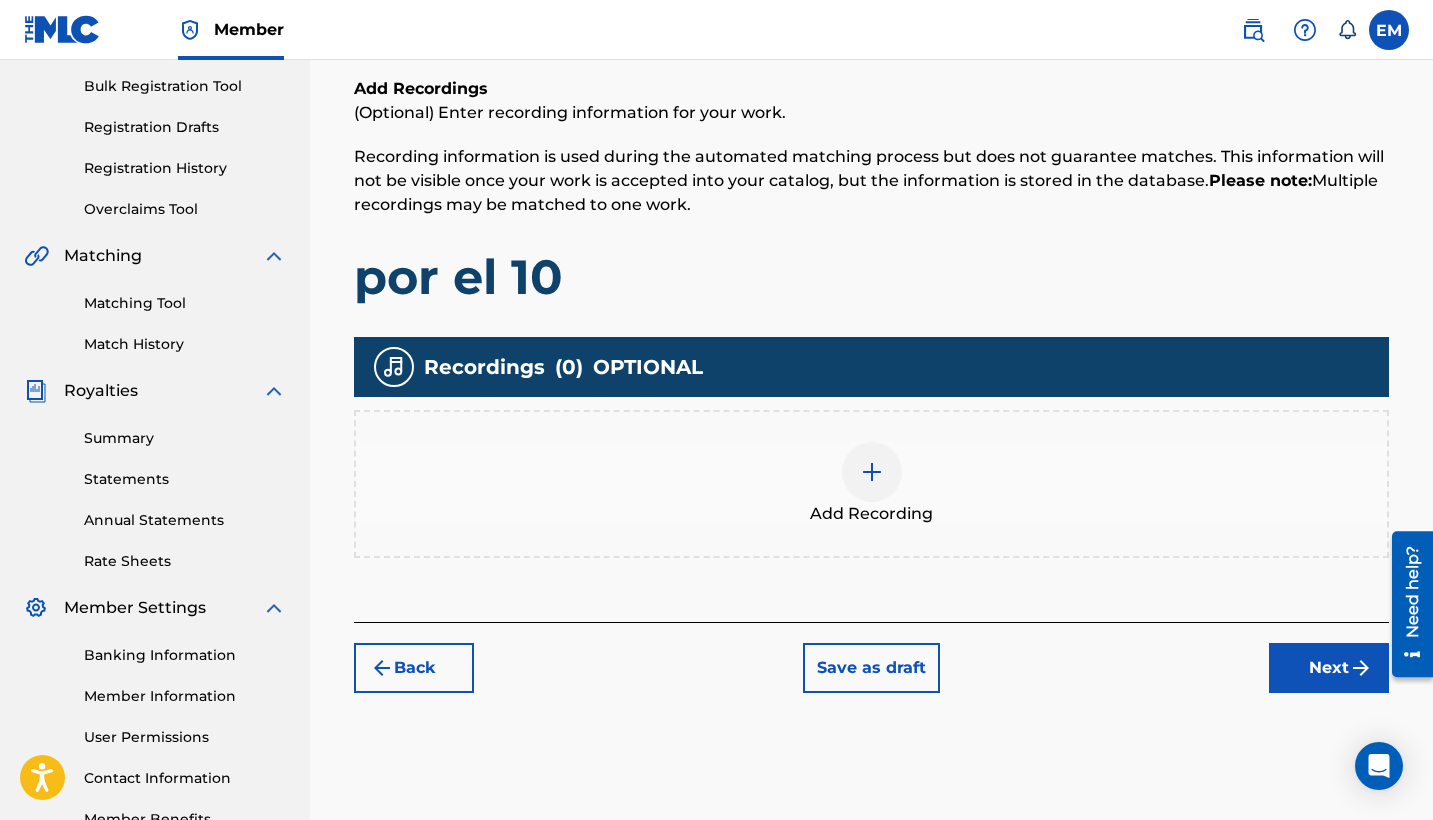 click at bounding box center (872, 472) 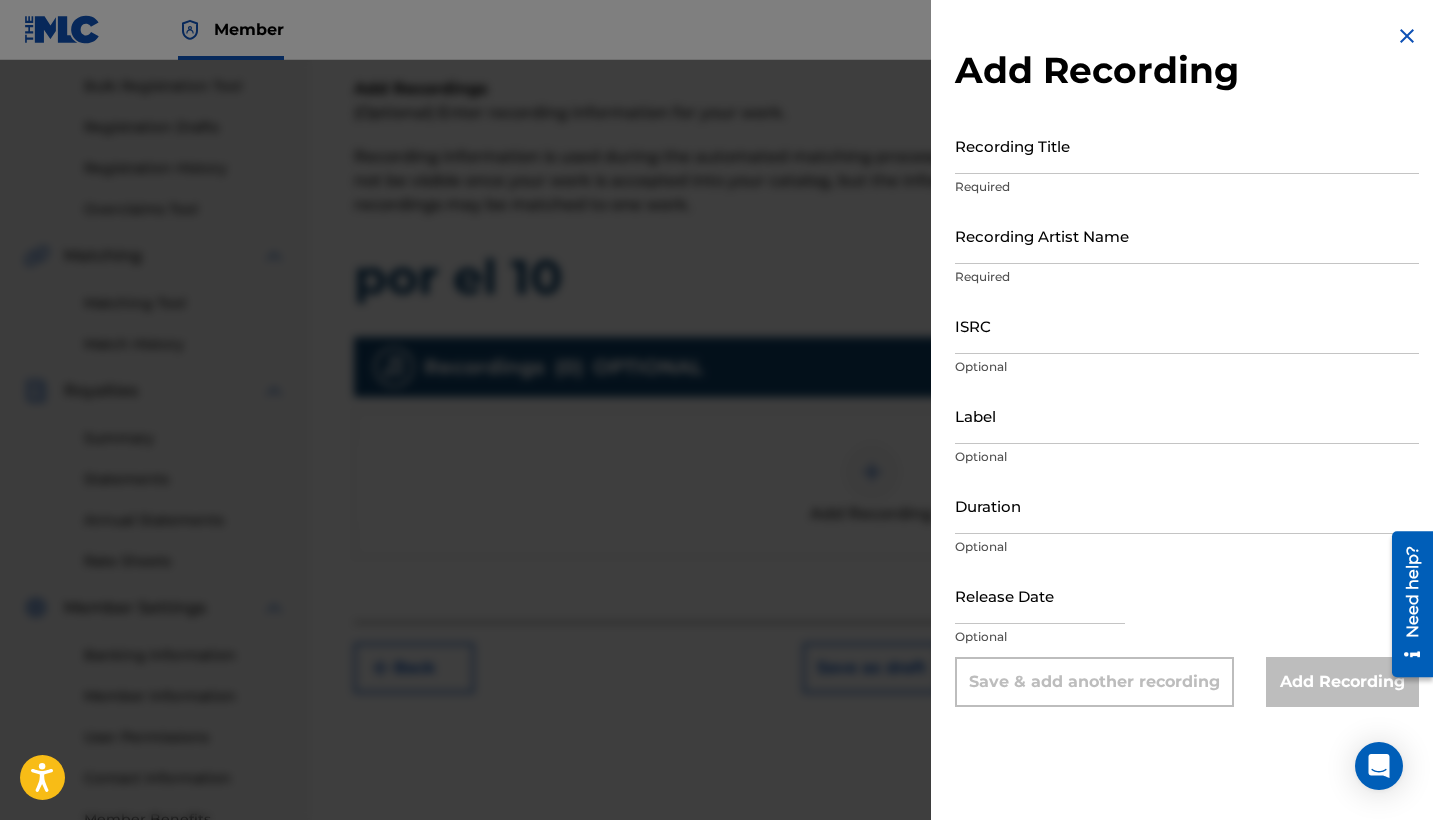 click on "Recording Title" at bounding box center [1187, 145] 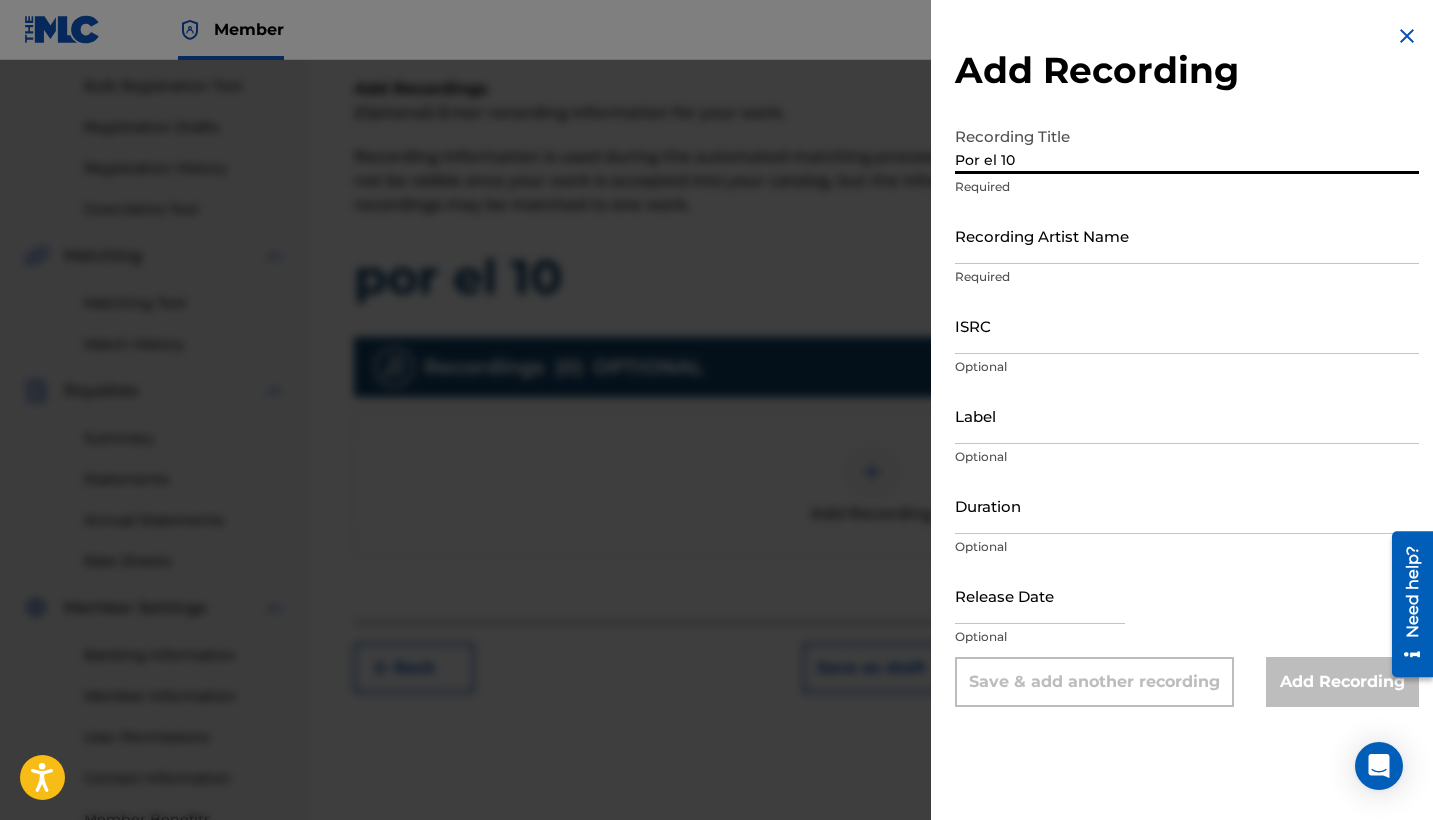 type on "Por el 10" 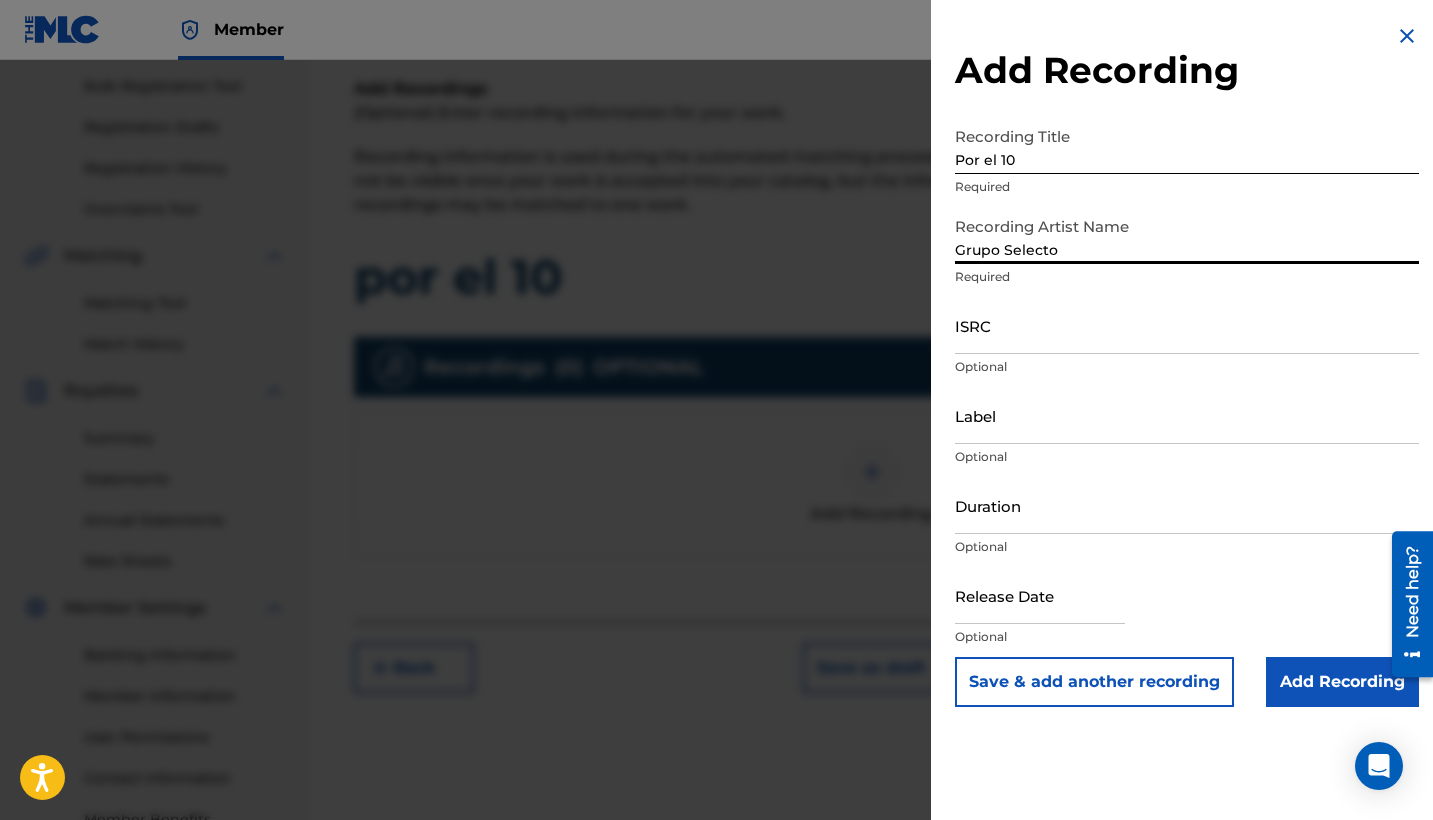 type on "Grupo Selecto" 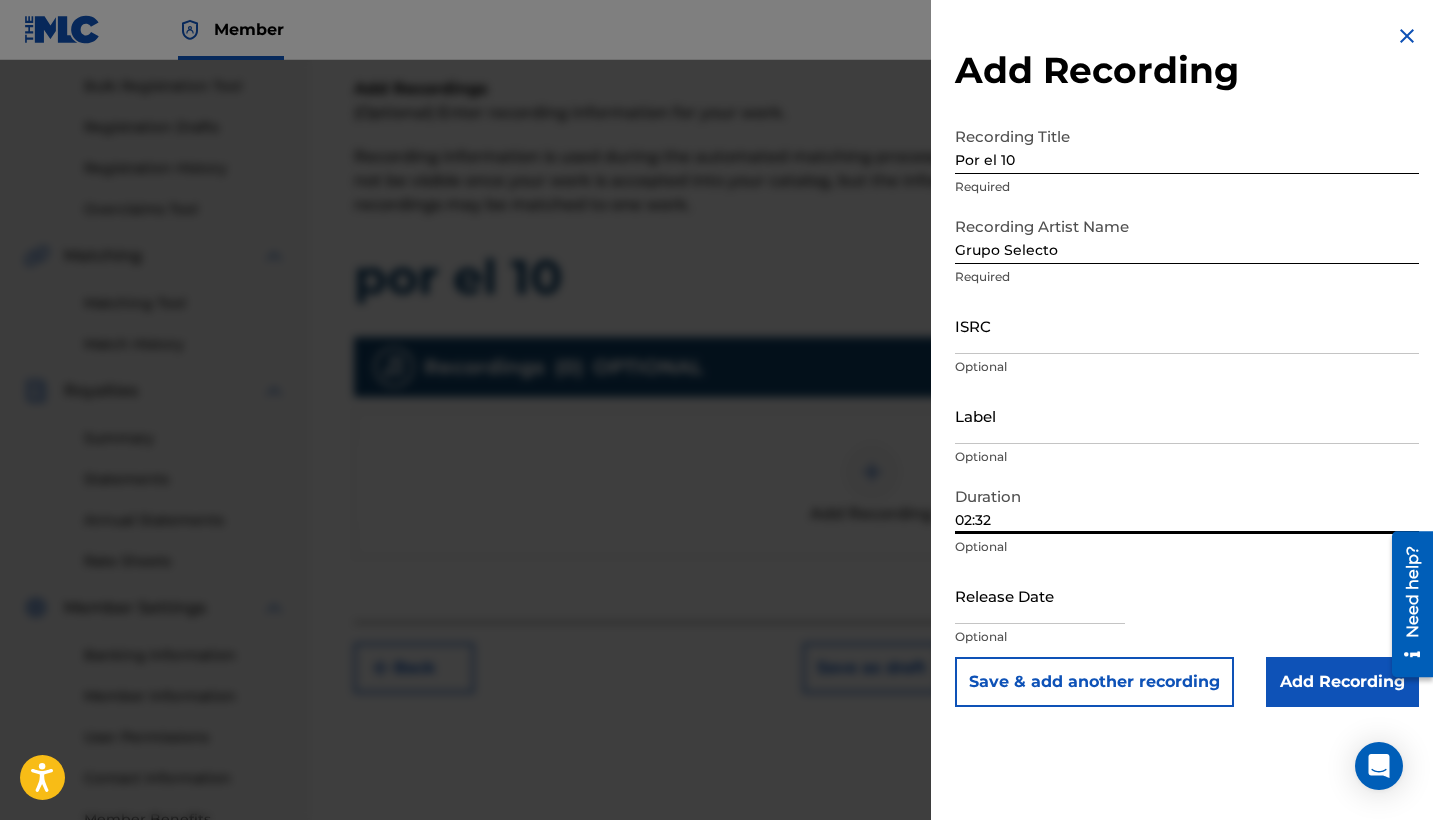 type on "02:32" 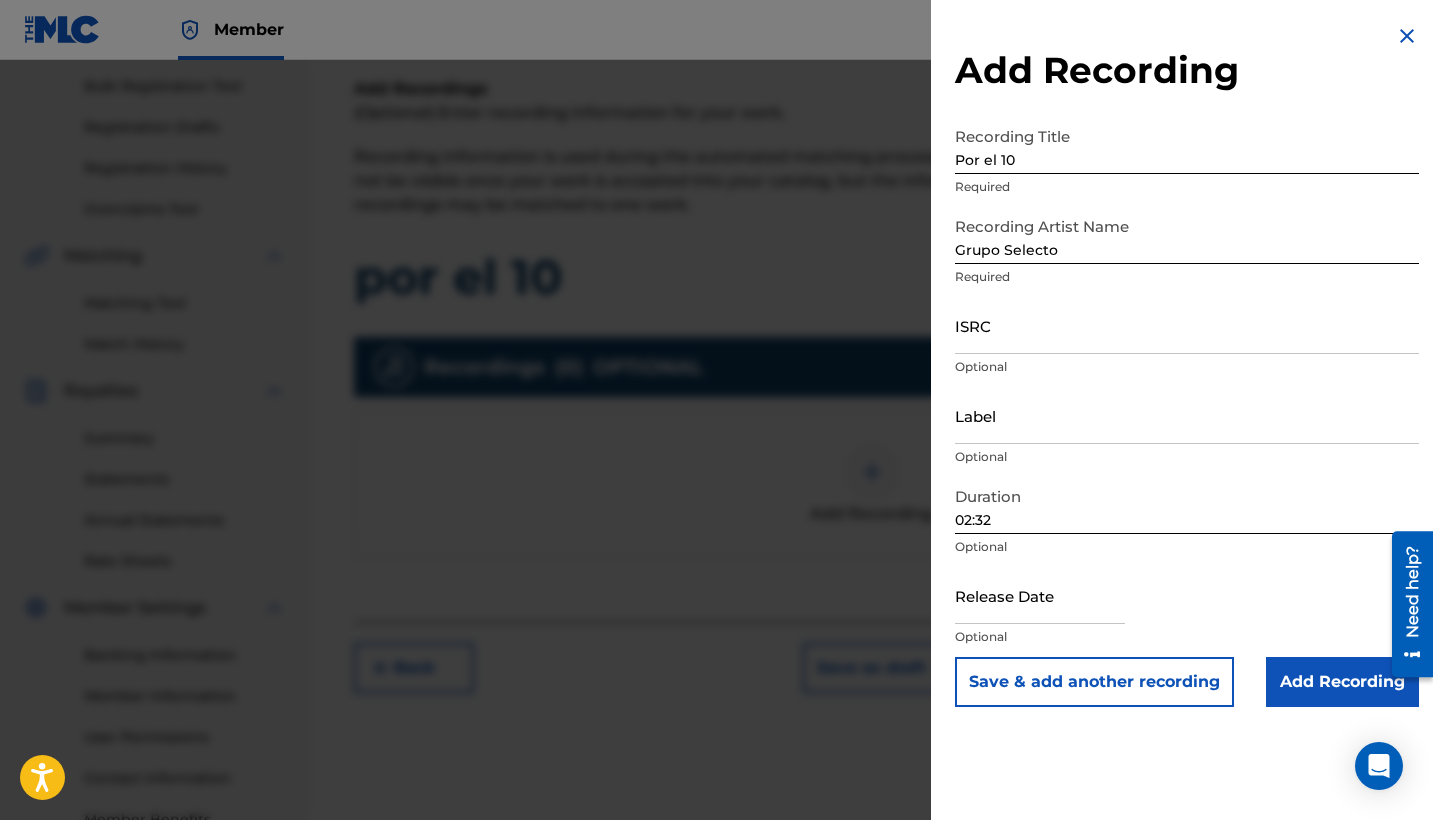 click on "Add Recording" at bounding box center (1342, 682) 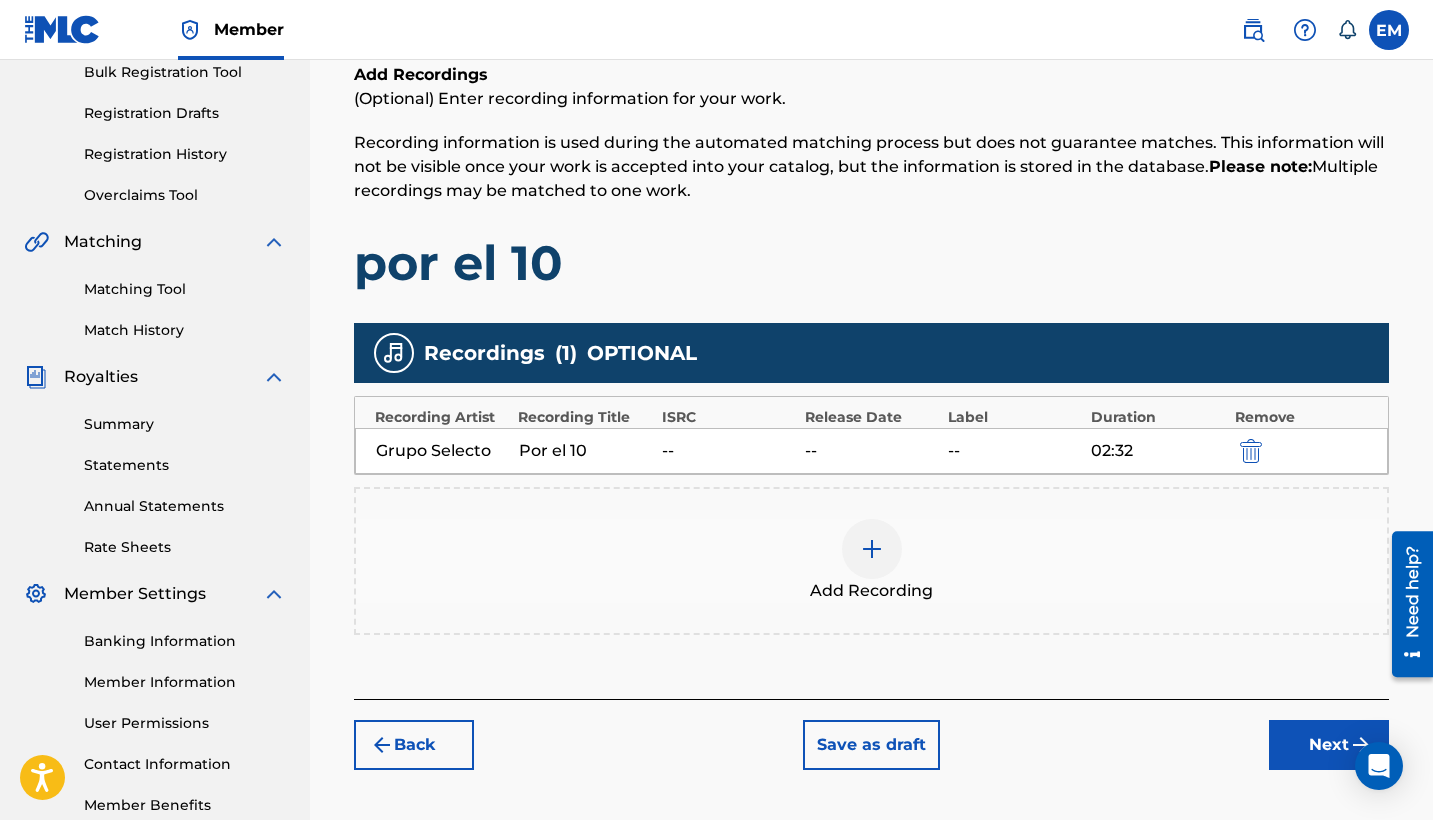 scroll, scrollTop: 306, scrollLeft: 0, axis: vertical 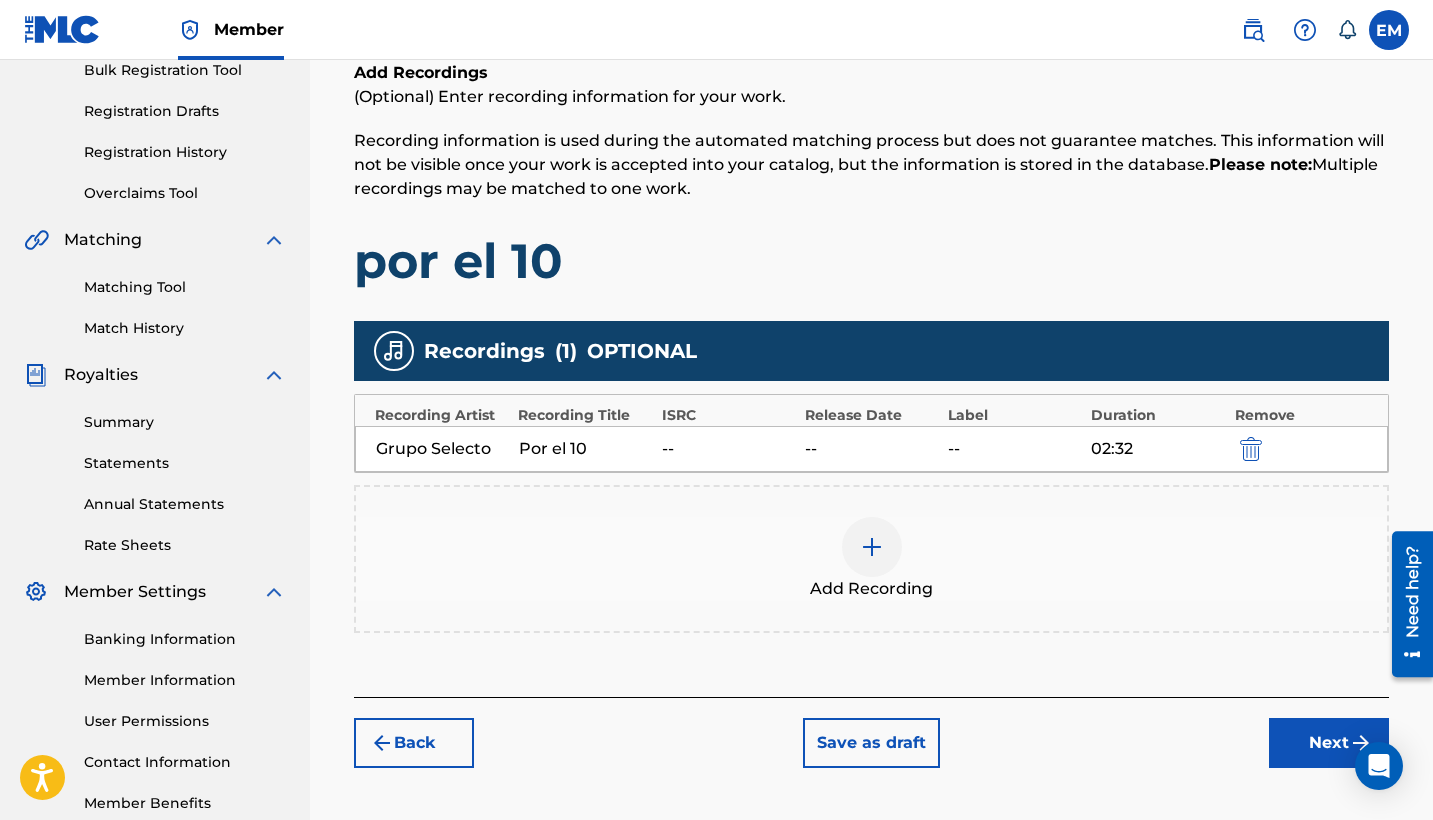 click on "Release Date" at bounding box center [871, 415] 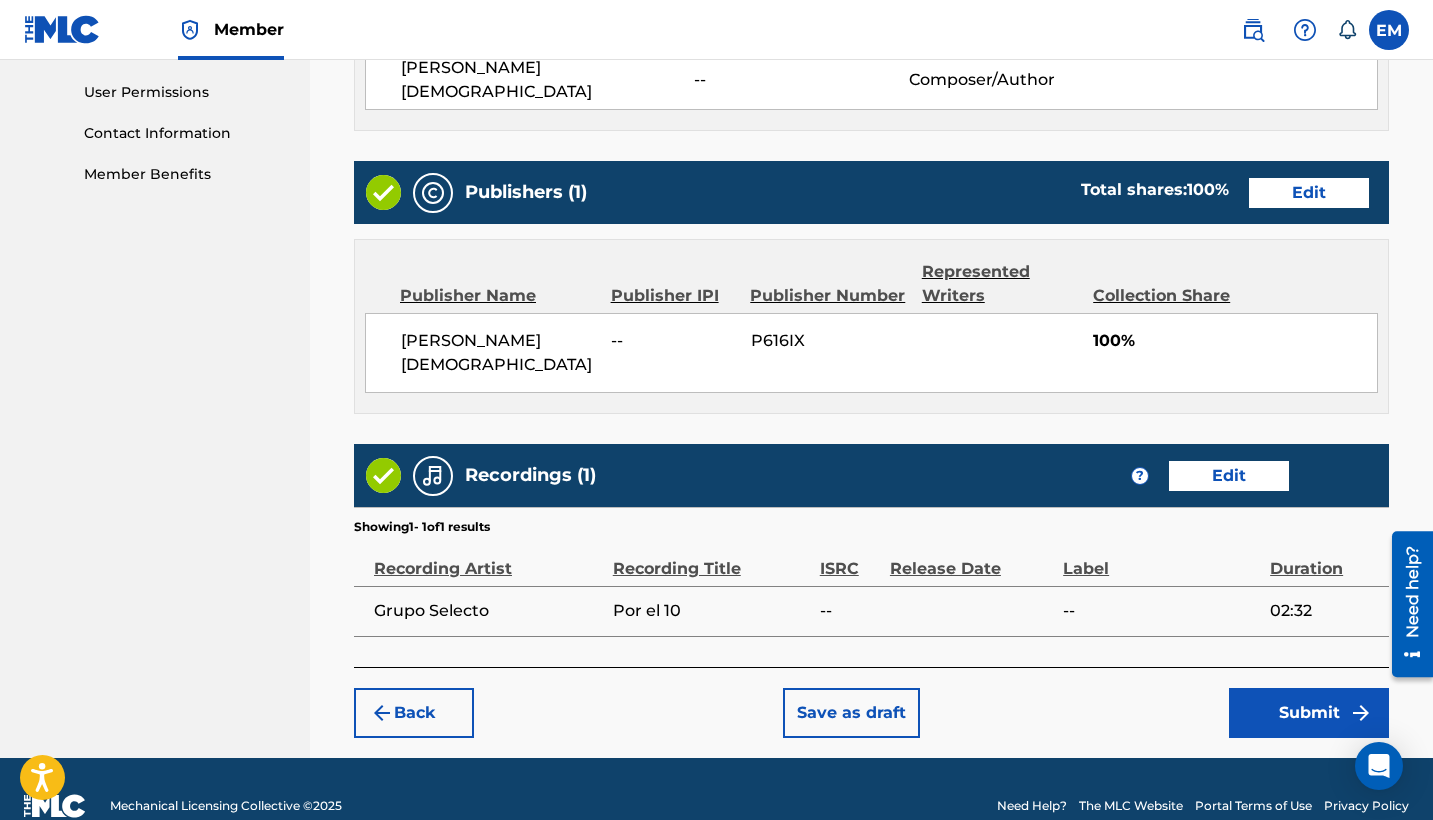 scroll, scrollTop: 934, scrollLeft: 0, axis: vertical 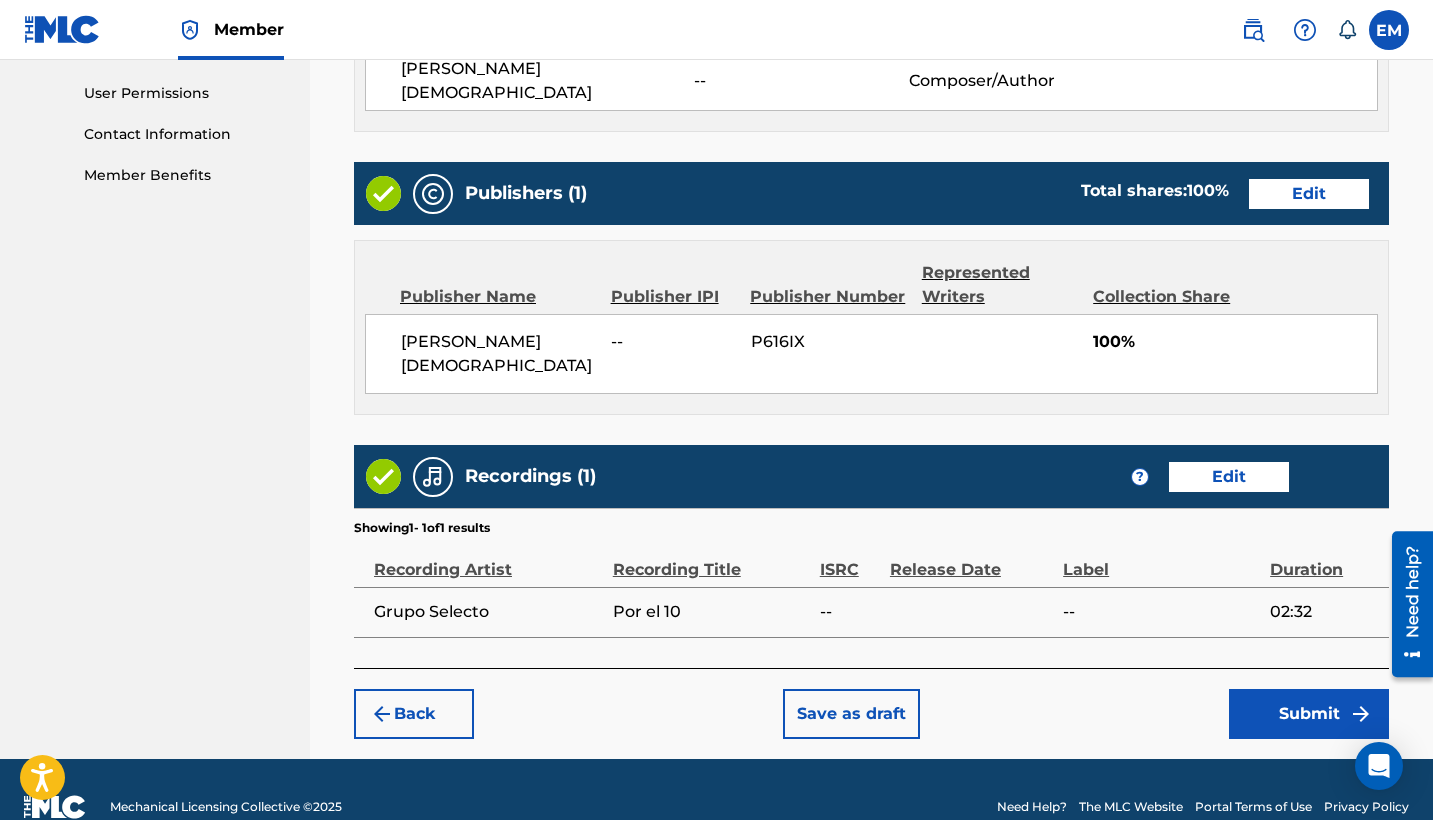 click on "Submit" at bounding box center [1309, 714] 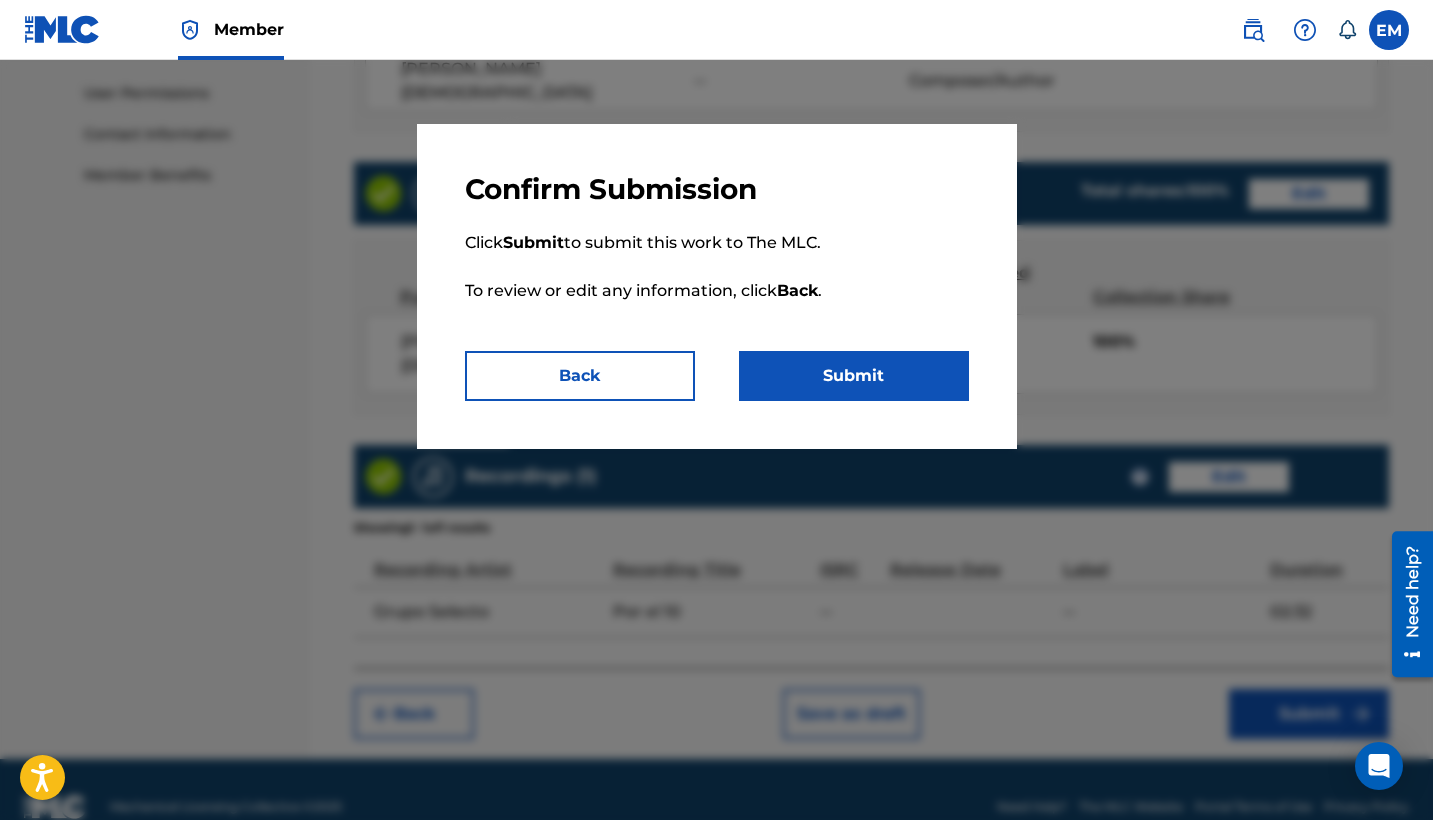 click on "Submit" at bounding box center [854, 376] 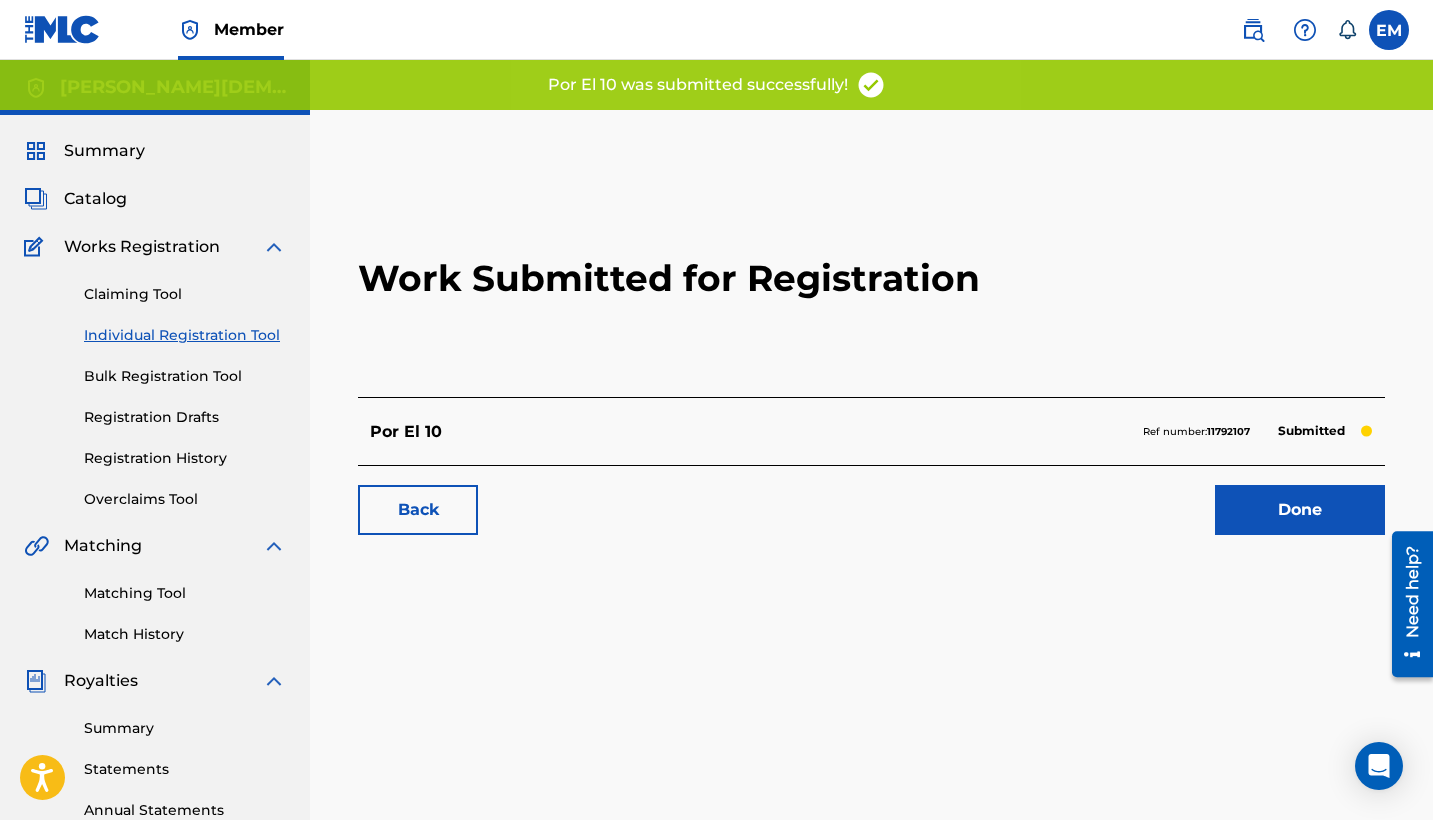 scroll, scrollTop: 0, scrollLeft: 0, axis: both 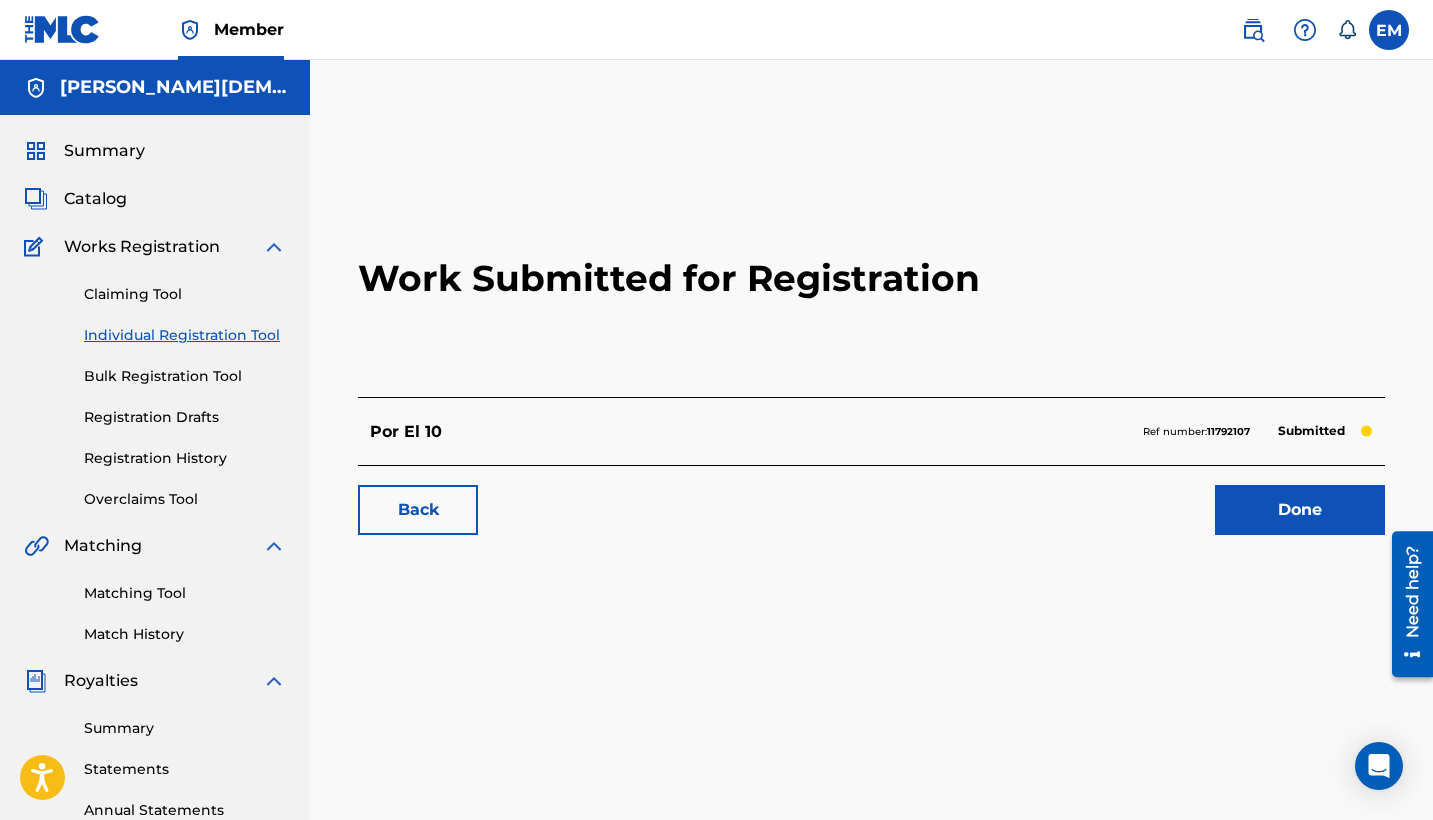 click on "Done" at bounding box center [1300, 510] 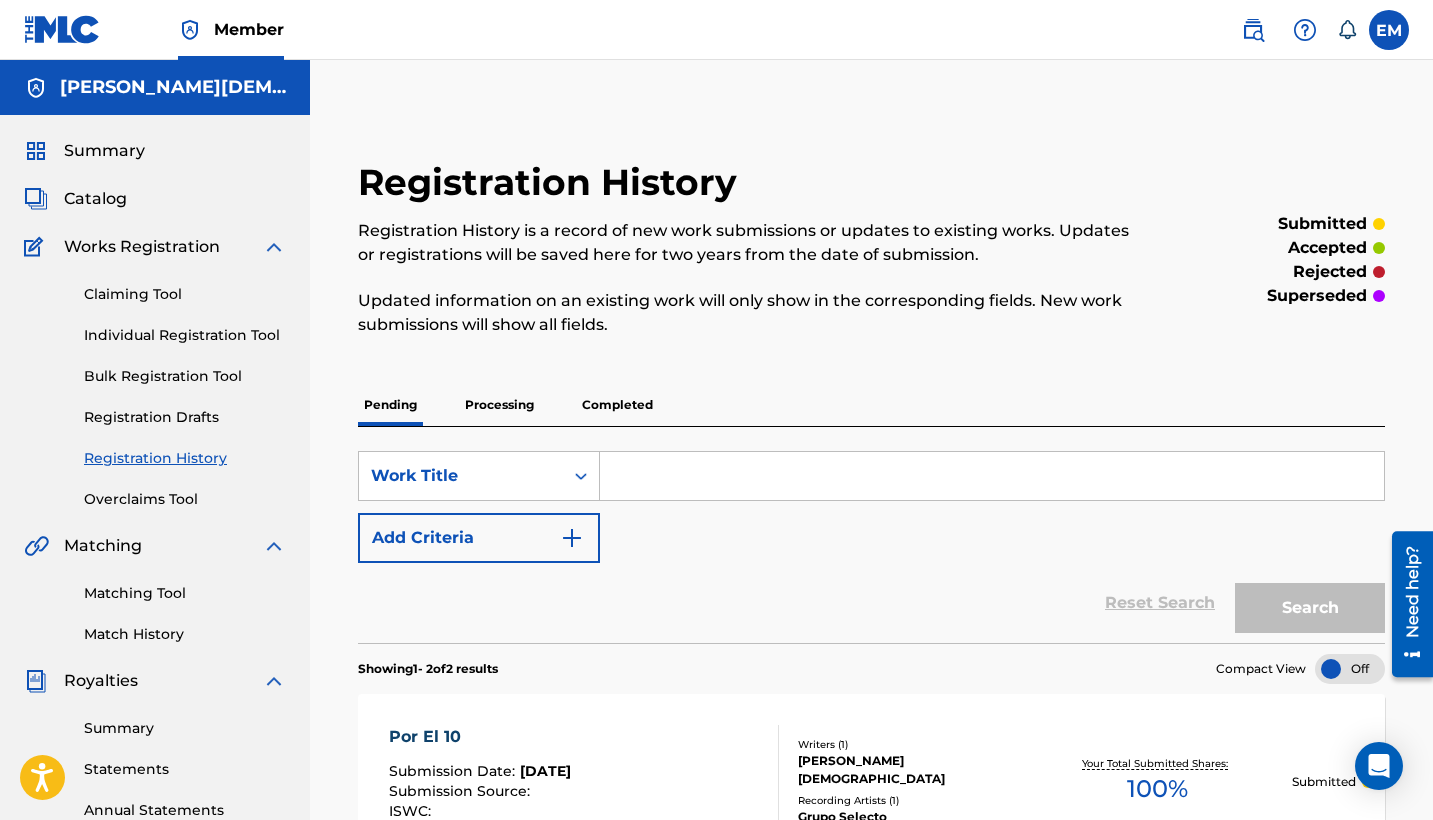 scroll, scrollTop: 38, scrollLeft: 0, axis: vertical 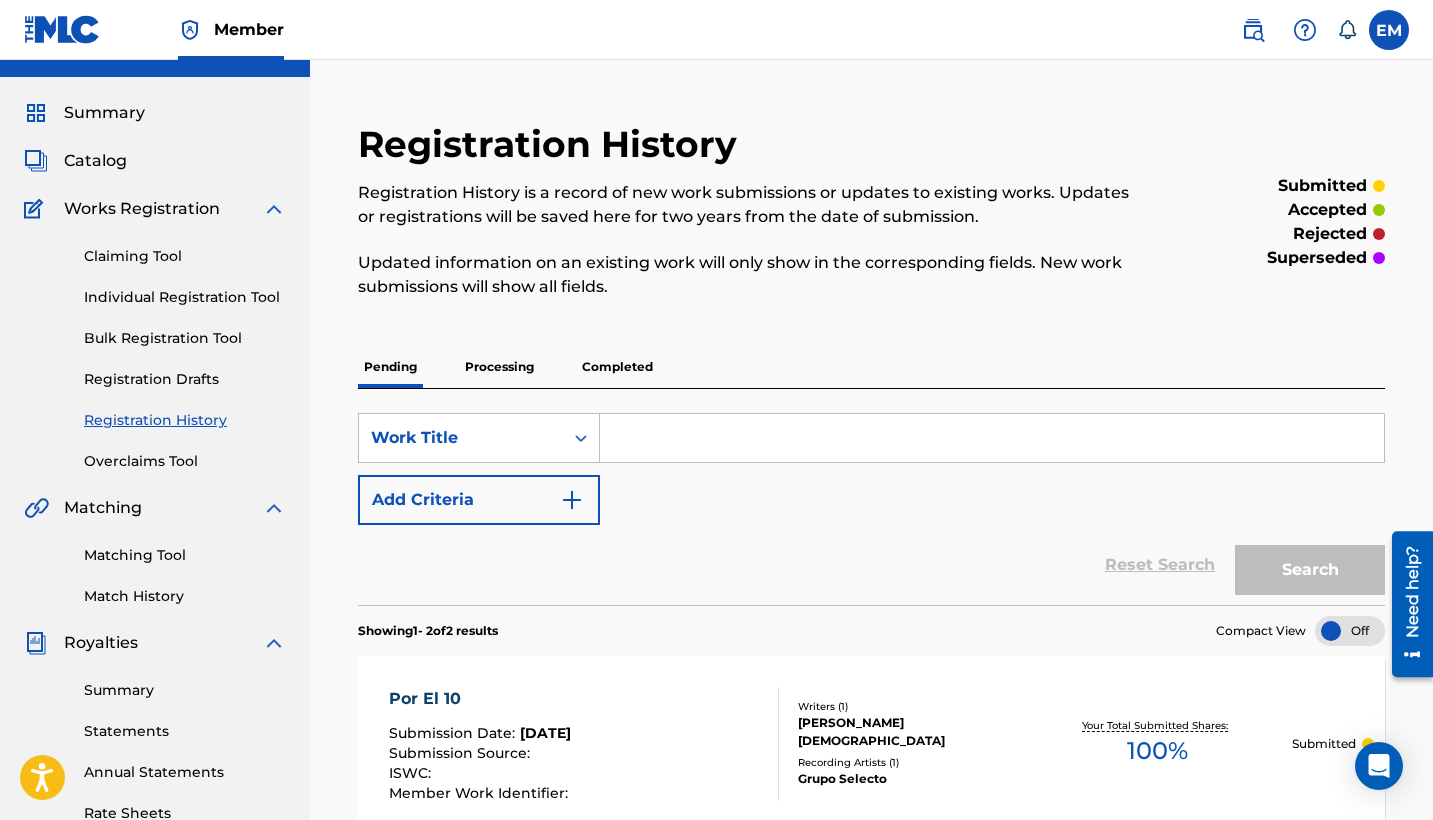 click on "Catalog" at bounding box center (95, 161) 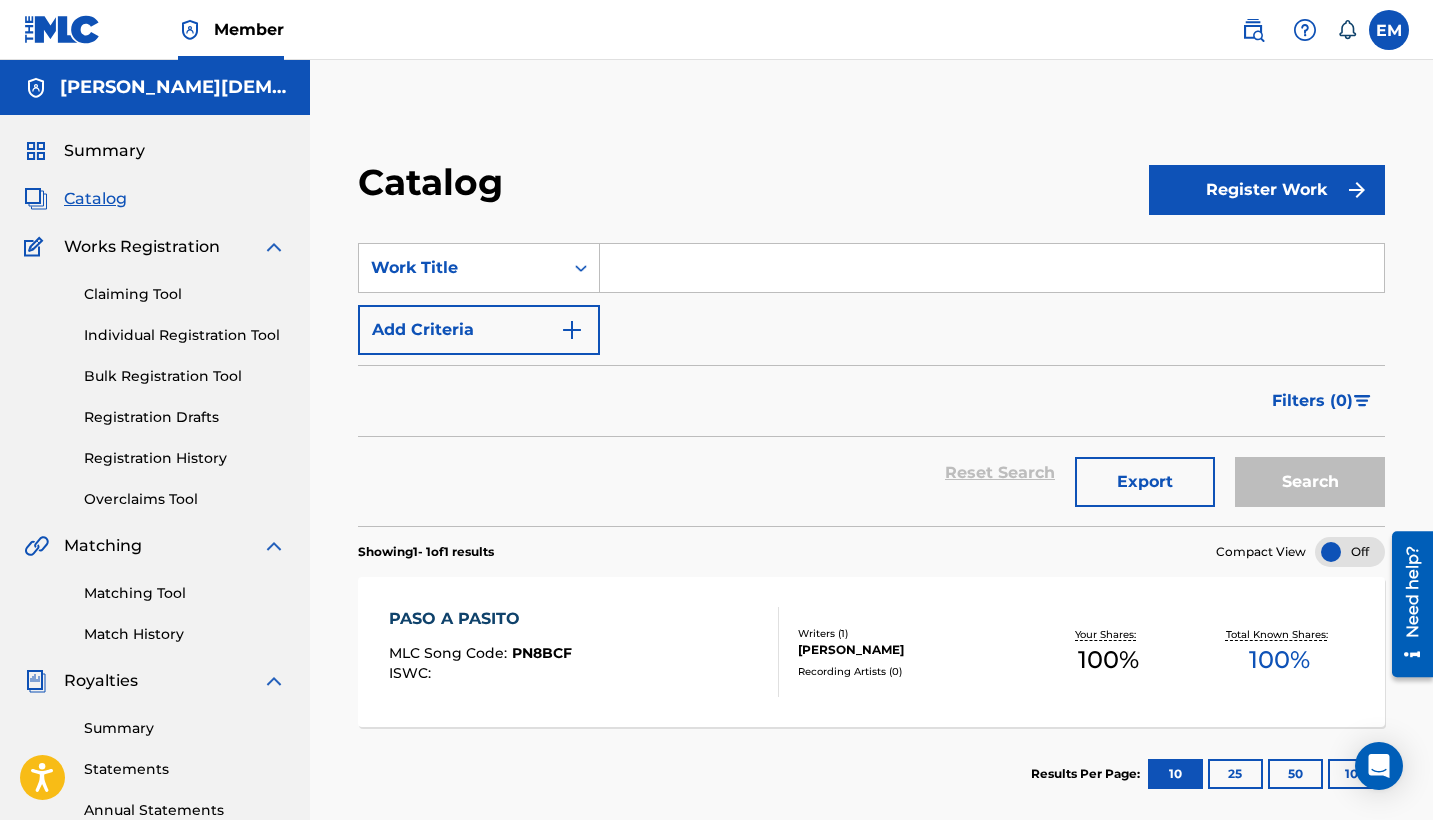 click on "Register Work" at bounding box center [1267, 190] 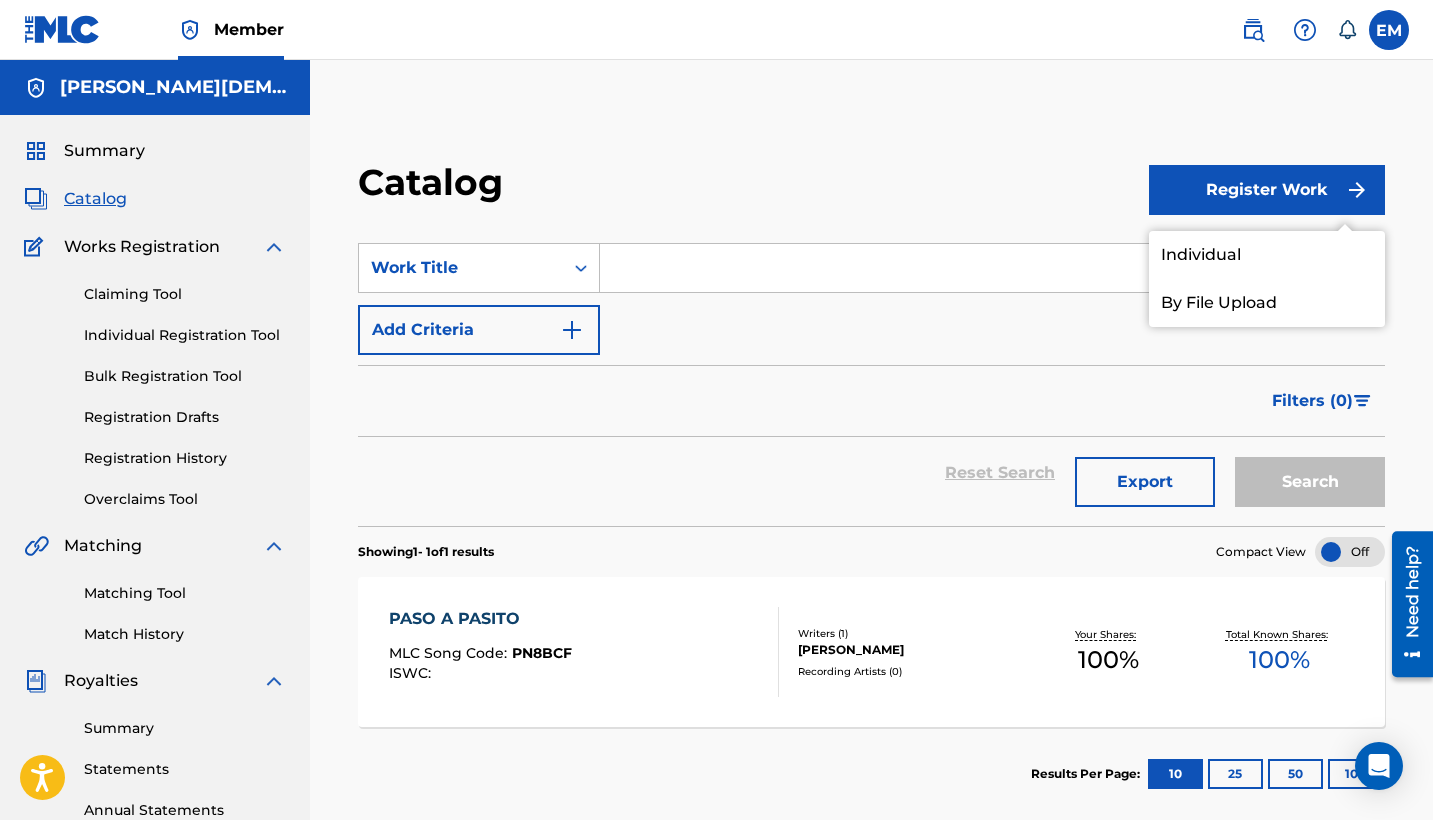 click on "Individual" at bounding box center (1267, 255) 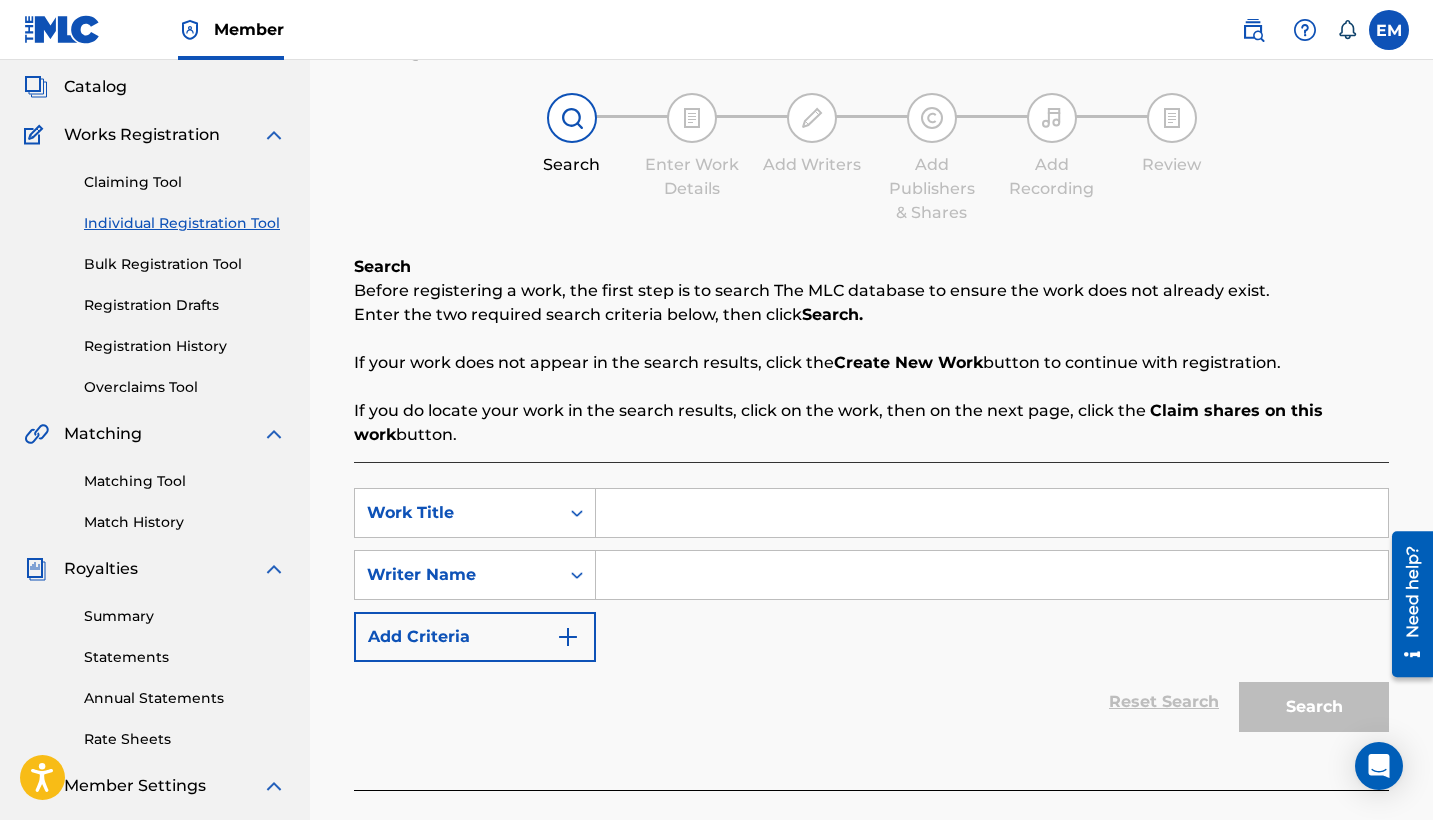 scroll, scrollTop: 142, scrollLeft: 0, axis: vertical 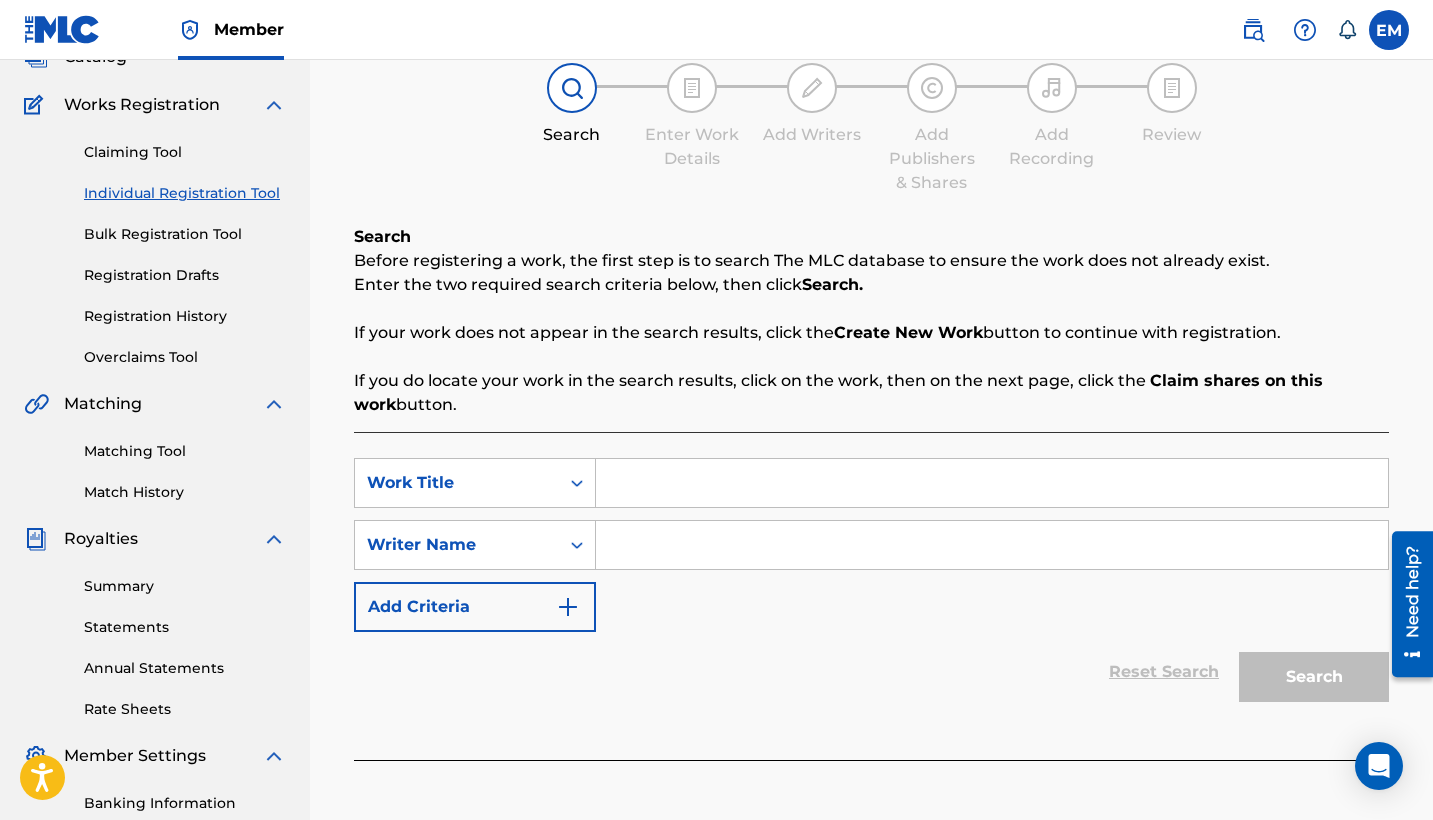 click at bounding box center [992, 483] 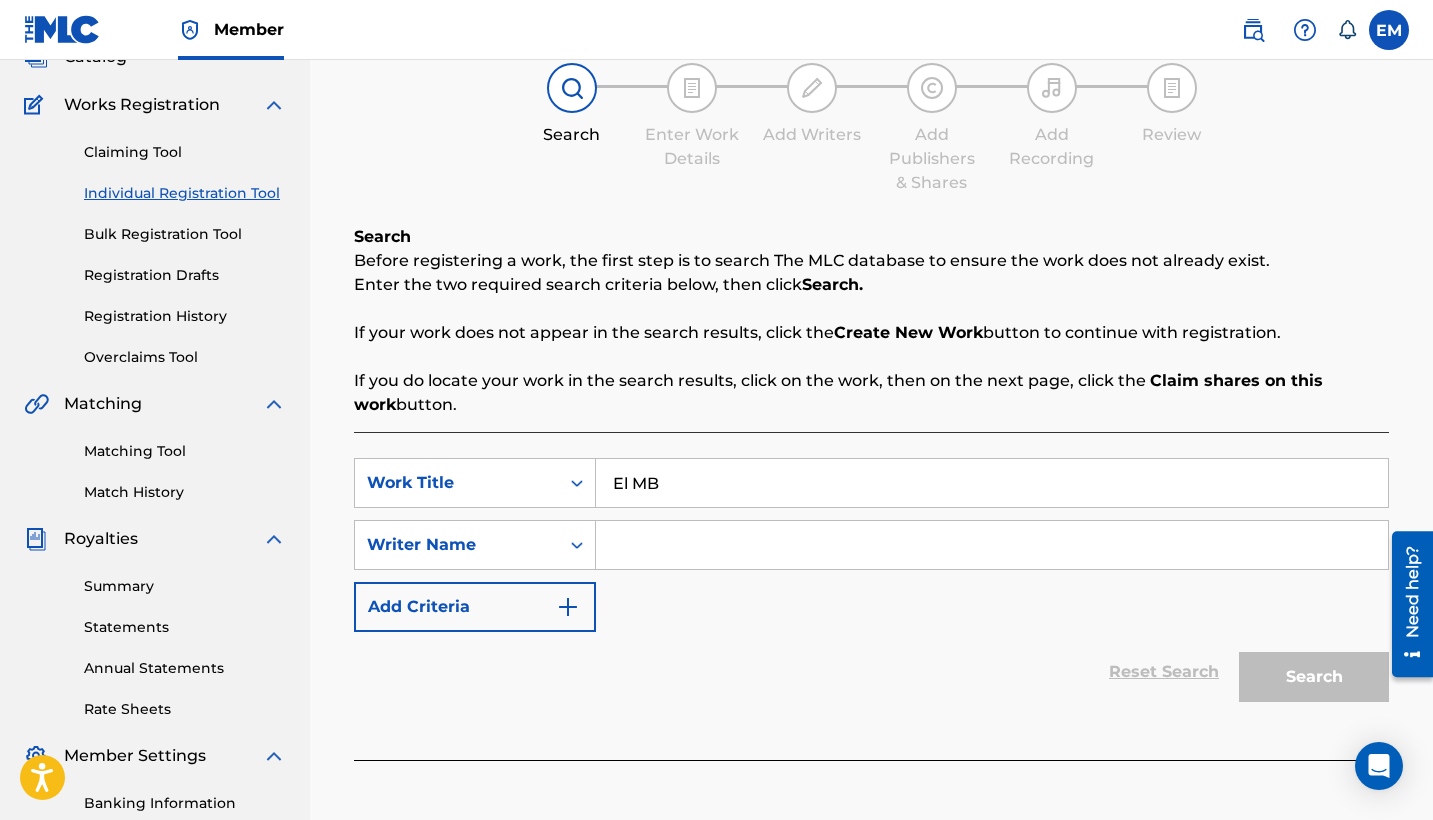 type on "El MB" 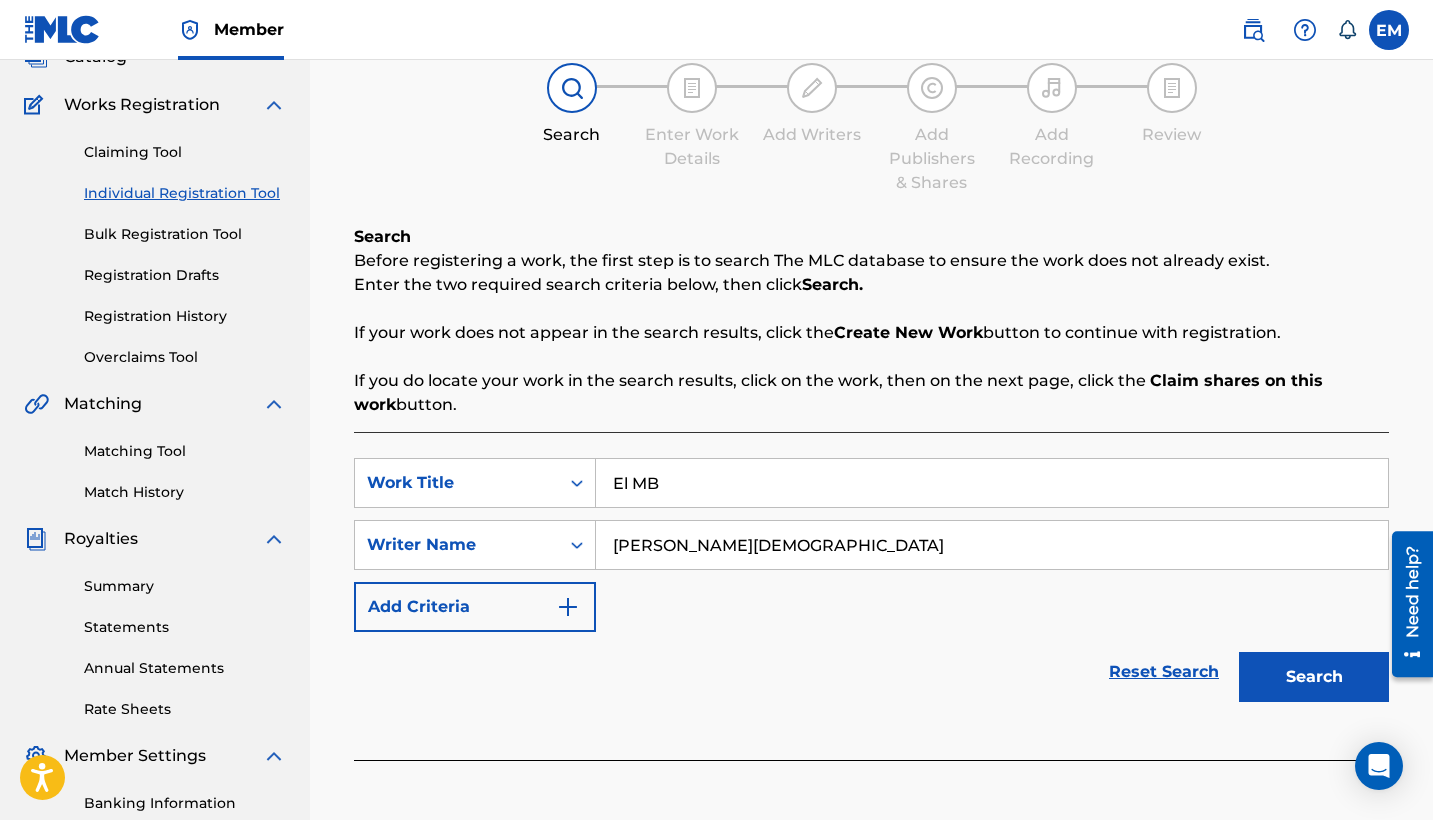 type on "[PERSON_NAME][DEMOGRAPHIC_DATA]" 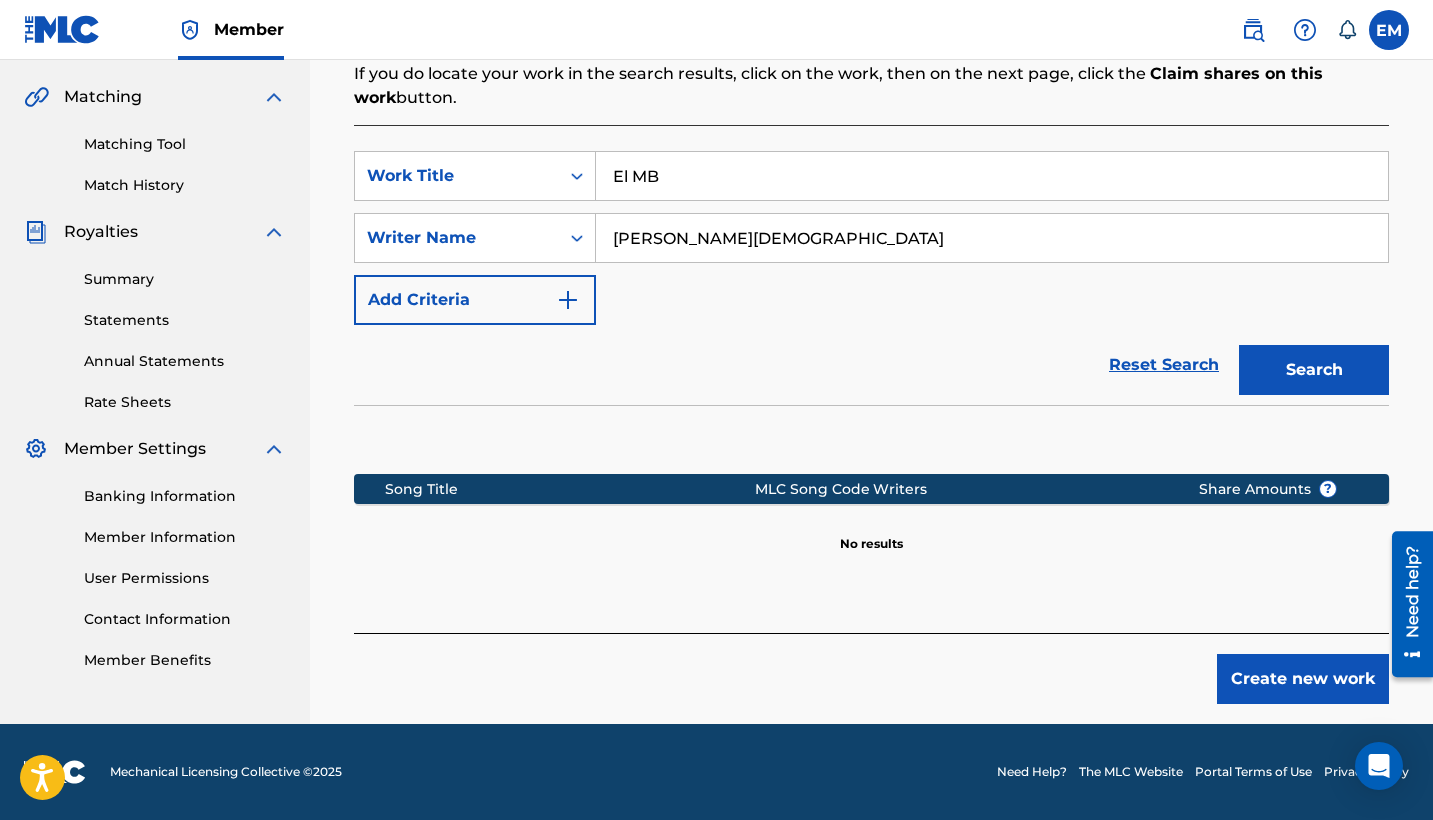 scroll, scrollTop: 449, scrollLeft: 0, axis: vertical 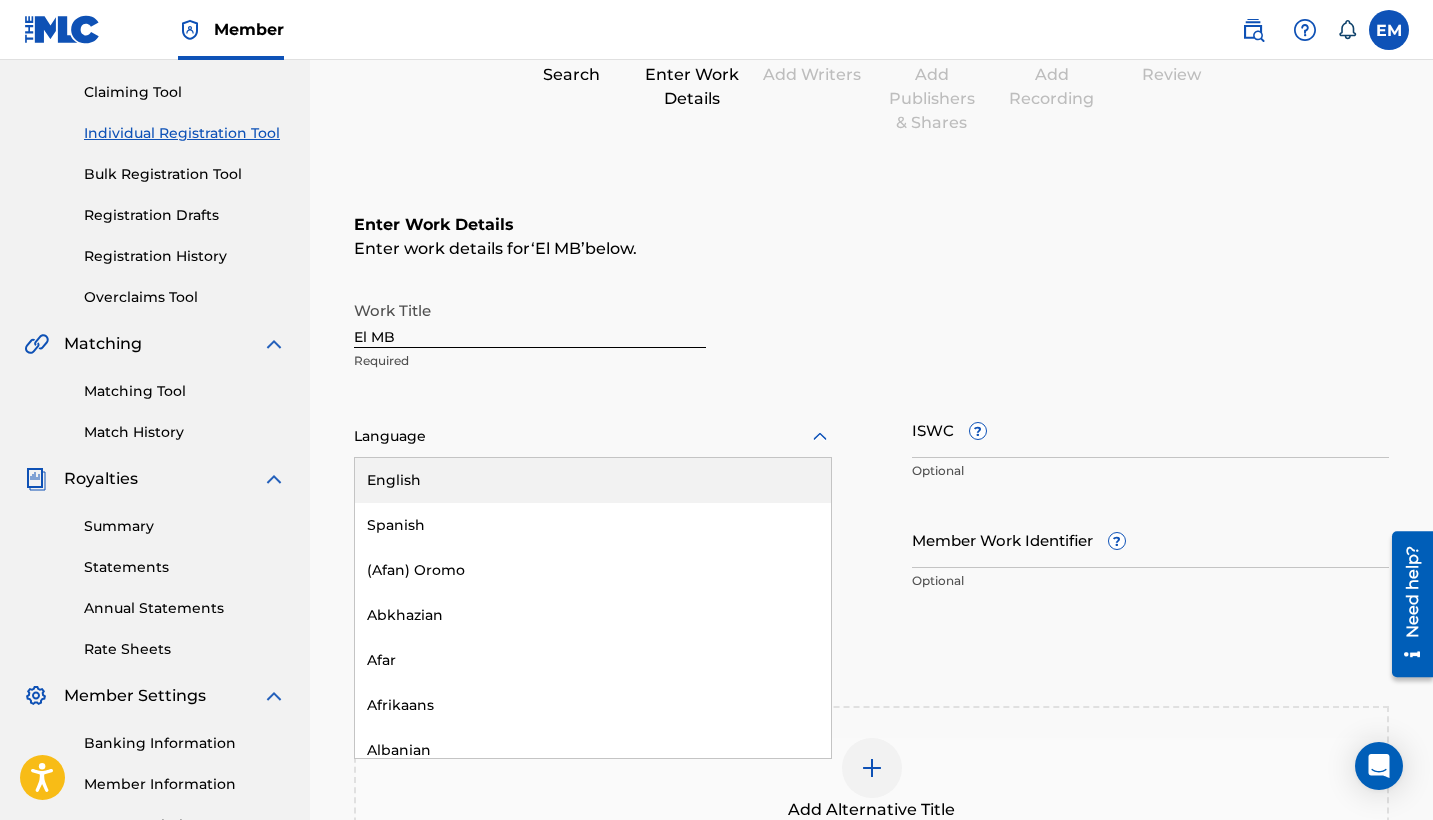 click on "Language" at bounding box center [593, 437] 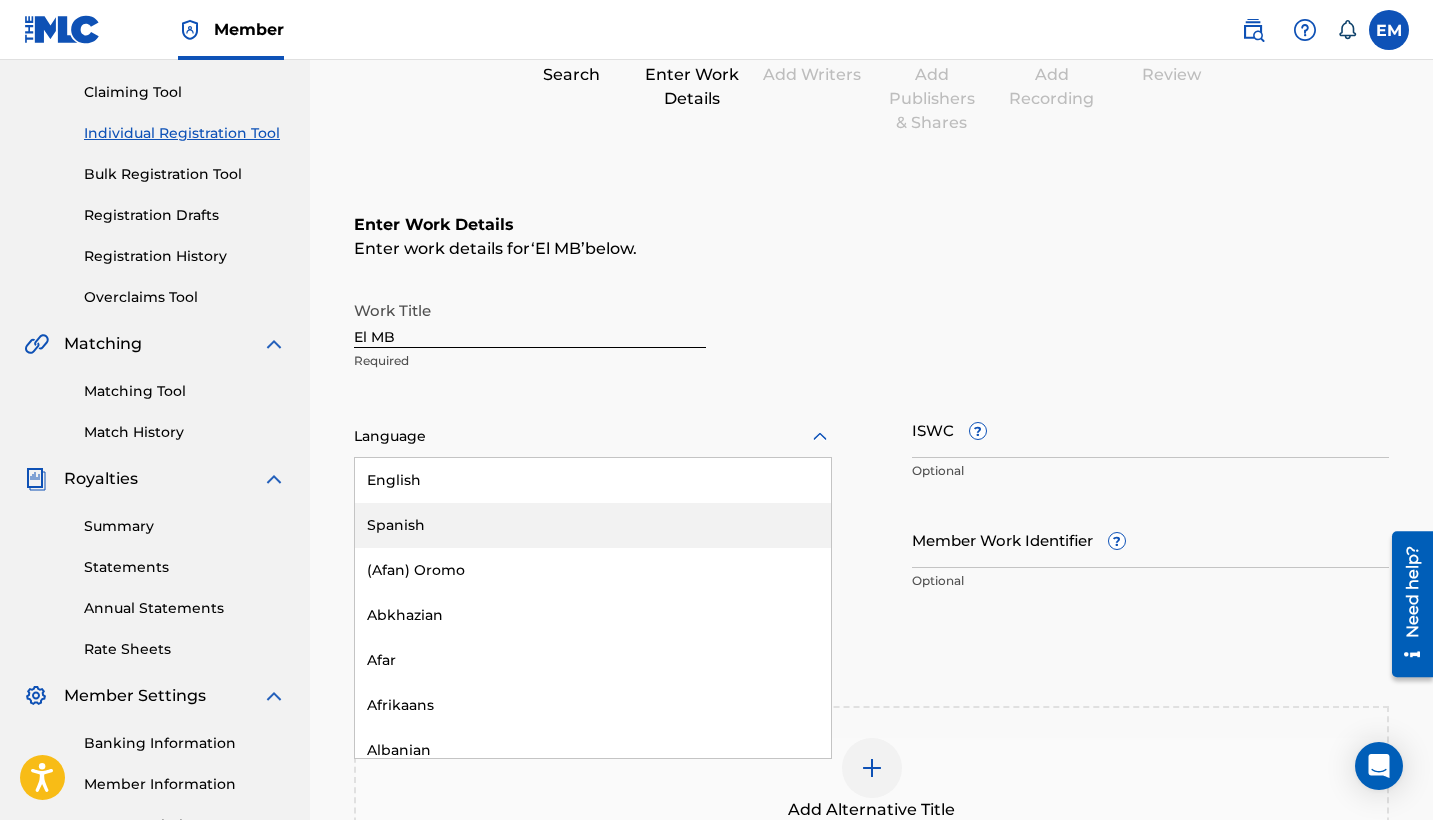click on "Spanish" at bounding box center [593, 525] 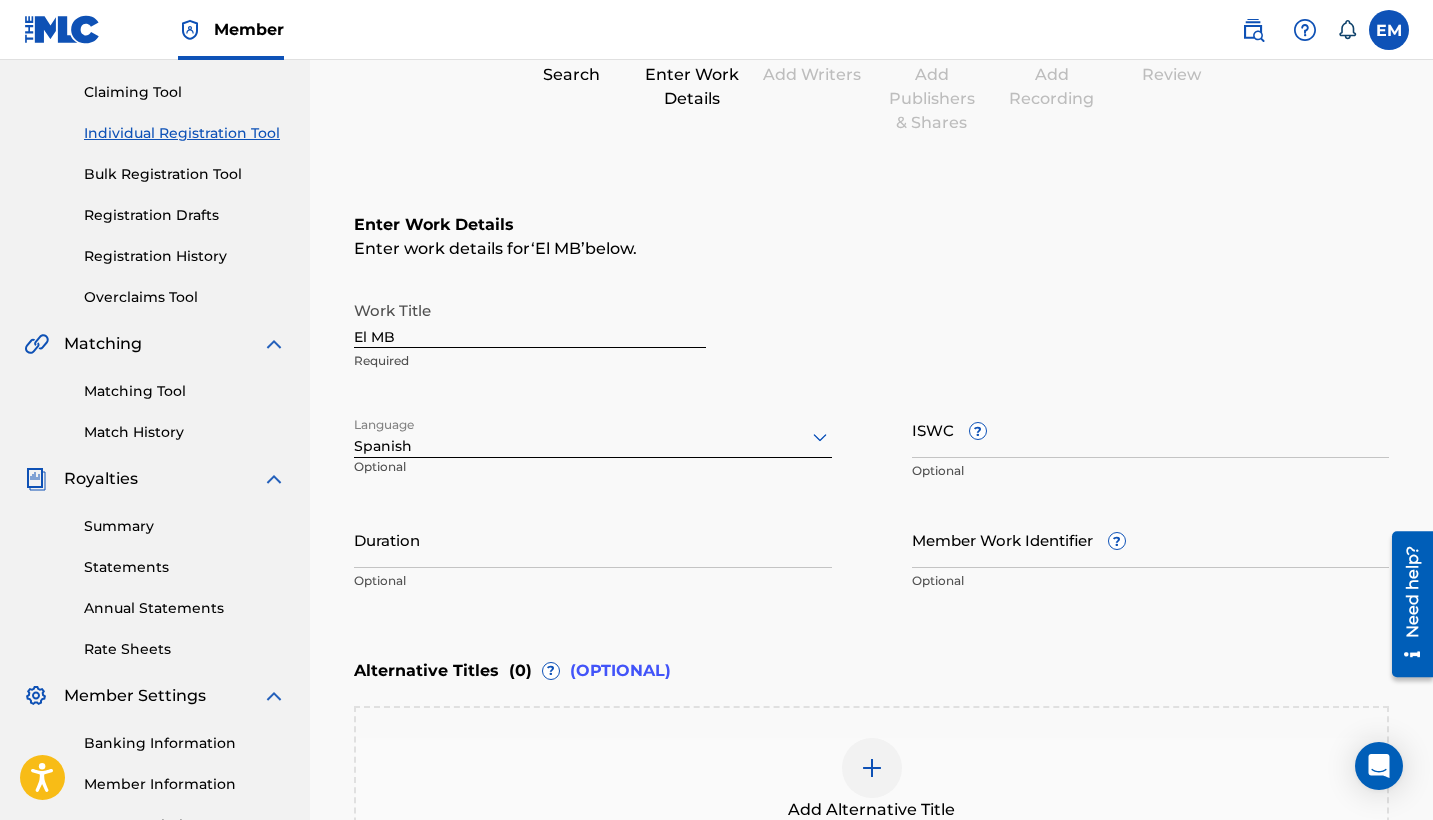 click on "Duration" at bounding box center (593, 539) 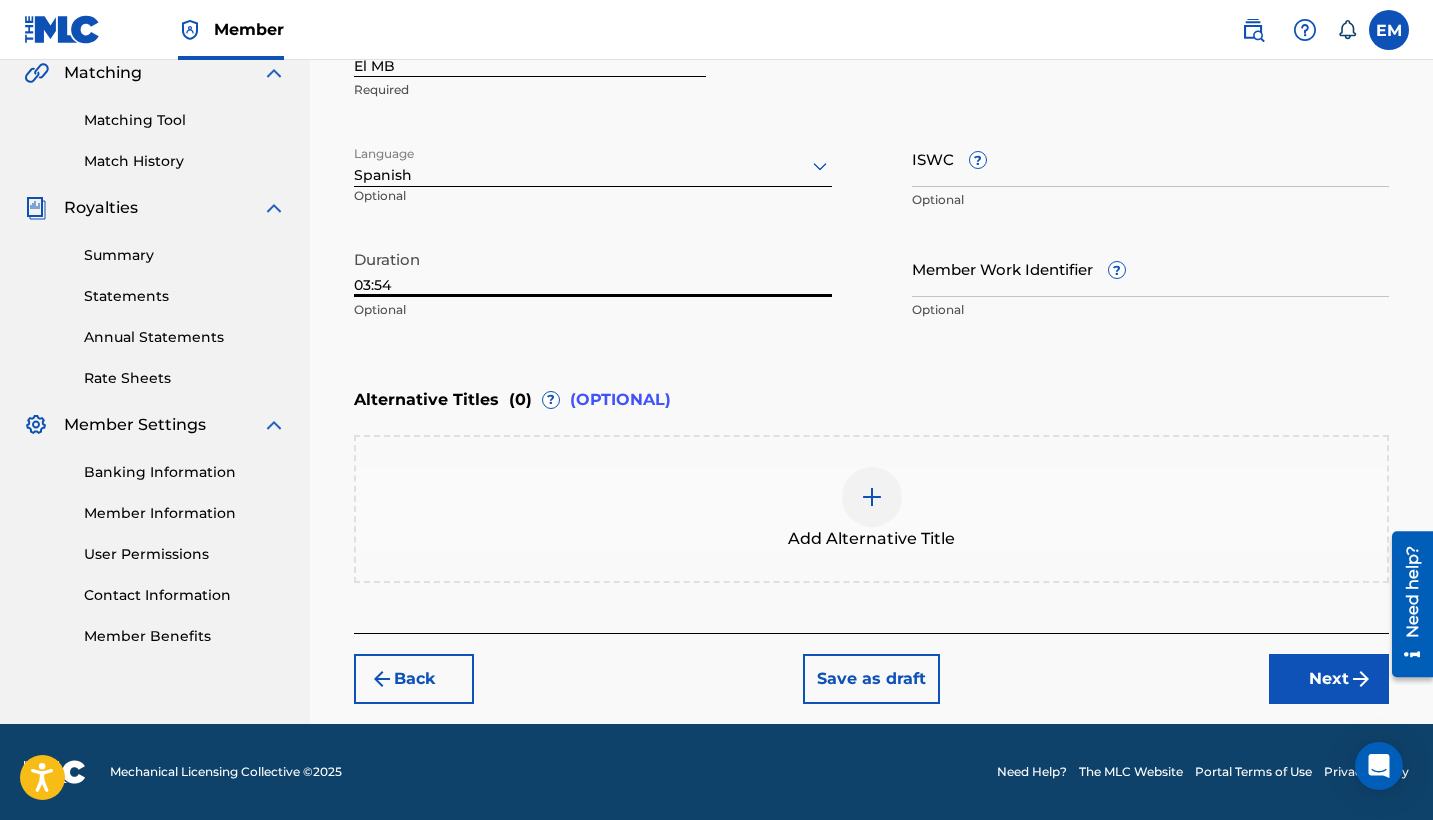 scroll, scrollTop: 473, scrollLeft: 0, axis: vertical 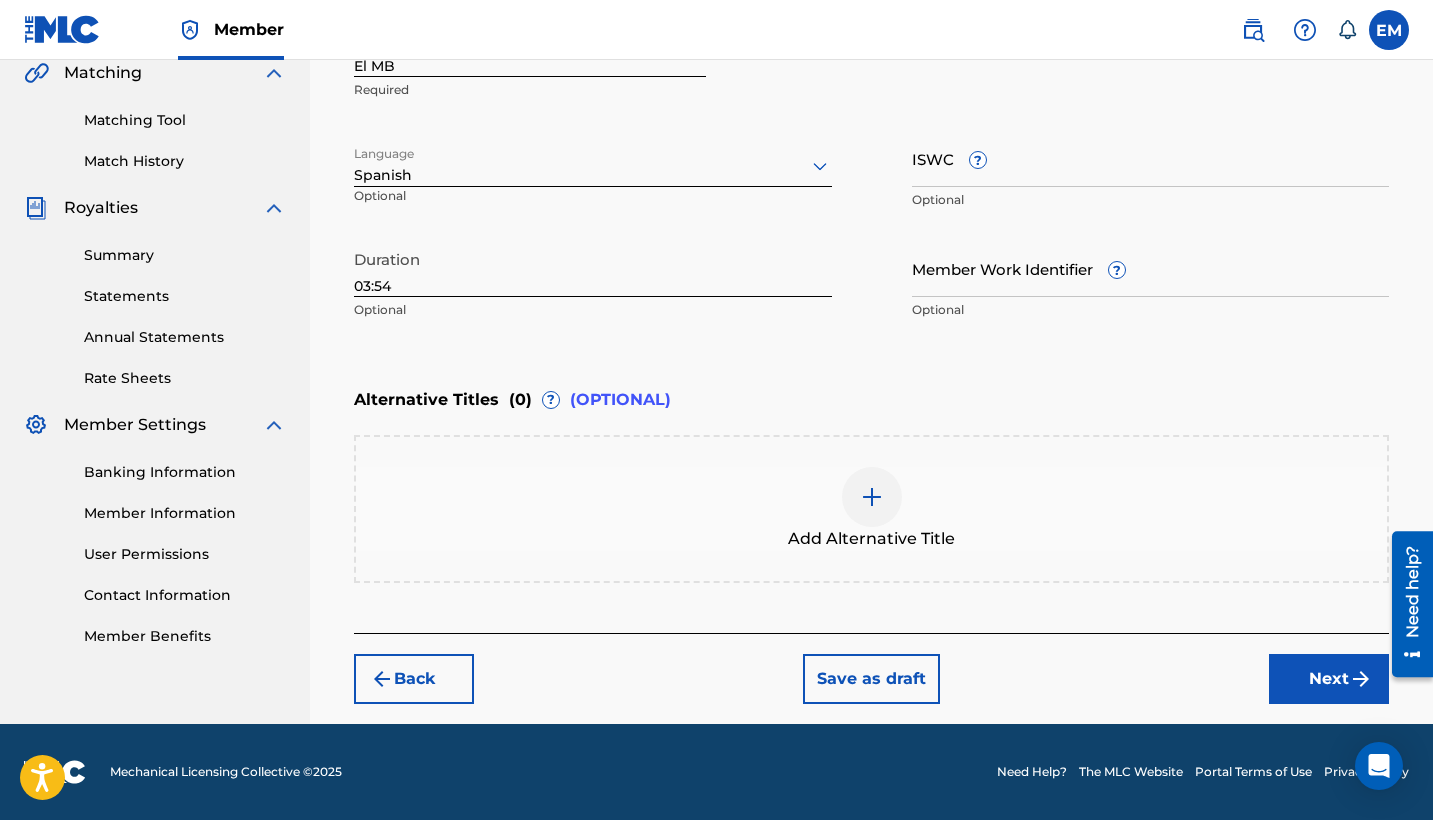 click on "Next" at bounding box center [1329, 679] 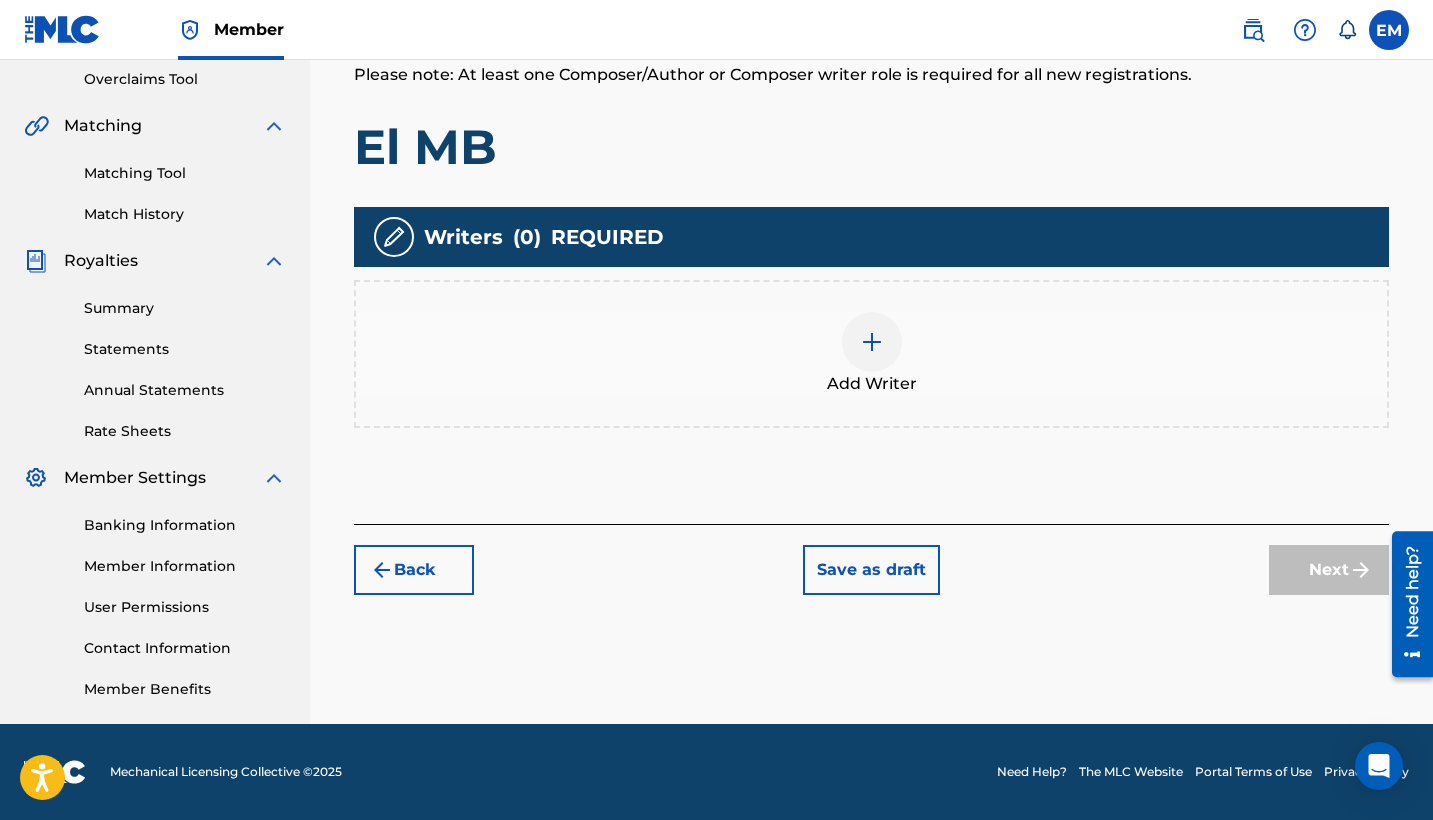 scroll, scrollTop: 420, scrollLeft: 0, axis: vertical 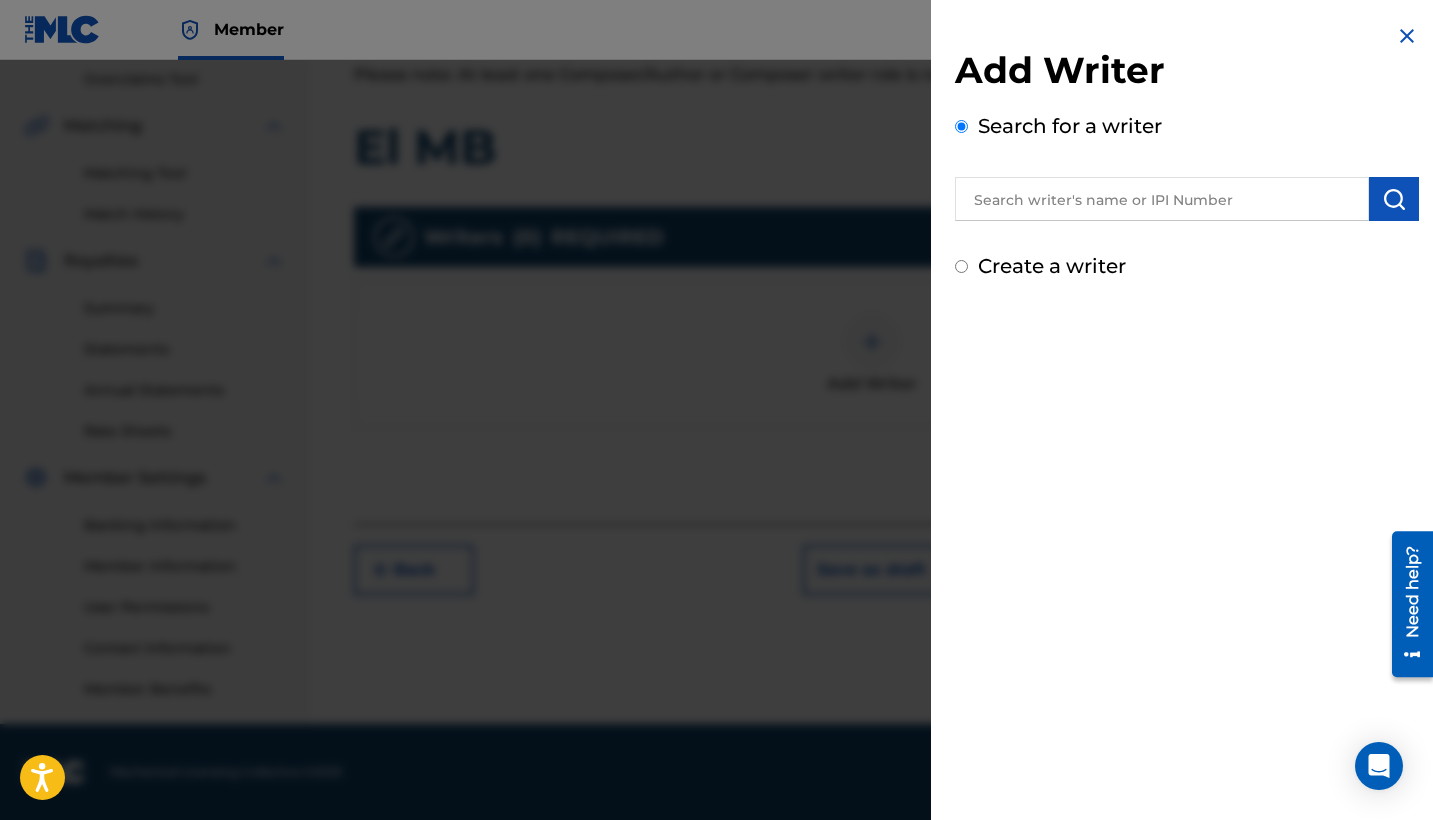 click on "Create a writer" at bounding box center [1052, 266] 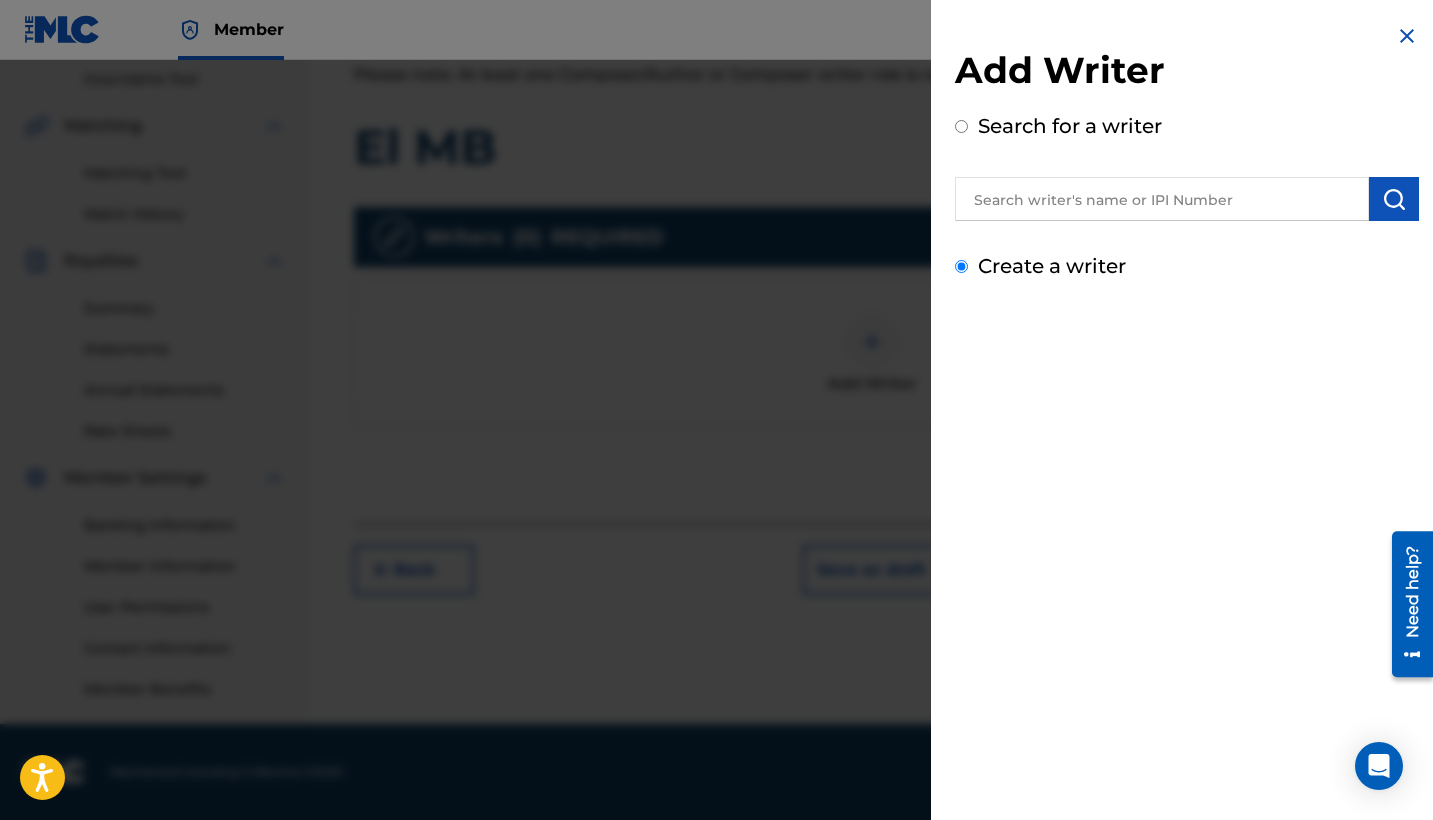 click on "Create a writer" at bounding box center (961, 266) 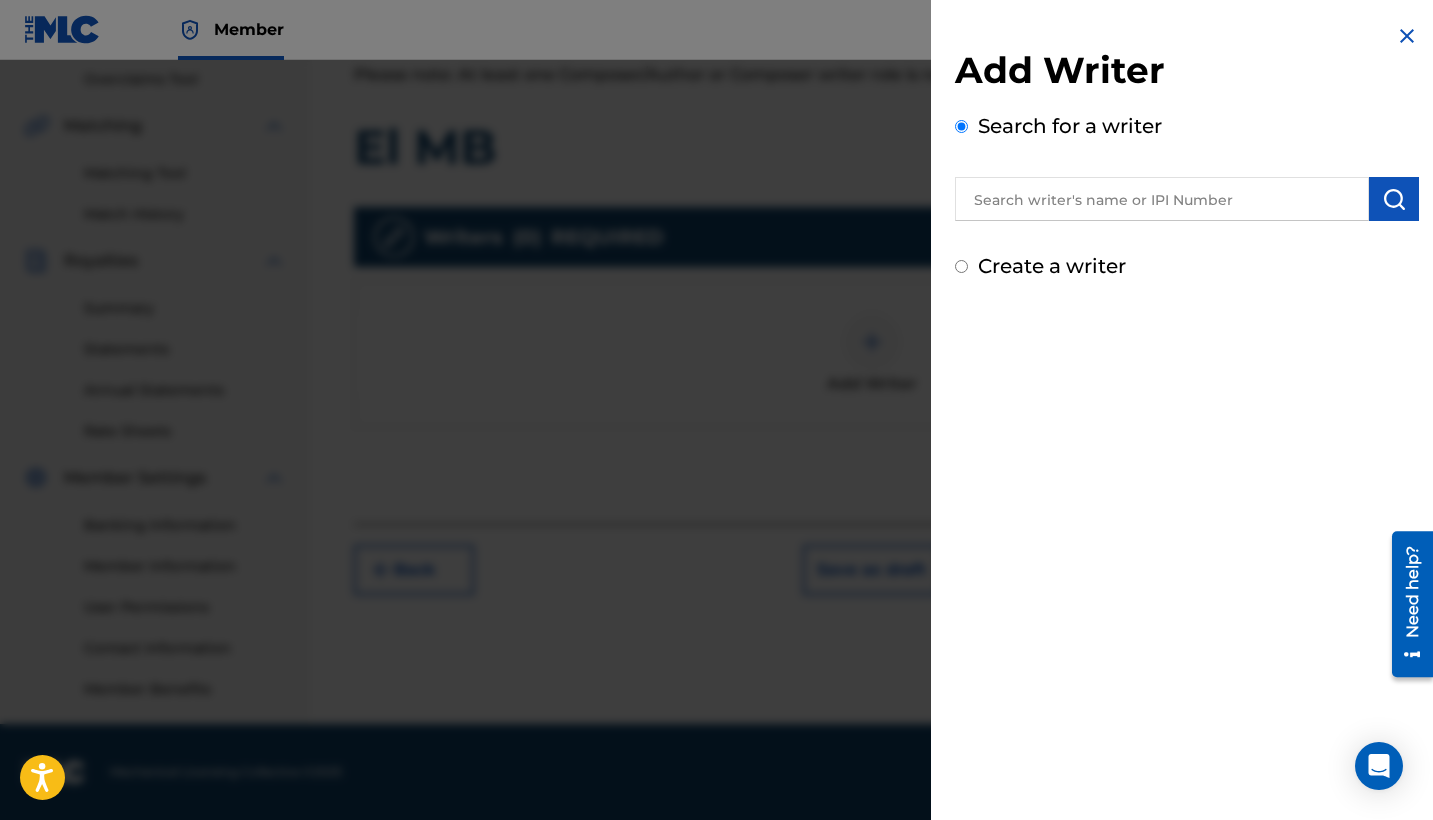 radio on "false" 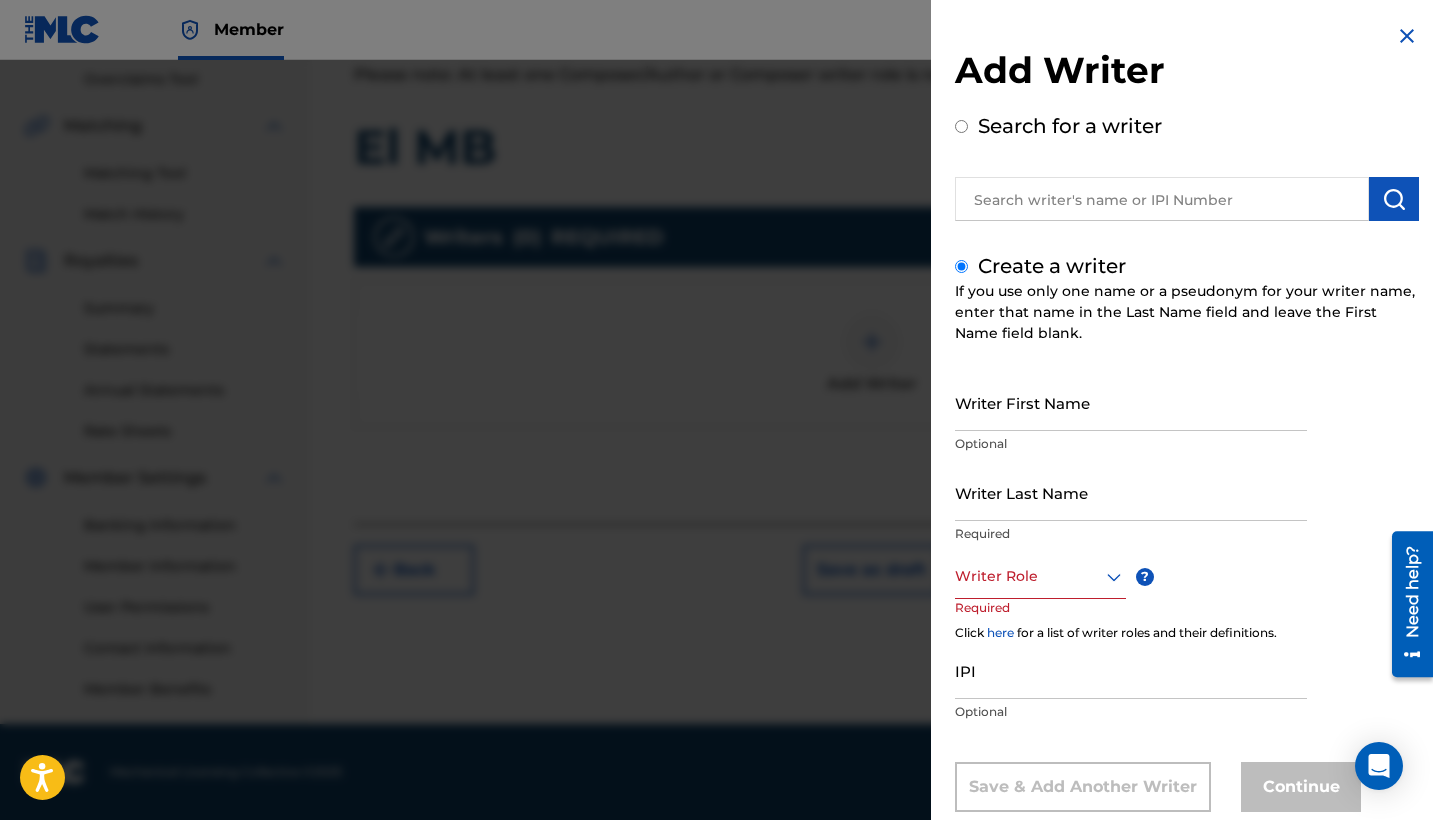 click on "Writer First Name" at bounding box center [1131, 402] 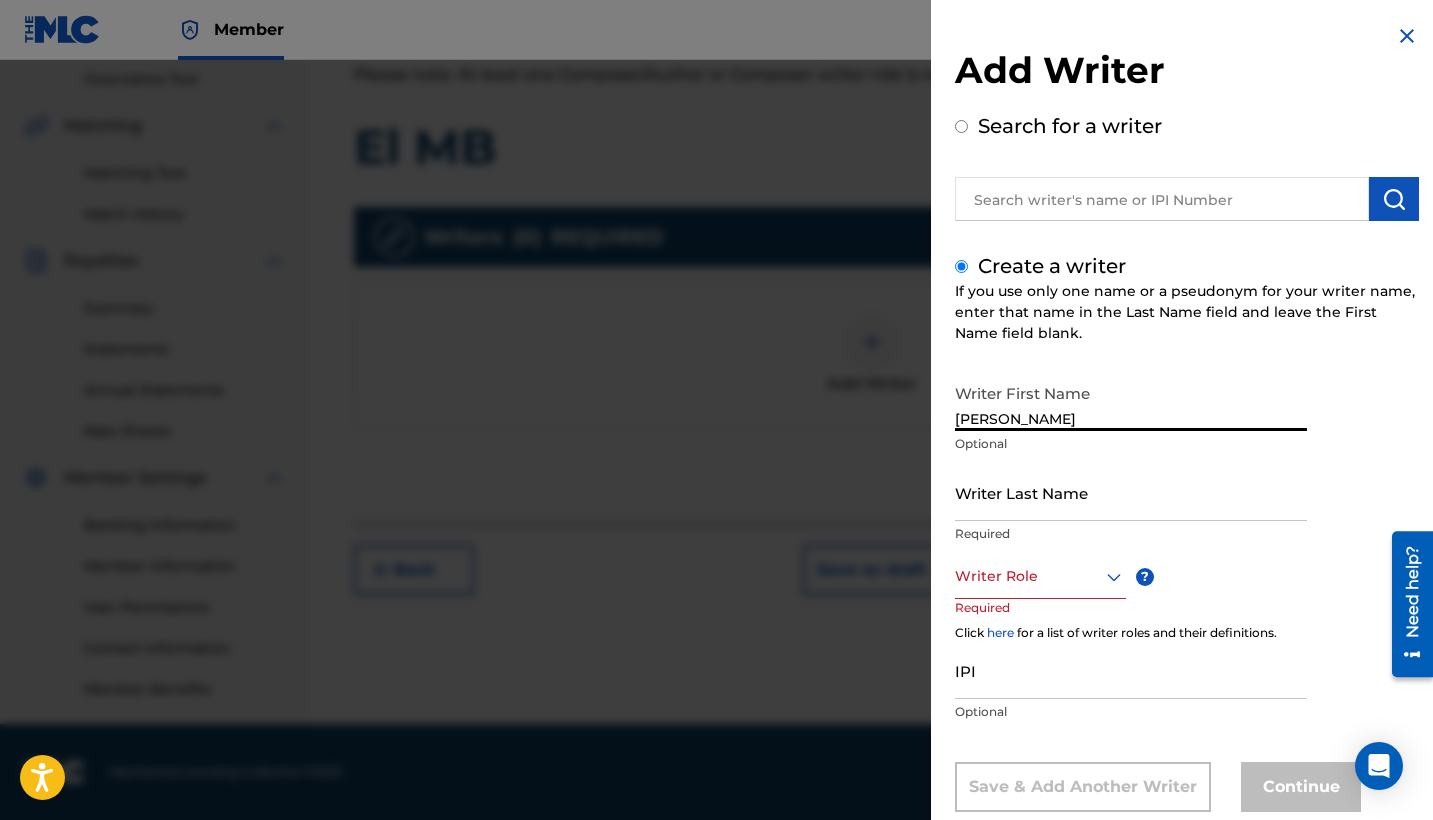 type on "[PERSON_NAME]" 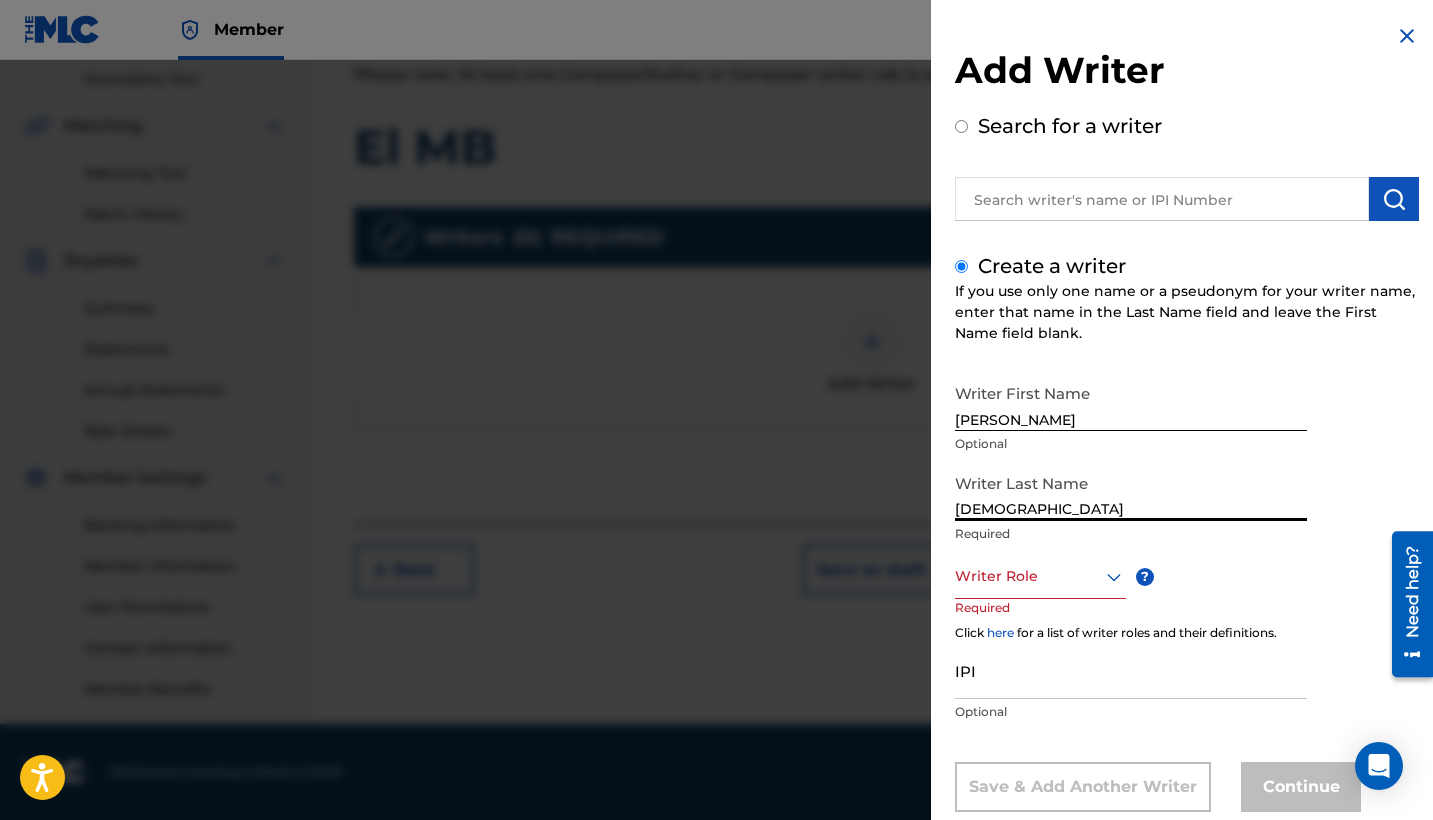 type on "[DEMOGRAPHIC_DATA]" 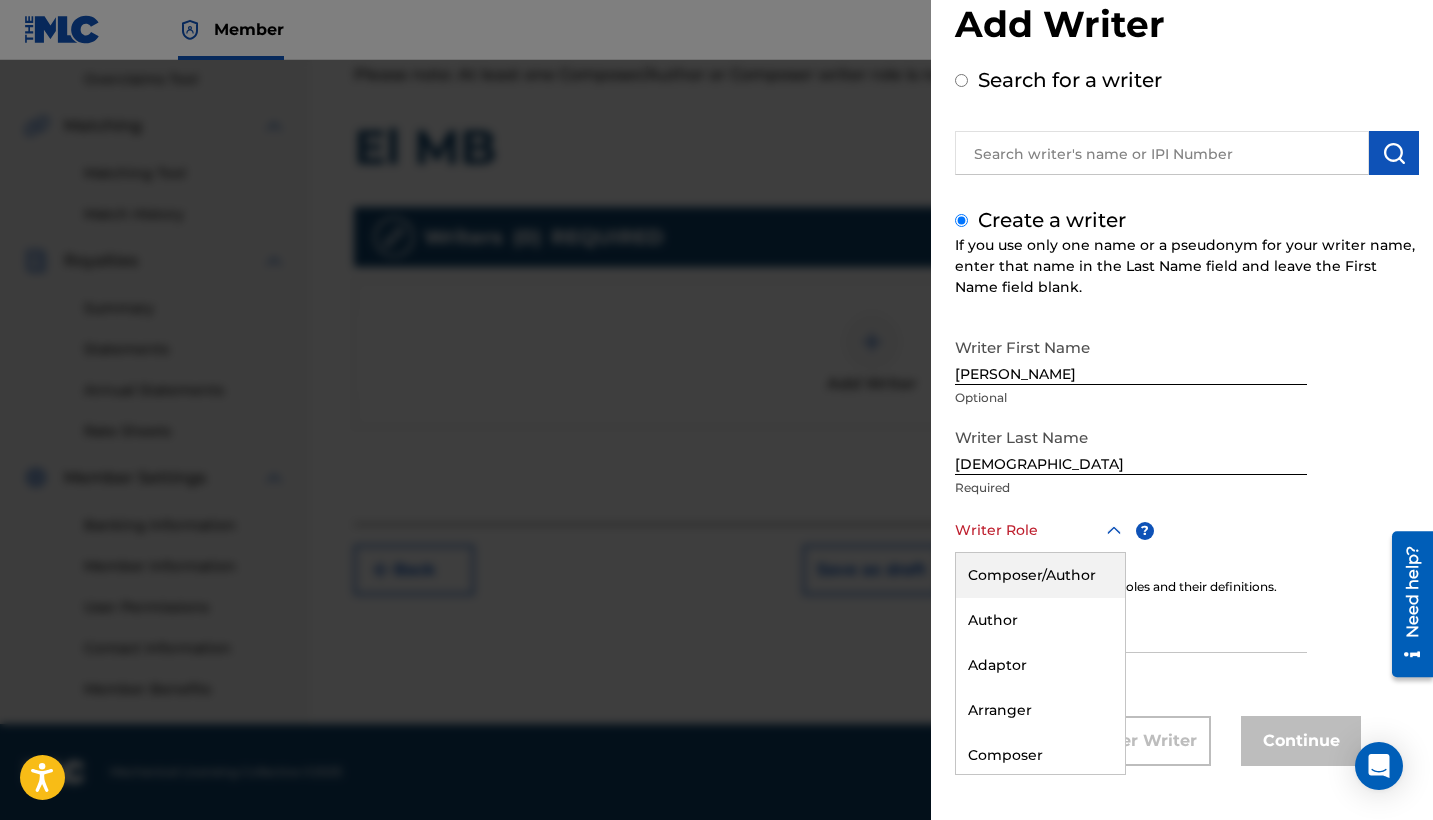 click on "Composer/Author" at bounding box center (1040, 575) 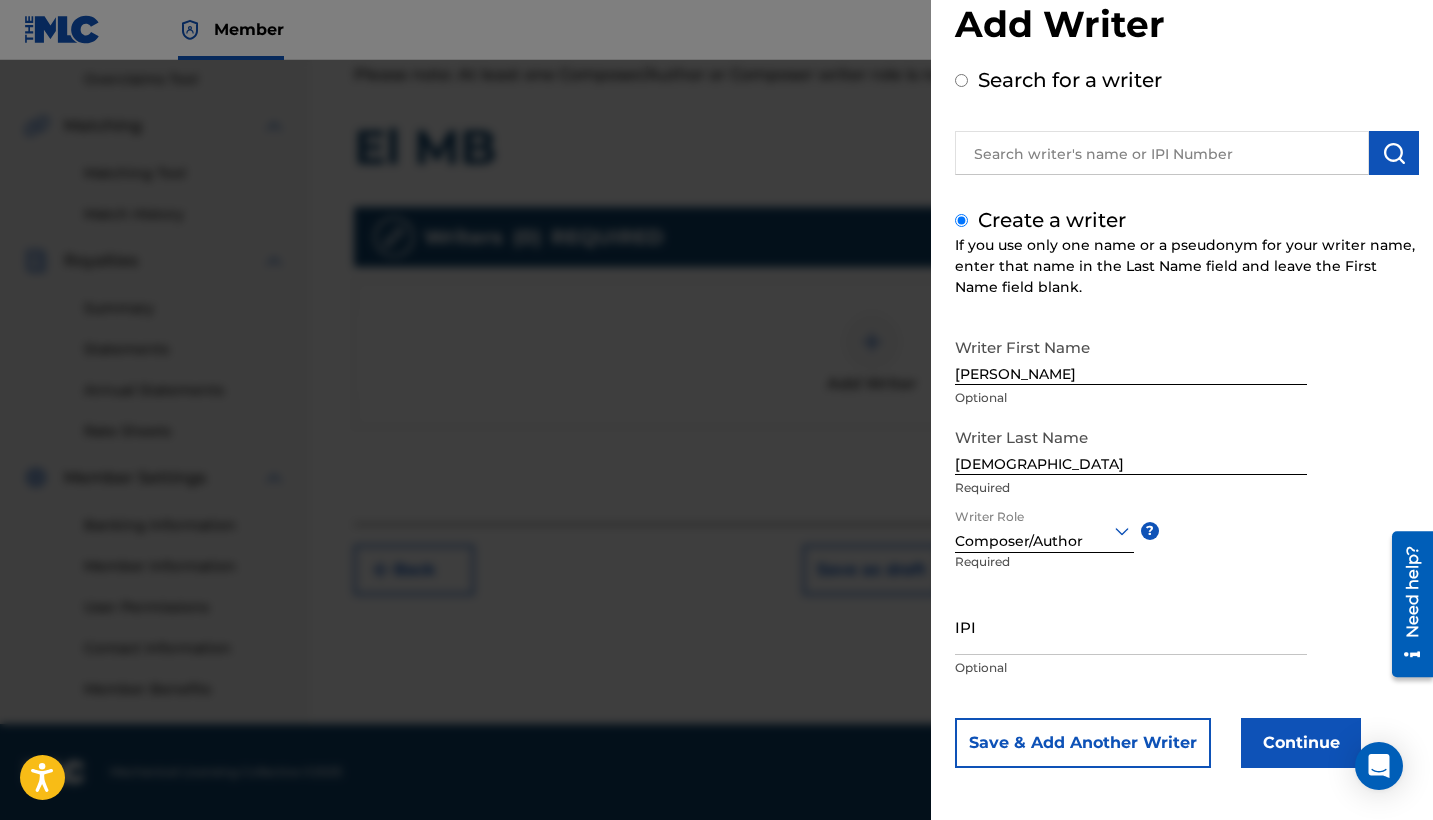 click on "Continue" at bounding box center [1301, 743] 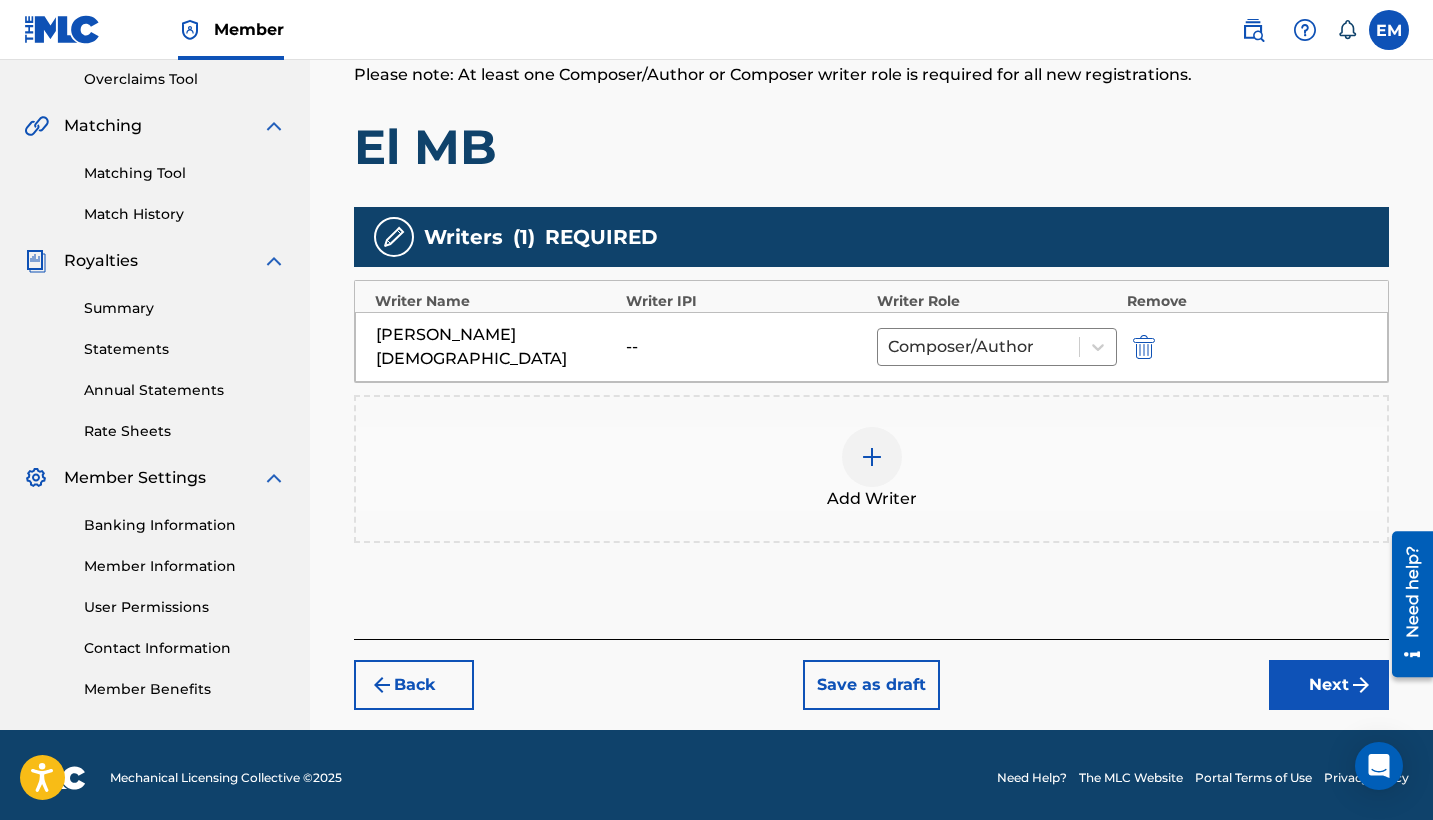 click on "Next" at bounding box center [1329, 685] 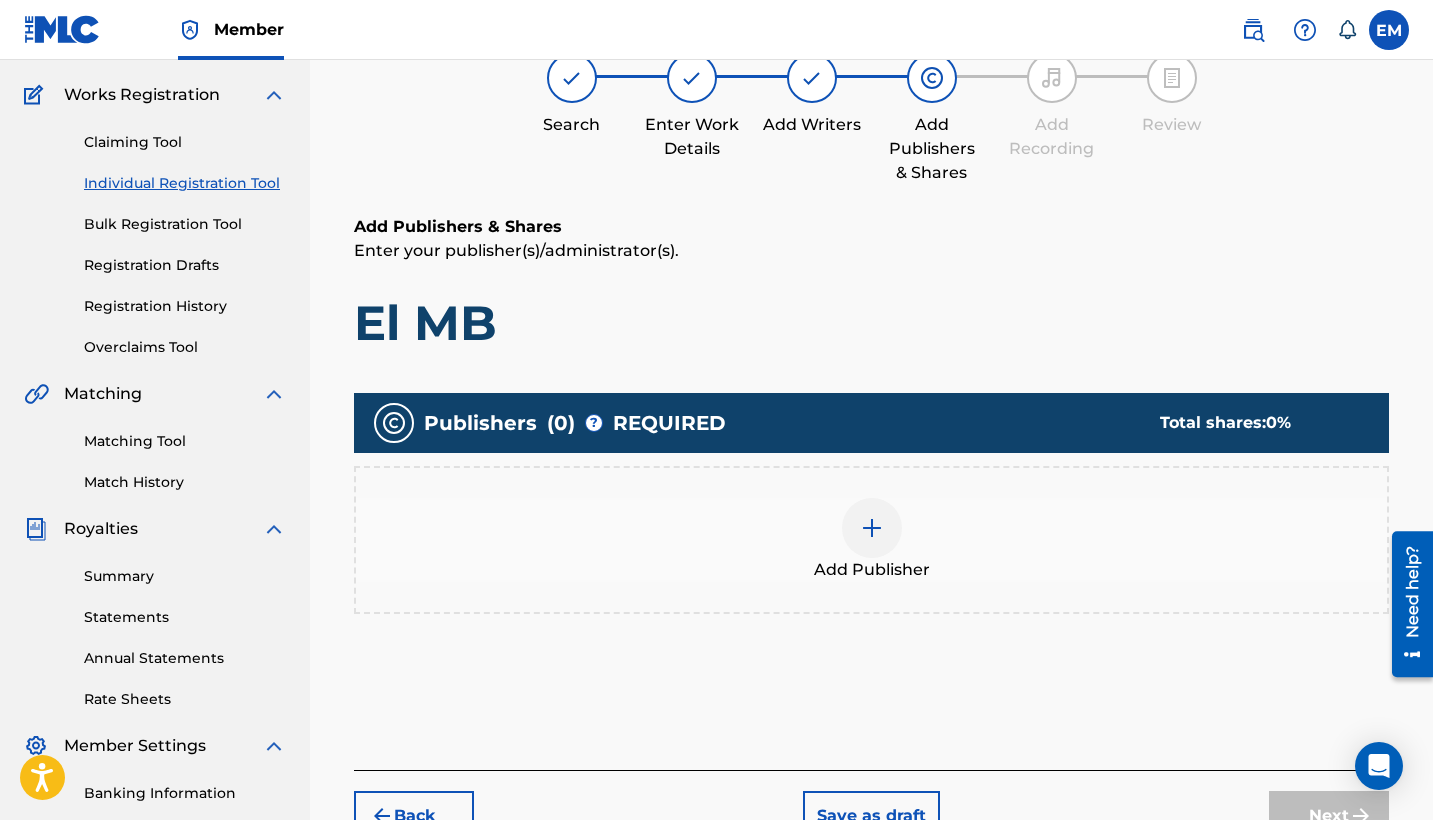 scroll, scrollTop: 158, scrollLeft: 0, axis: vertical 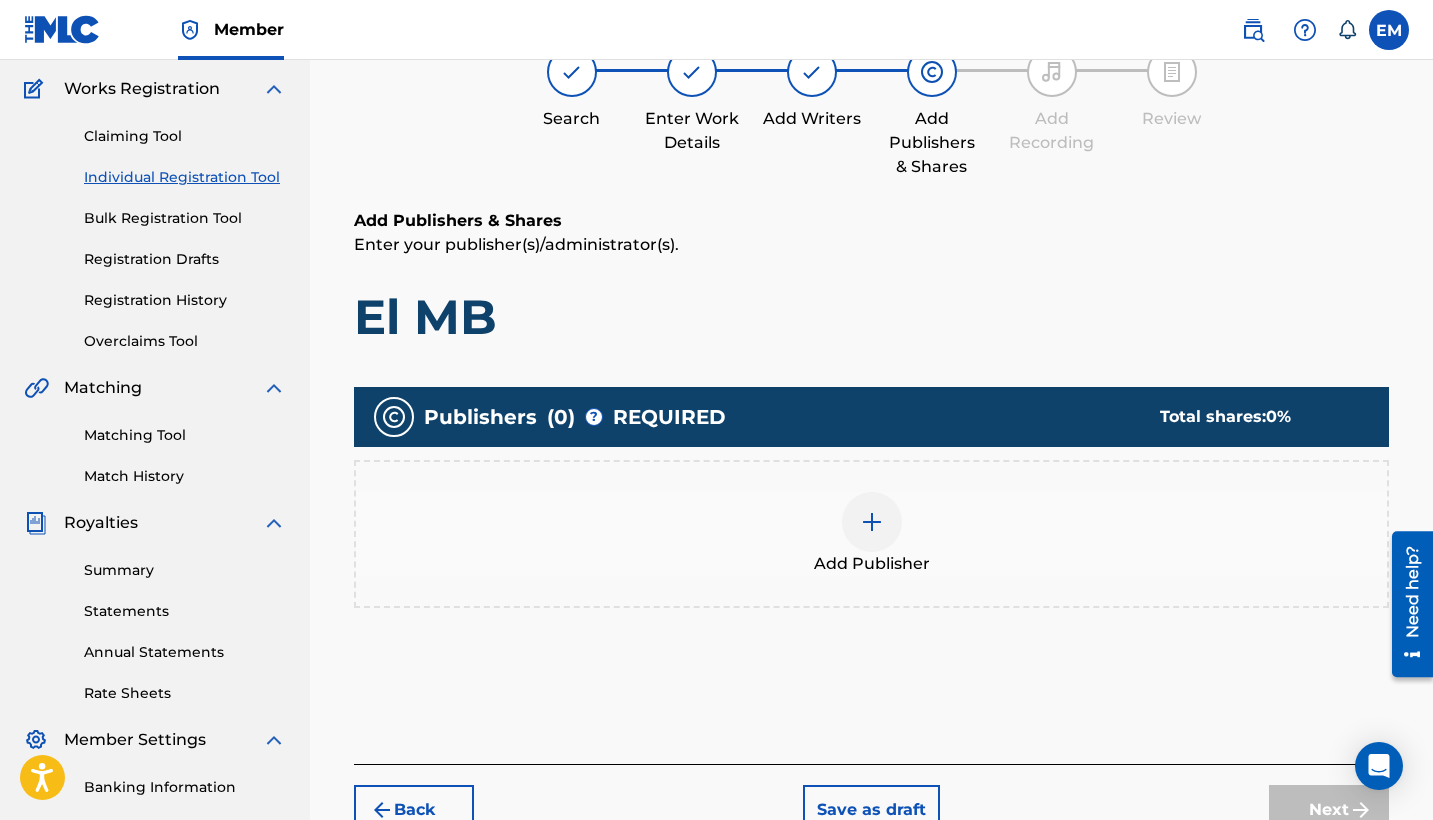 click at bounding box center [872, 522] 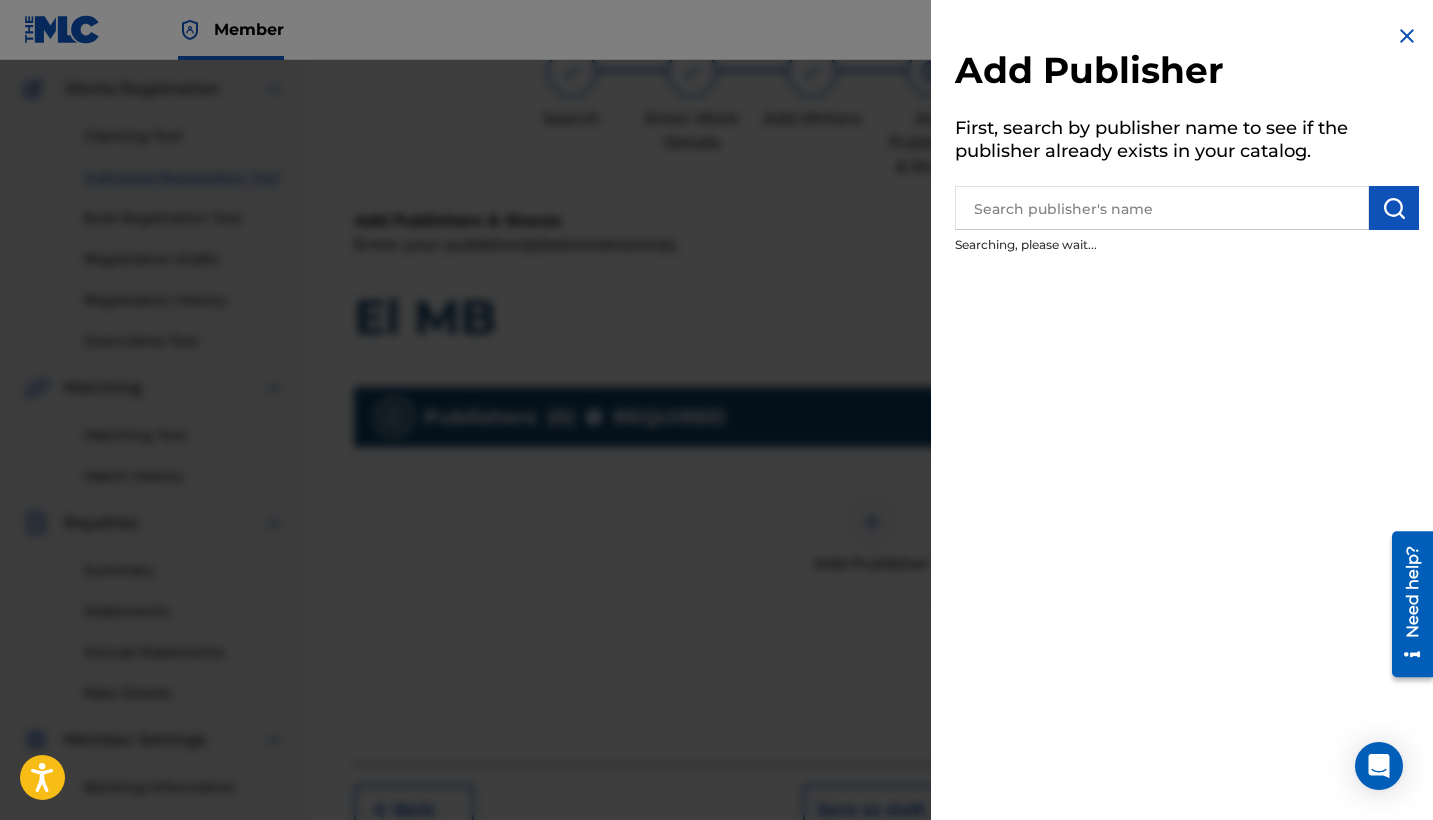 click at bounding box center [1162, 208] 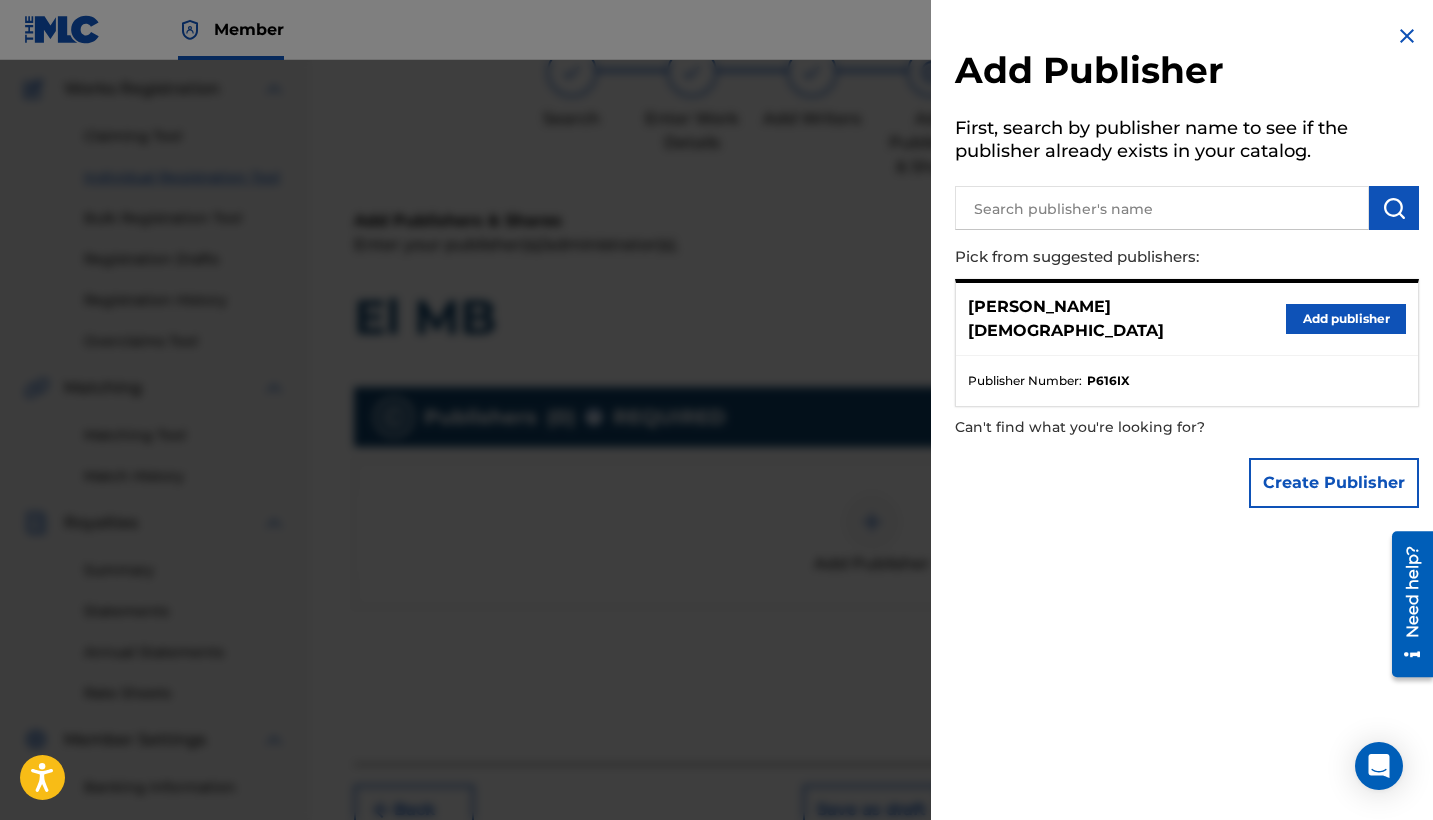 click on "Add publisher" at bounding box center (1346, 319) 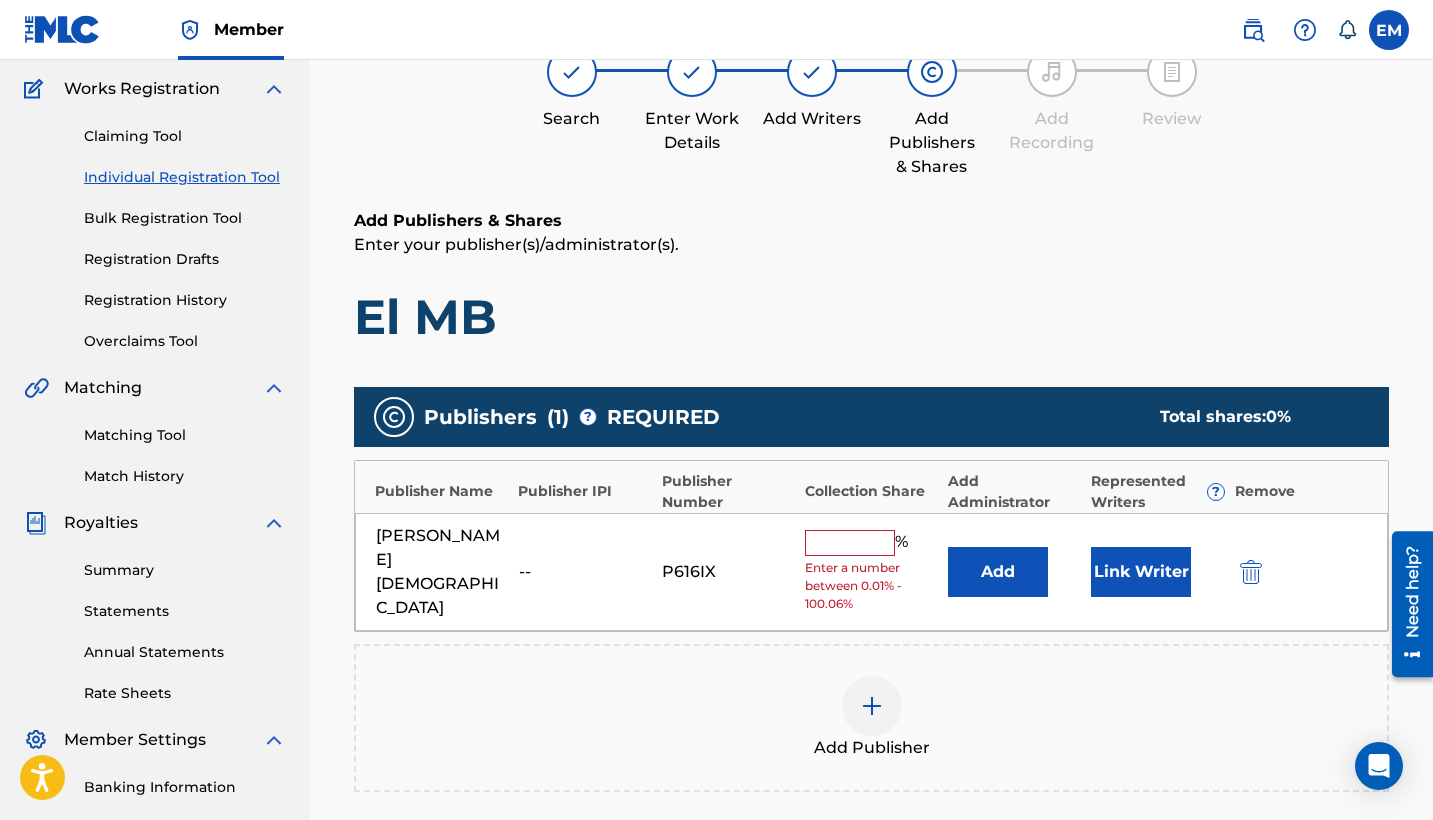 click at bounding box center [850, 543] 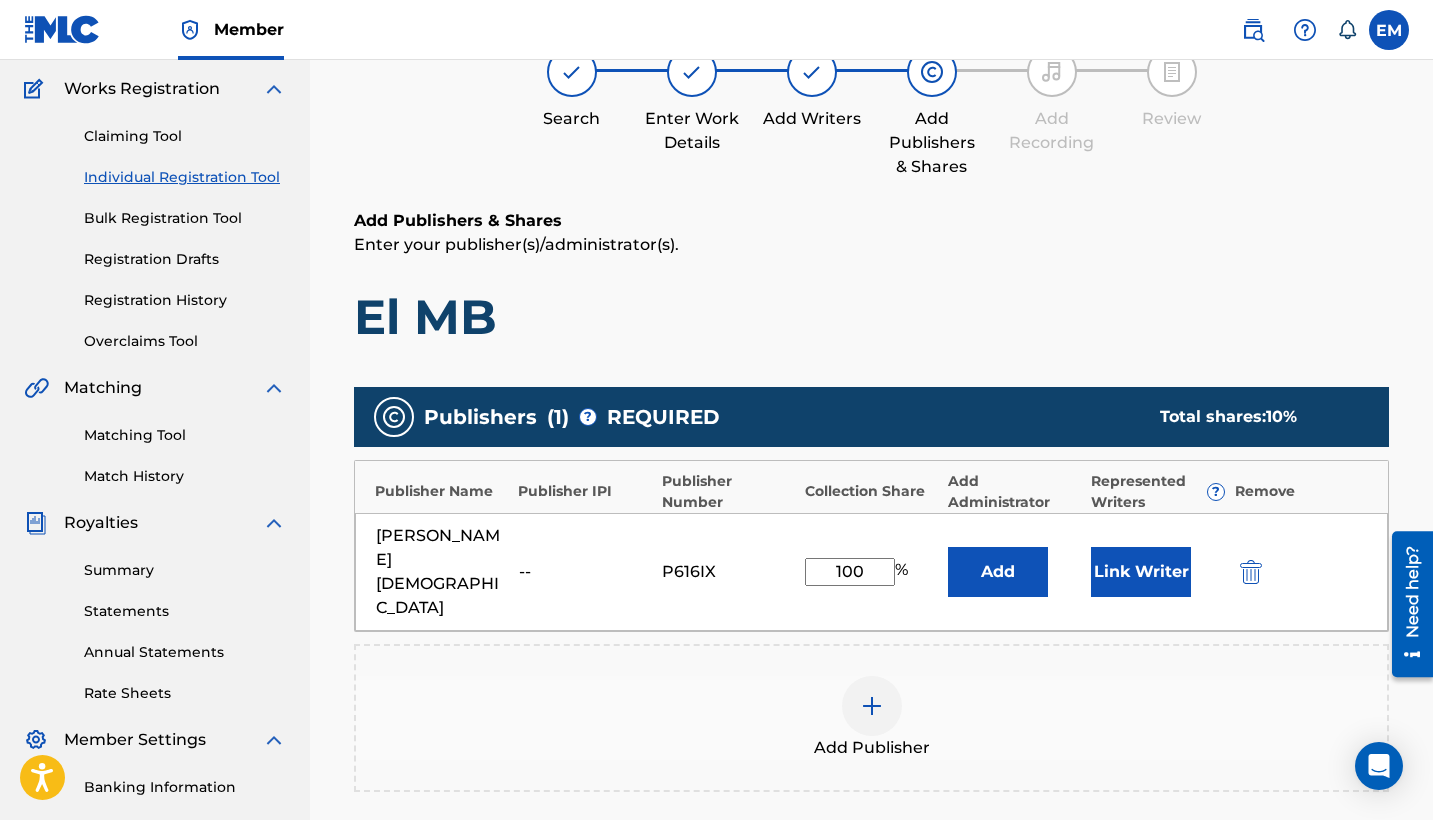 type on "100" 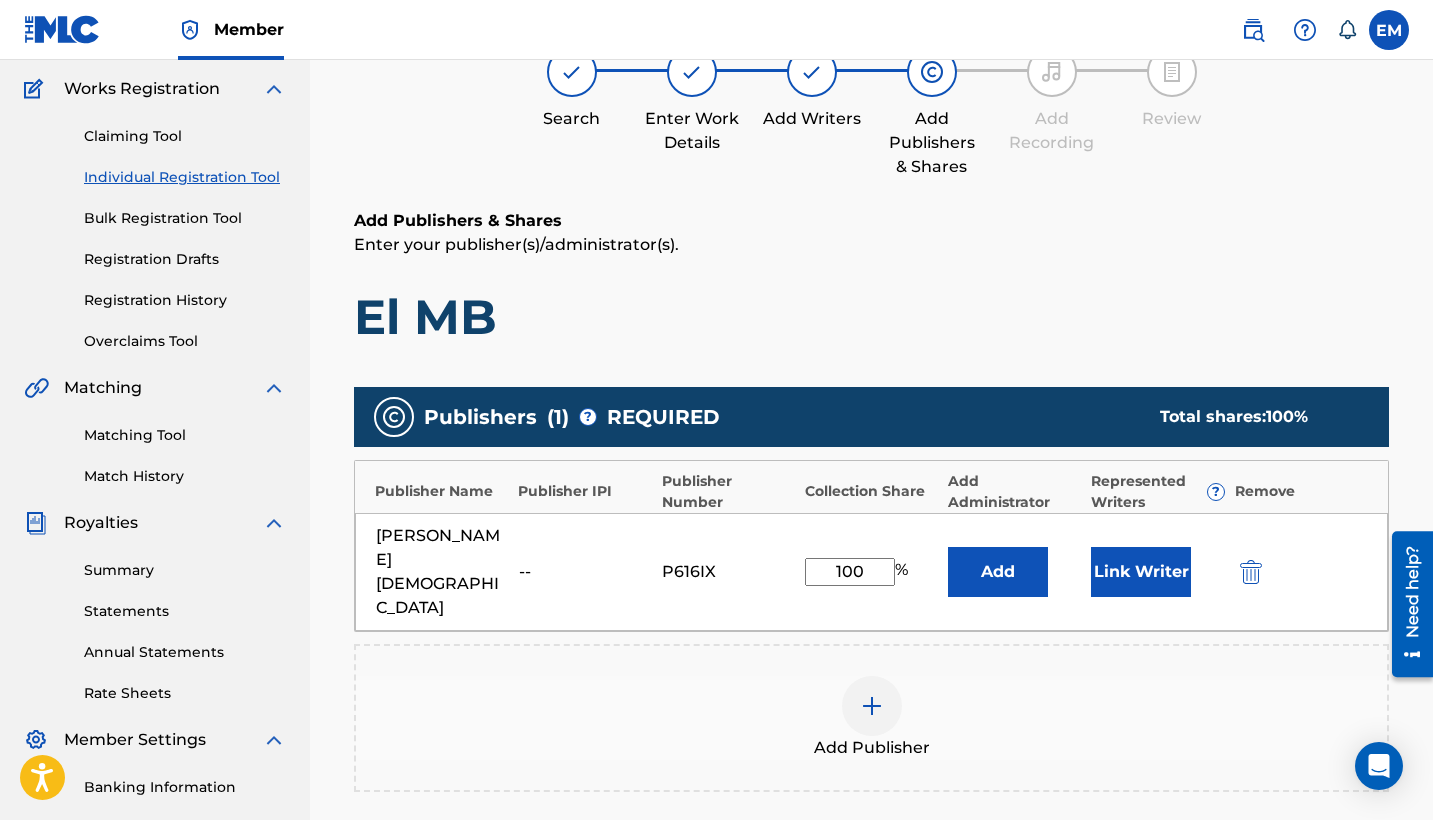 scroll, scrollTop: 93, scrollLeft: 0, axis: vertical 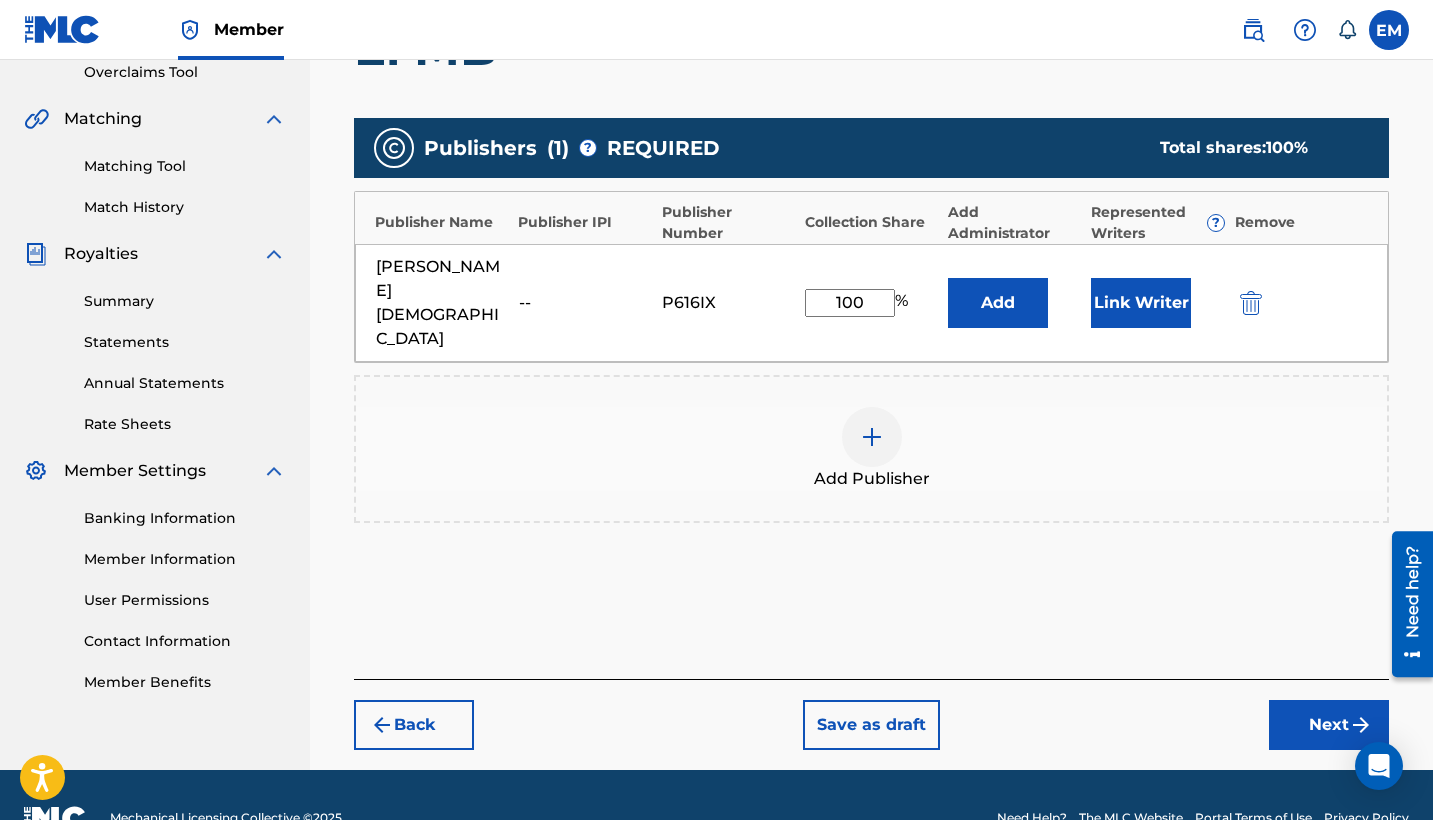 click on "Next" at bounding box center [1329, 725] 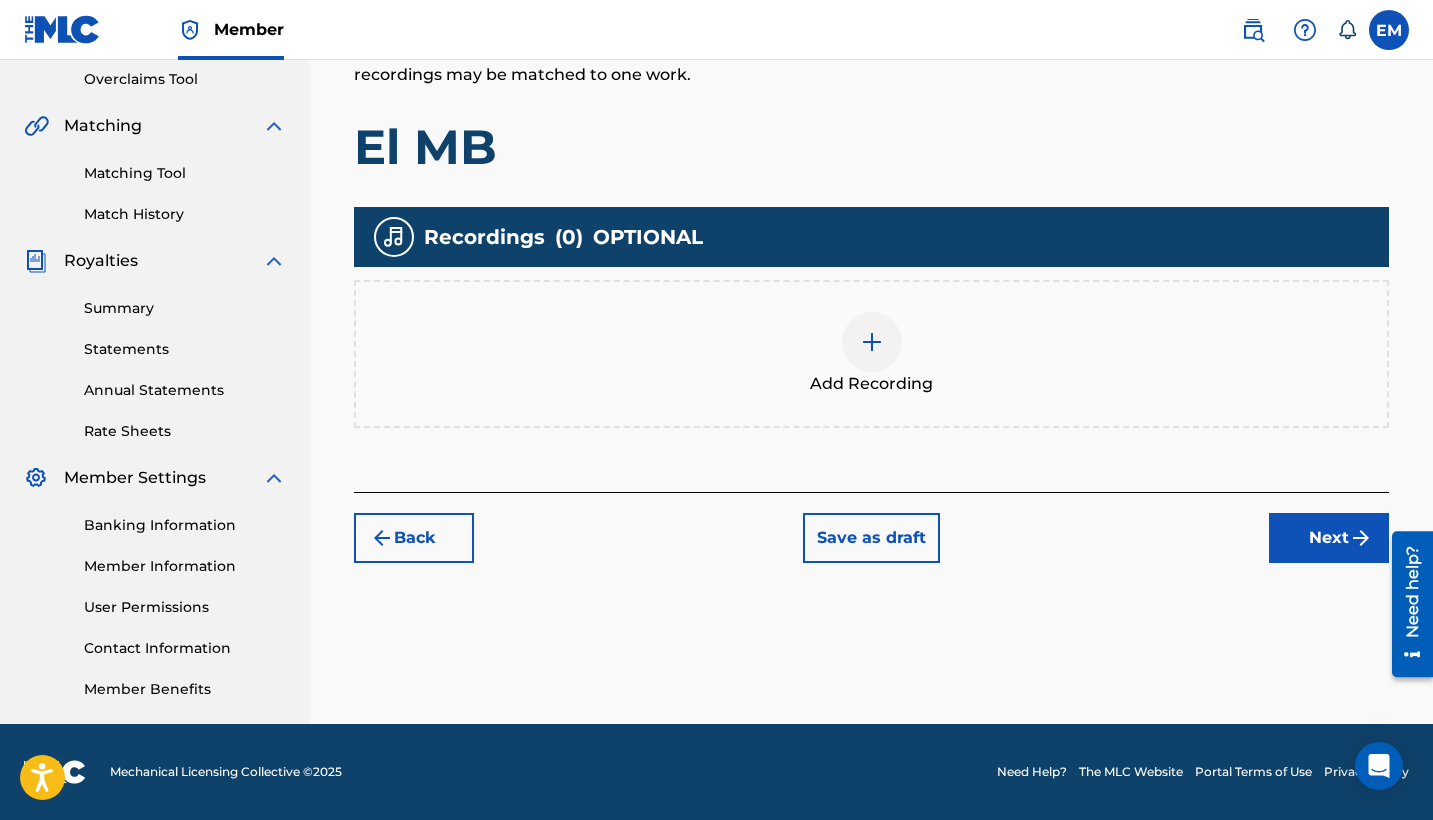 click at bounding box center [872, 342] 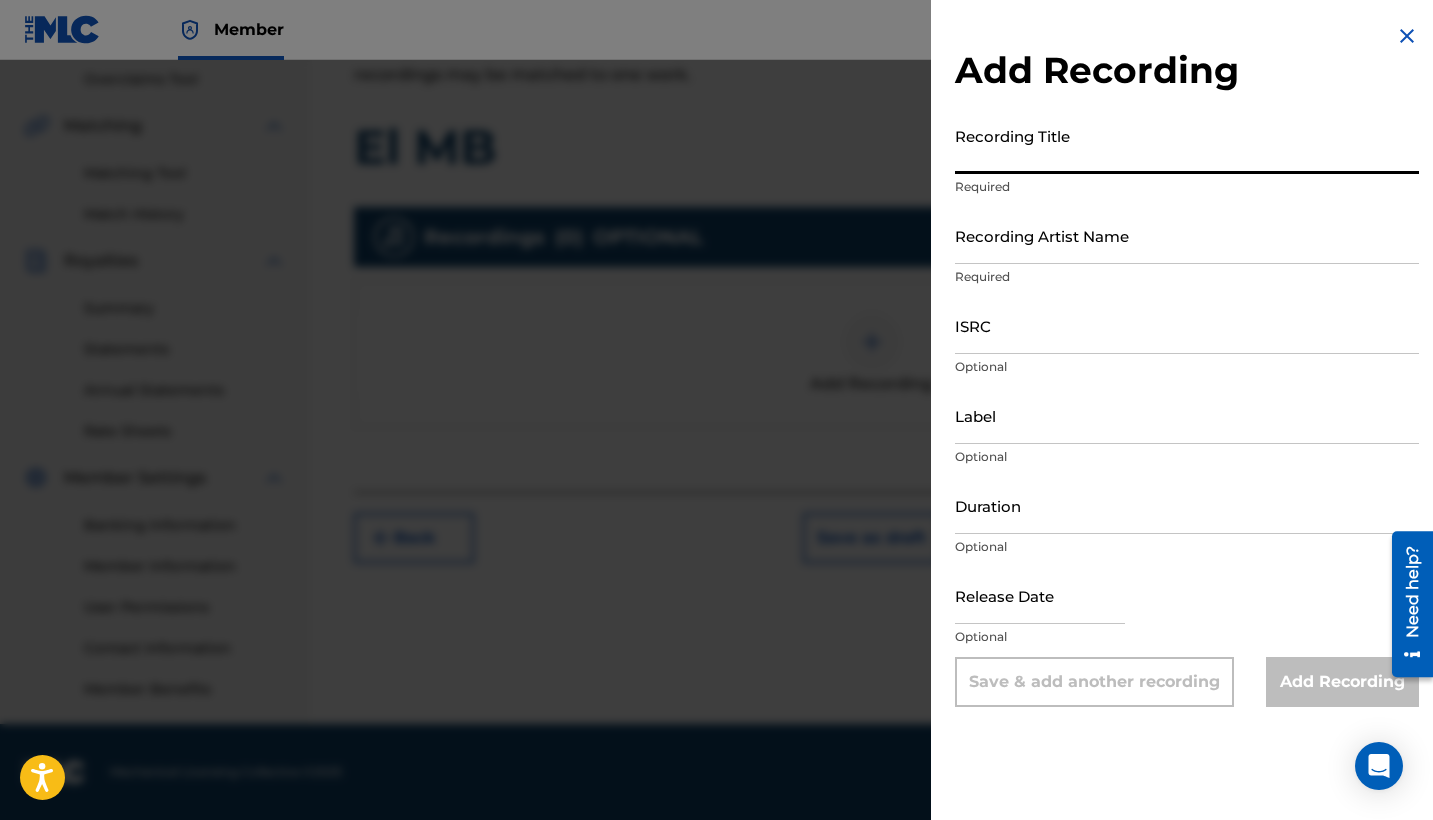 click on "Recording Title" at bounding box center [1187, 145] 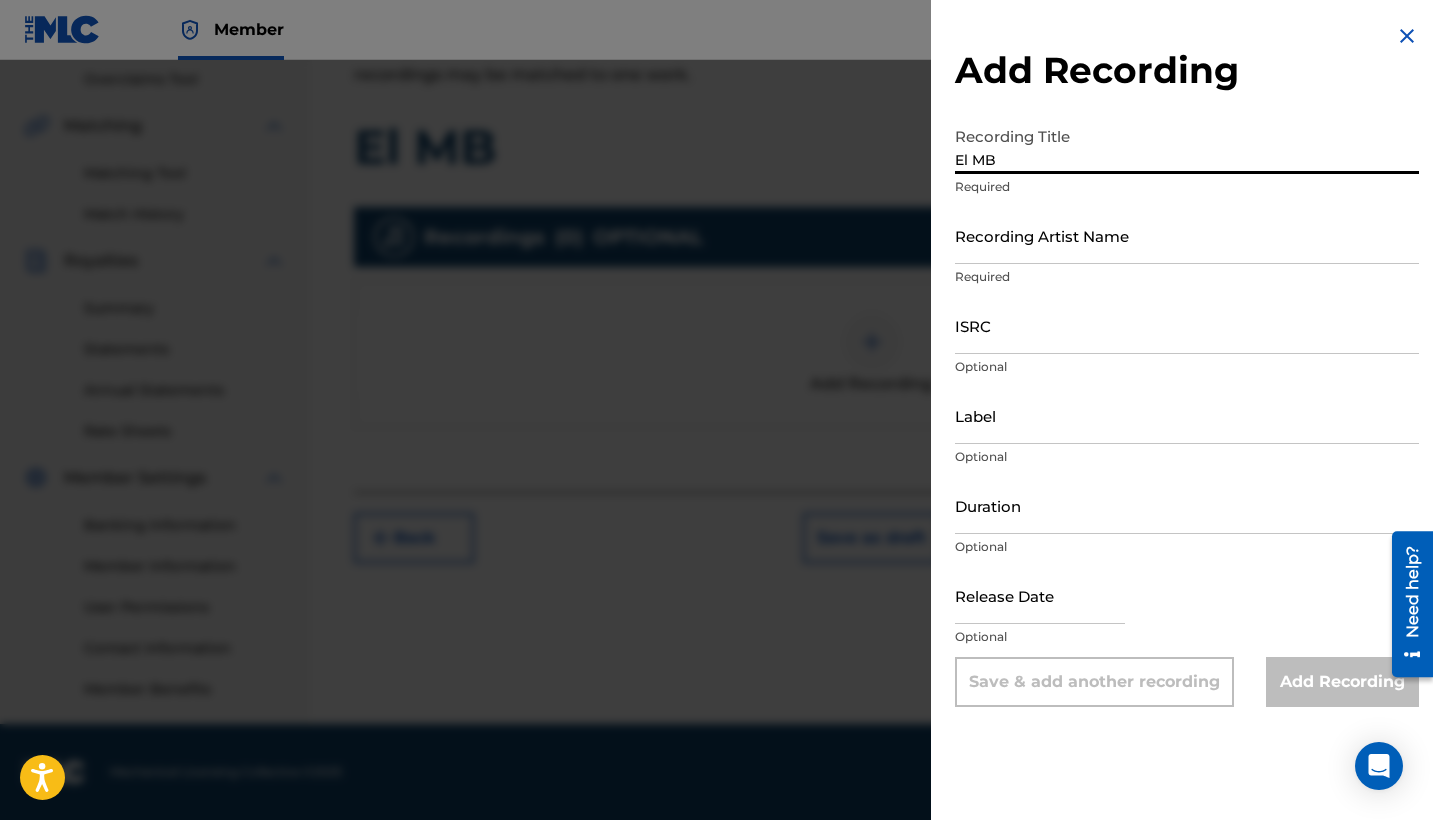 type on "El MB" 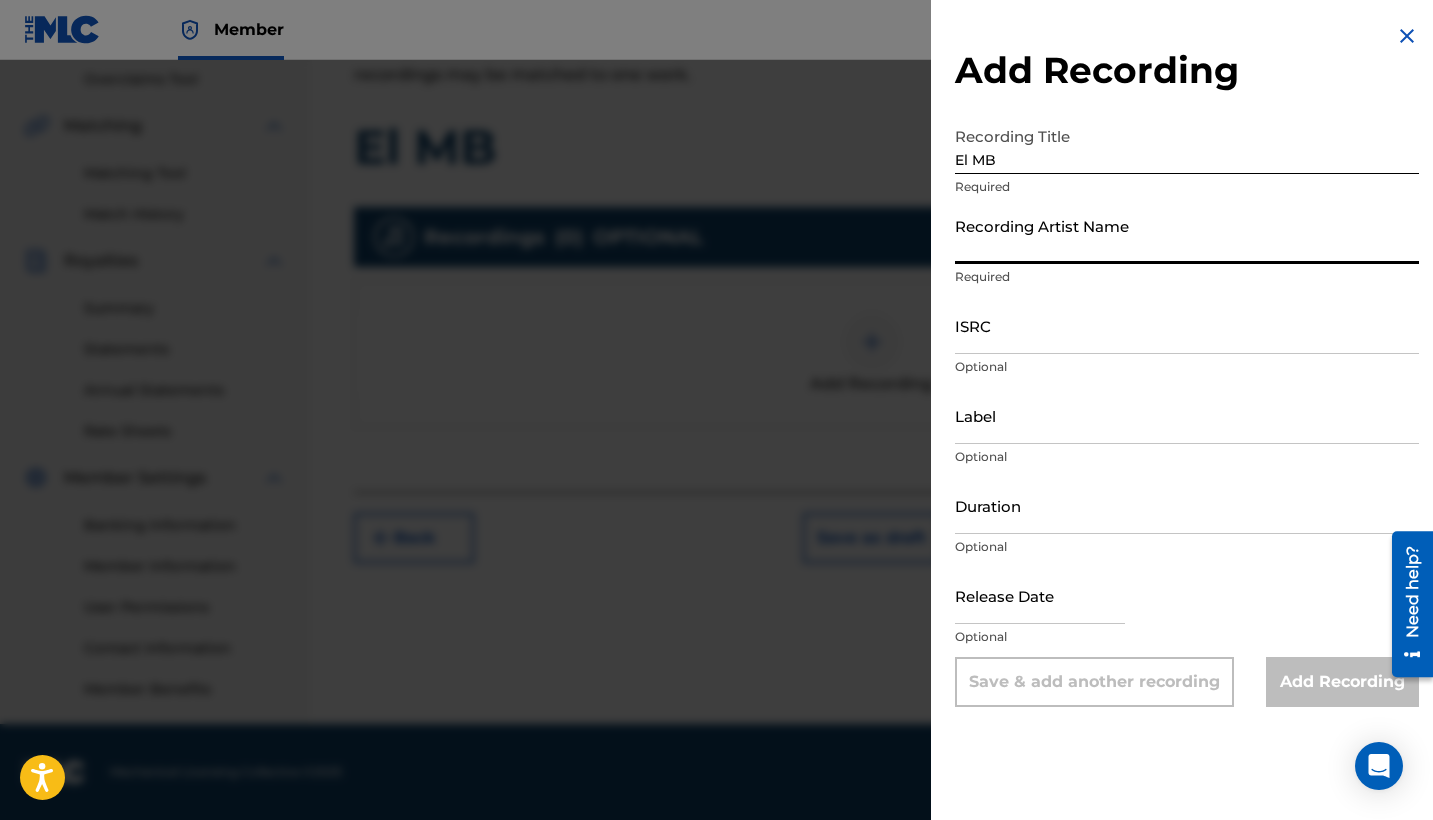 click on "Recording Artist Name" at bounding box center [1187, 235] 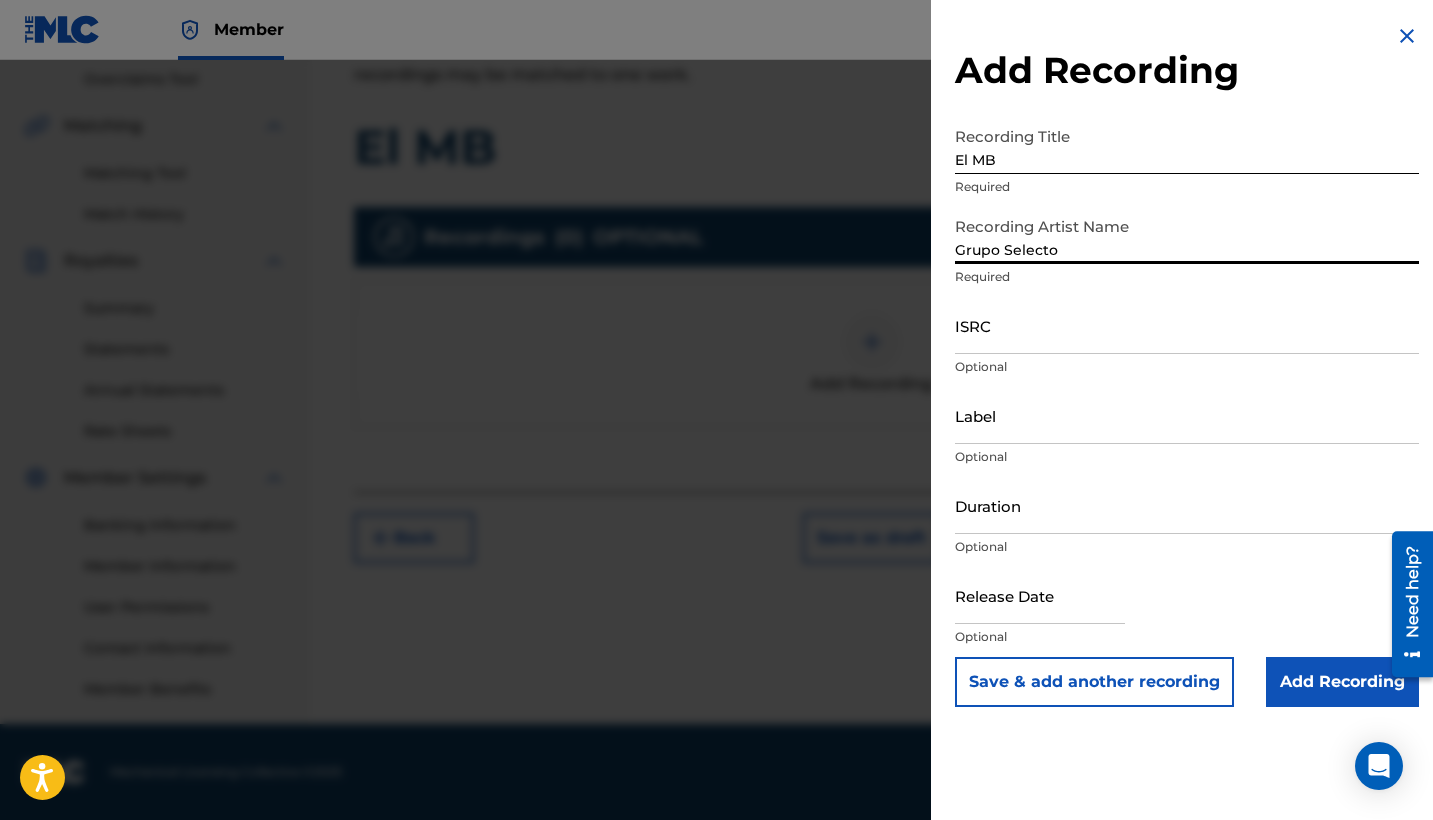 type on "Grupo Selecto" 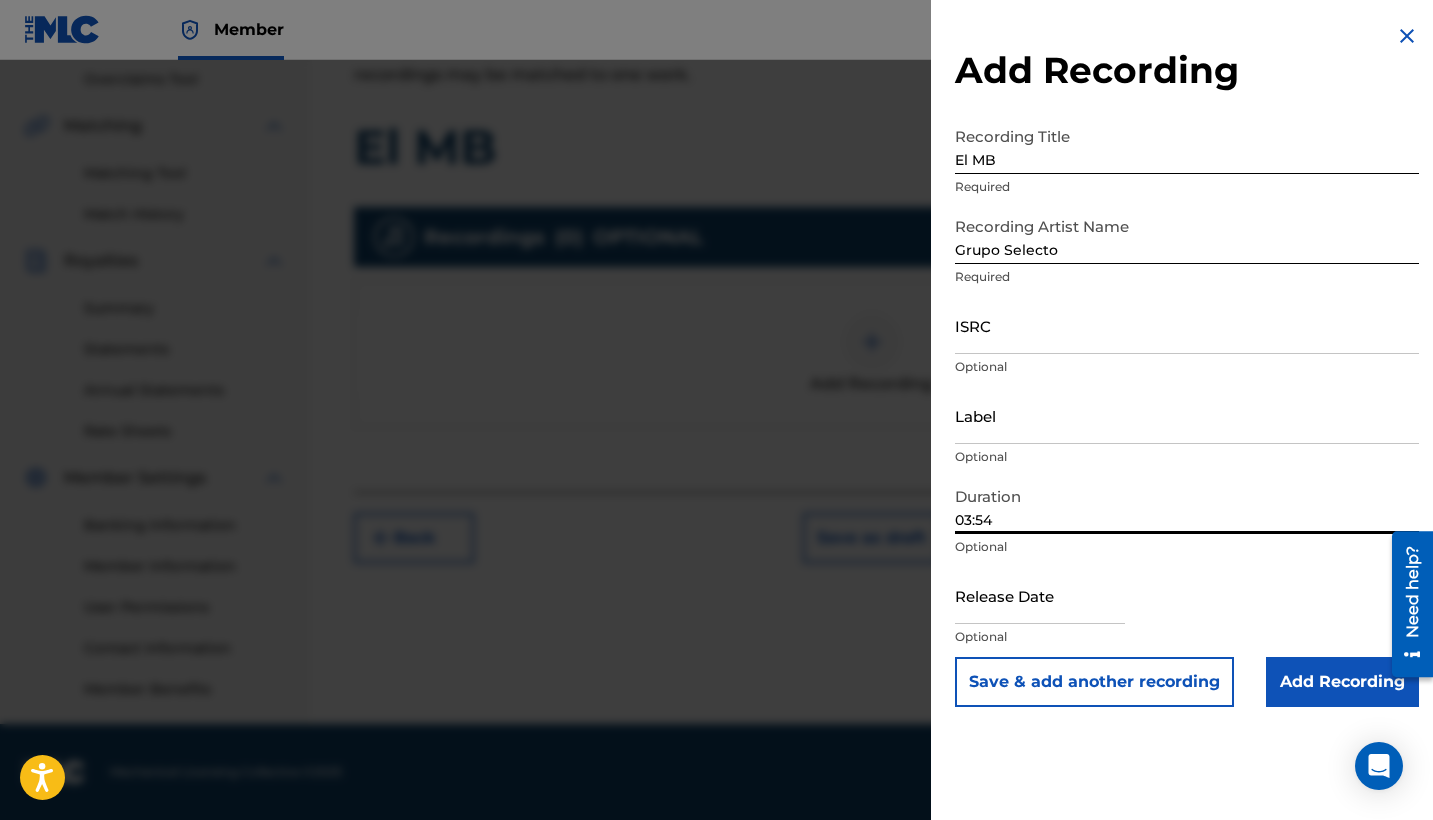 type on "03:54" 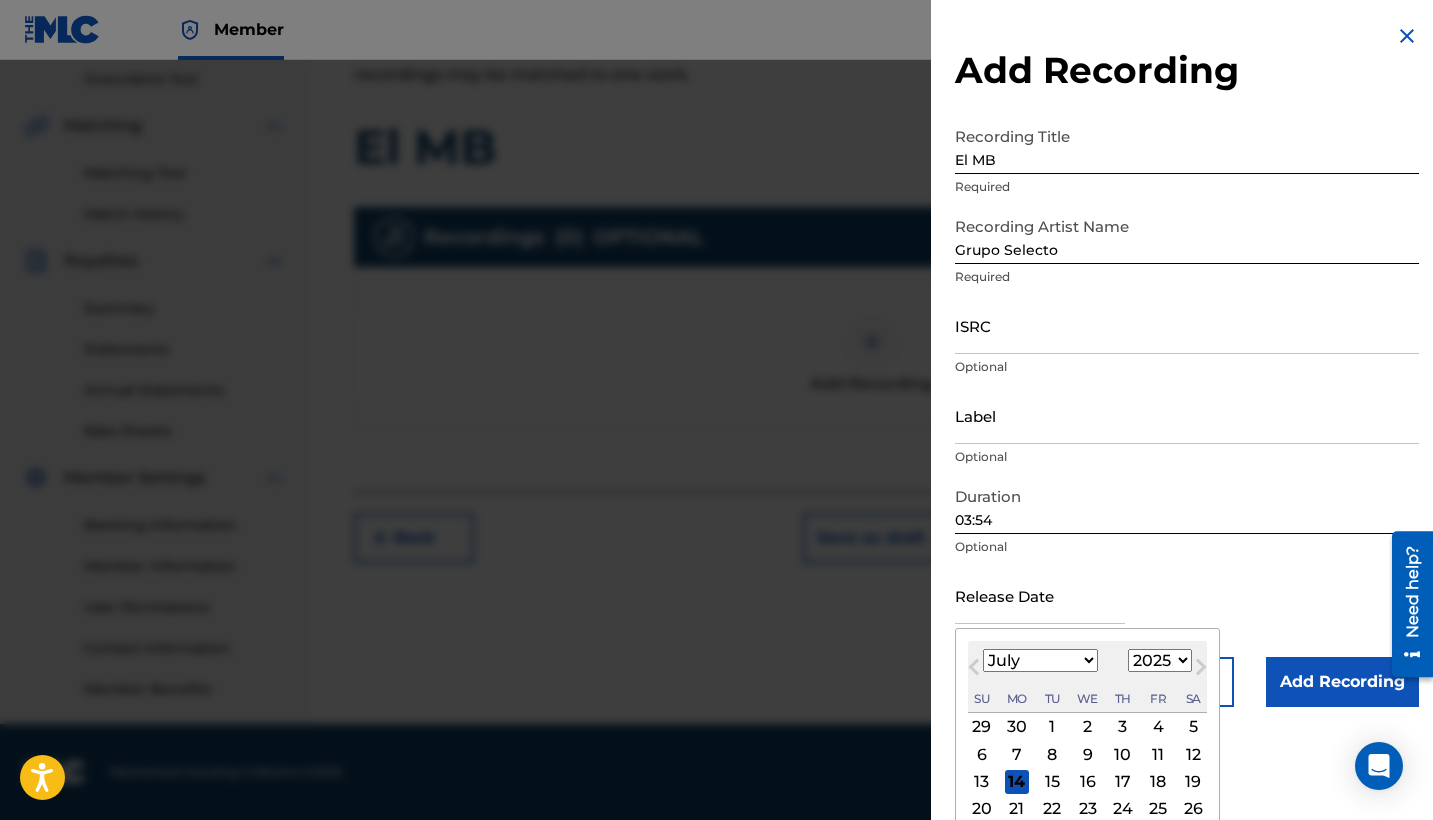 select on "4" 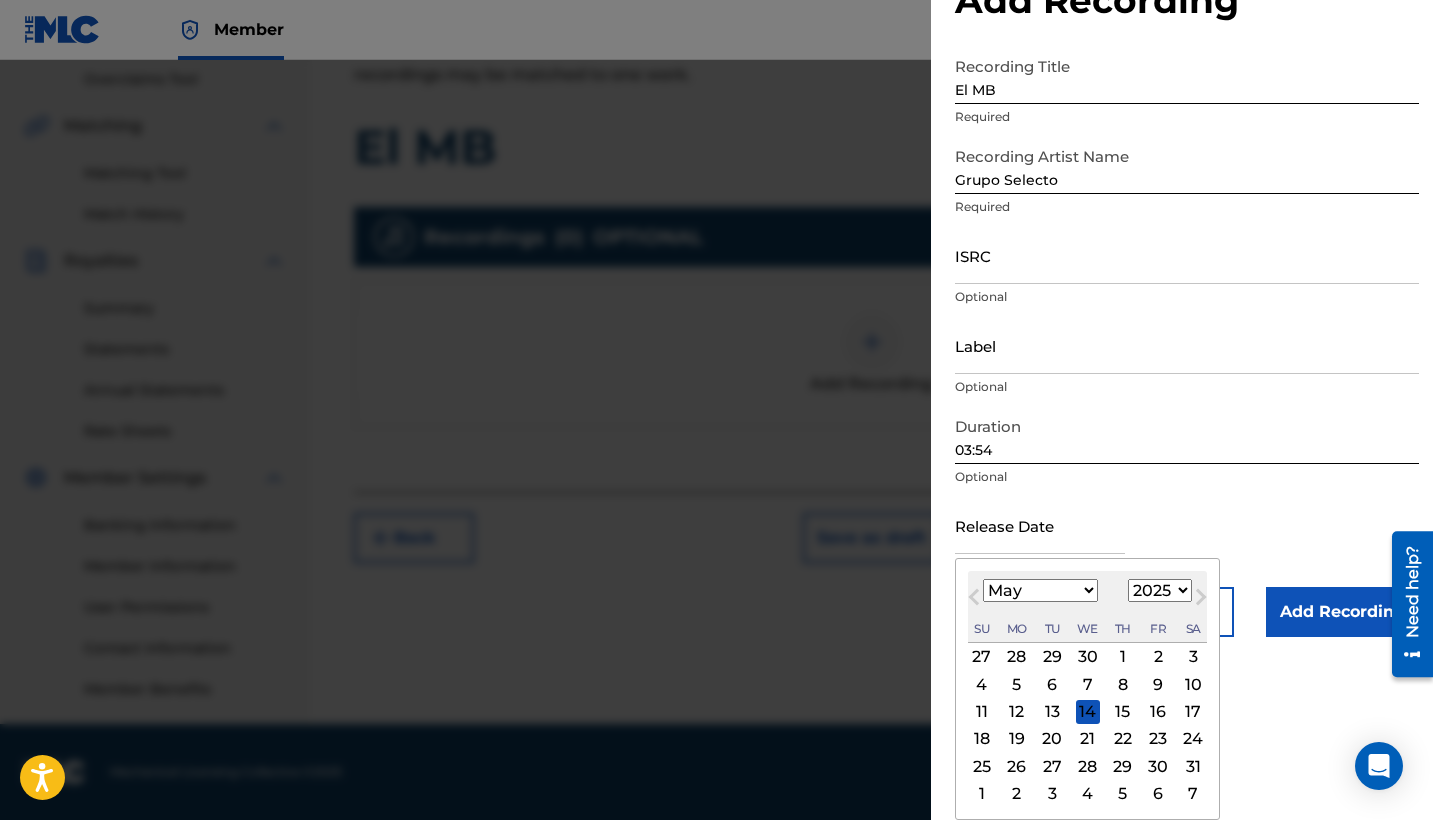 scroll, scrollTop: 70, scrollLeft: 0, axis: vertical 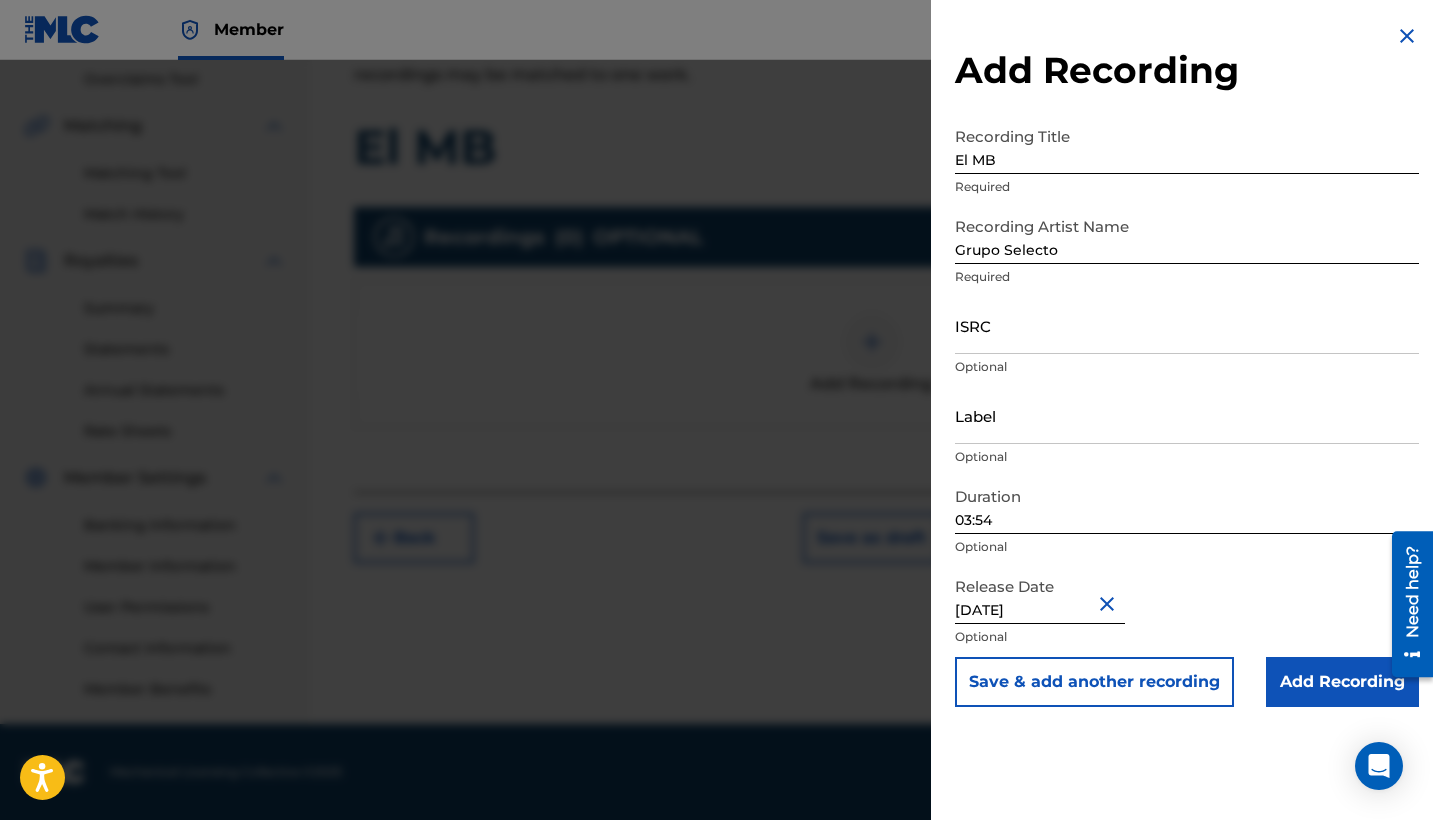 click on "Add Recording" at bounding box center (1342, 682) 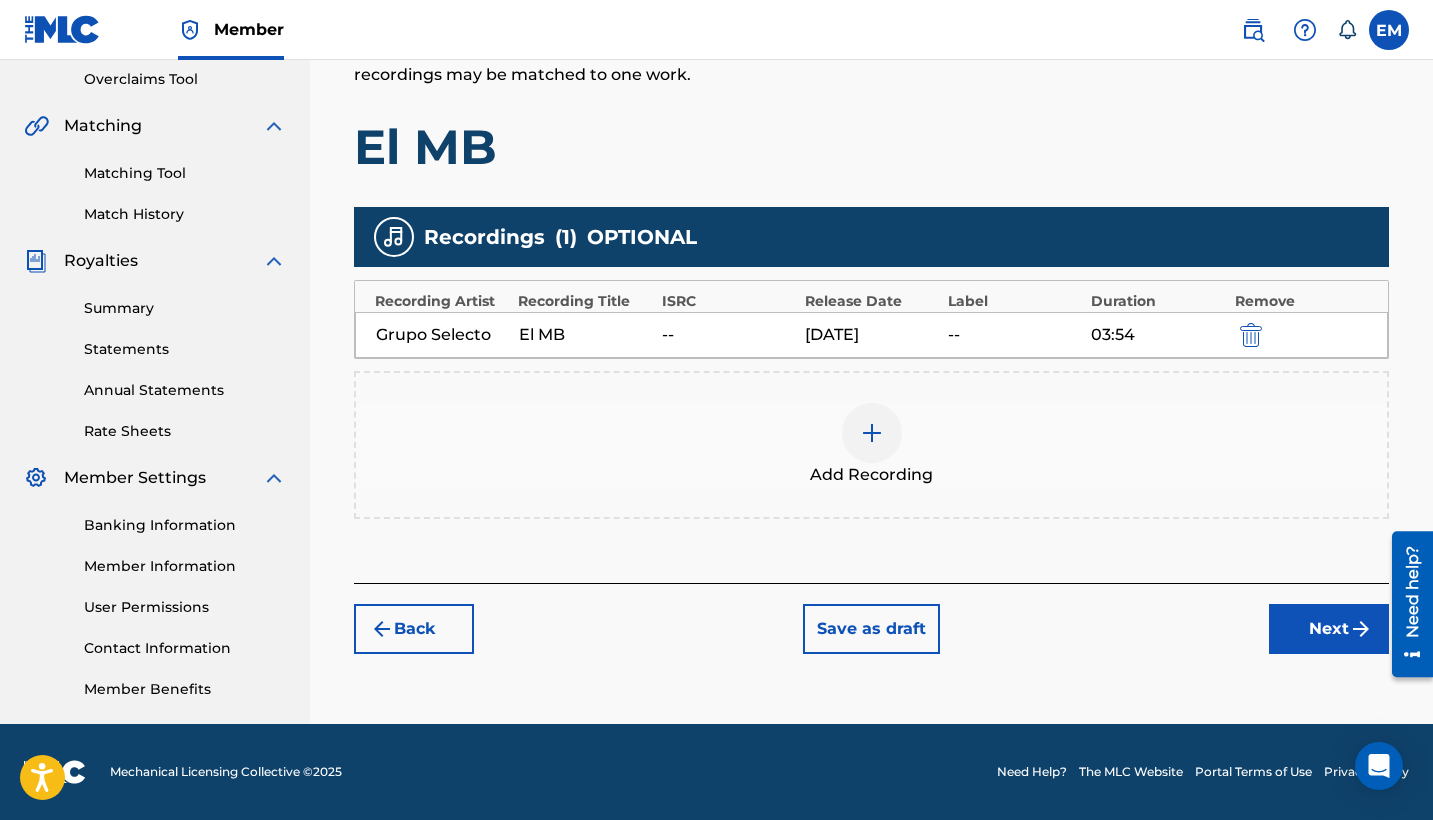 click on "Next" at bounding box center (1329, 629) 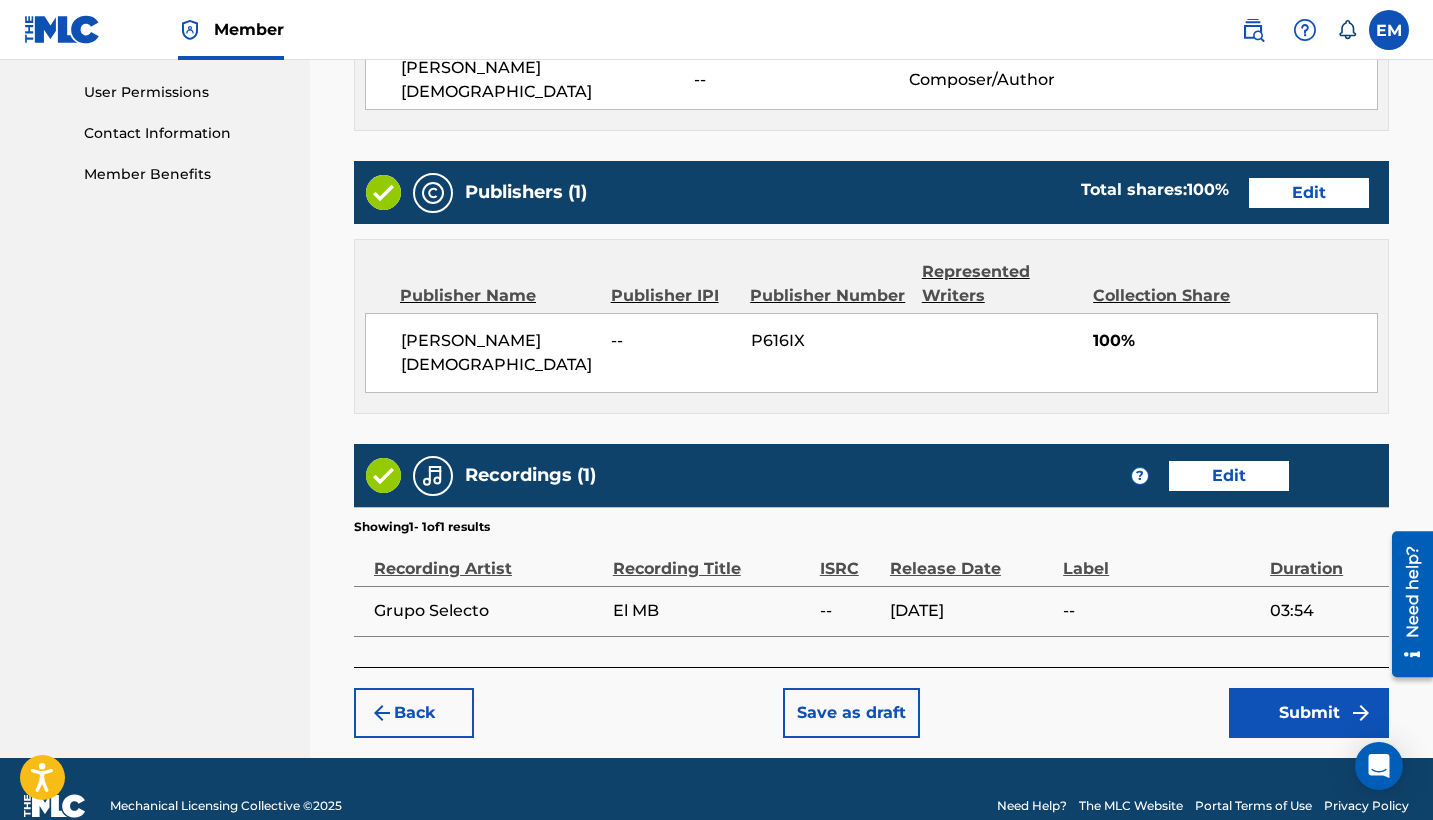 scroll, scrollTop: 934, scrollLeft: 0, axis: vertical 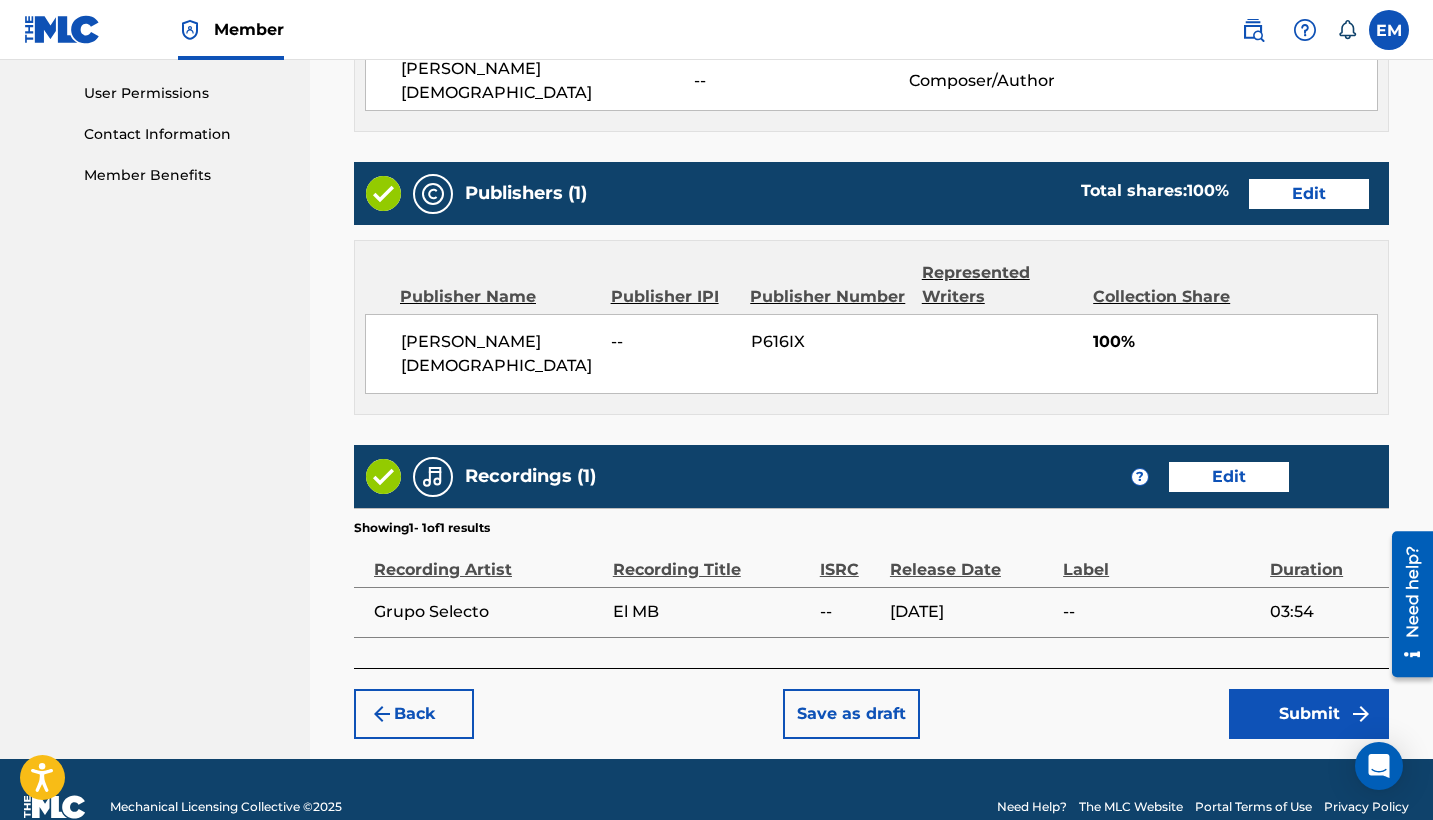 click on "Submit" at bounding box center (1309, 714) 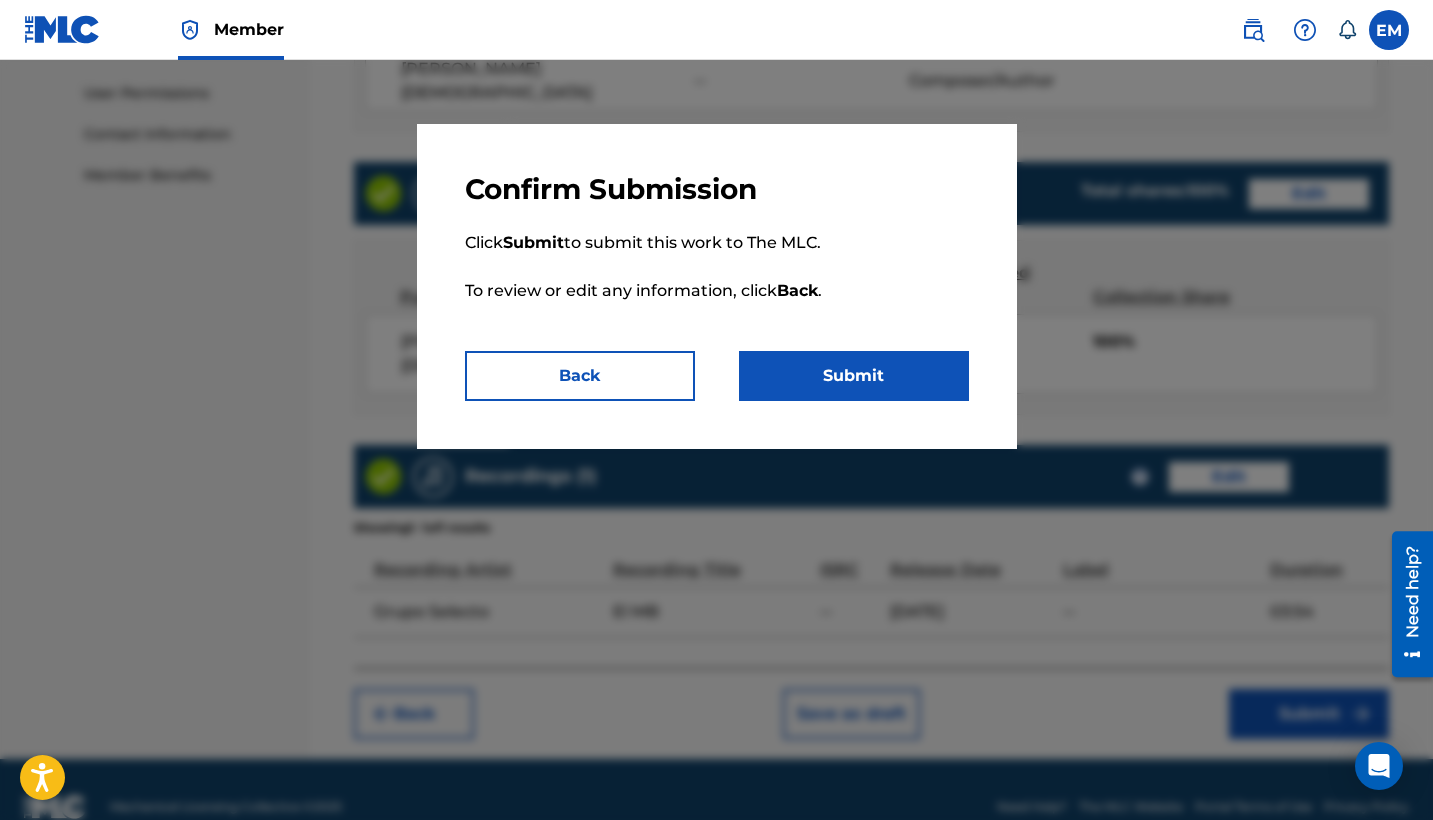 click on "Submit" at bounding box center (854, 376) 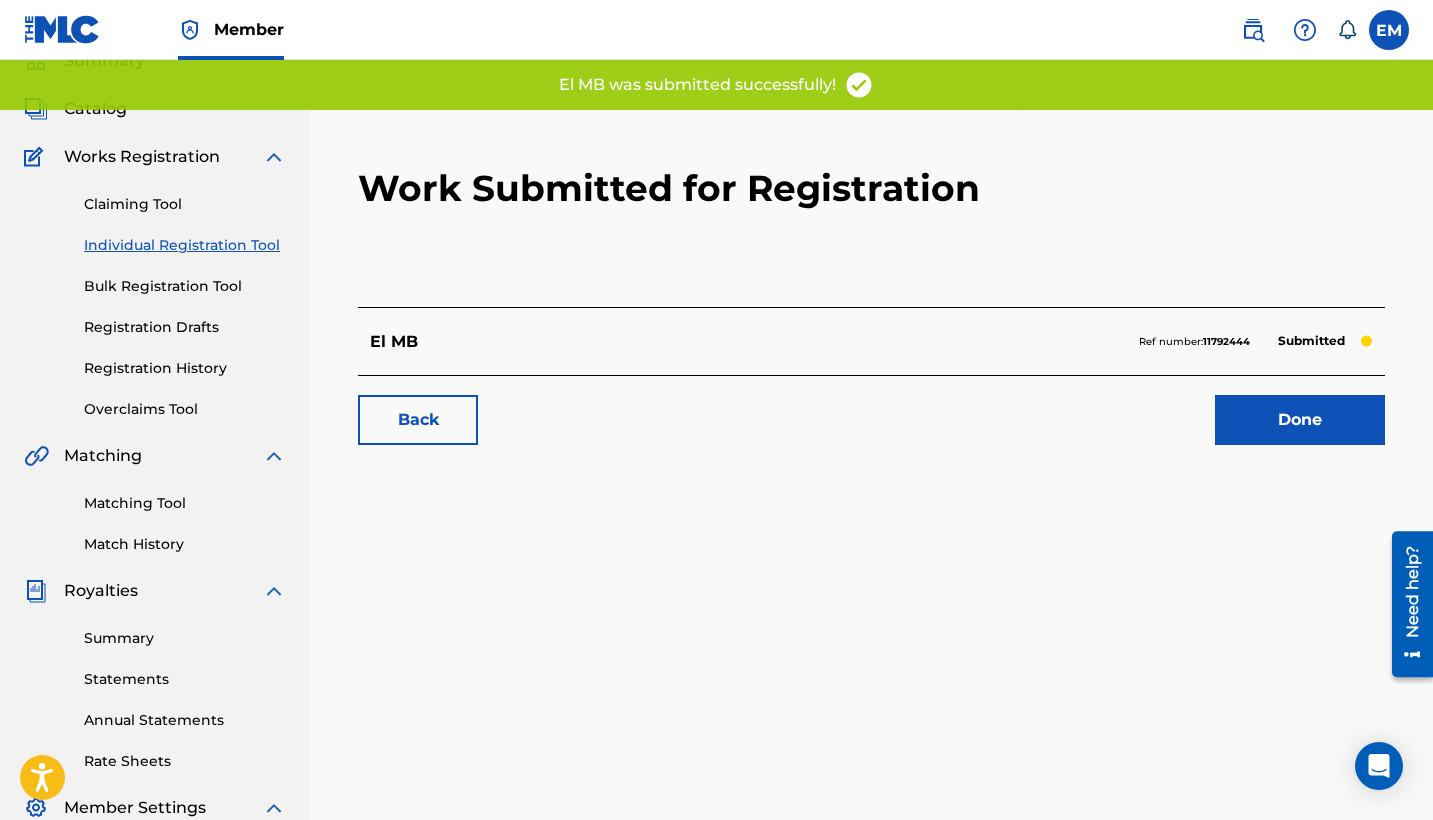 scroll, scrollTop: 112, scrollLeft: 0, axis: vertical 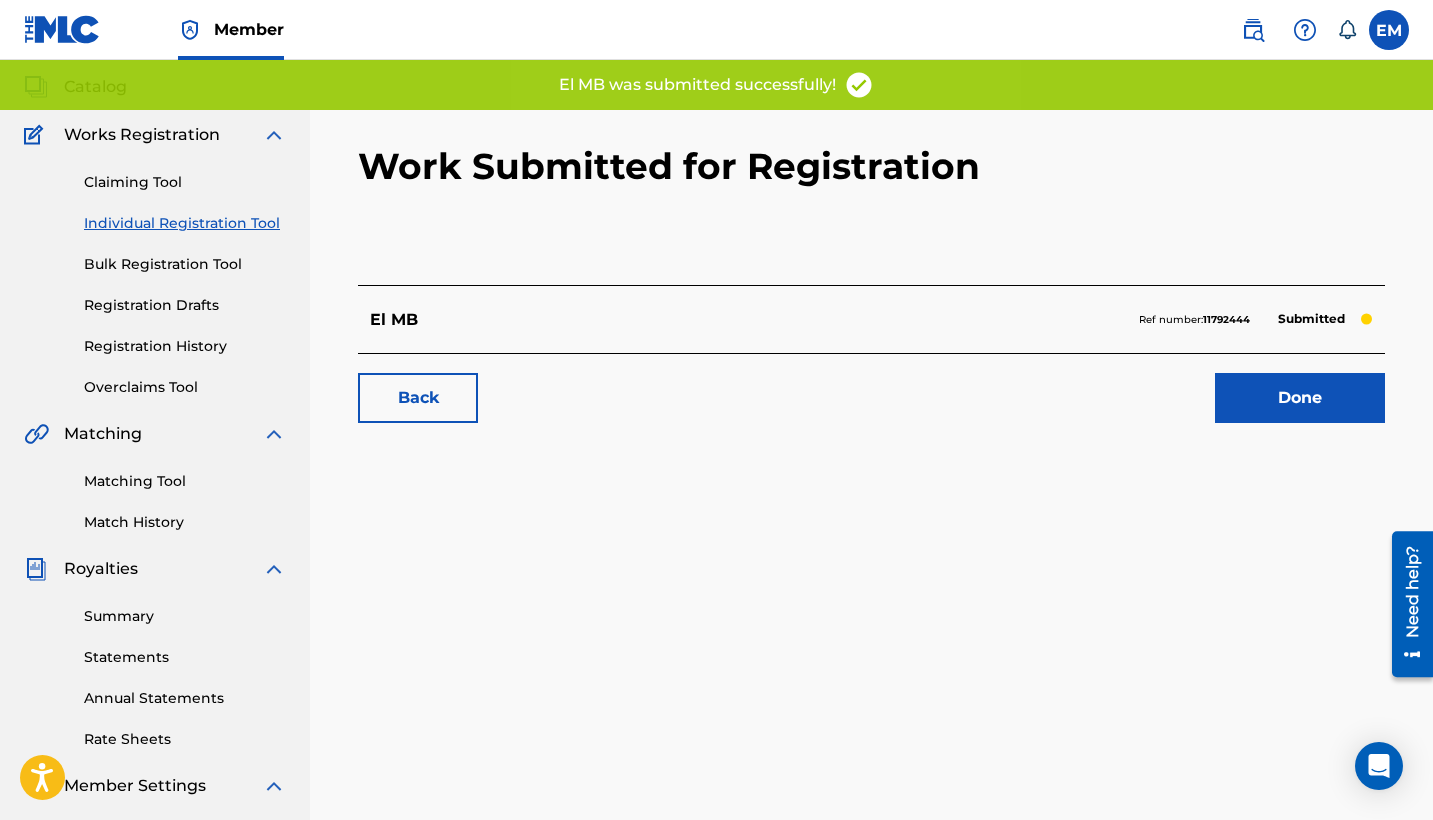 click on "Done" at bounding box center [1300, 398] 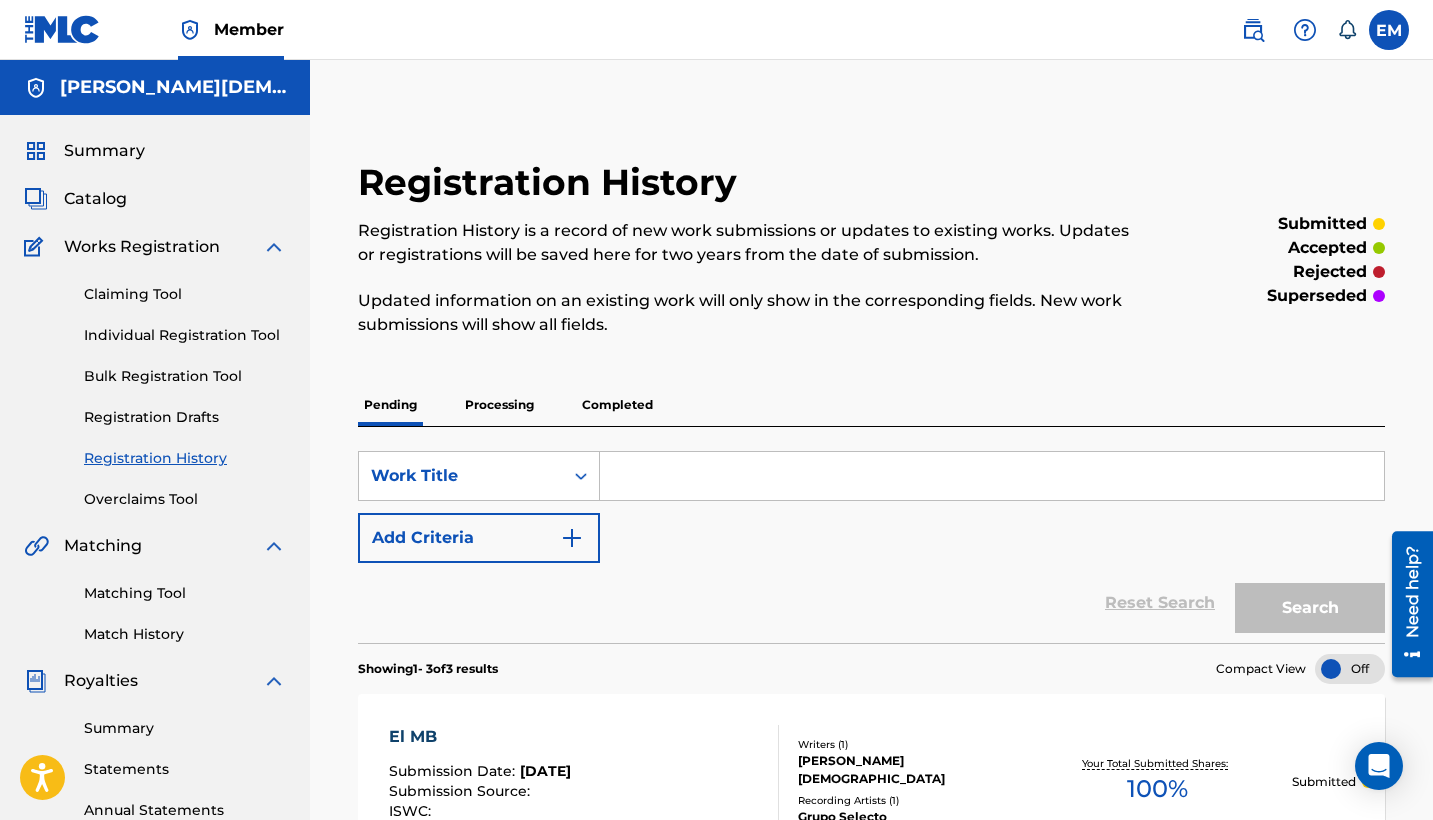 scroll, scrollTop: 0, scrollLeft: 0, axis: both 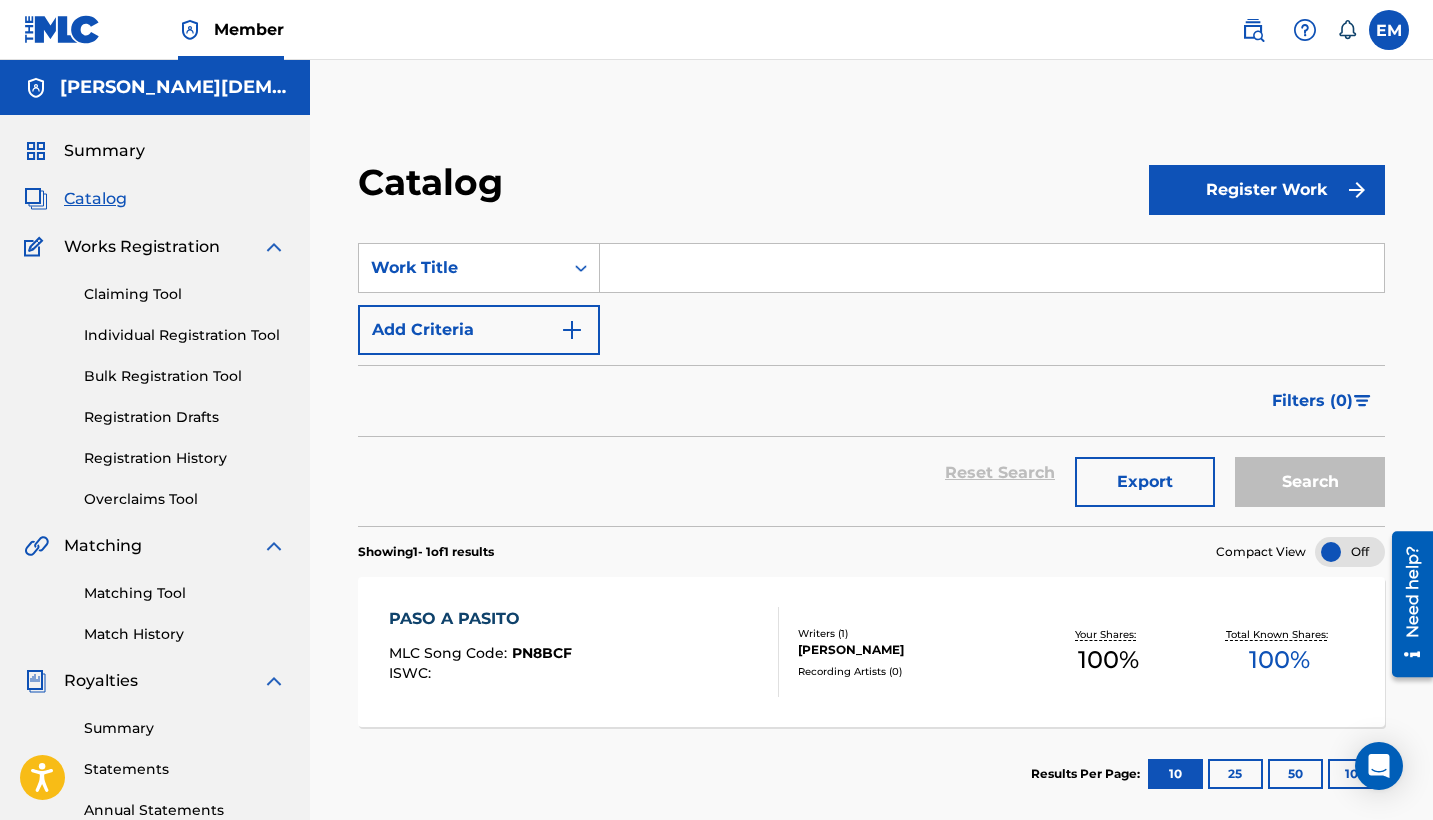 click on "[PERSON_NAME][DEMOGRAPHIC_DATA]" at bounding box center (173, 87) 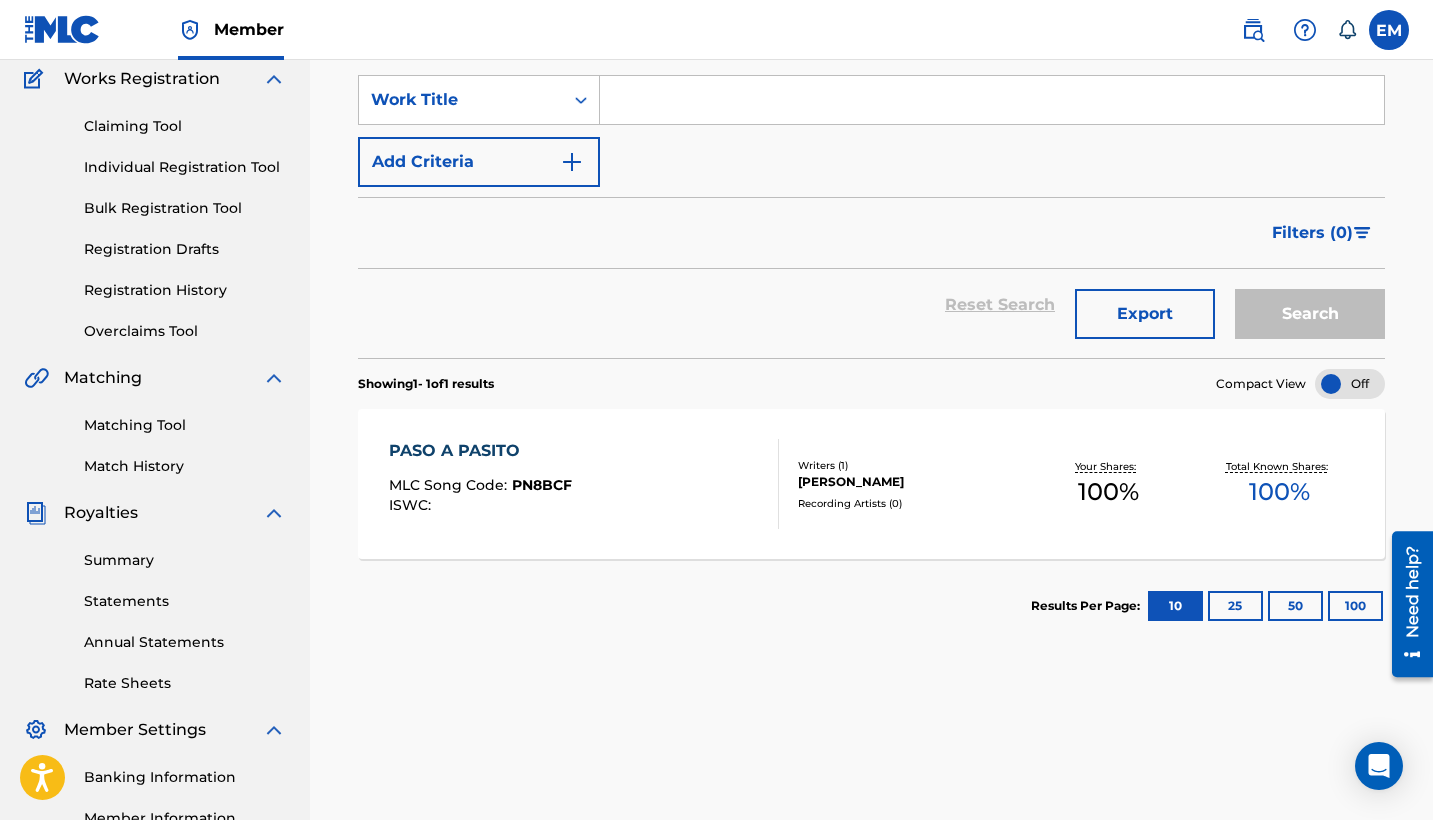scroll, scrollTop: 172, scrollLeft: 0, axis: vertical 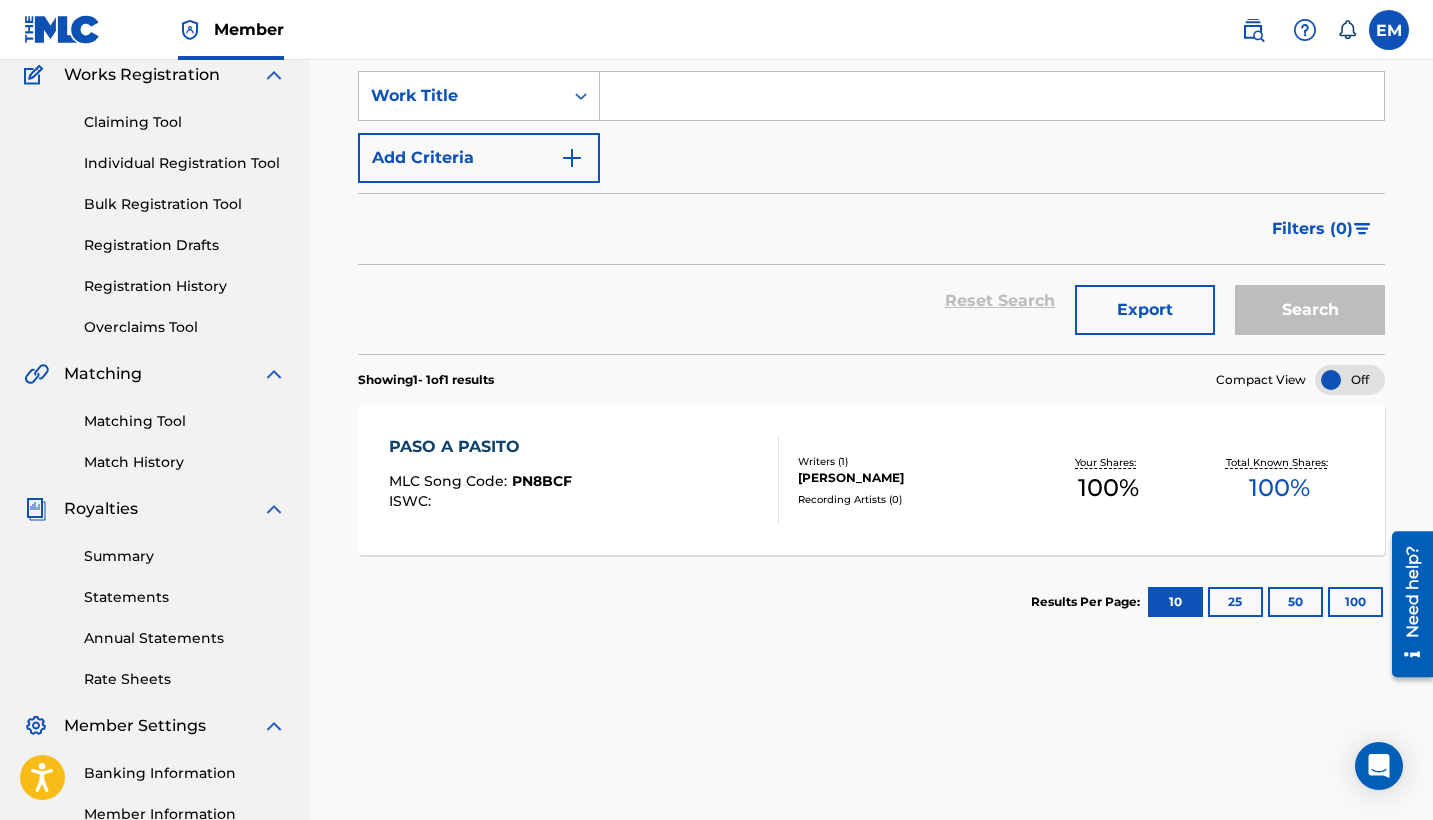 click on "Royalties" at bounding box center (101, 509) 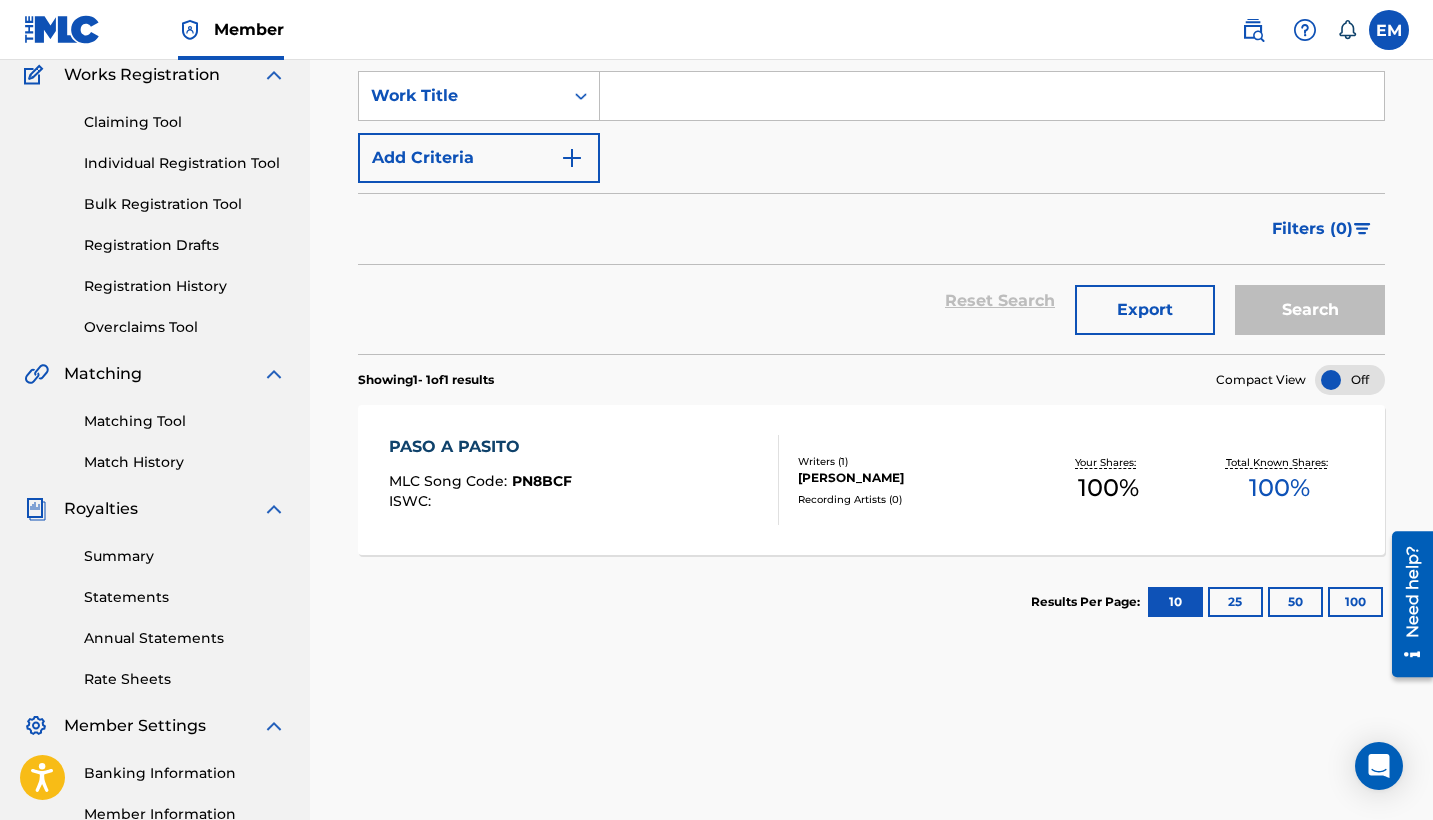 click on "Summary" at bounding box center (185, 556) 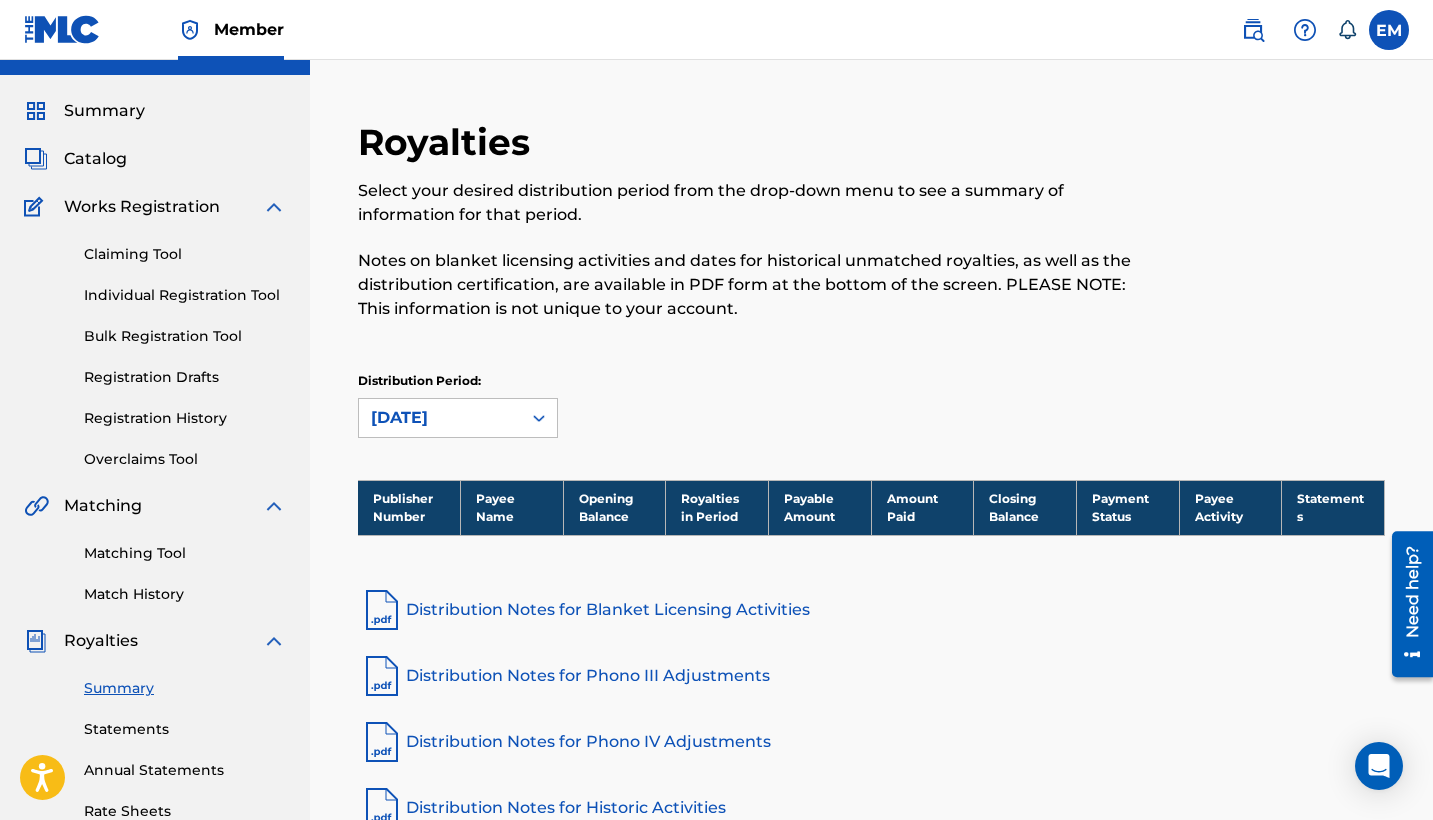 scroll, scrollTop: 43, scrollLeft: 0, axis: vertical 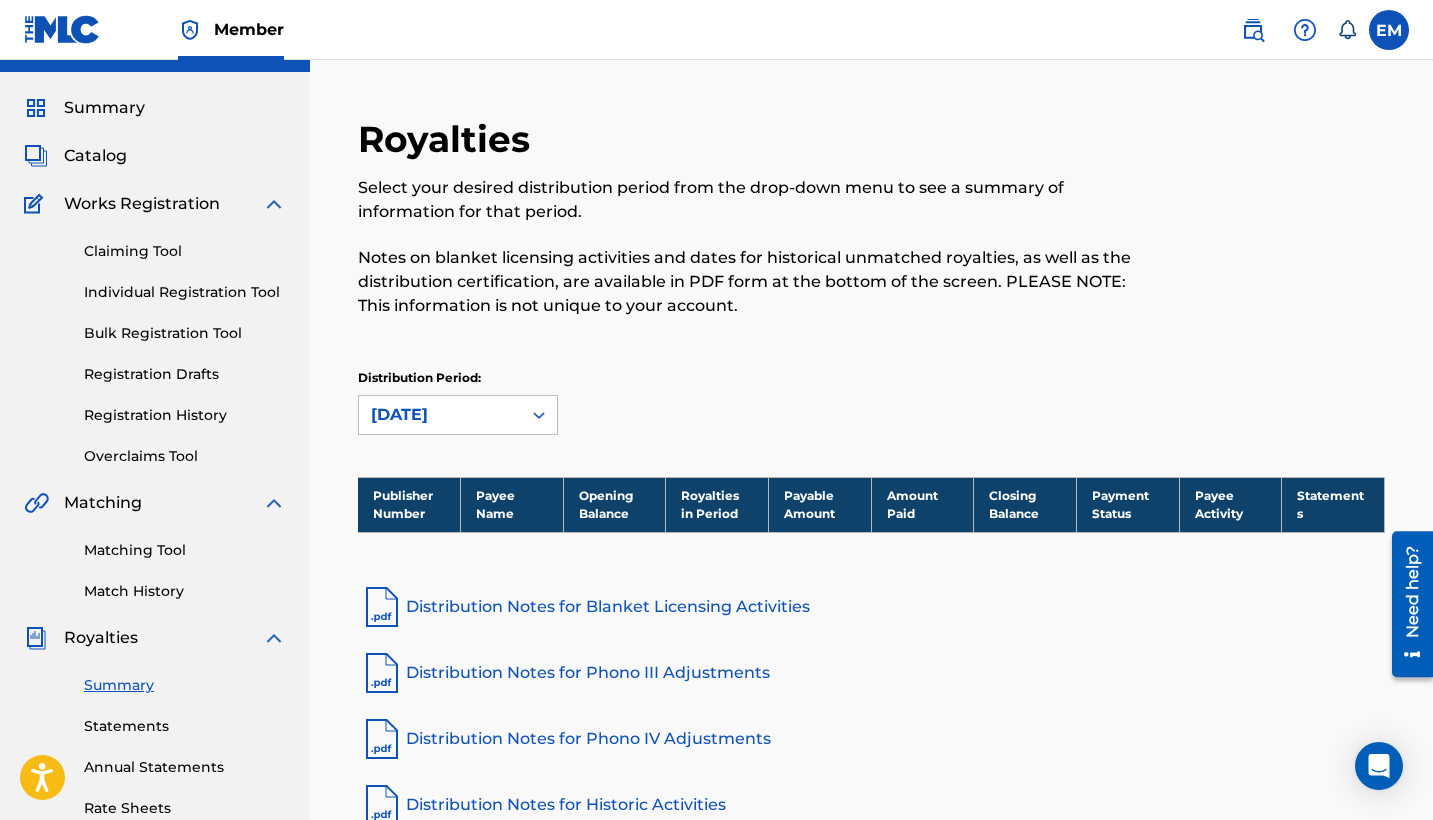 click on "Statements" at bounding box center (185, 726) 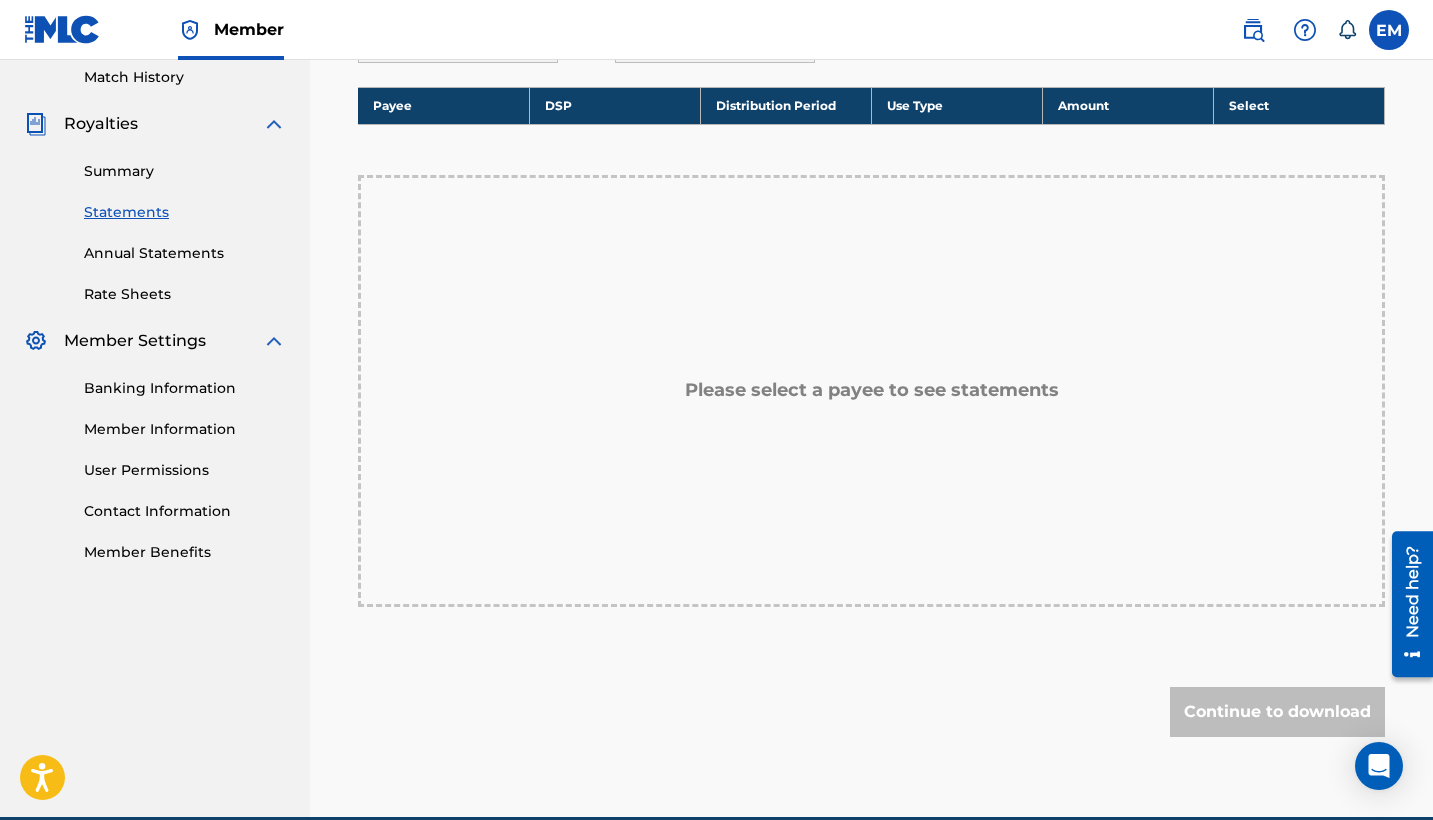 scroll, scrollTop: 445, scrollLeft: 0, axis: vertical 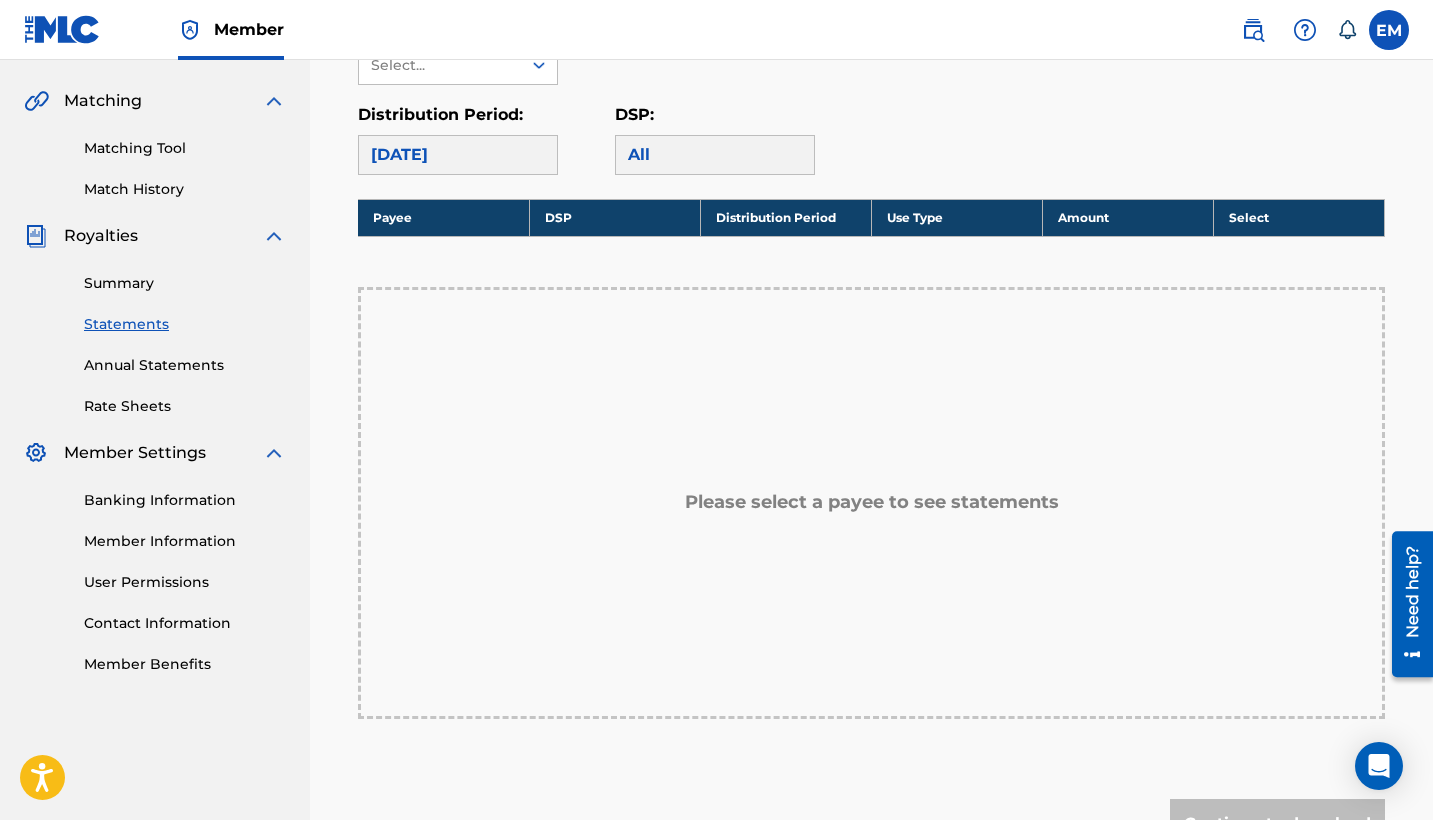 click on "Rate Sheets" at bounding box center (185, 406) 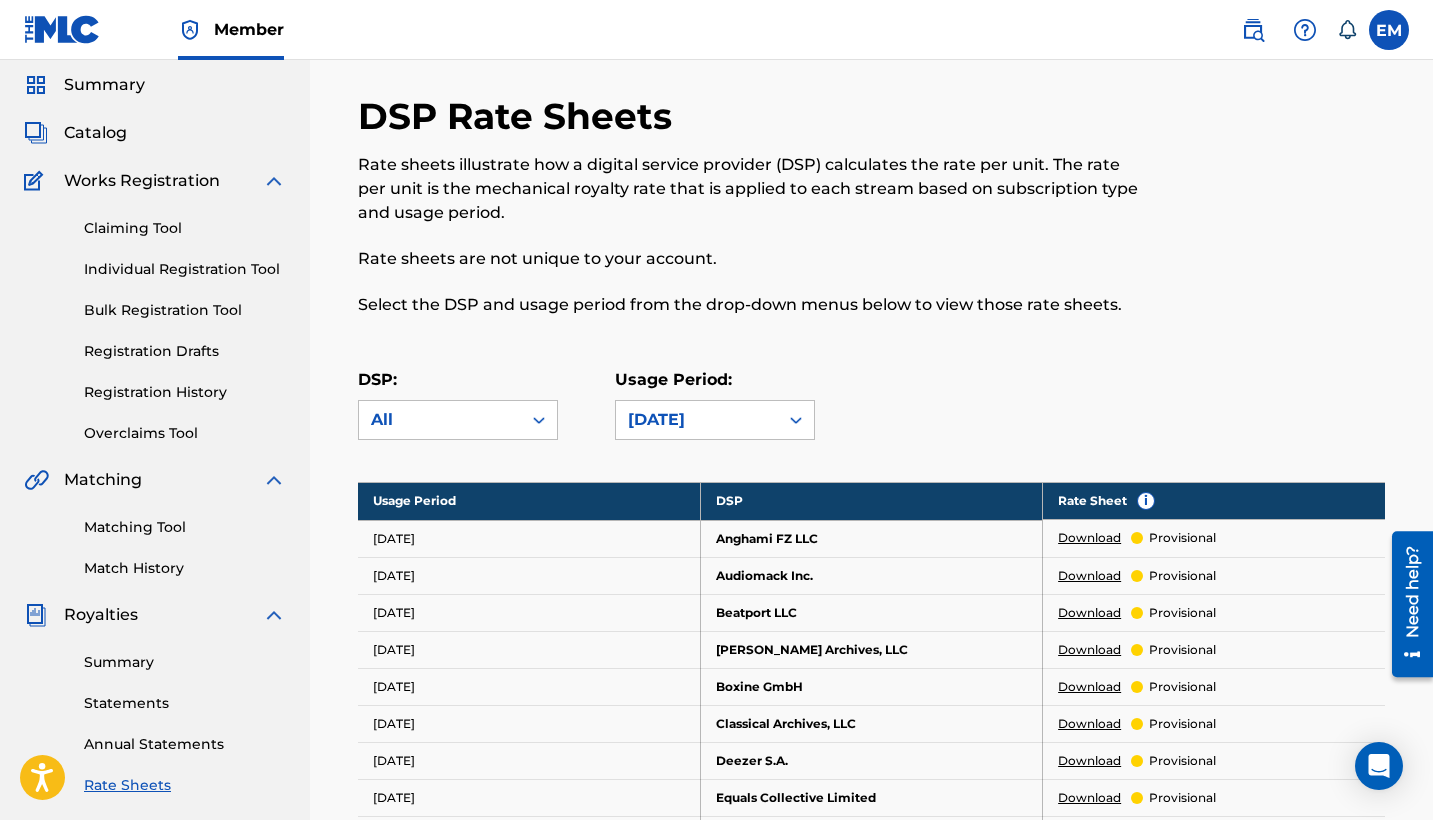 scroll, scrollTop: 78, scrollLeft: 0, axis: vertical 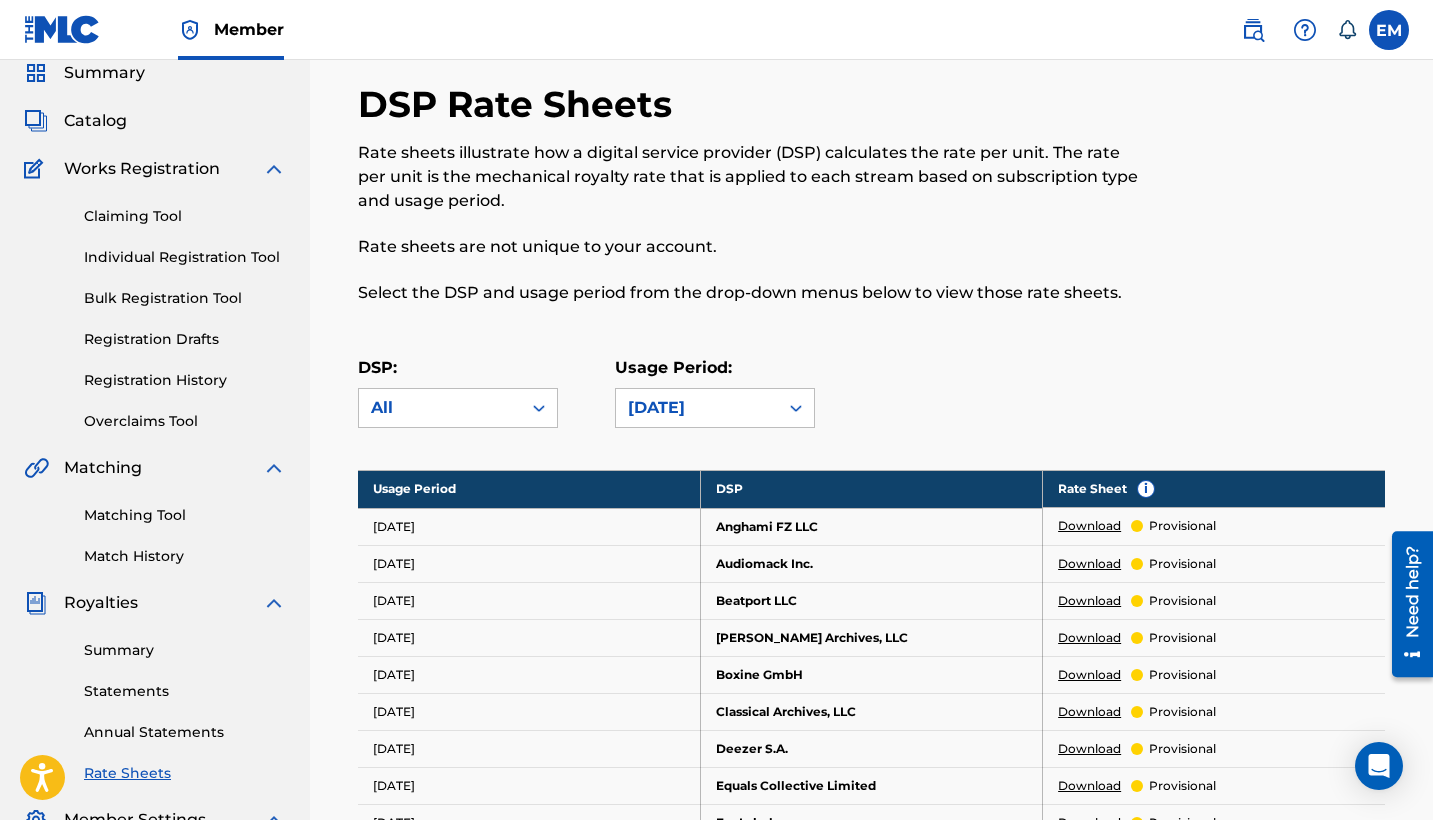 click at bounding box center (62, 29) 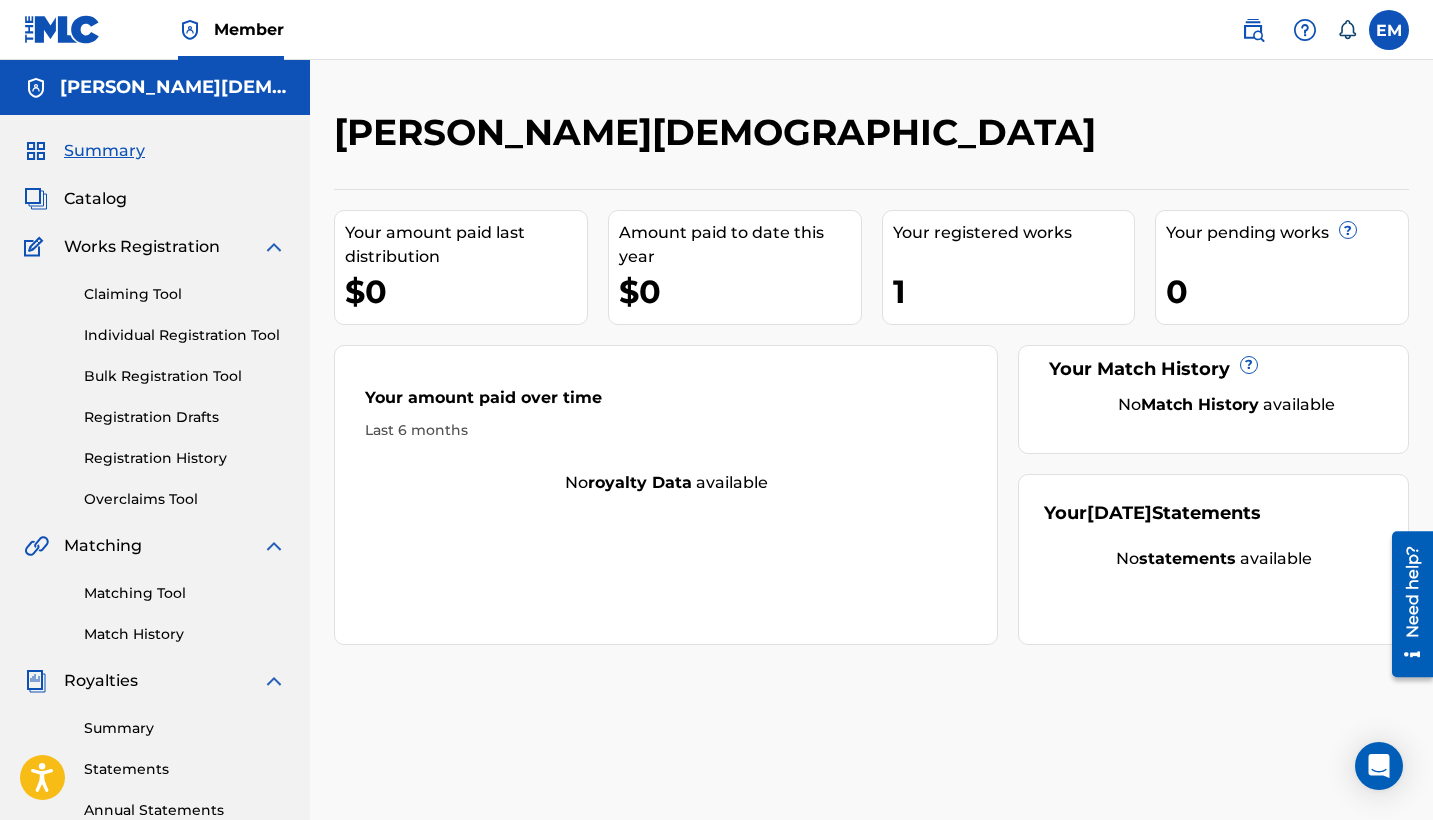 click on "$0" at bounding box center [466, 291] 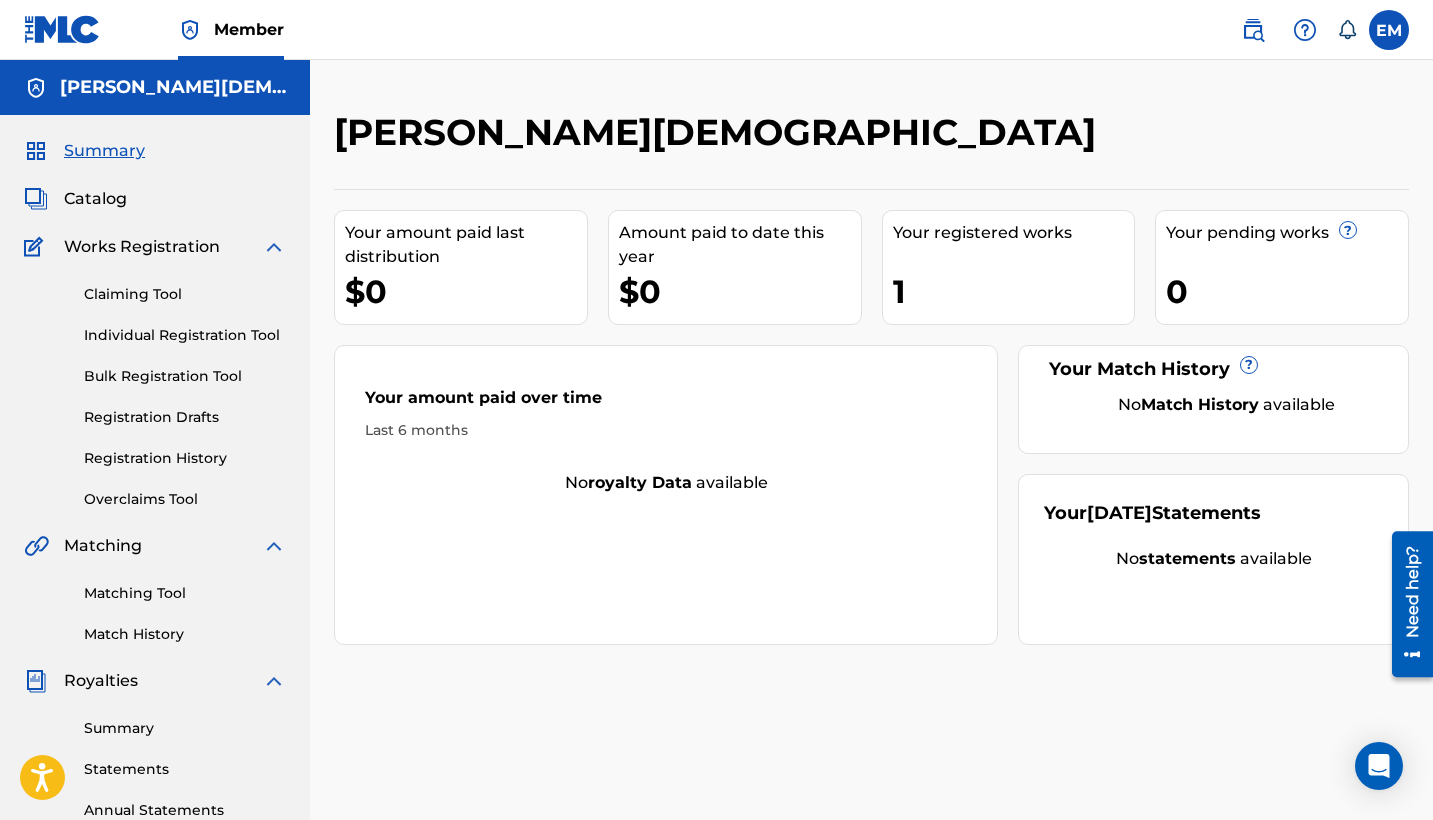 click on "Catalog" at bounding box center [95, 199] 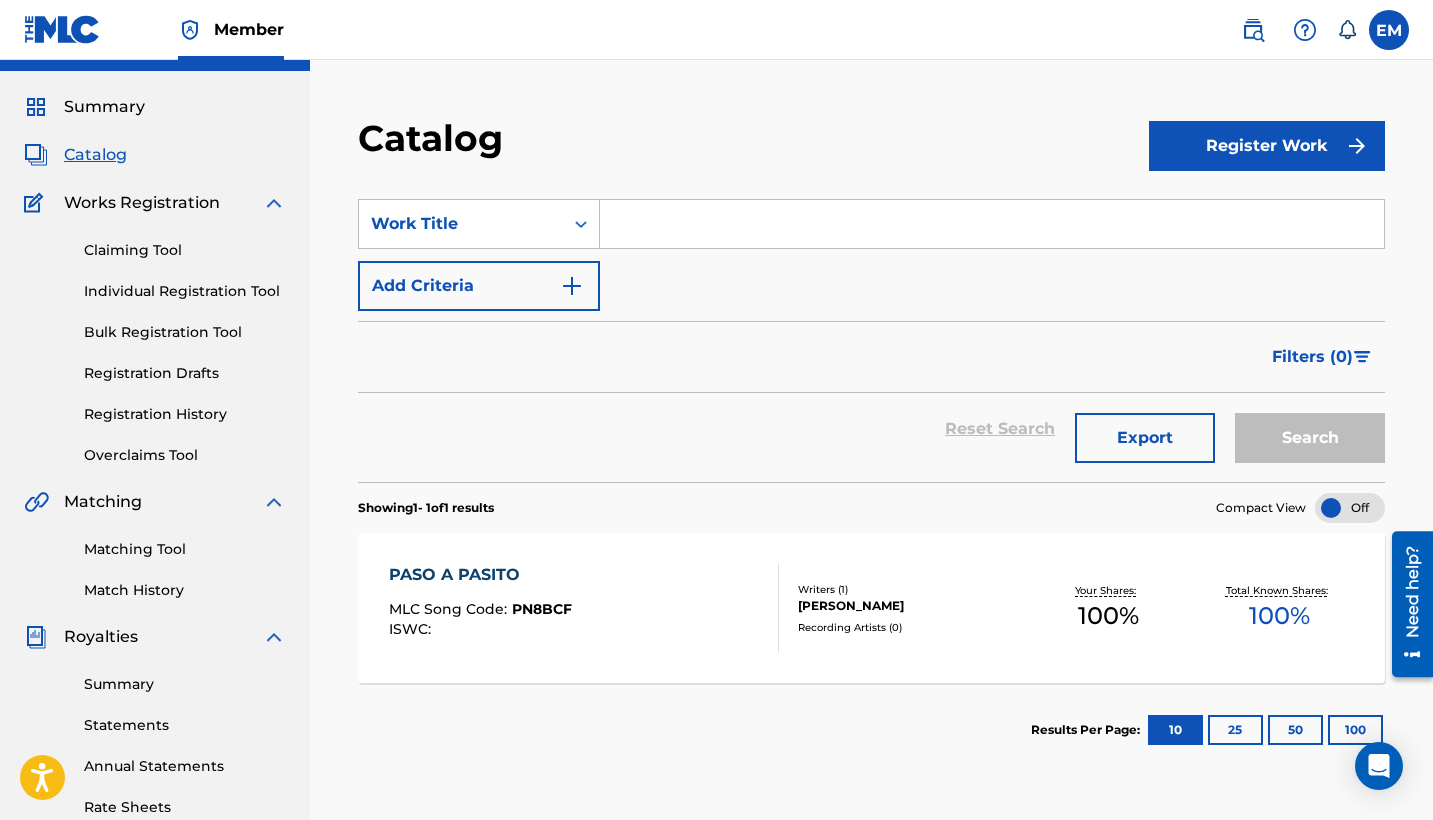 scroll, scrollTop: 35, scrollLeft: 0, axis: vertical 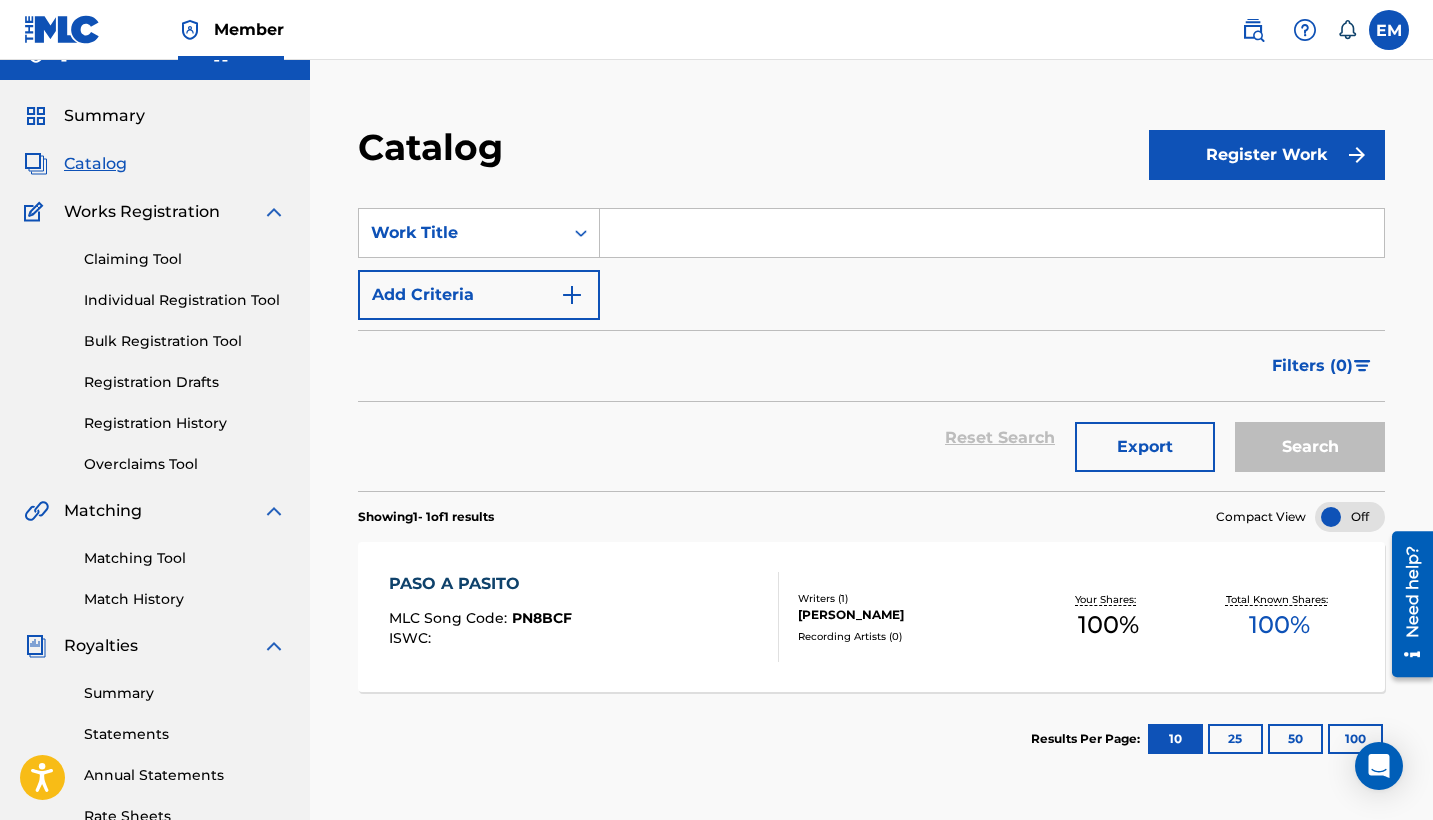 click on "Catalog" at bounding box center (95, 164) 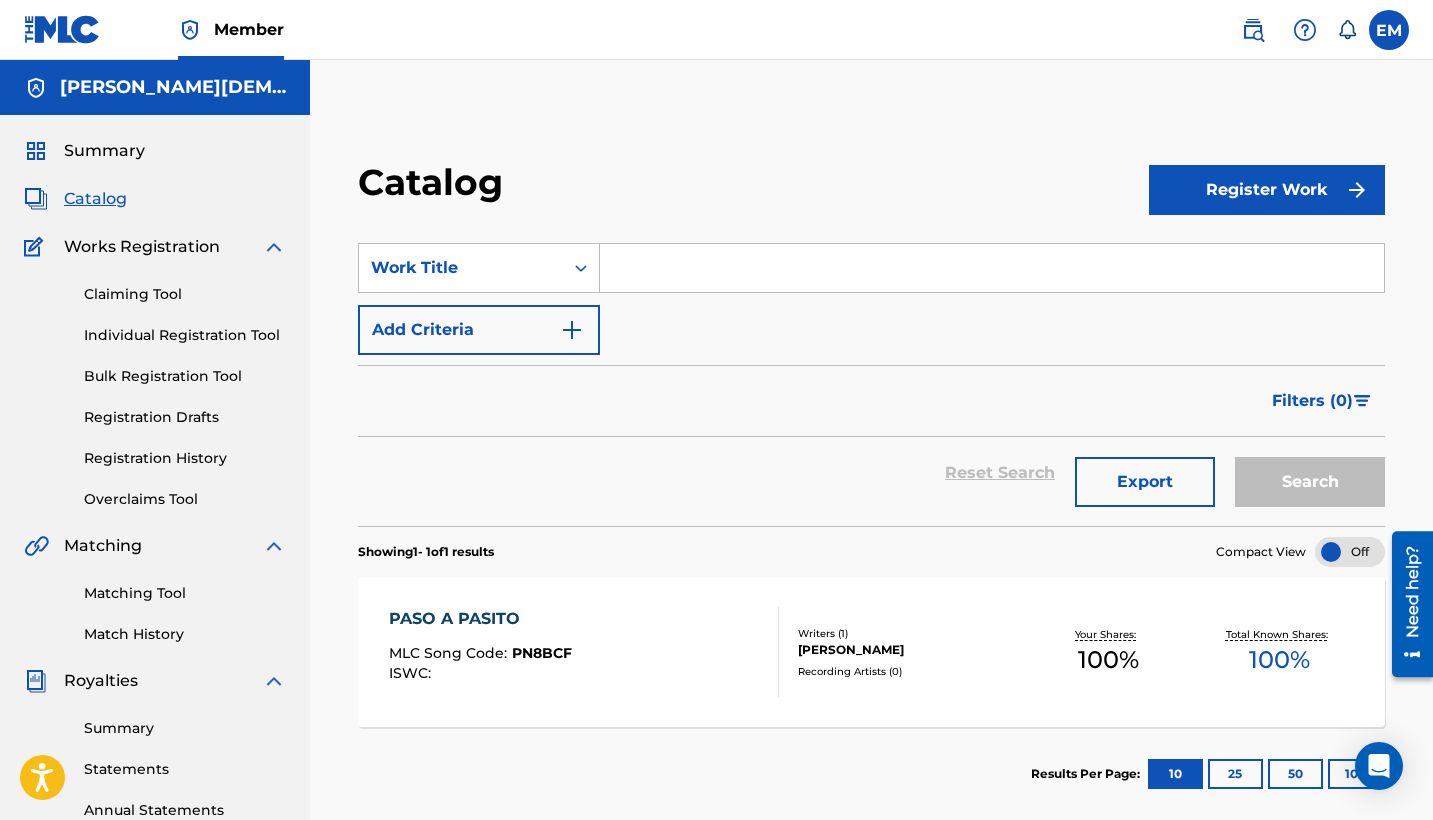 click at bounding box center (274, 247) 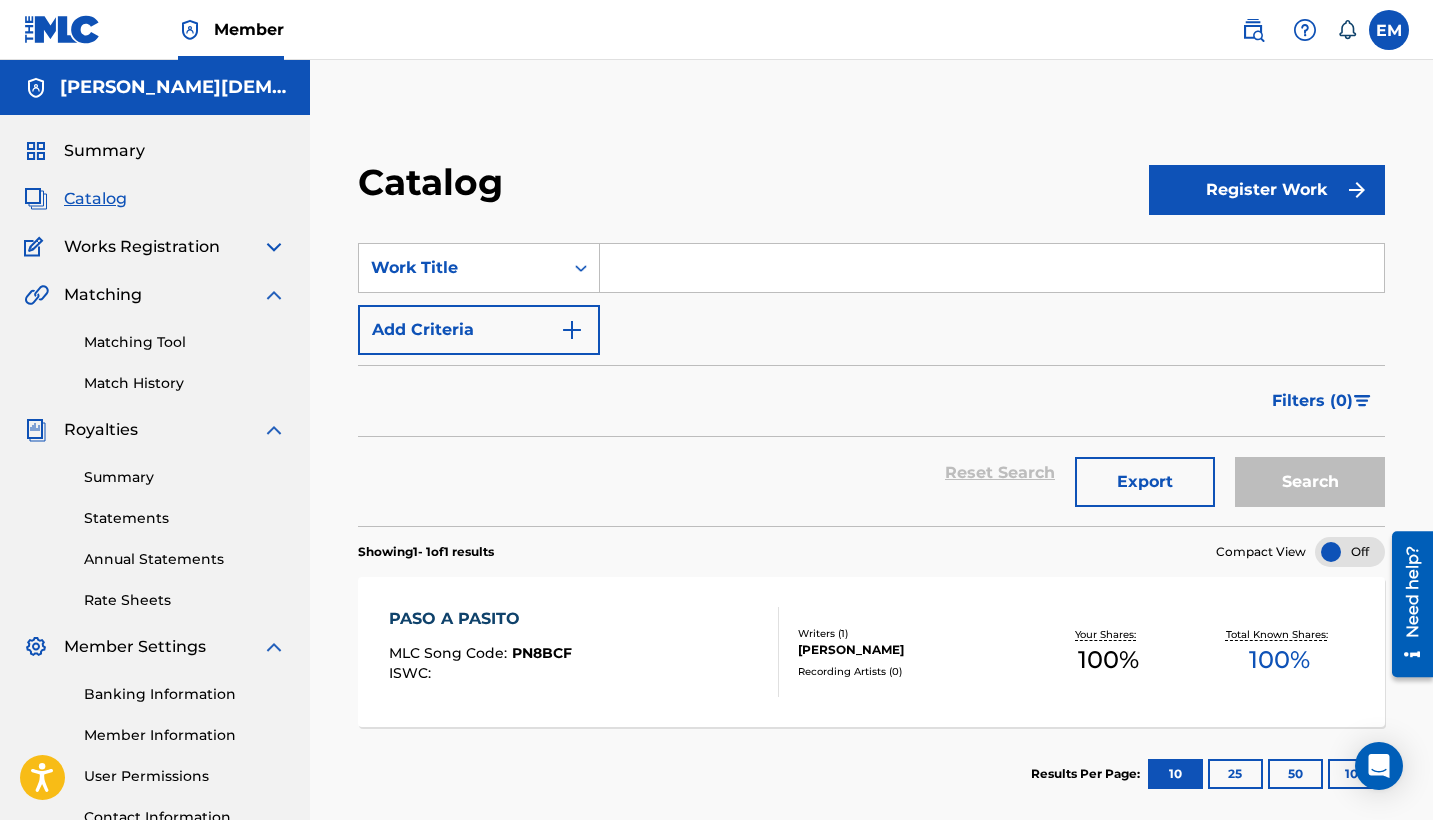 click on "Works Registration" at bounding box center [142, 247] 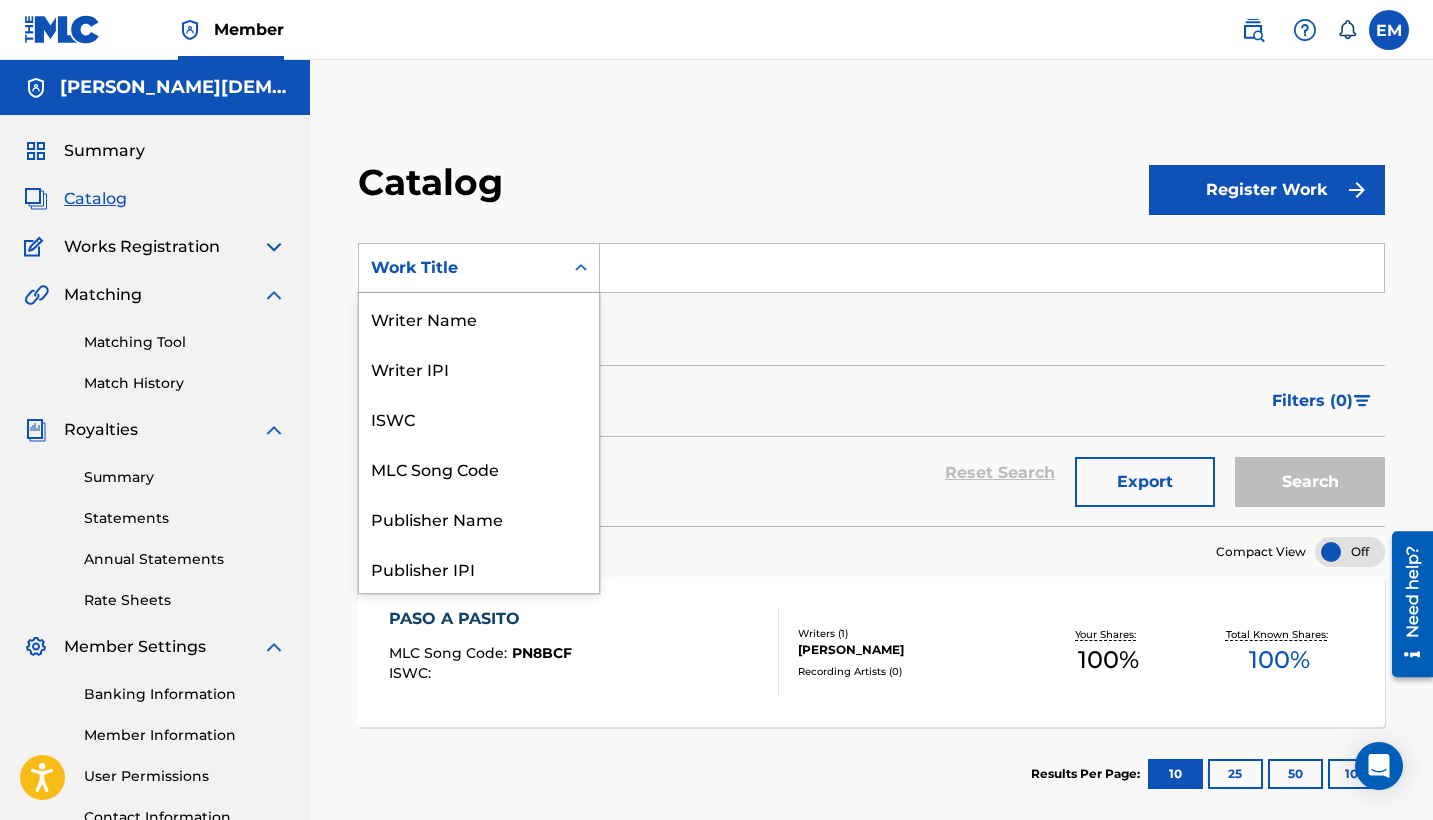 click on "Work Title" at bounding box center (461, 268) 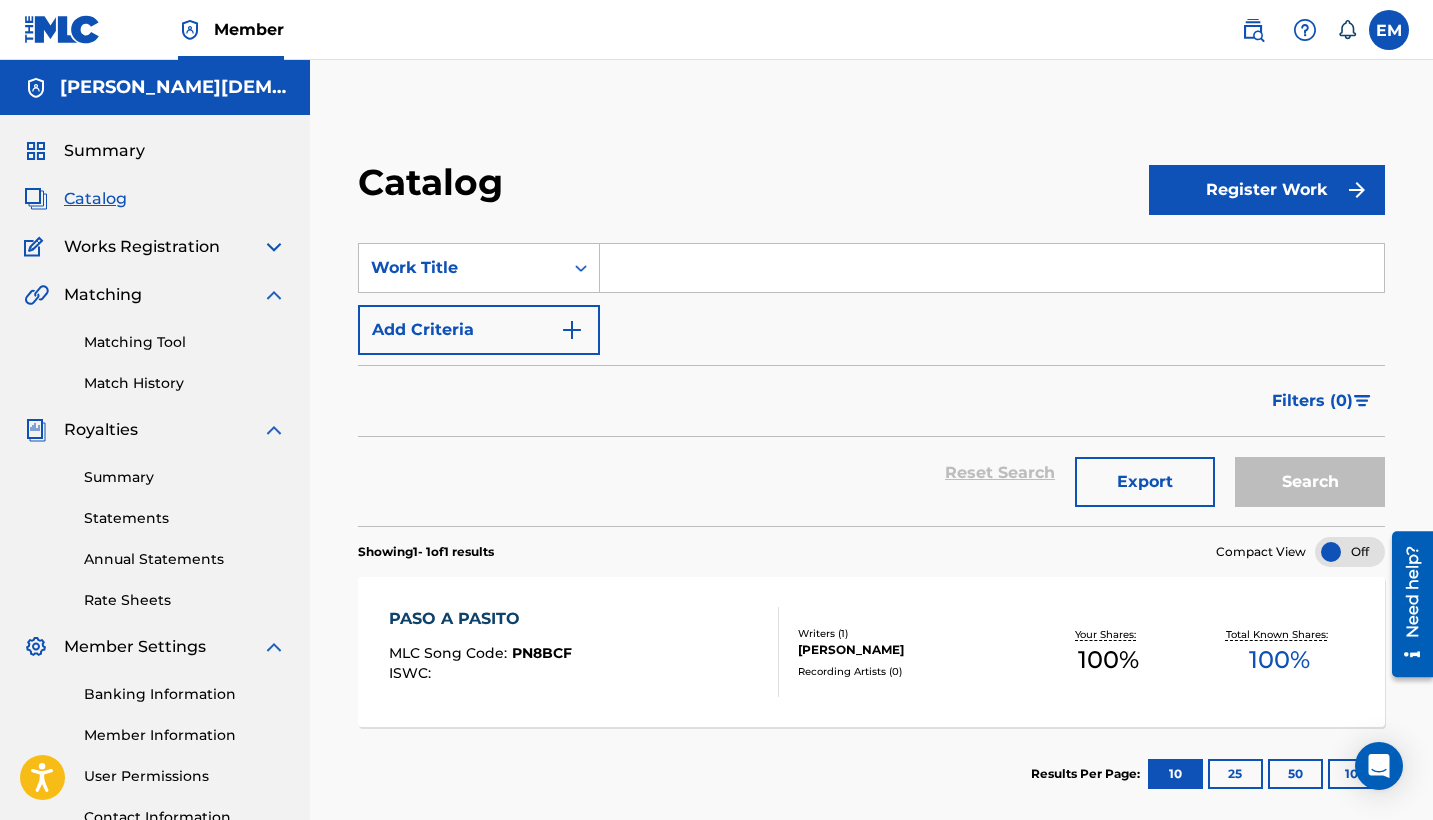 click on "Work Title" at bounding box center (461, 268) 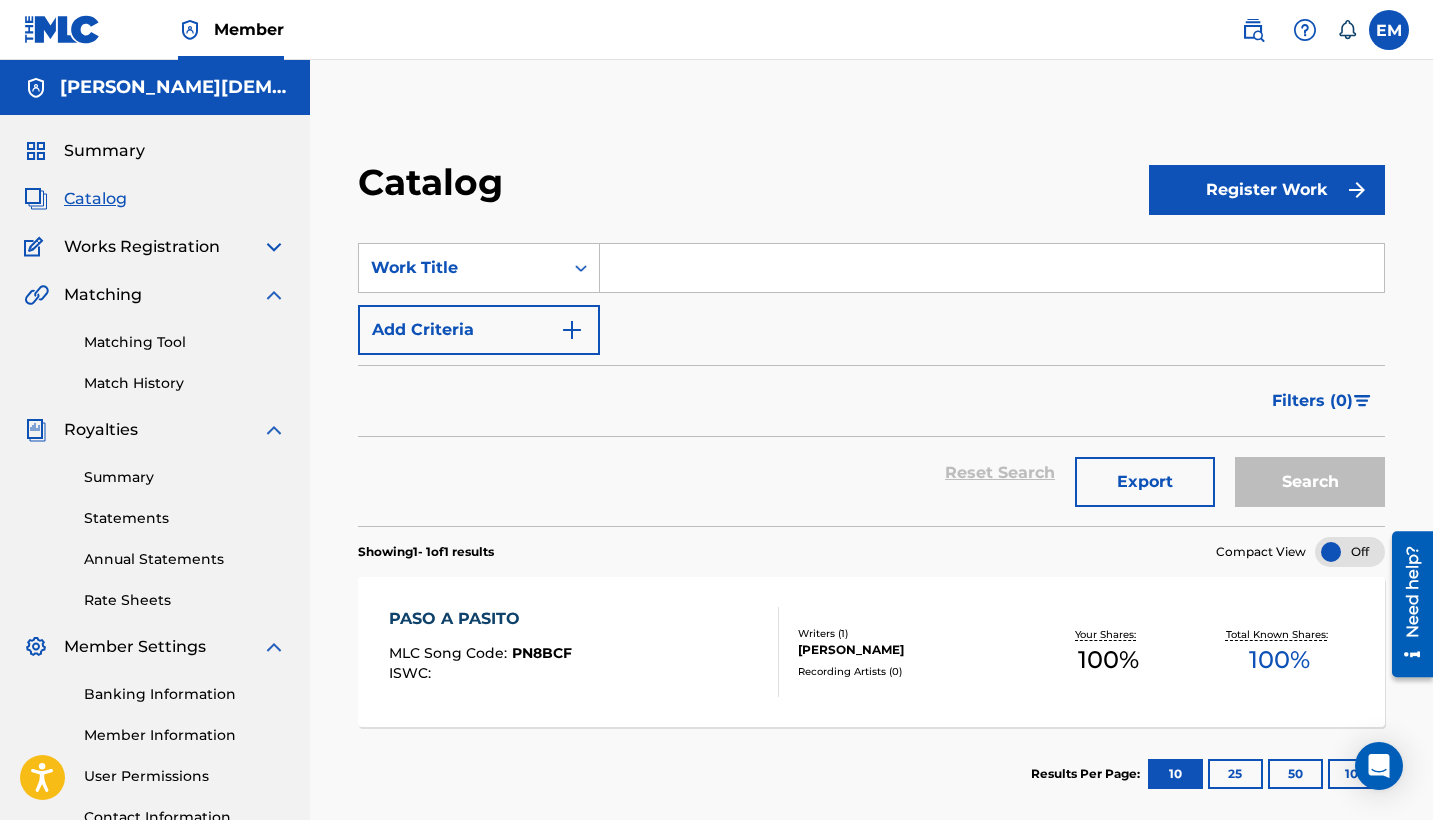 click on "[PERSON_NAME][DEMOGRAPHIC_DATA]" at bounding box center [173, 87] 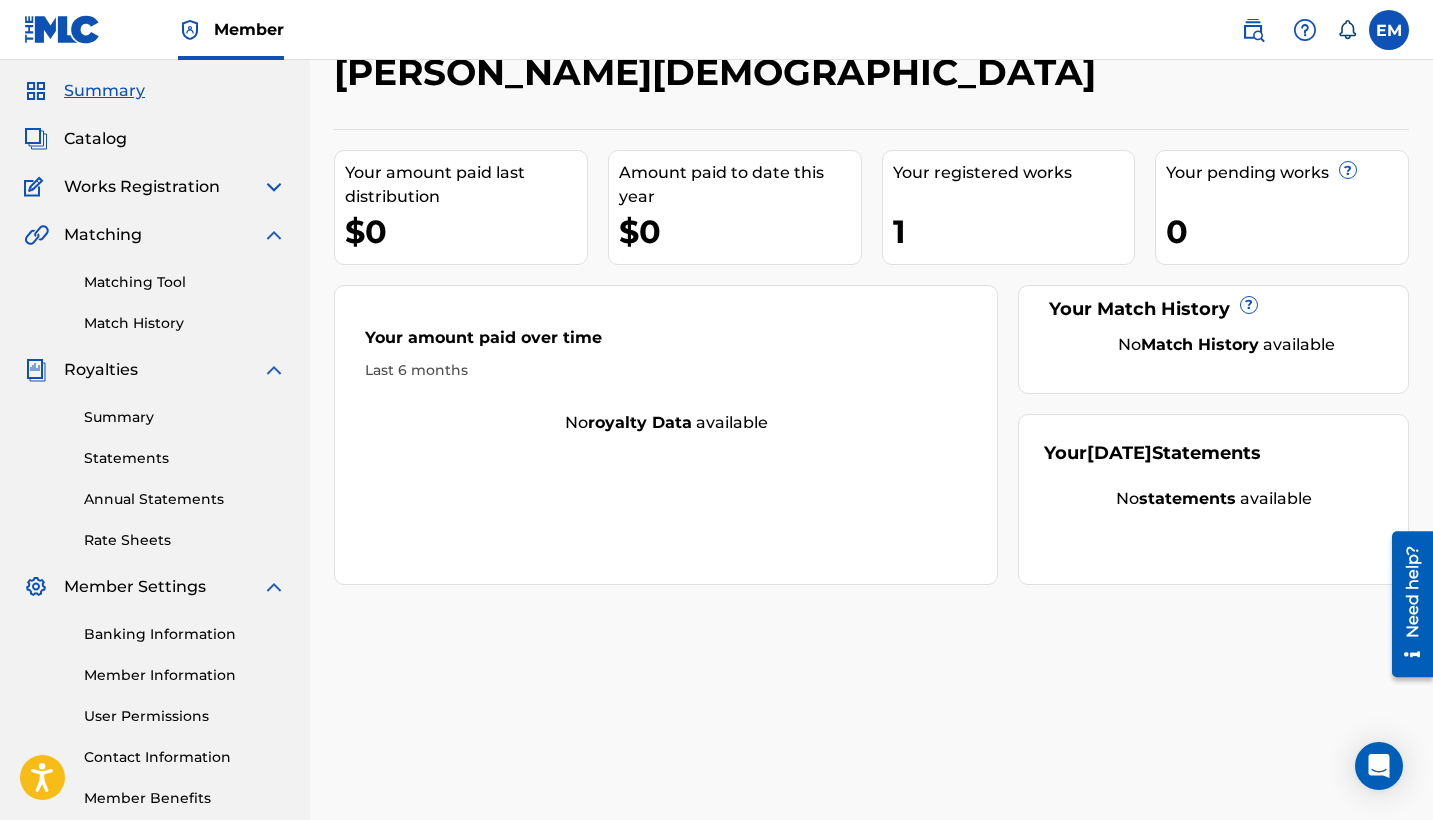 scroll, scrollTop: 59, scrollLeft: 0, axis: vertical 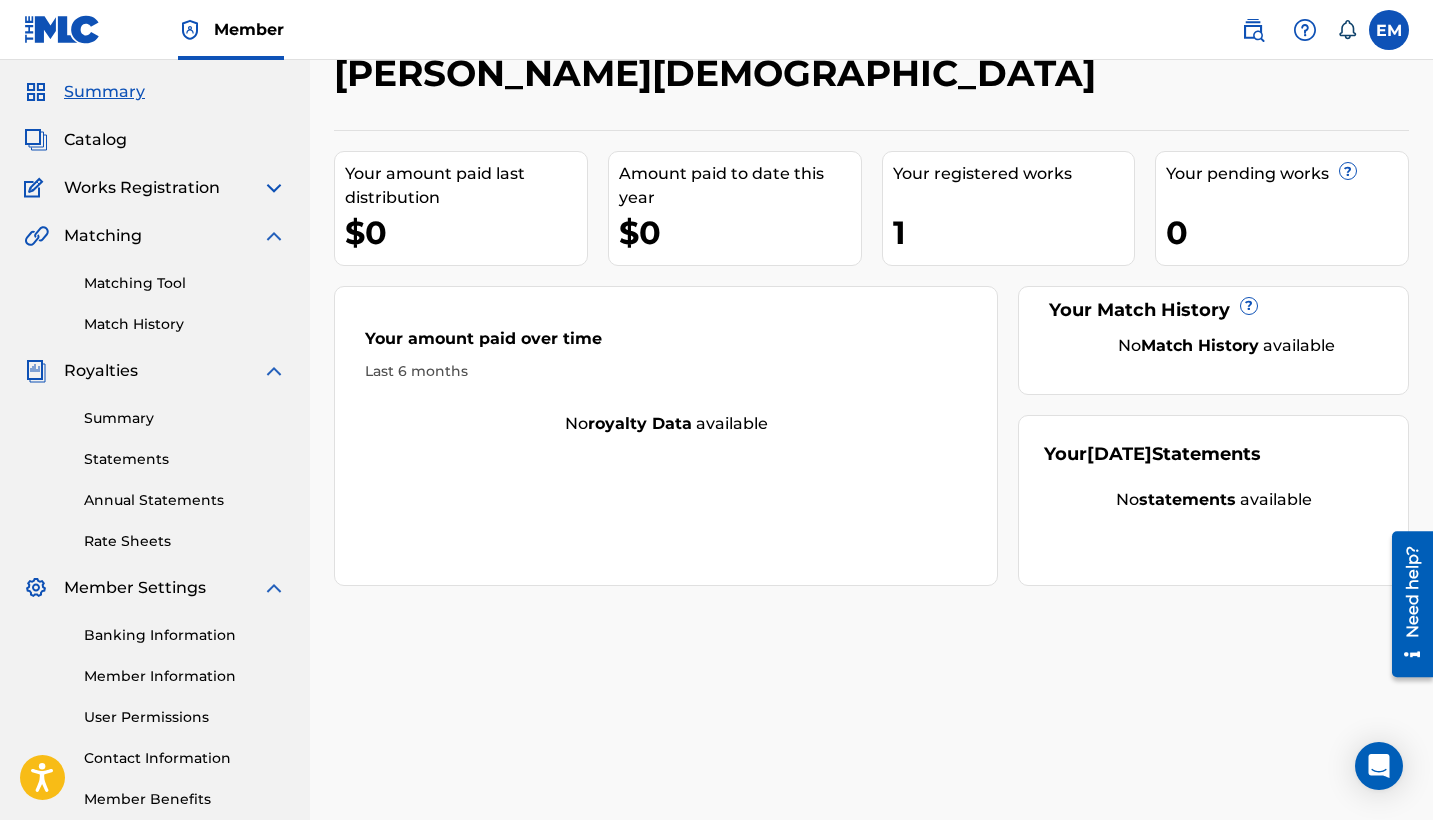 click on "0" at bounding box center (1287, 232) 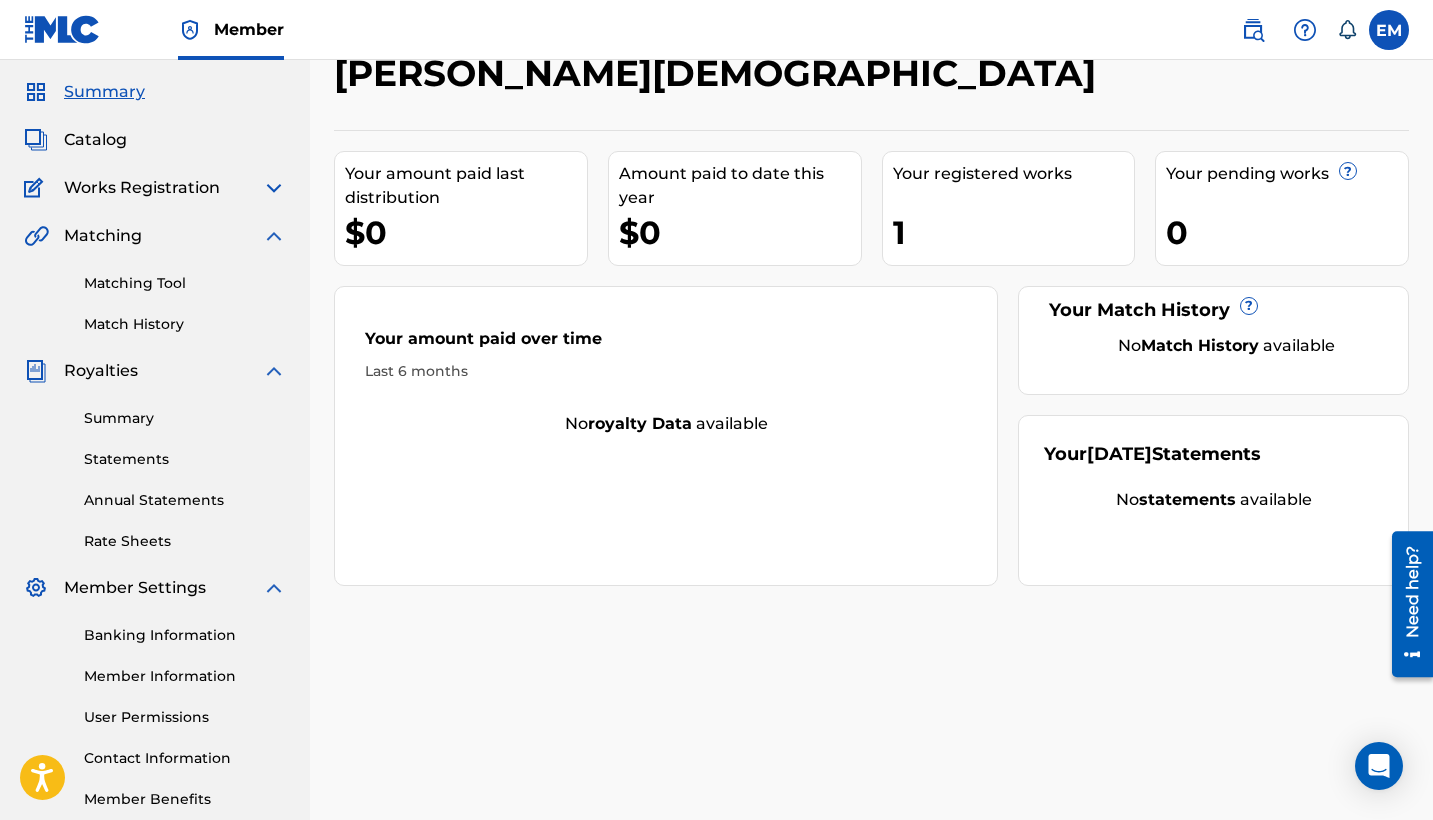 click on "Catalog" at bounding box center [95, 140] 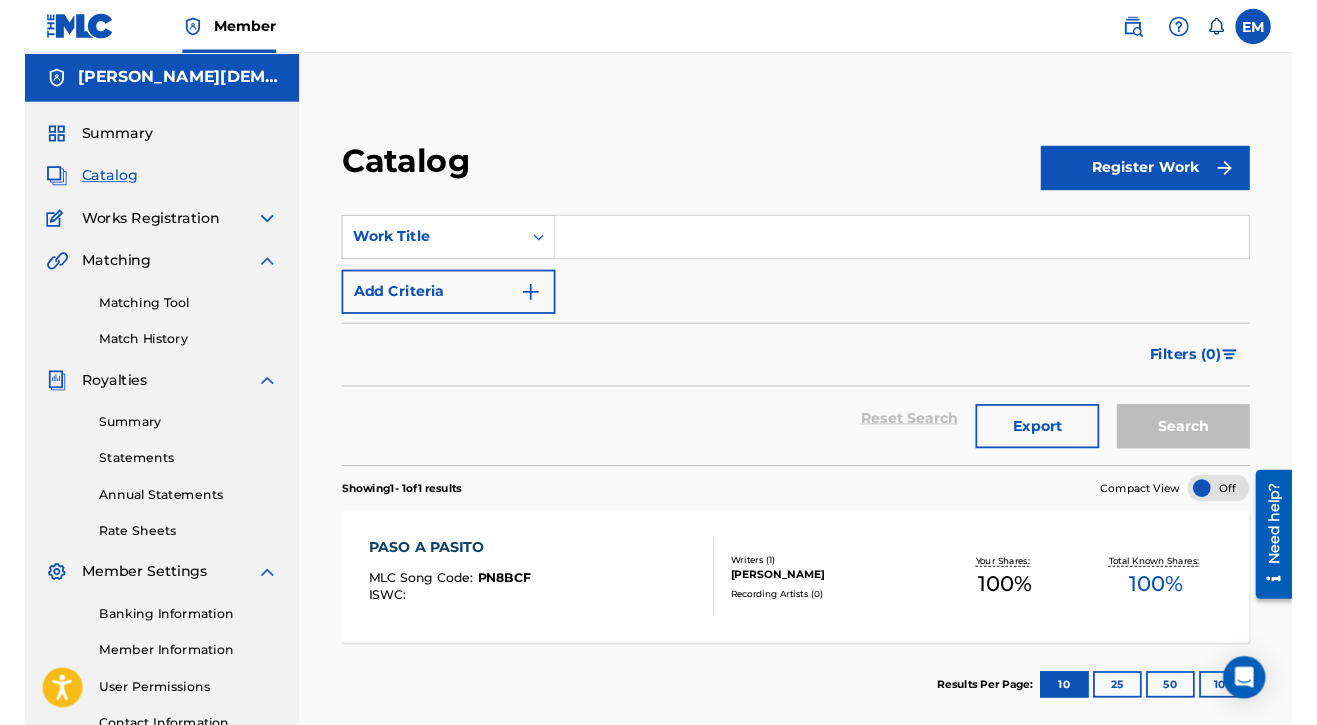 scroll, scrollTop: 0, scrollLeft: 0, axis: both 